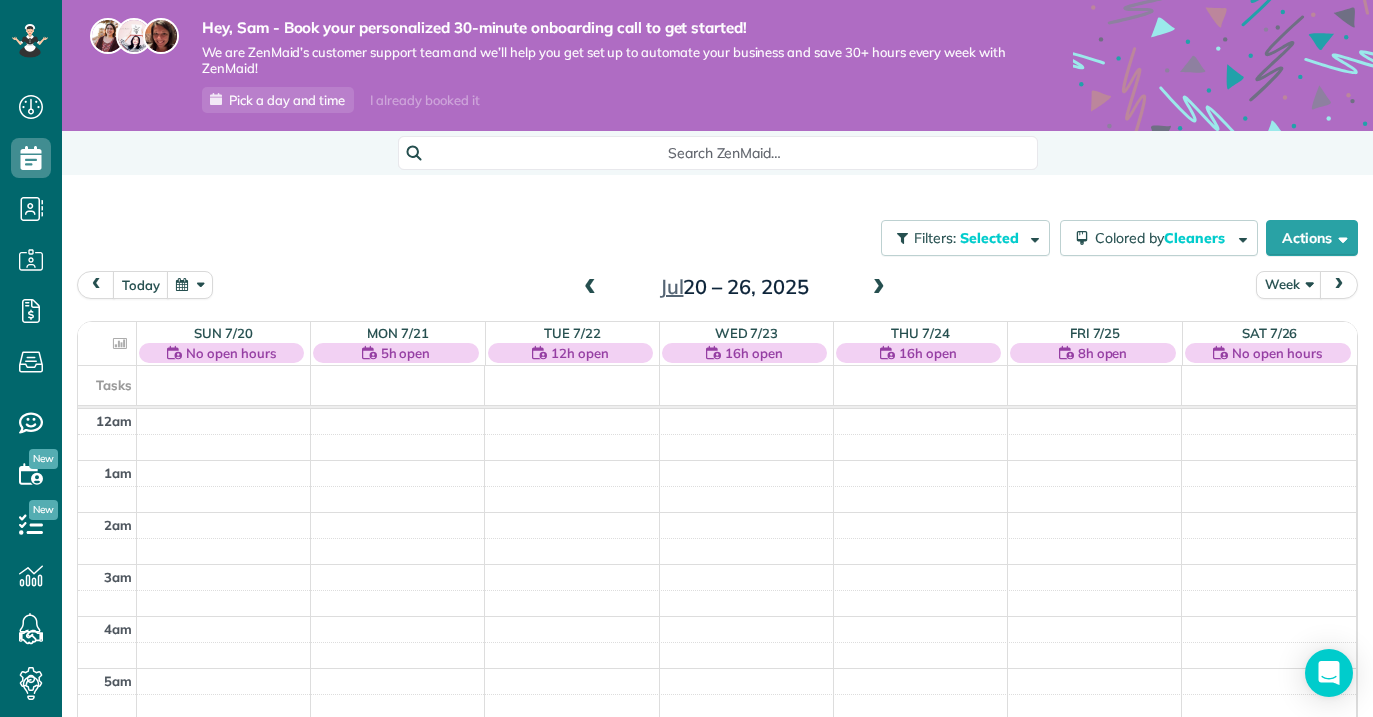 scroll, scrollTop: 0, scrollLeft: 0, axis: both 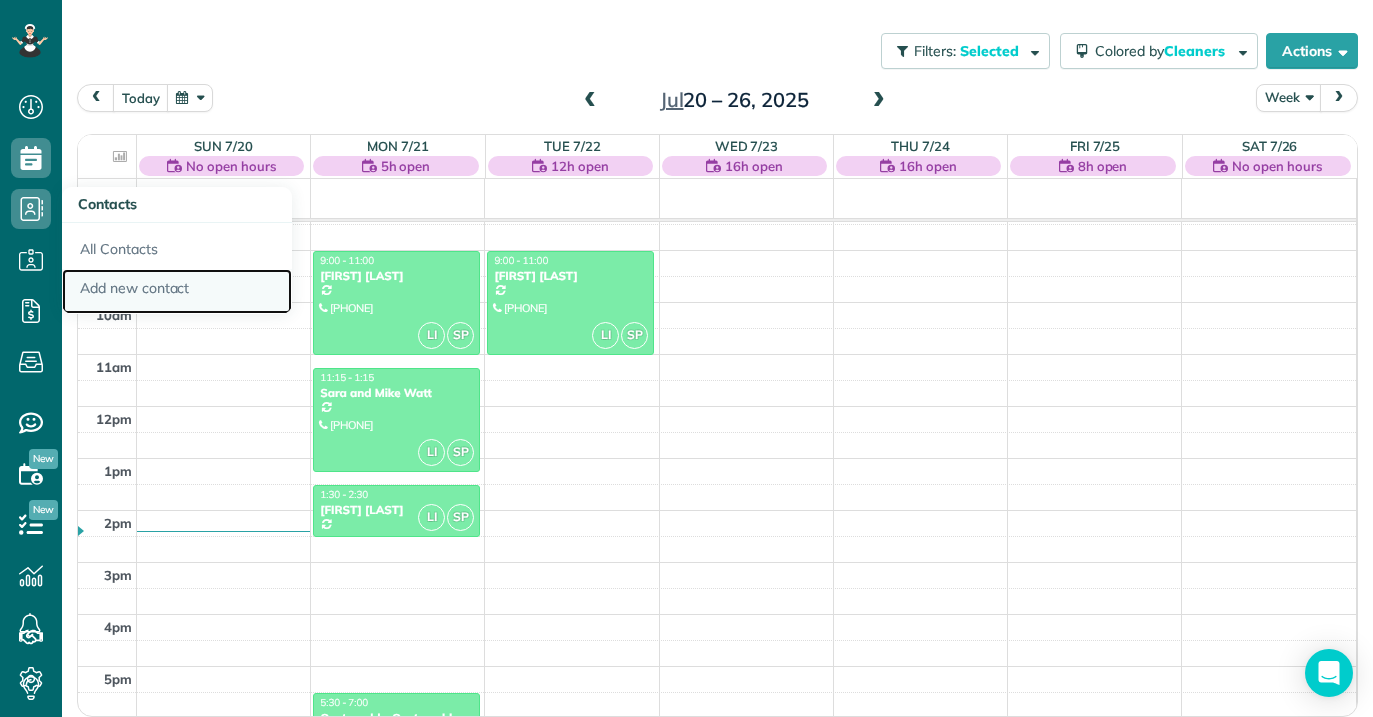 click on "Add new contact" at bounding box center (177, 292) 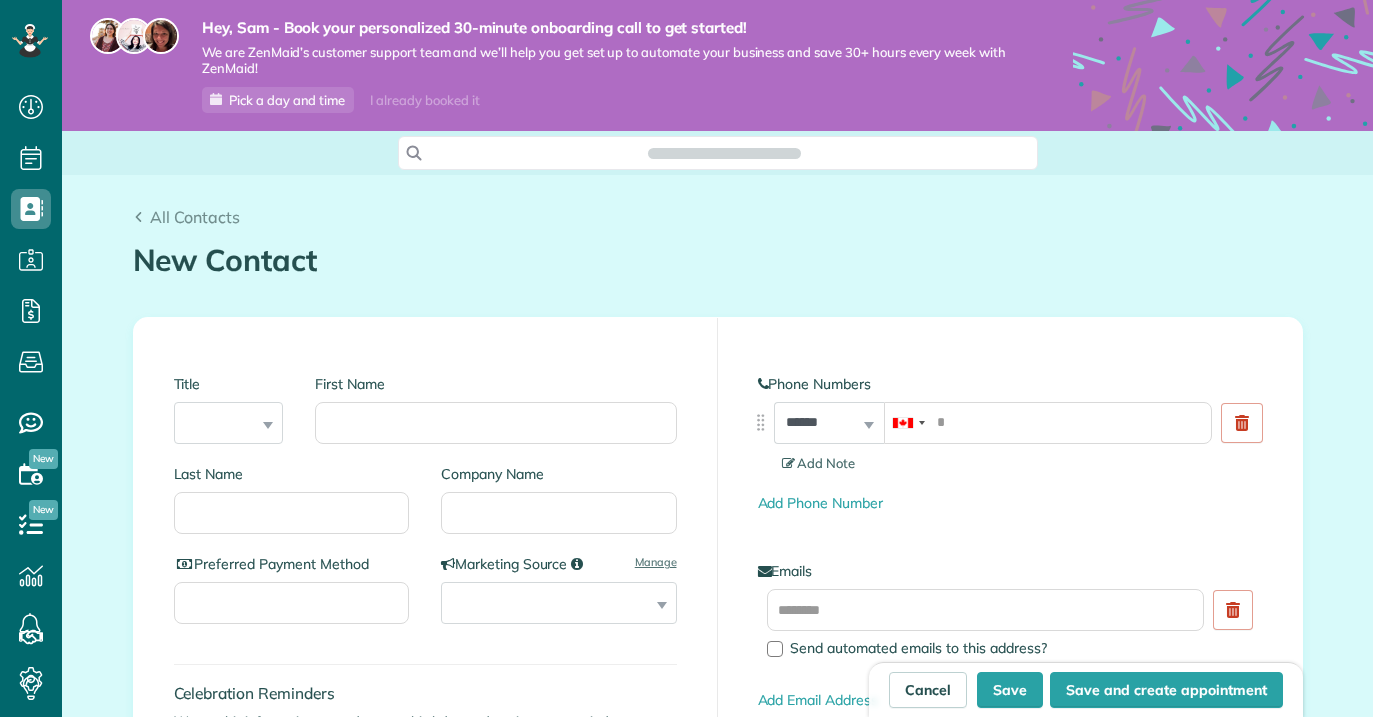 scroll, scrollTop: 0, scrollLeft: 0, axis: both 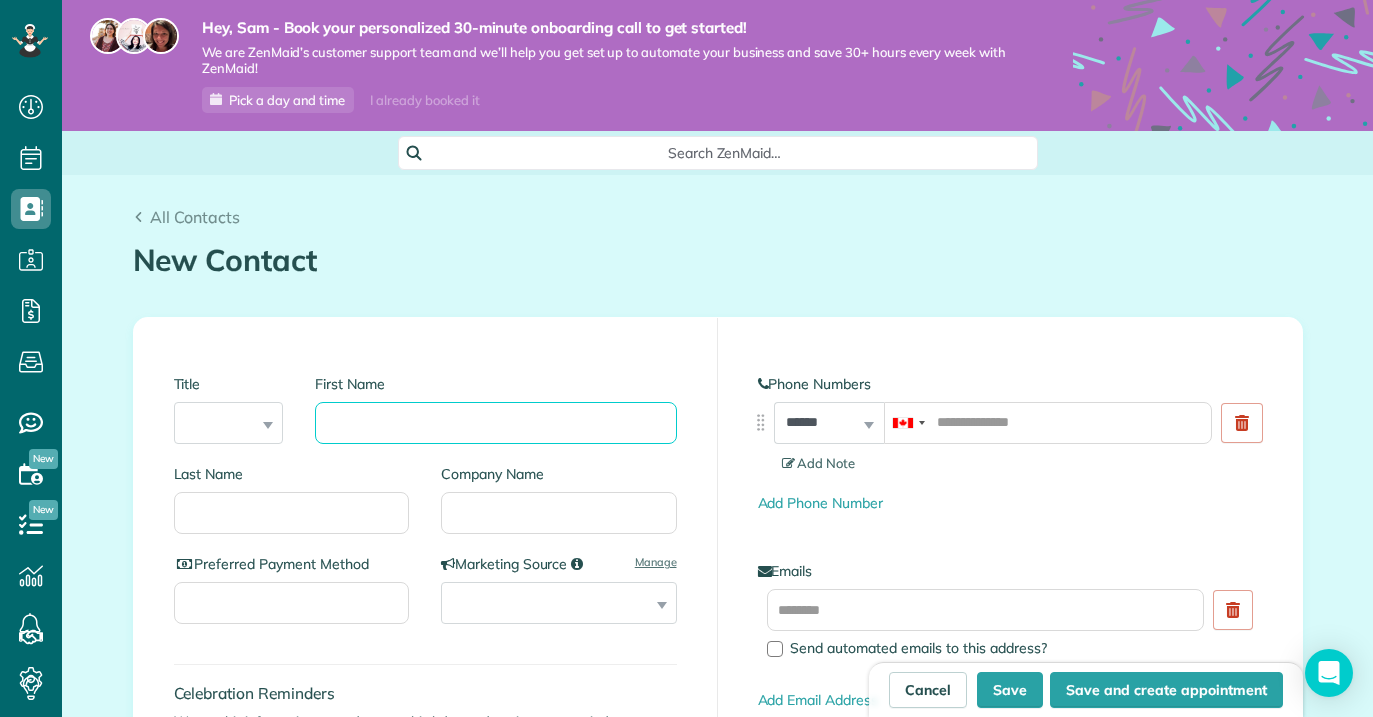 click on "First Name" at bounding box center (495, 423) 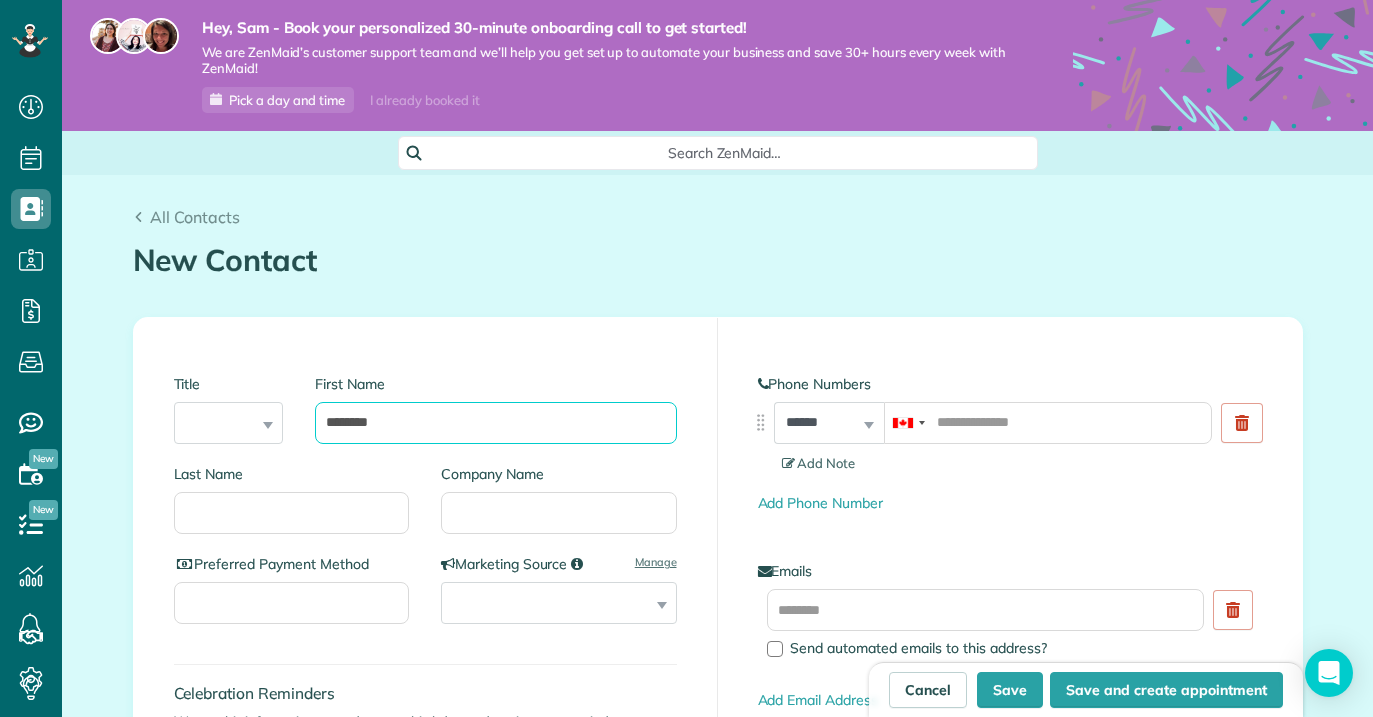 type on "********" 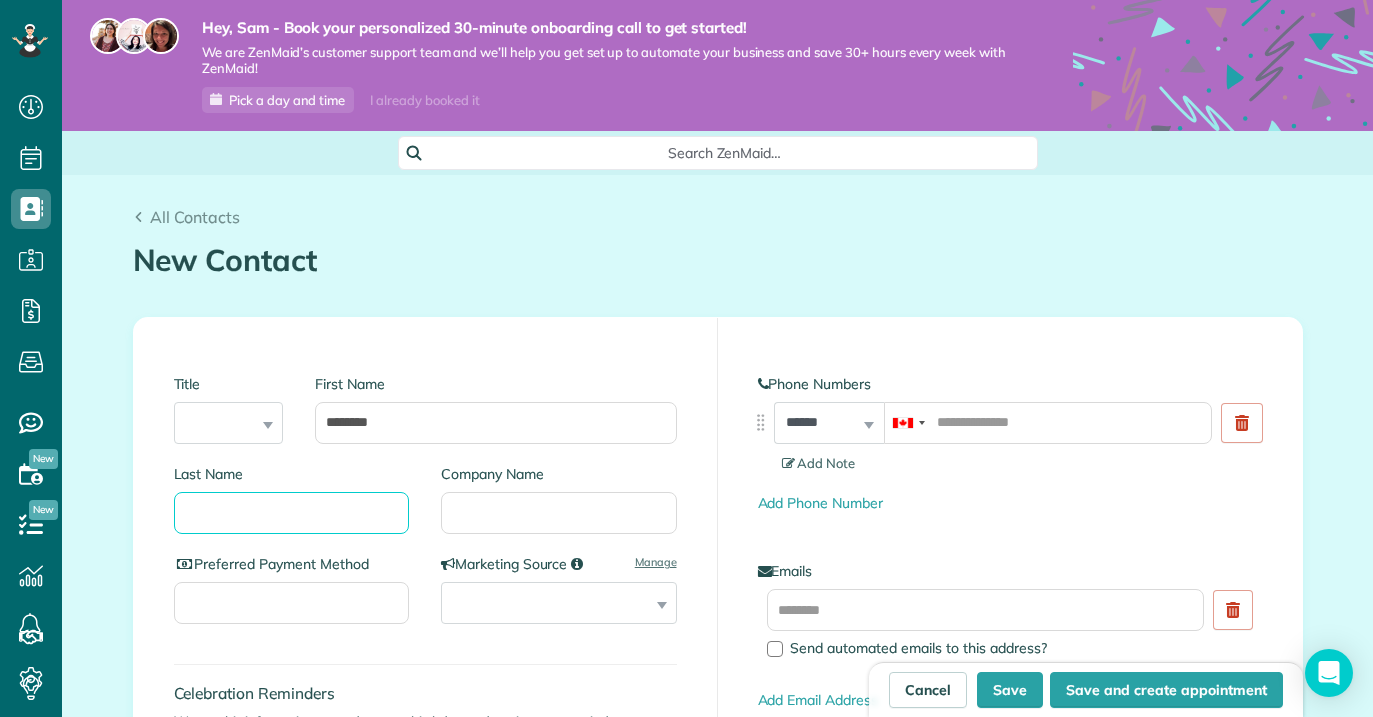 click on "Last Name" at bounding box center [292, 513] 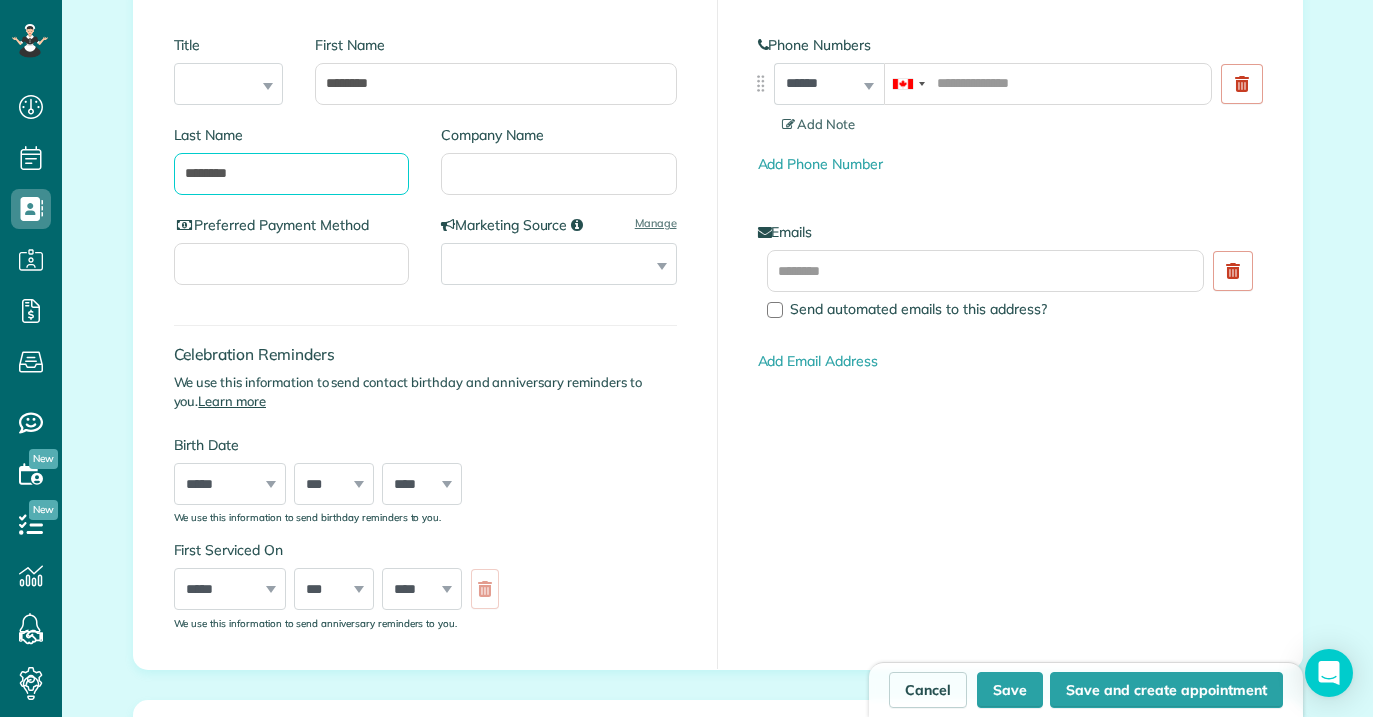 scroll, scrollTop: 282, scrollLeft: 0, axis: vertical 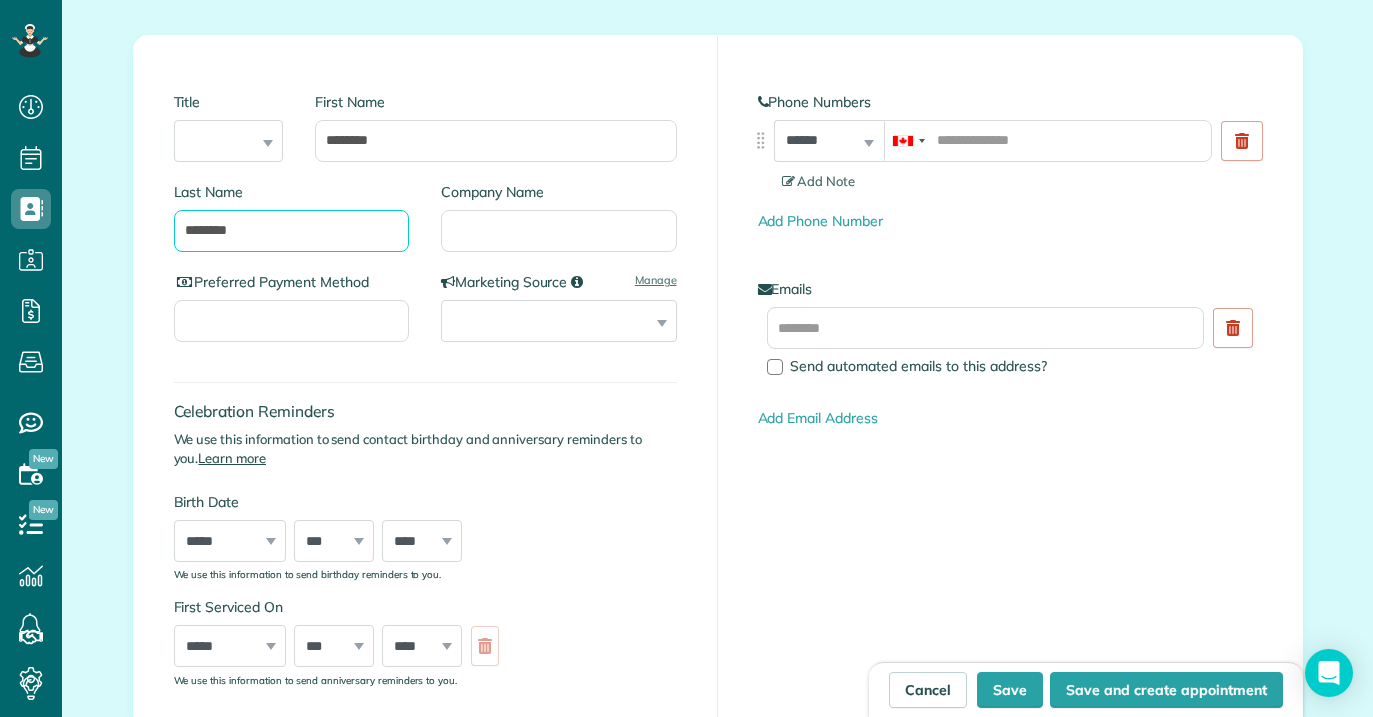 type on "********" 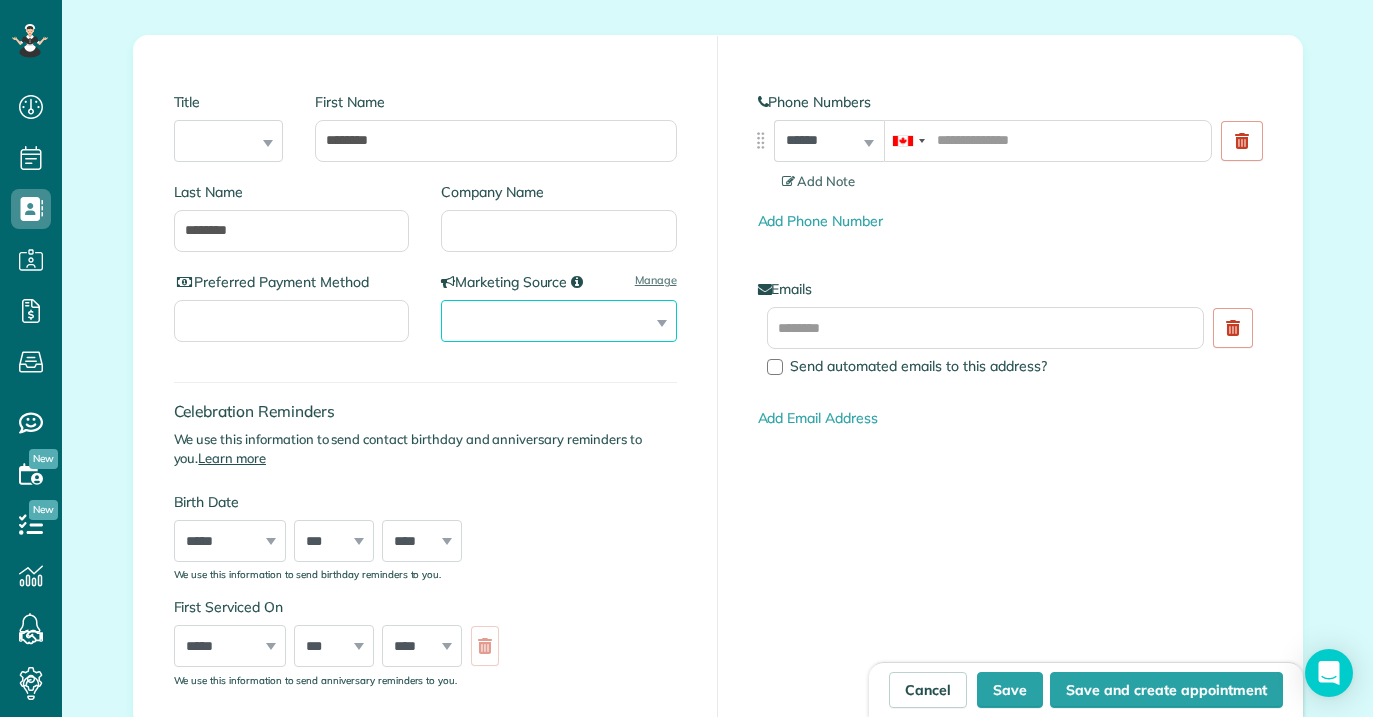 click on "**********" at bounding box center [559, 321] 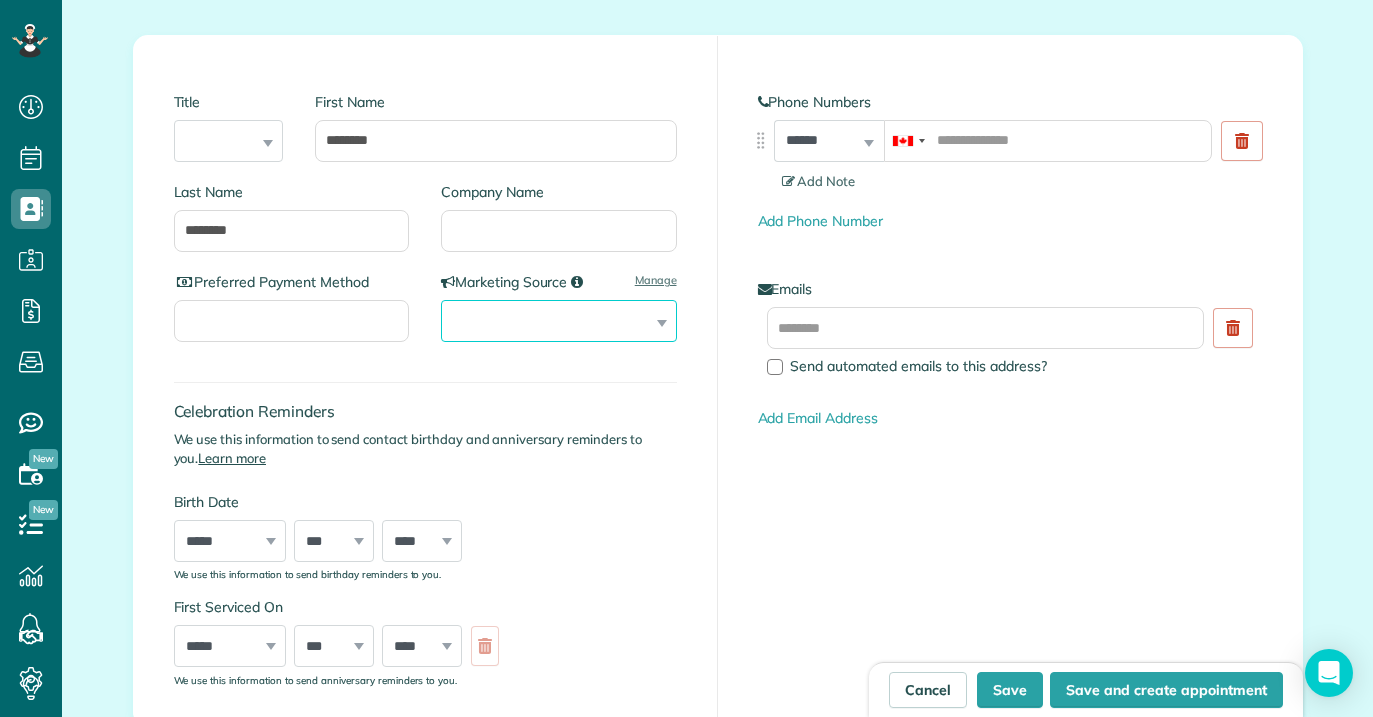 select on "**********" 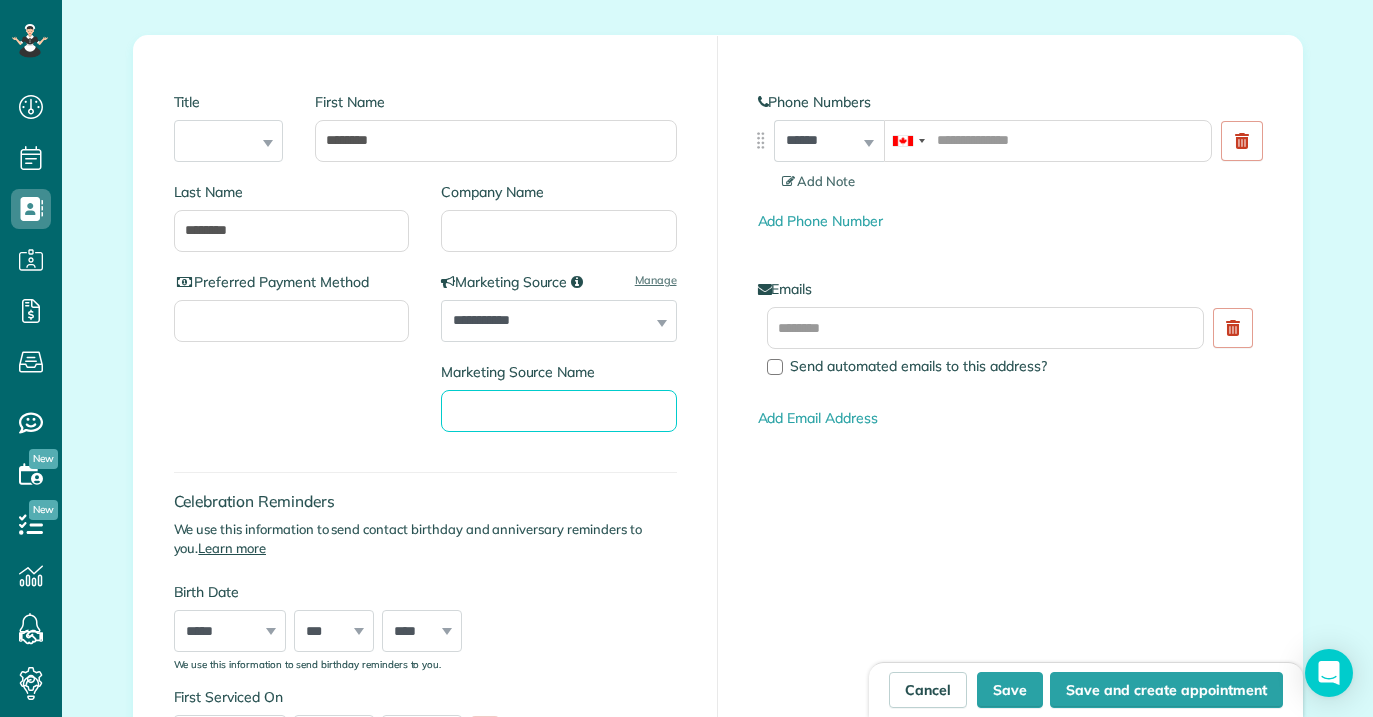 click on "Marketing Source Name" at bounding box center [559, 411] 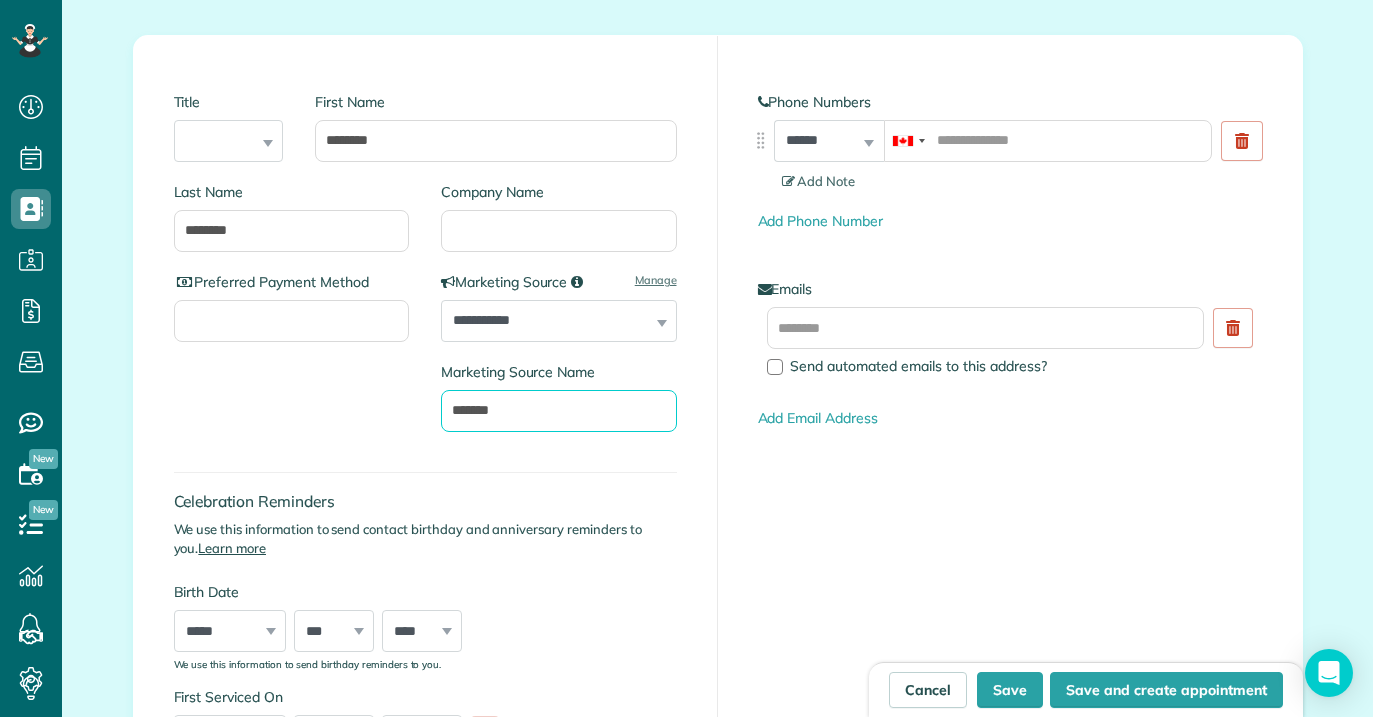type on "*******" 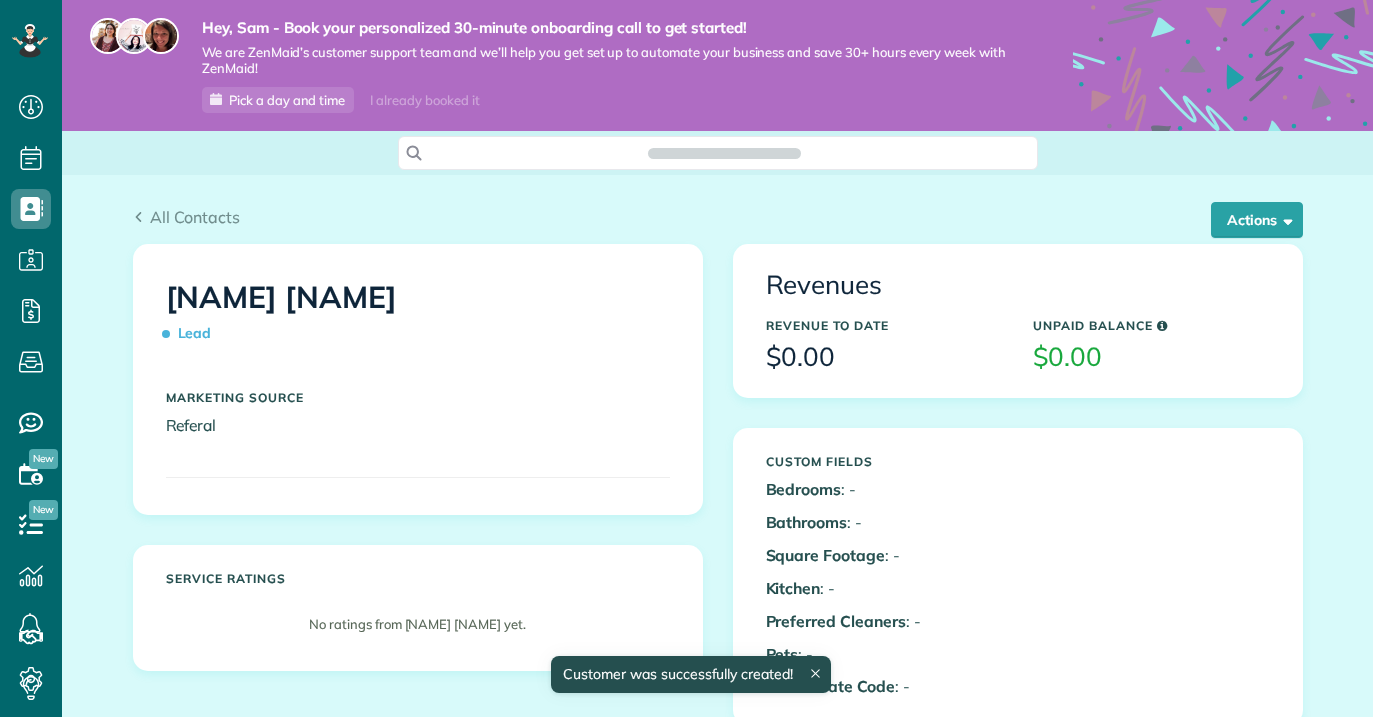 scroll, scrollTop: 0, scrollLeft: 0, axis: both 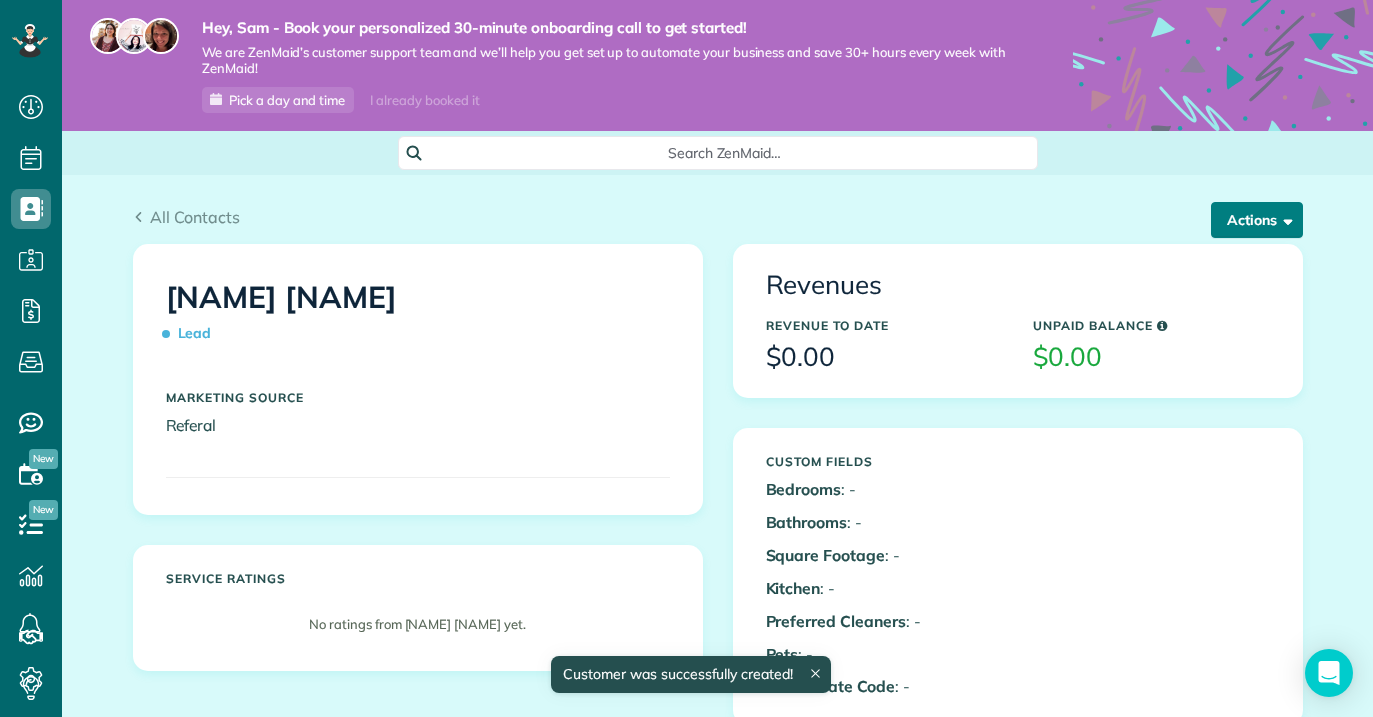 click at bounding box center [1284, 219] 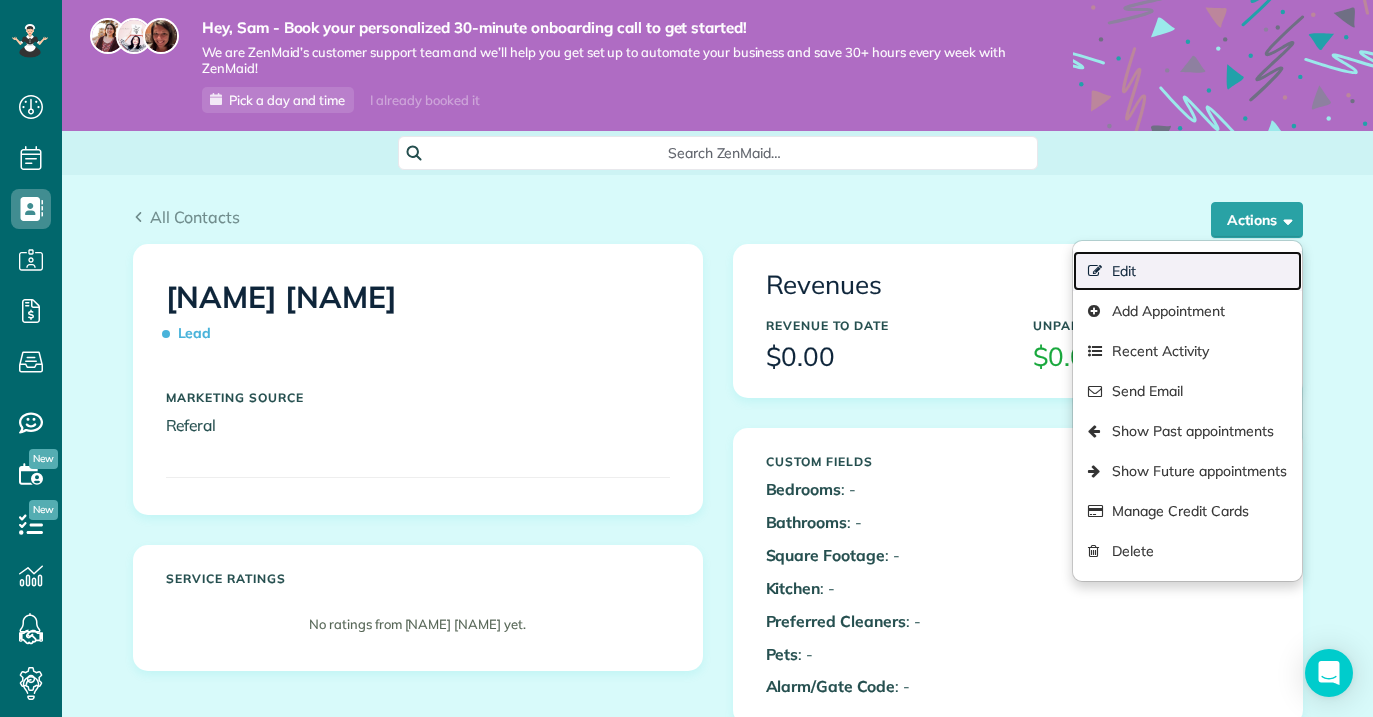 click on "Edit" at bounding box center [1187, 271] 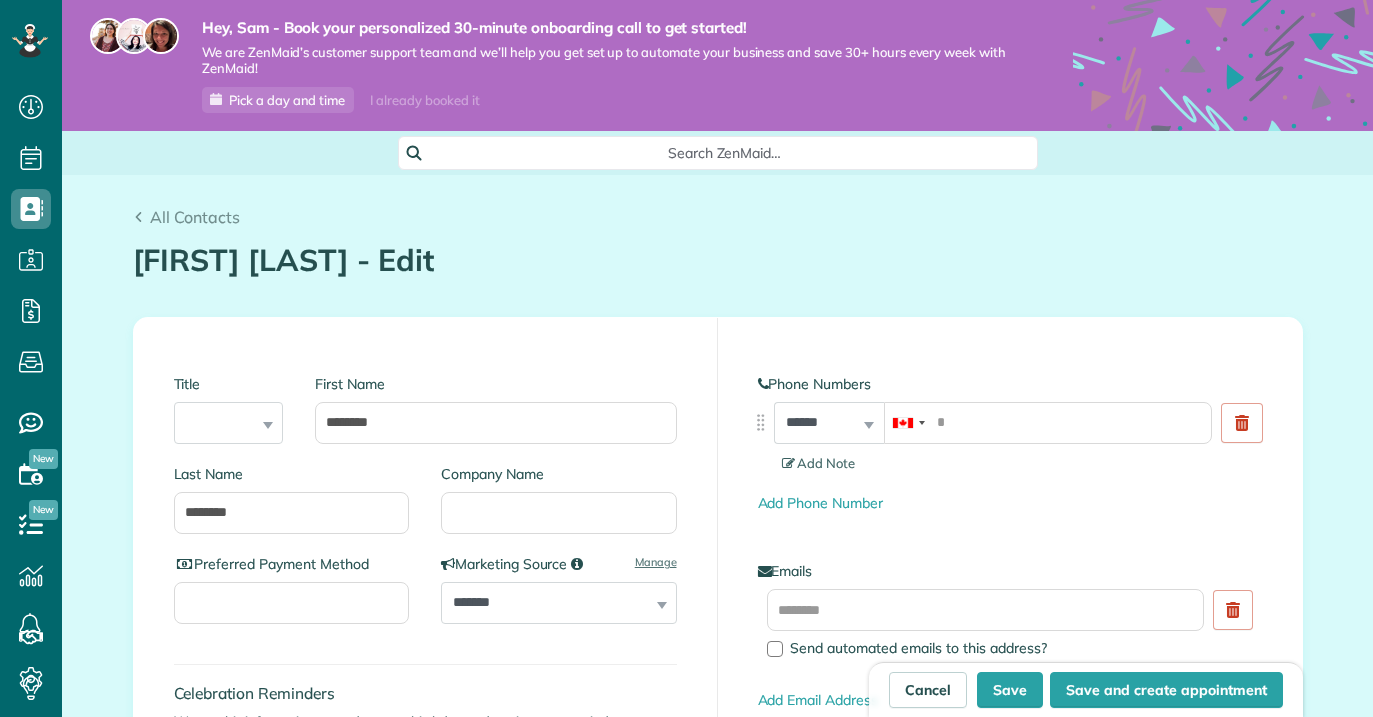 scroll, scrollTop: 0, scrollLeft: 0, axis: both 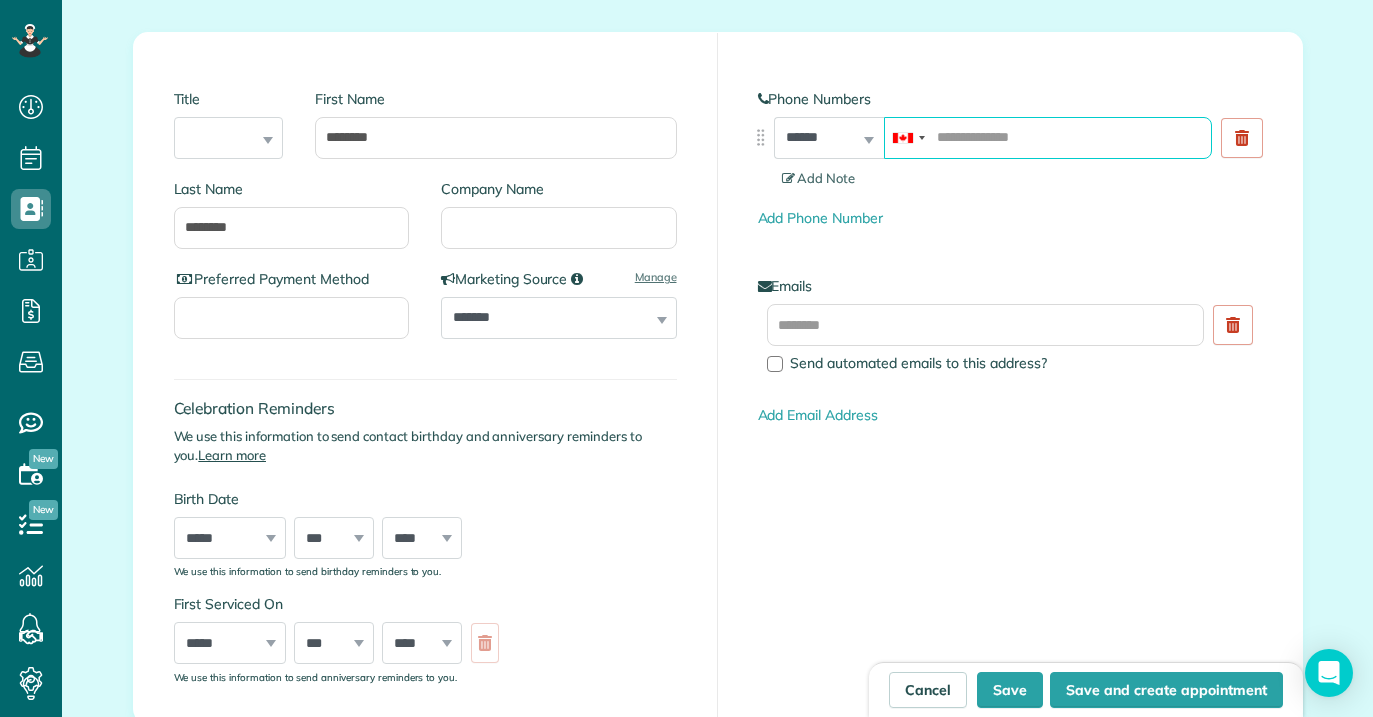 click at bounding box center (1048, 138) 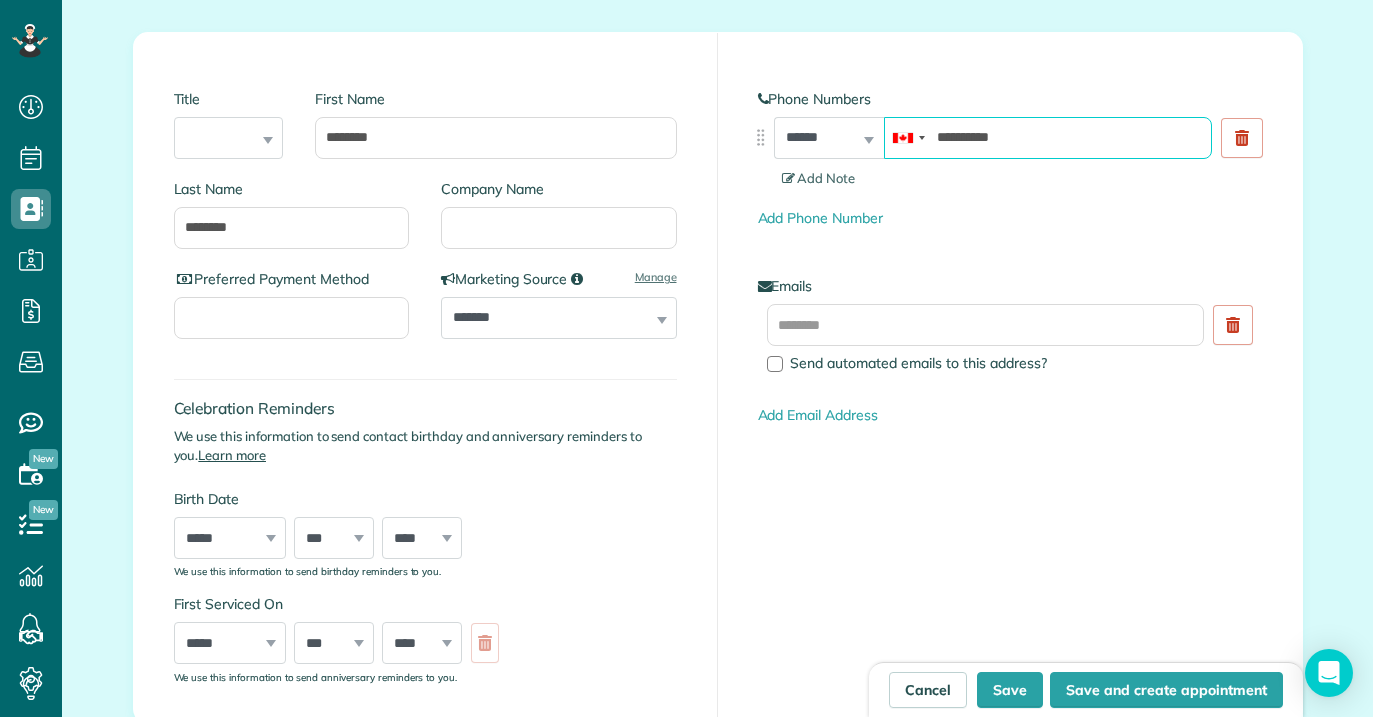 click on "Save" at bounding box center [1010, 690] 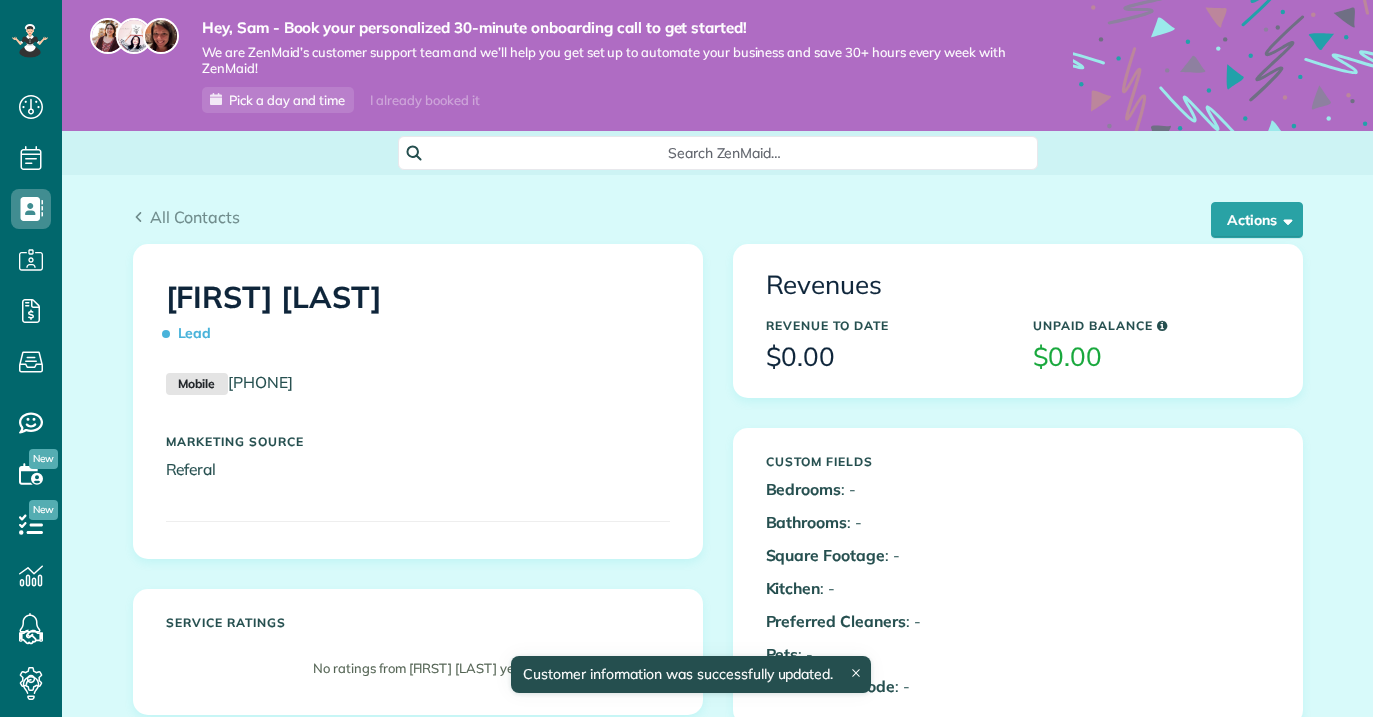 scroll, scrollTop: 0, scrollLeft: 0, axis: both 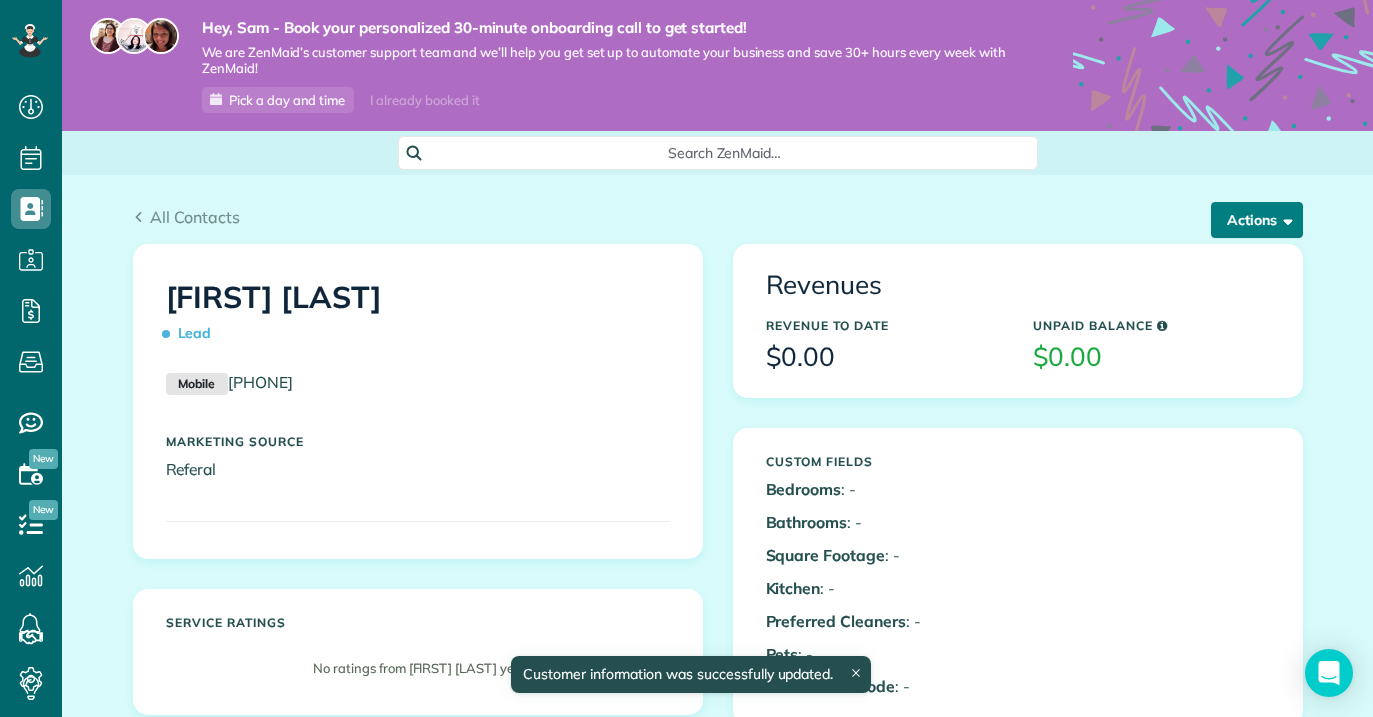 click at bounding box center (1284, 219) 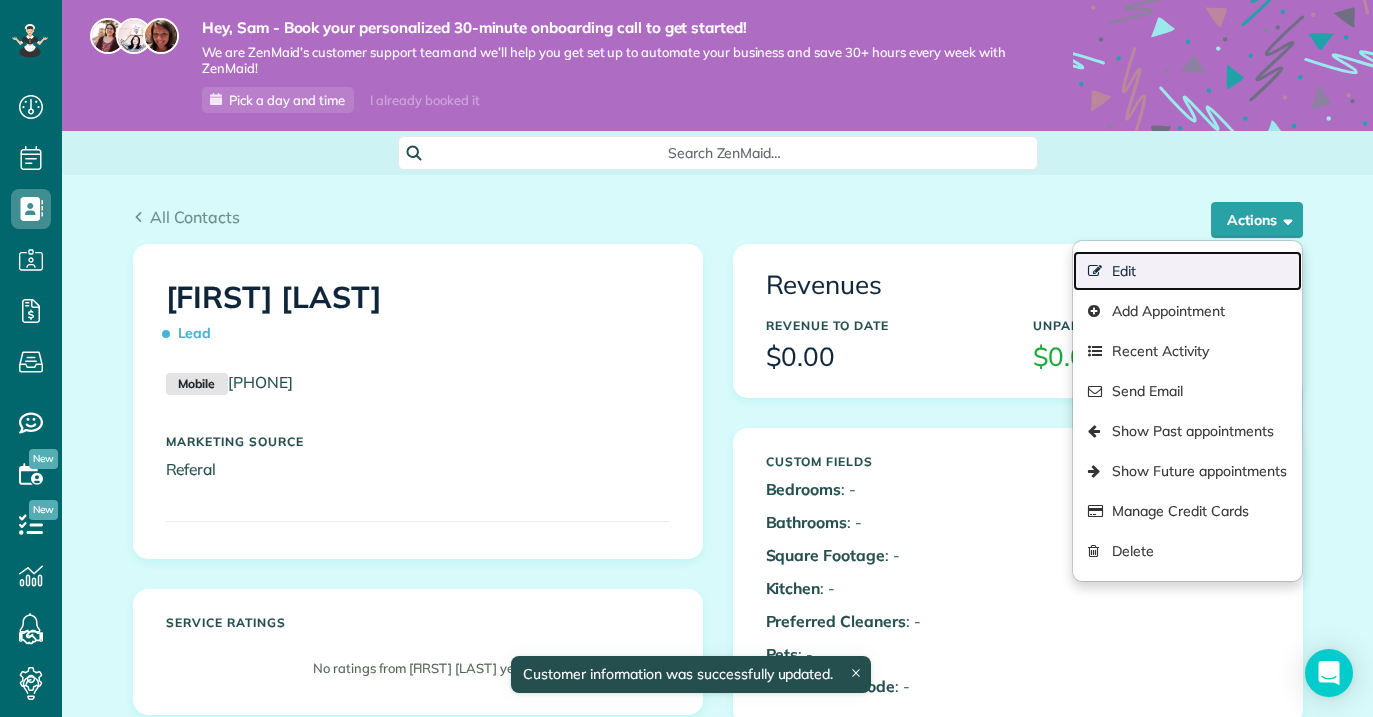 click on "Edit" at bounding box center (1187, 271) 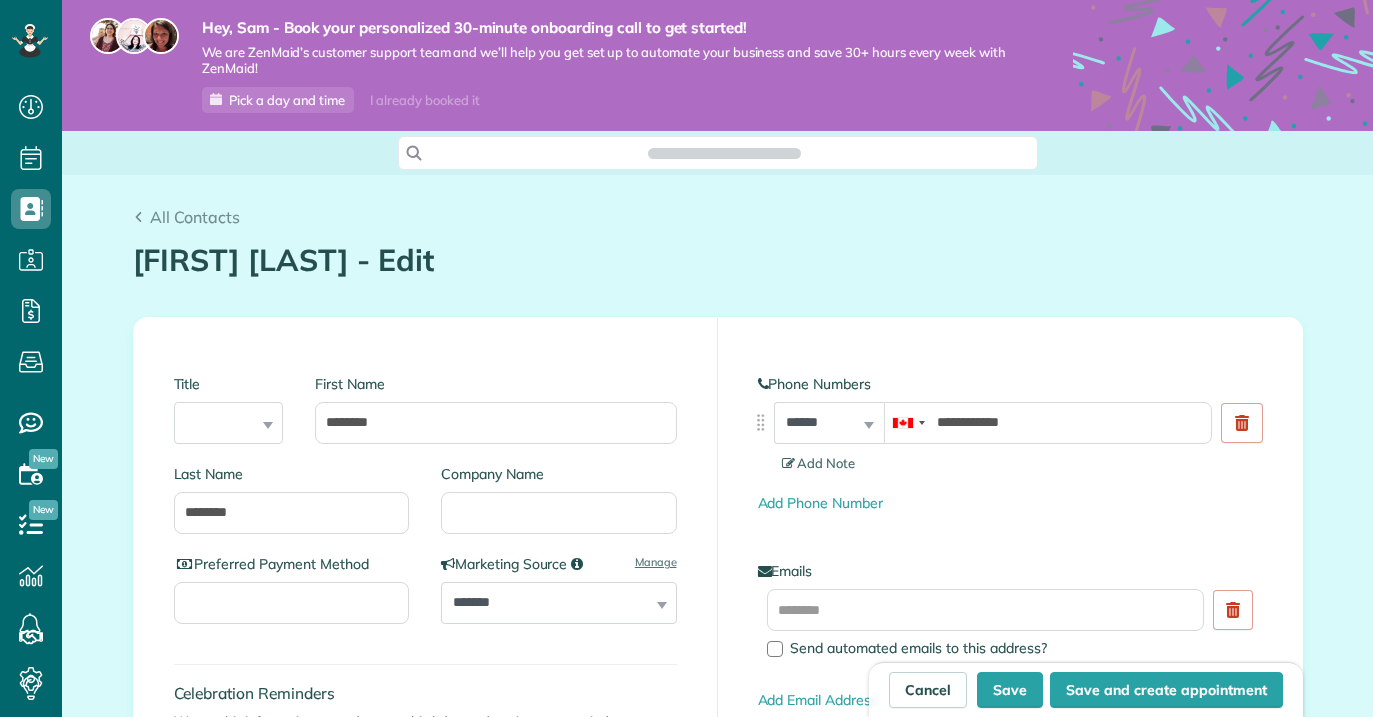 scroll, scrollTop: 0, scrollLeft: 0, axis: both 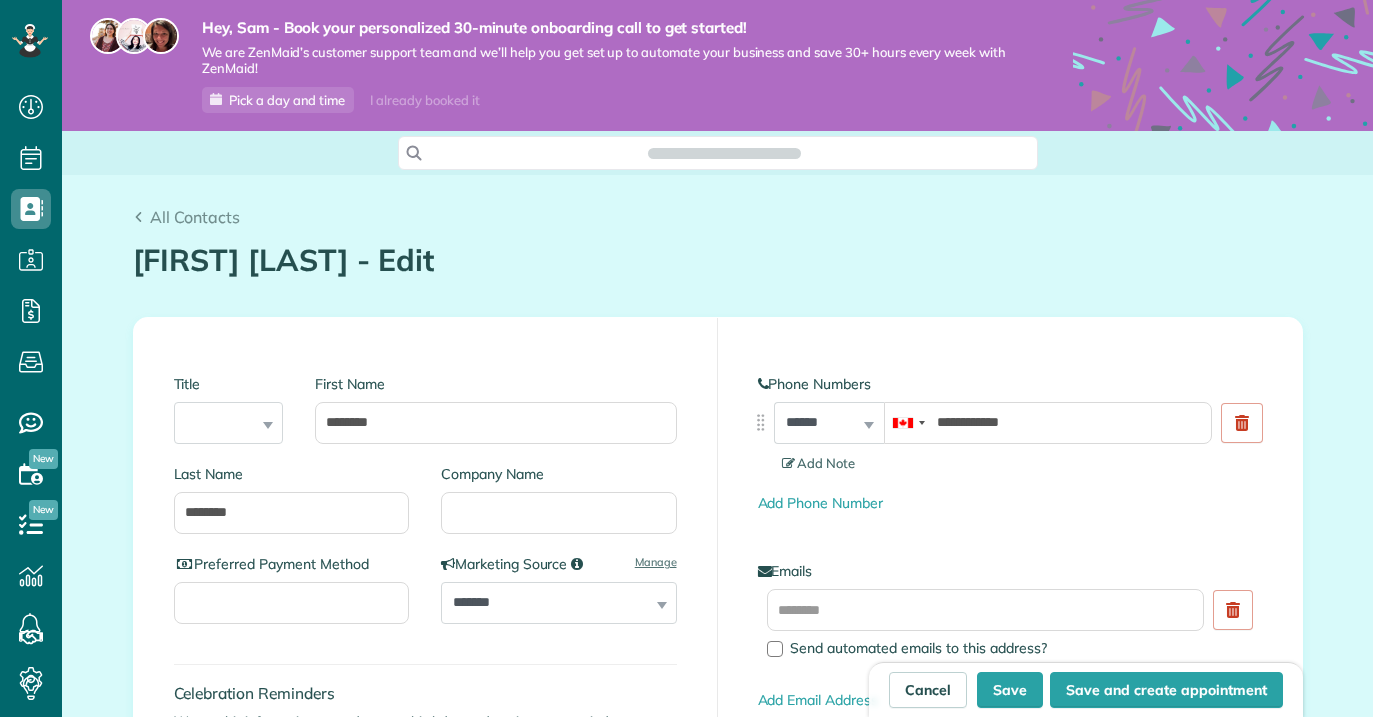 type on "**********" 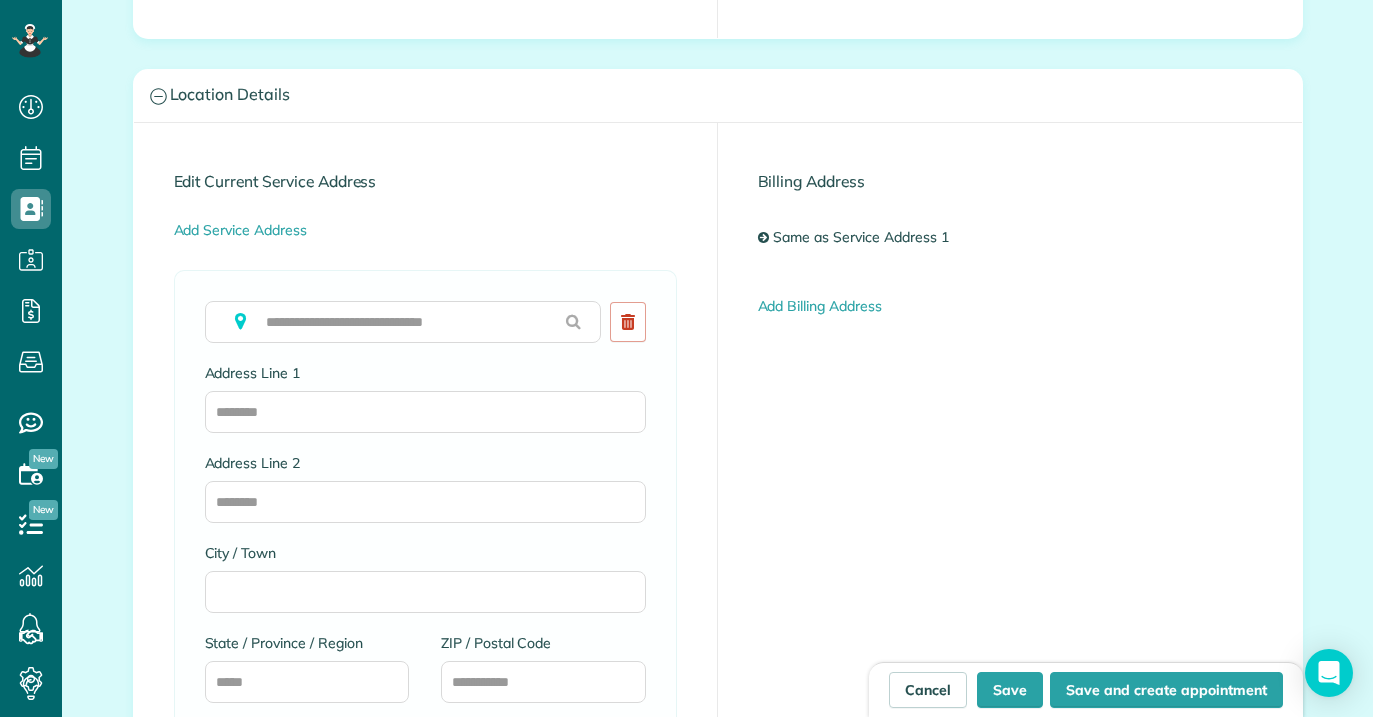 scroll, scrollTop: 973, scrollLeft: 0, axis: vertical 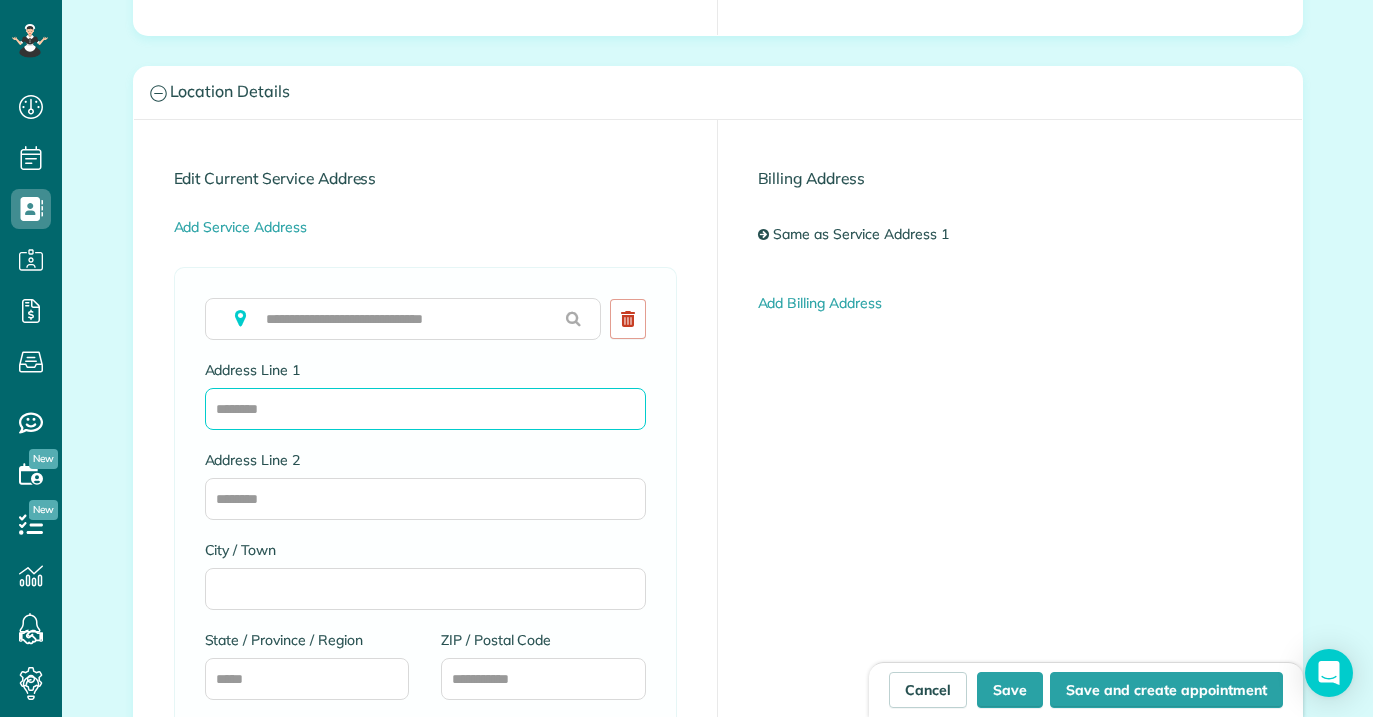 click on "Address Line 1" at bounding box center (425, 409) 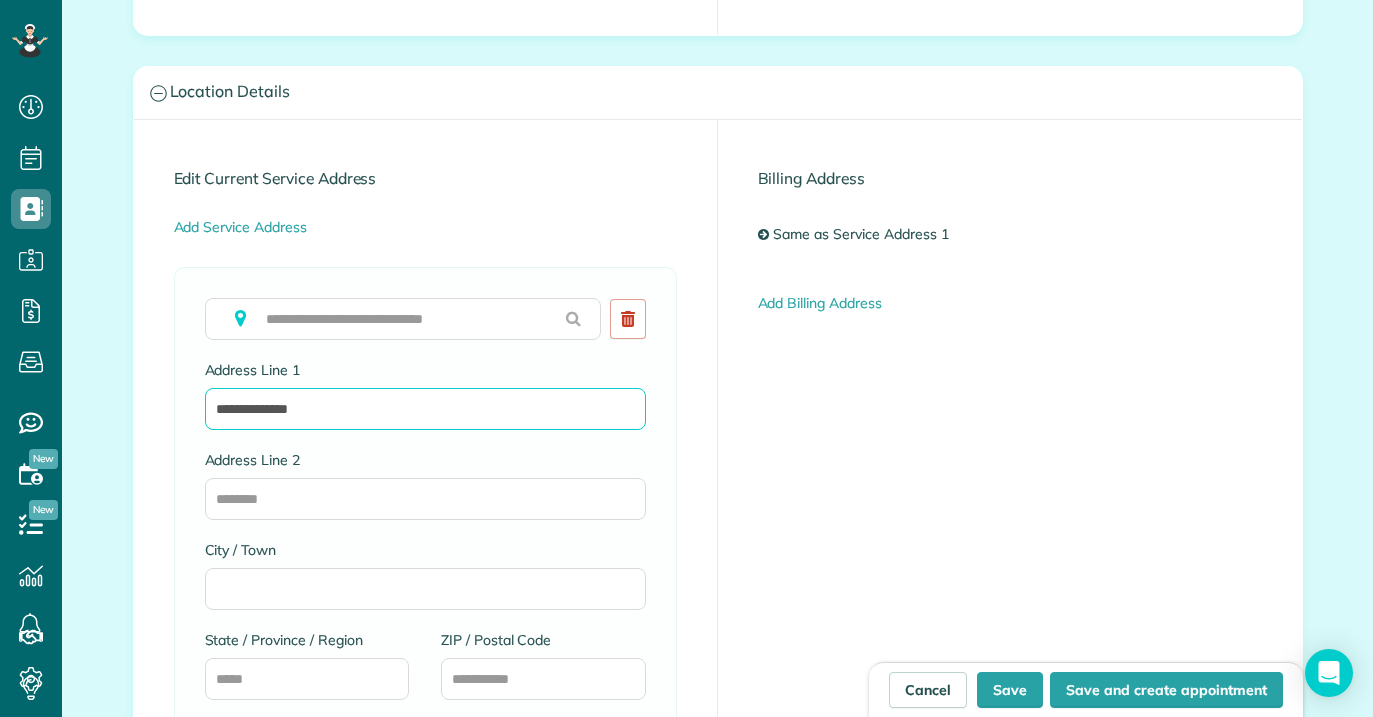 type on "**********" 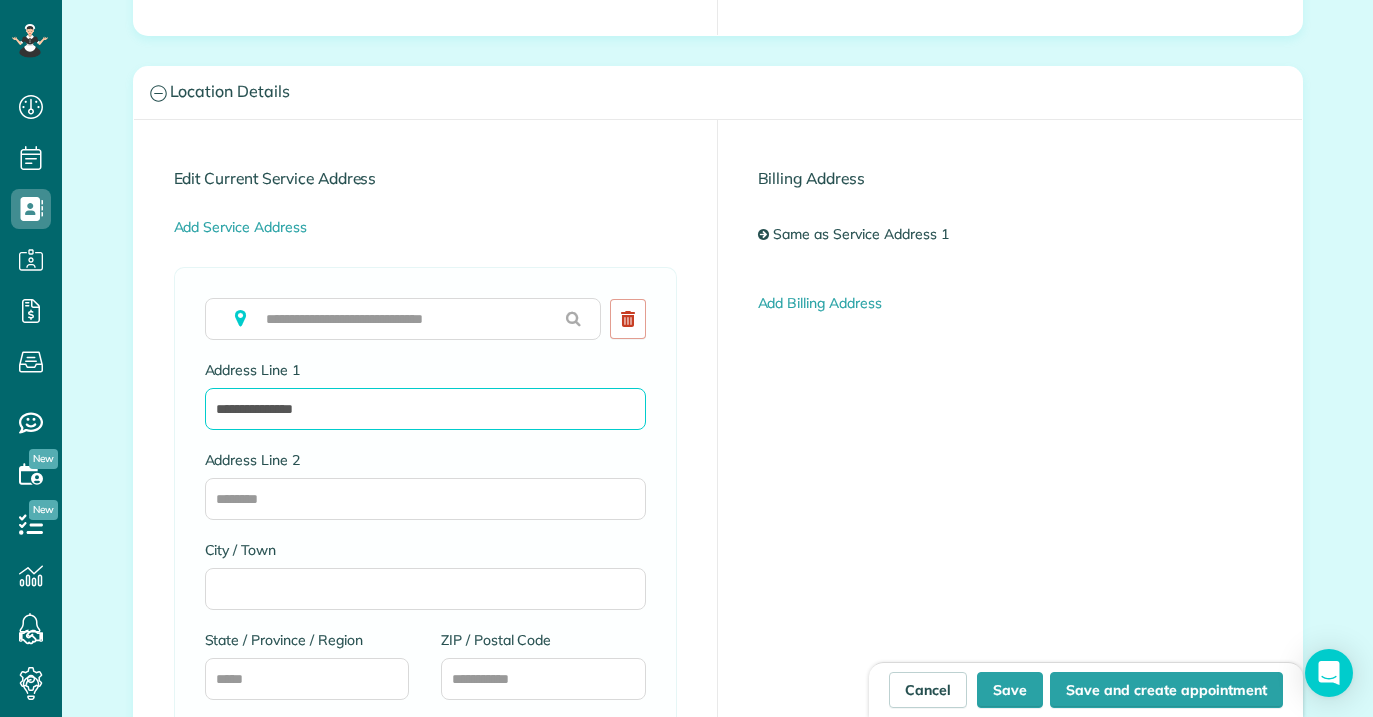 drag, startPoint x: 379, startPoint y: 403, endPoint x: 179, endPoint y: 399, distance: 200.04 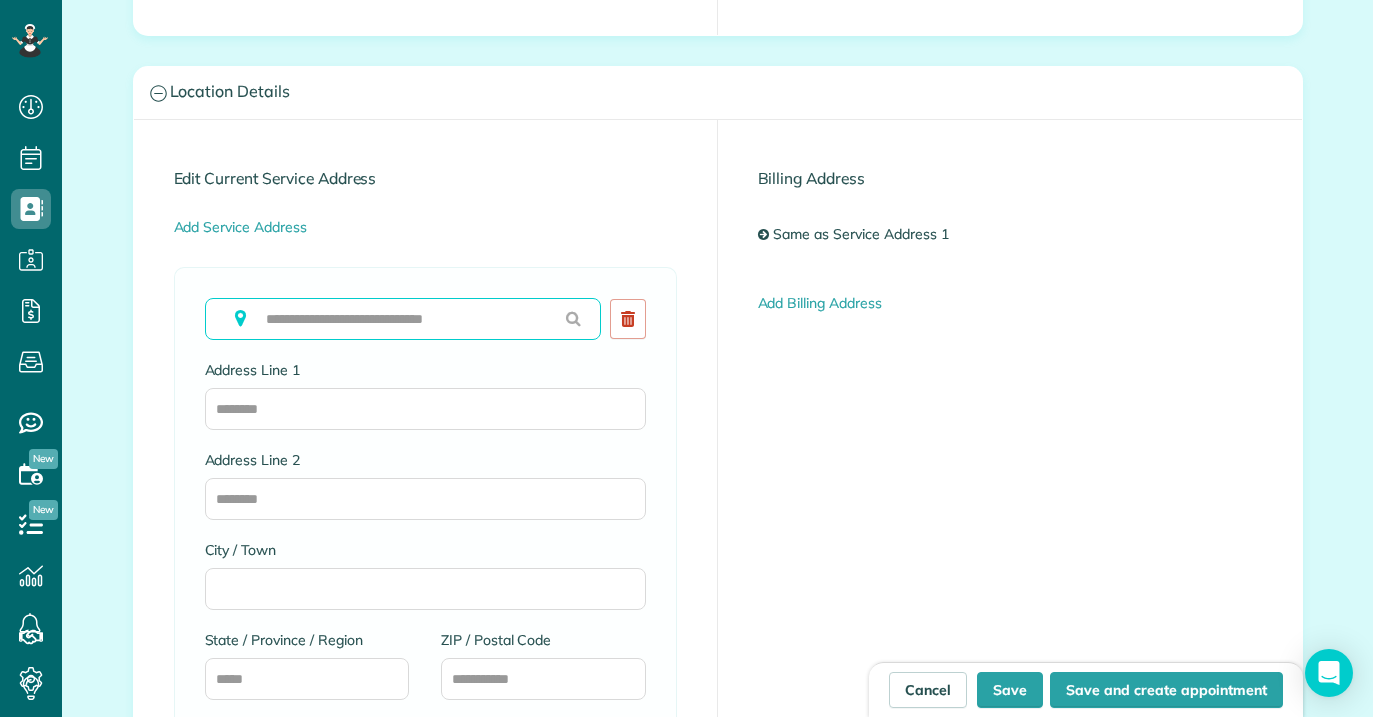 click at bounding box center [403, 319] 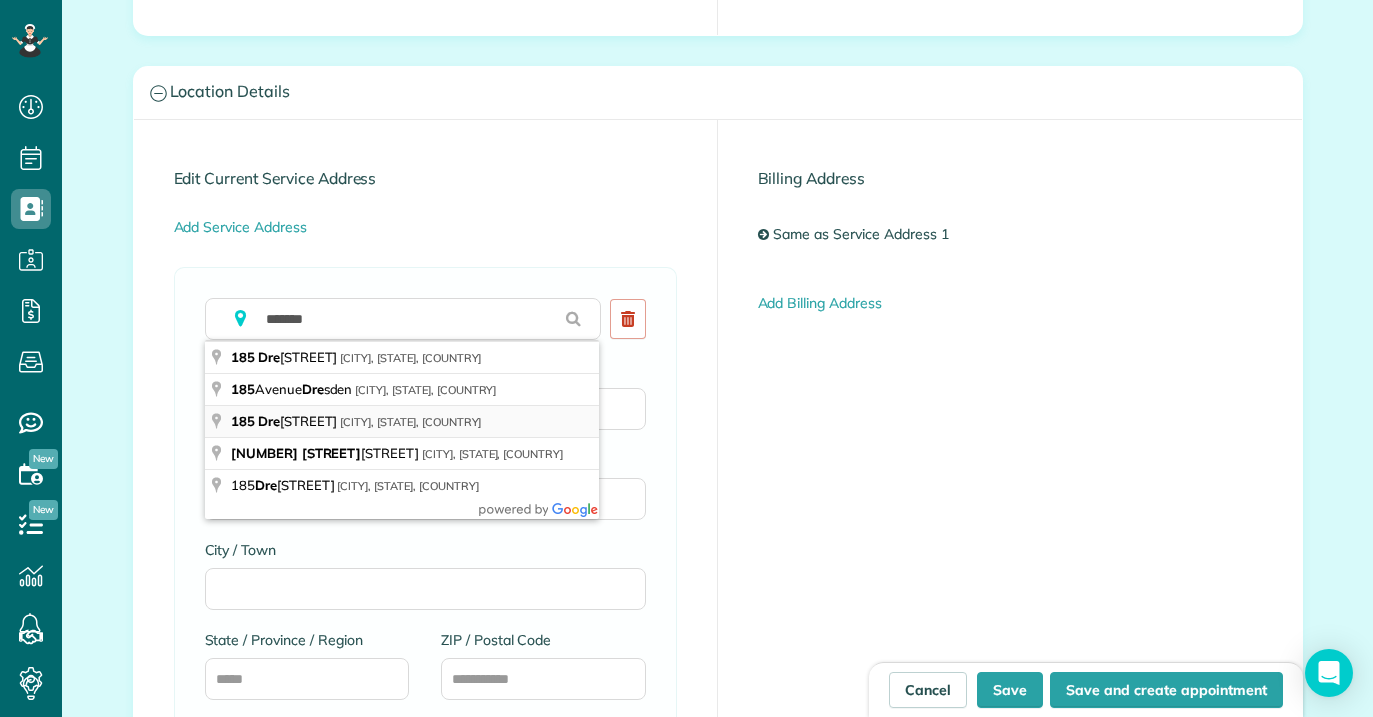 type on "**********" 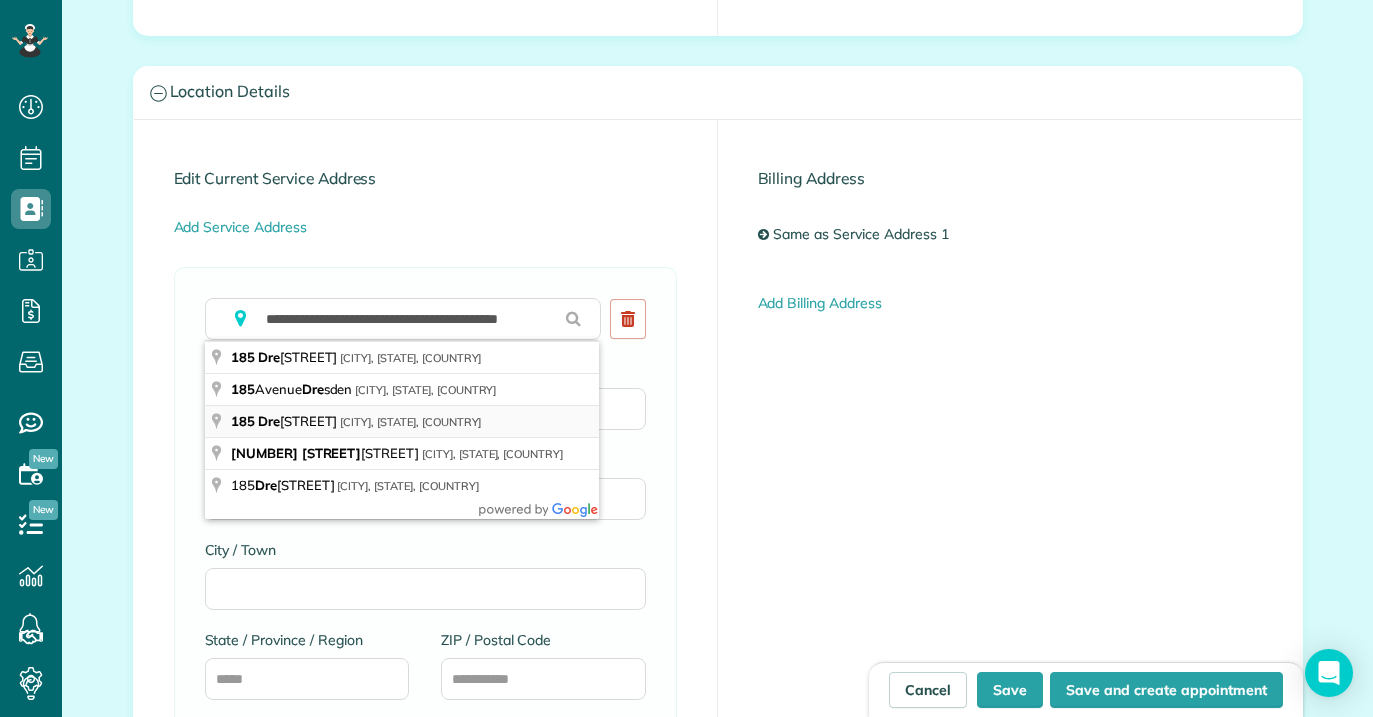 type on "**********" 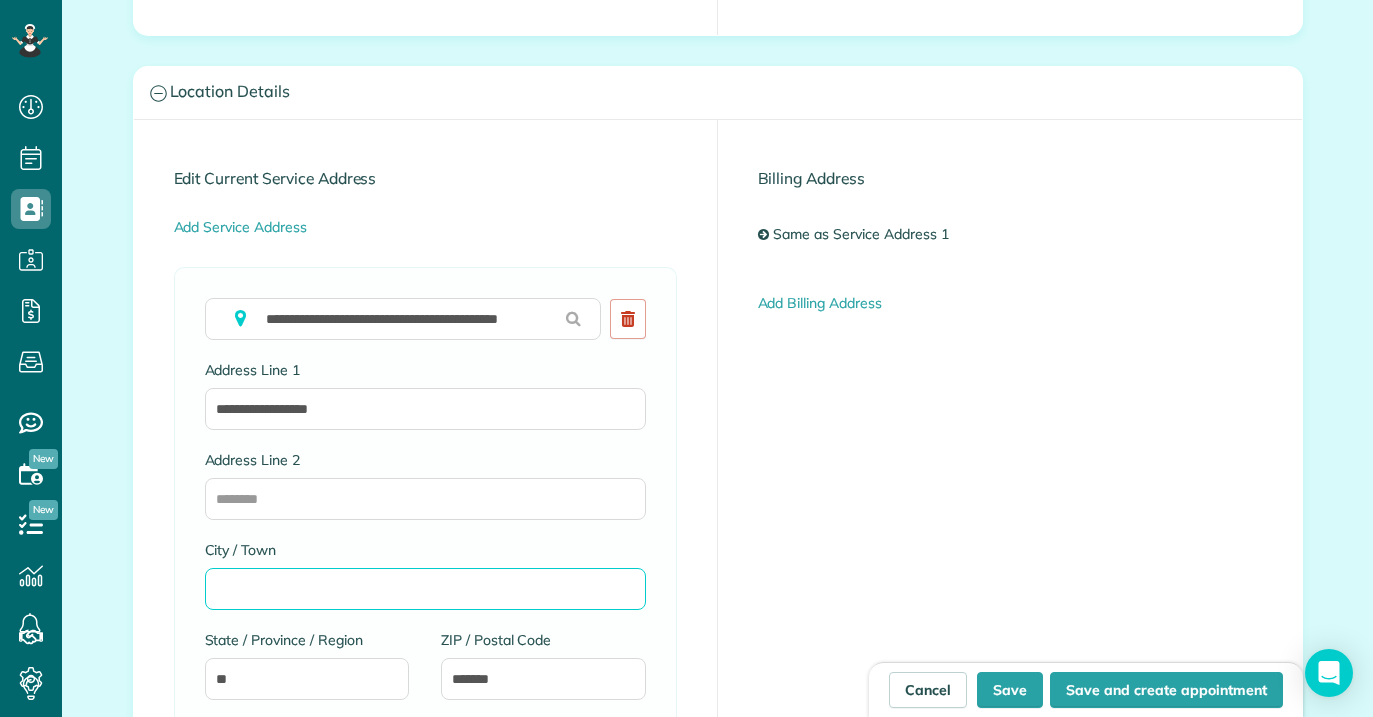 click on "City / Town" at bounding box center [425, 589] 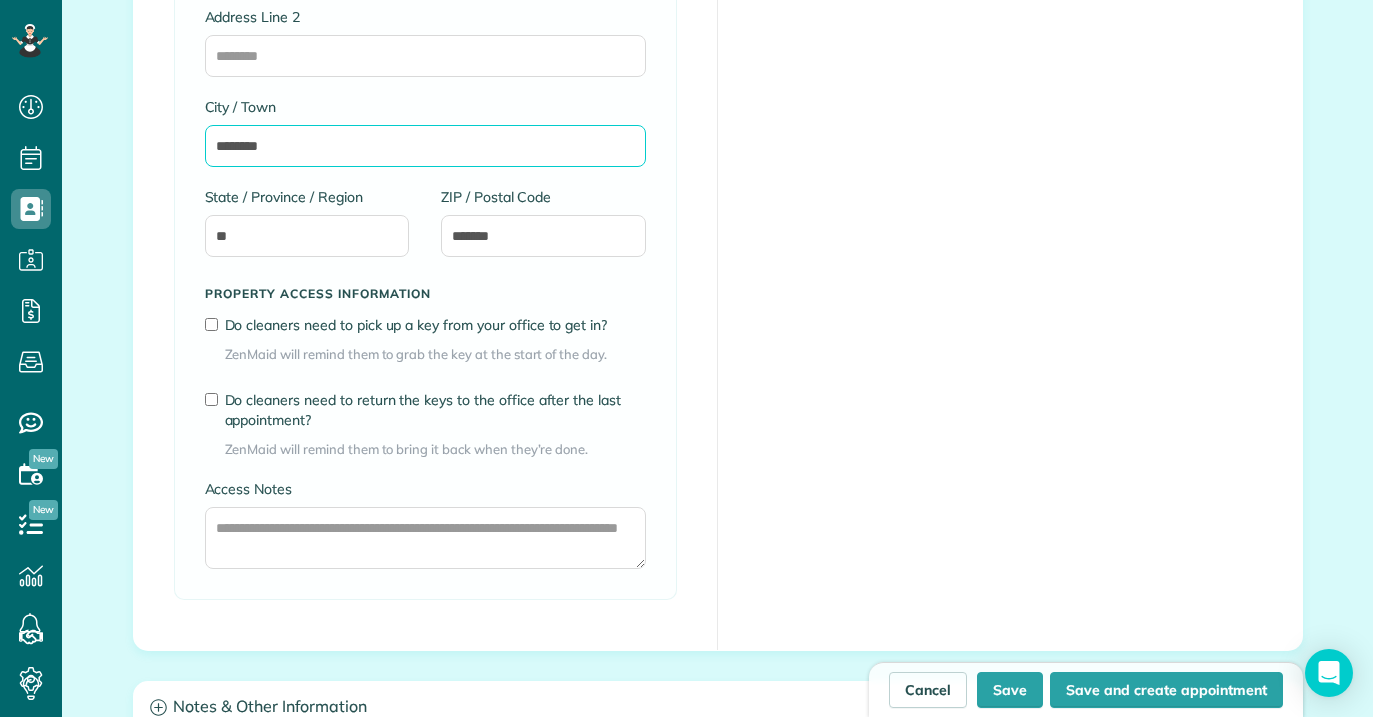 scroll, scrollTop: 1418, scrollLeft: 0, axis: vertical 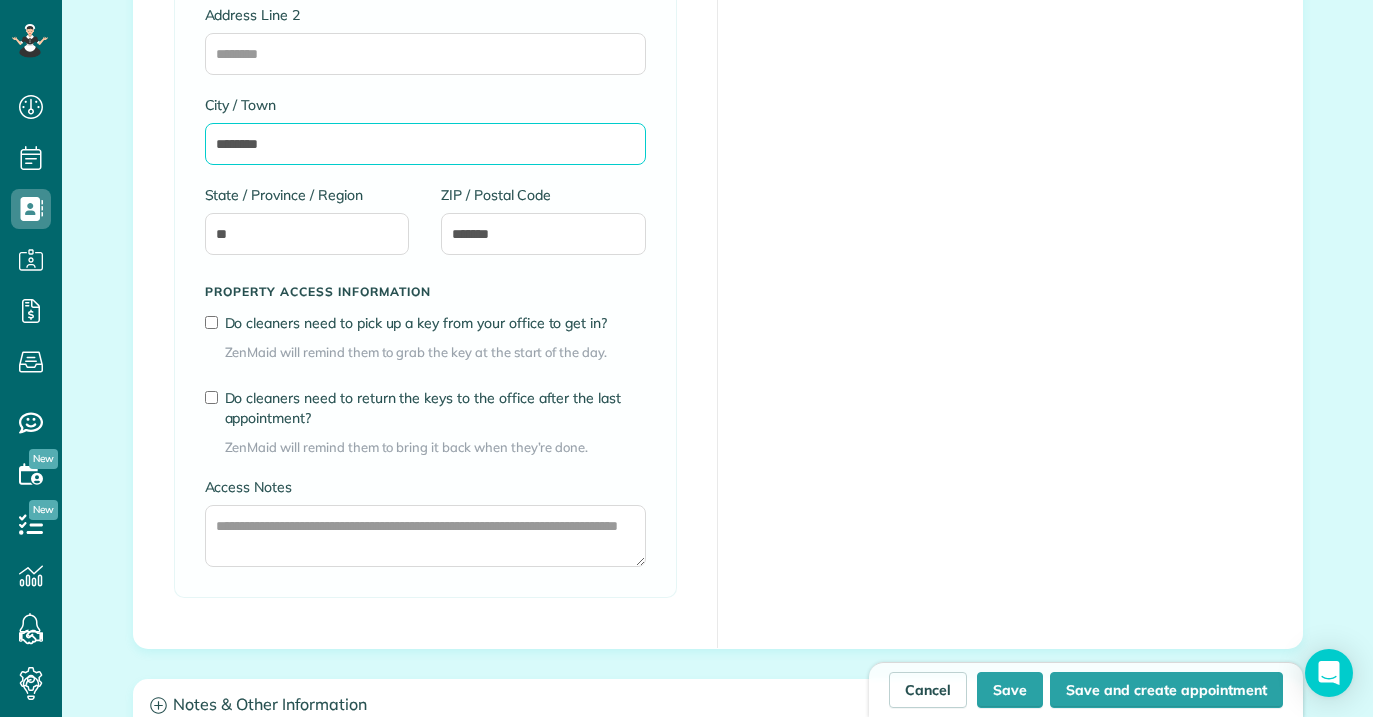 type on "********" 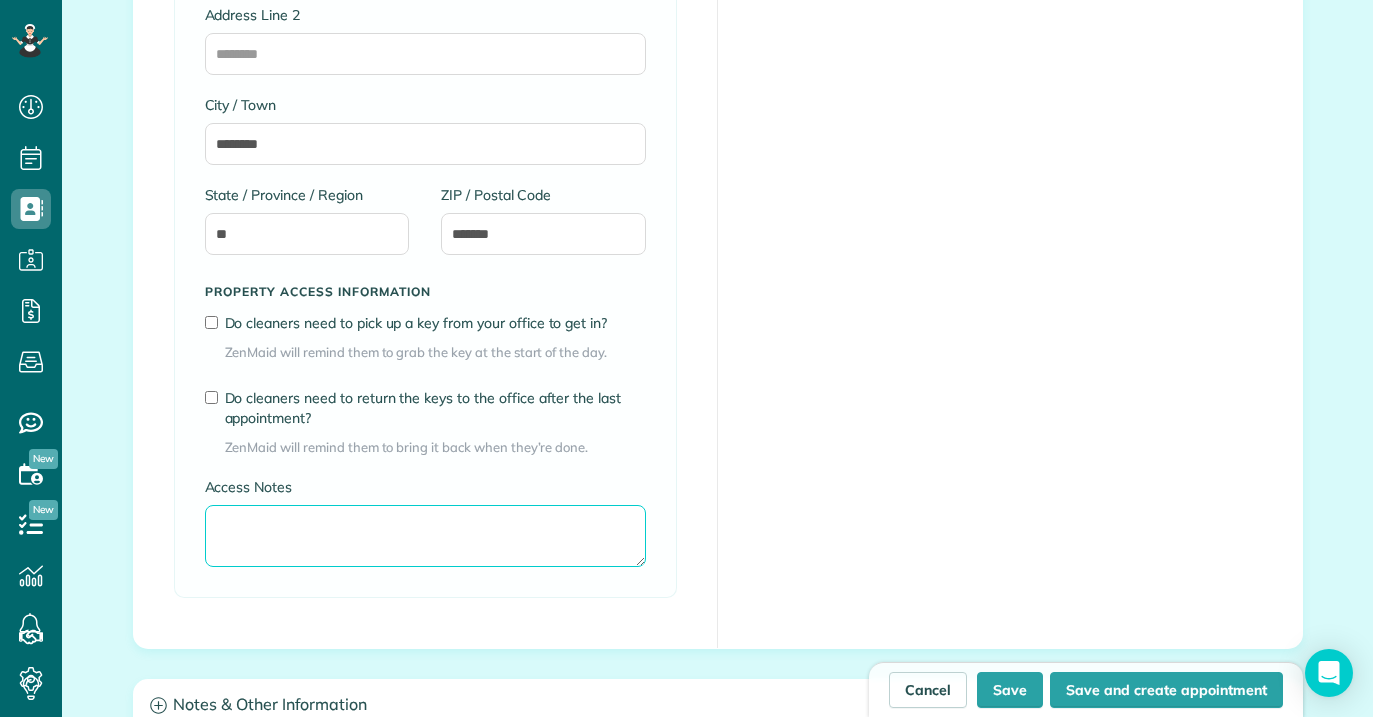 click on "Access Notes" at bounding box center [425, 536] 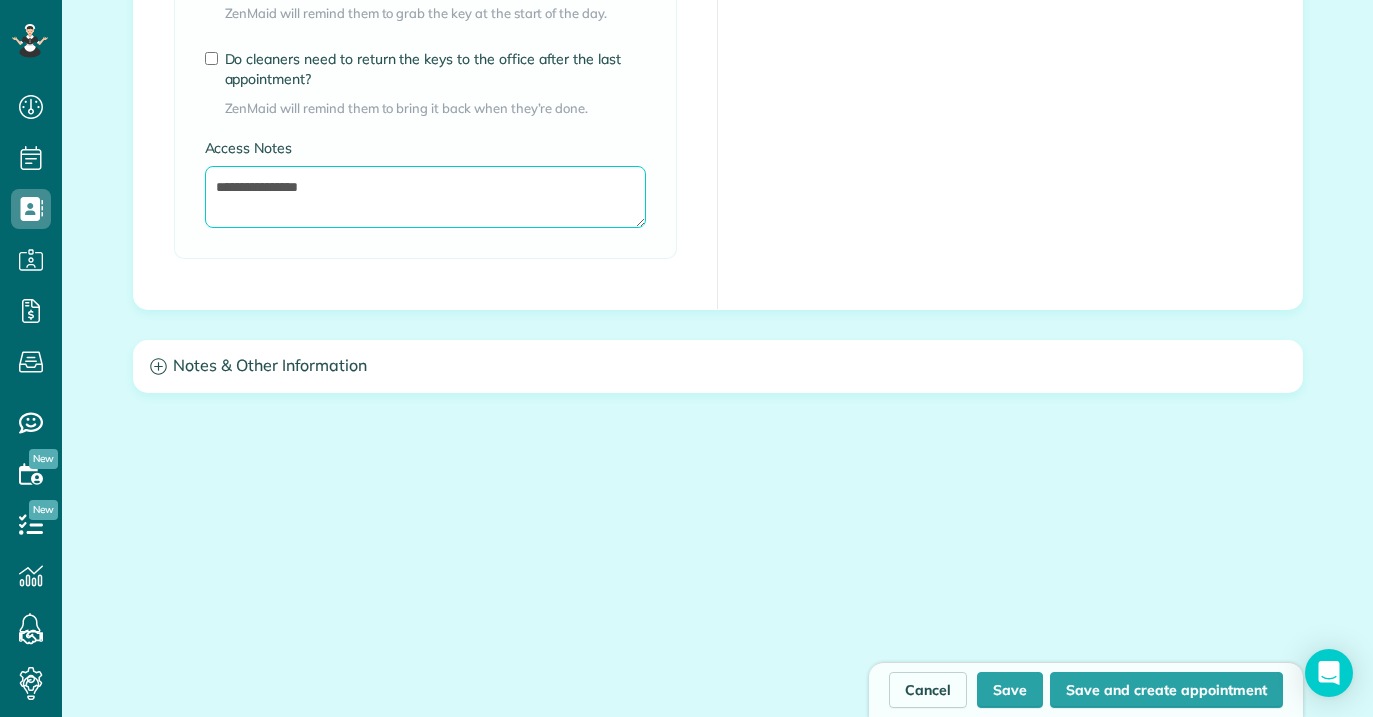 scroll, scrollTop: 1740, scrollLeft: 0, axis: vertical 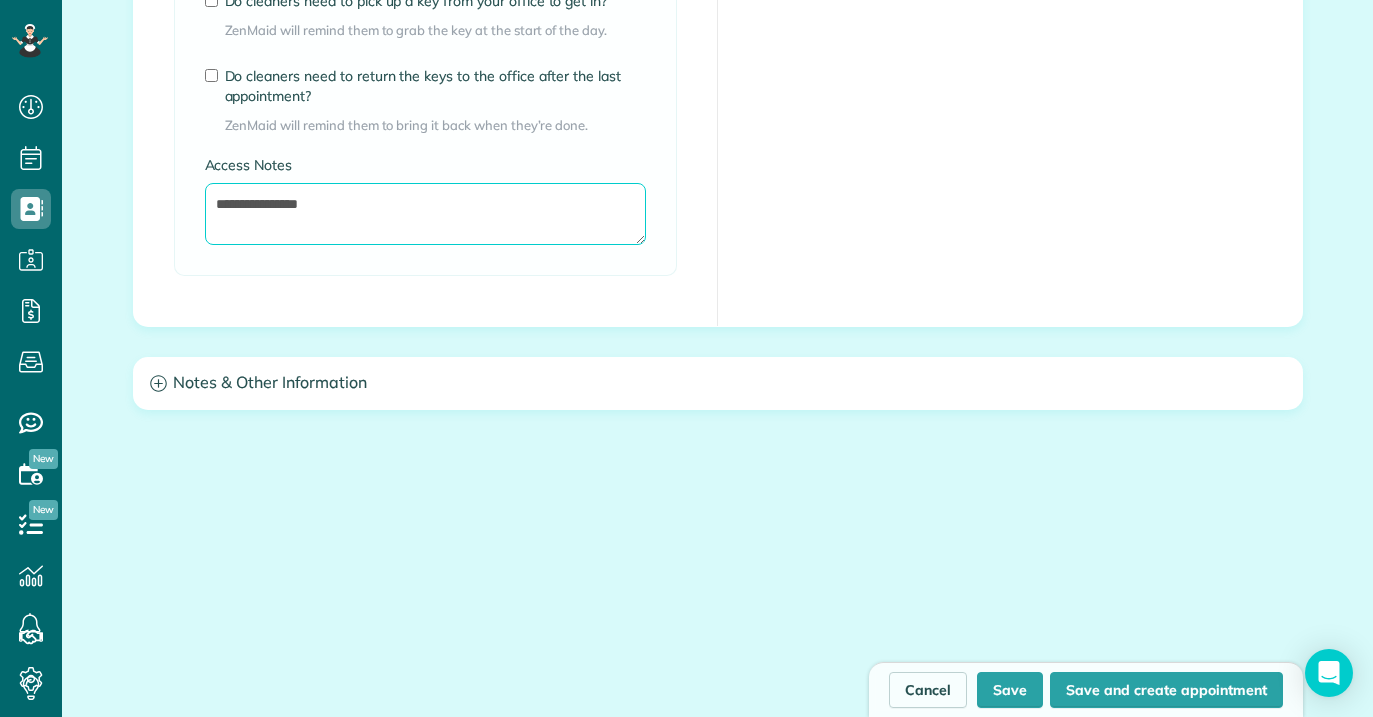 type on "**********" 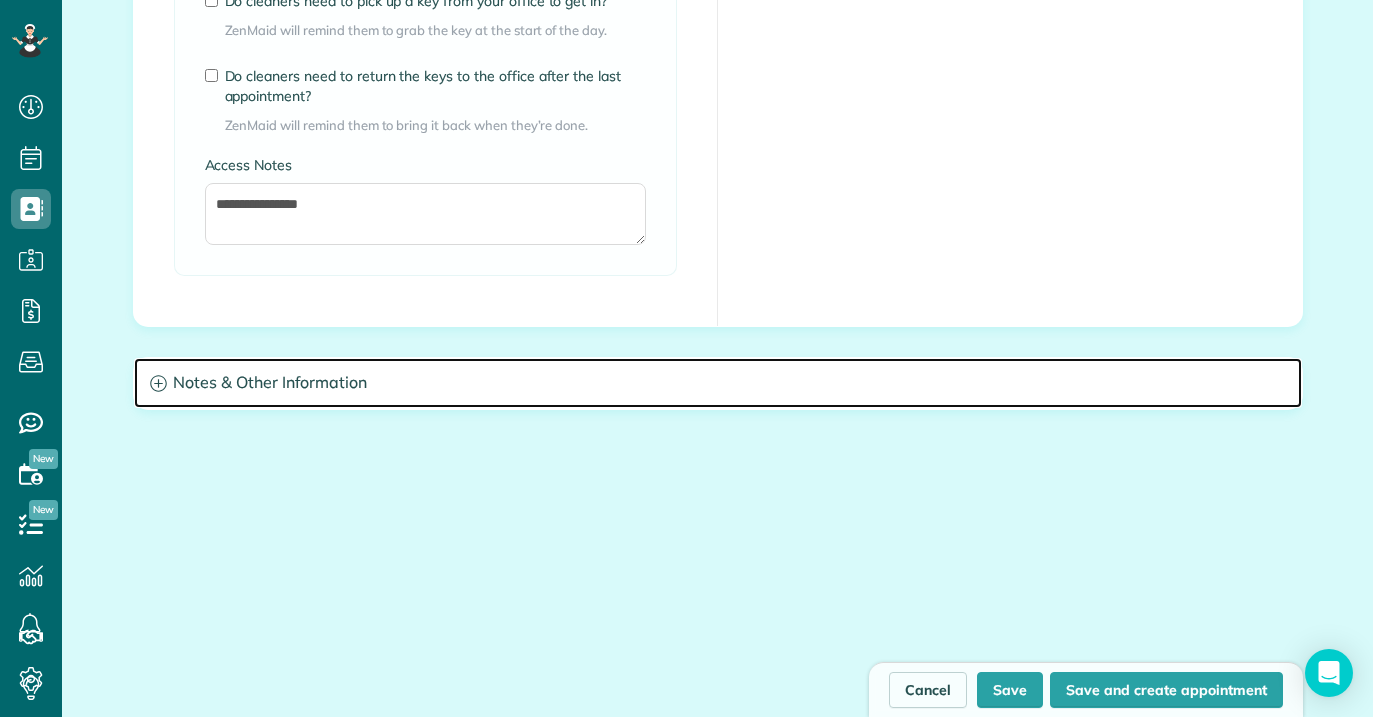 click on "Notes & Other Information" at bounding box center (718, 383) 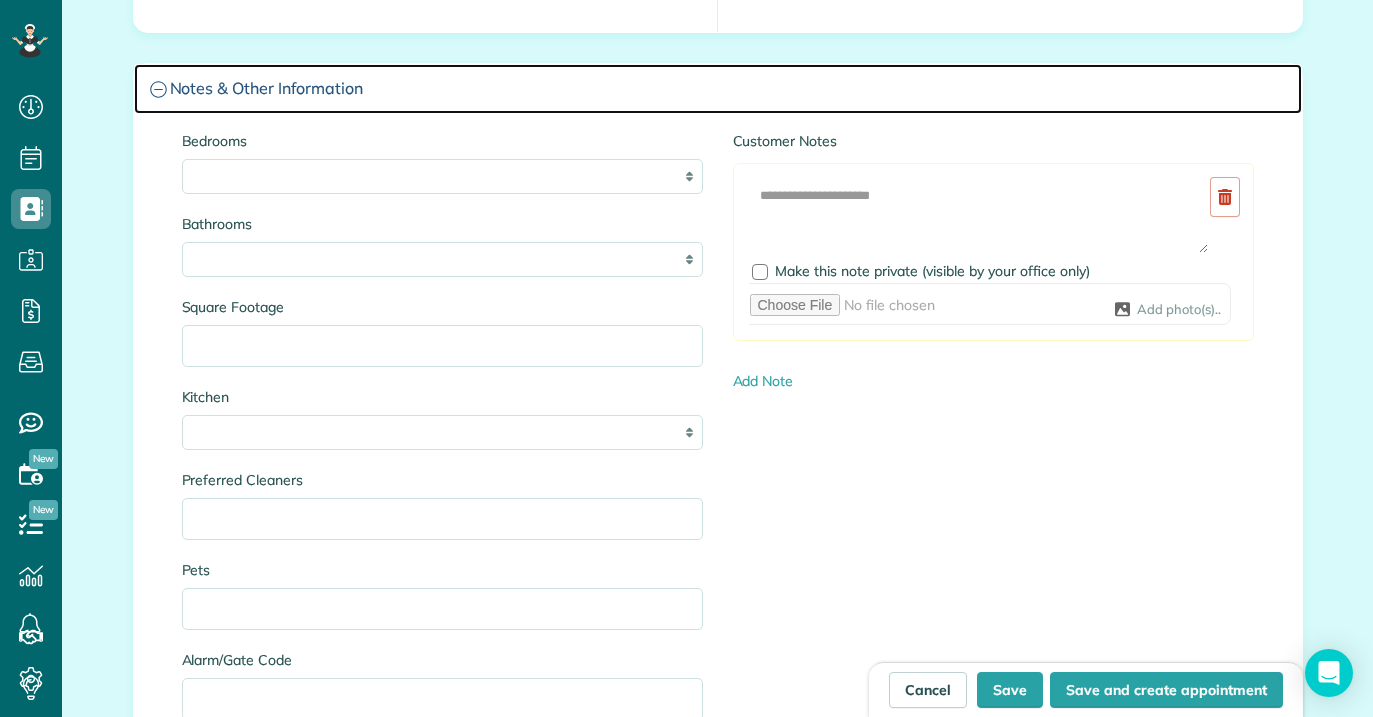 scroll, scrollTop: 2040, scrollLeft: 0, axis: vertical 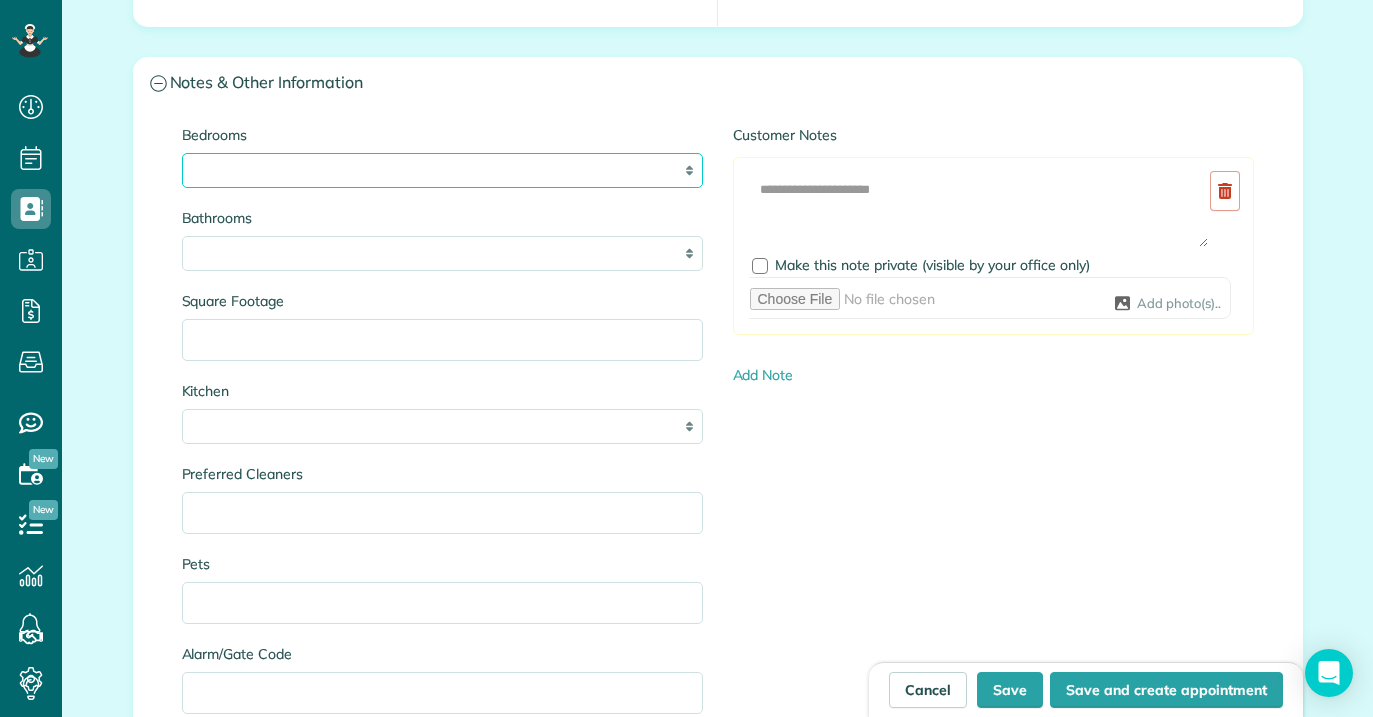 click on "*
*
*
*
**" at bounding box center [442, 170] 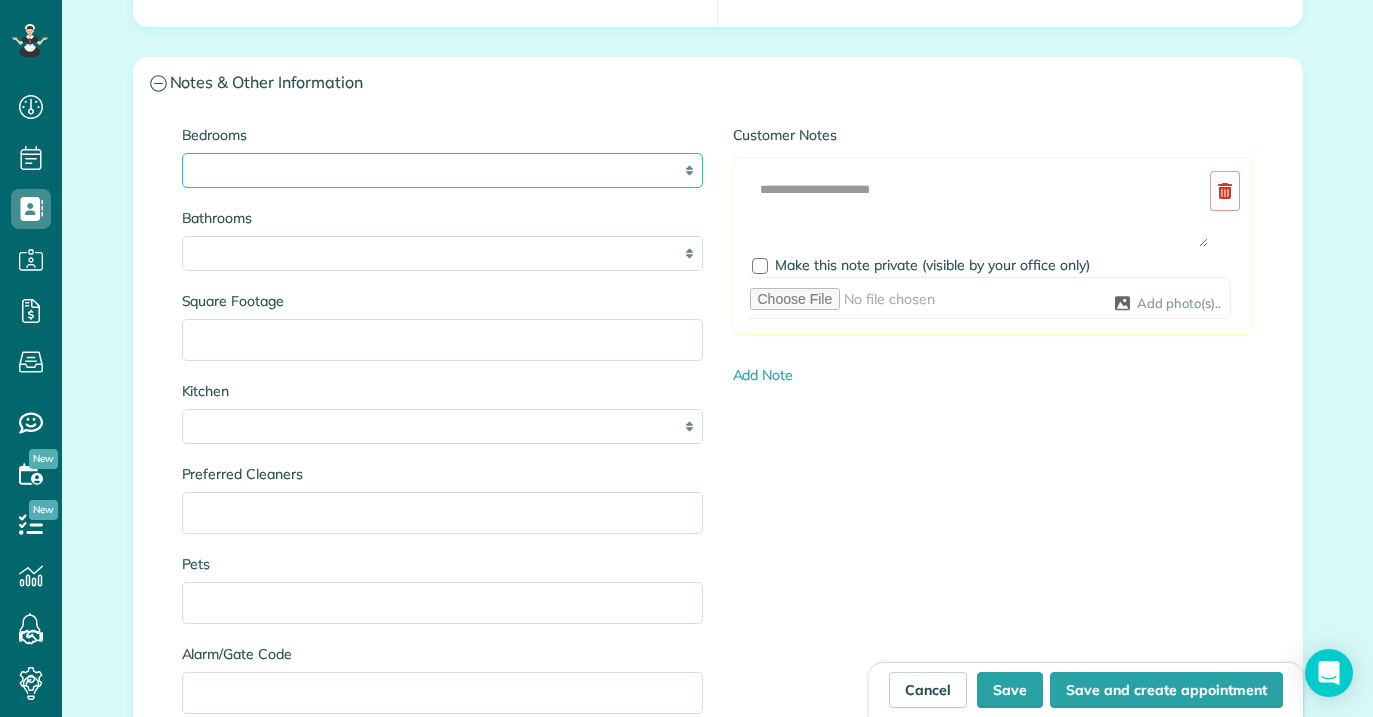 select on "*" 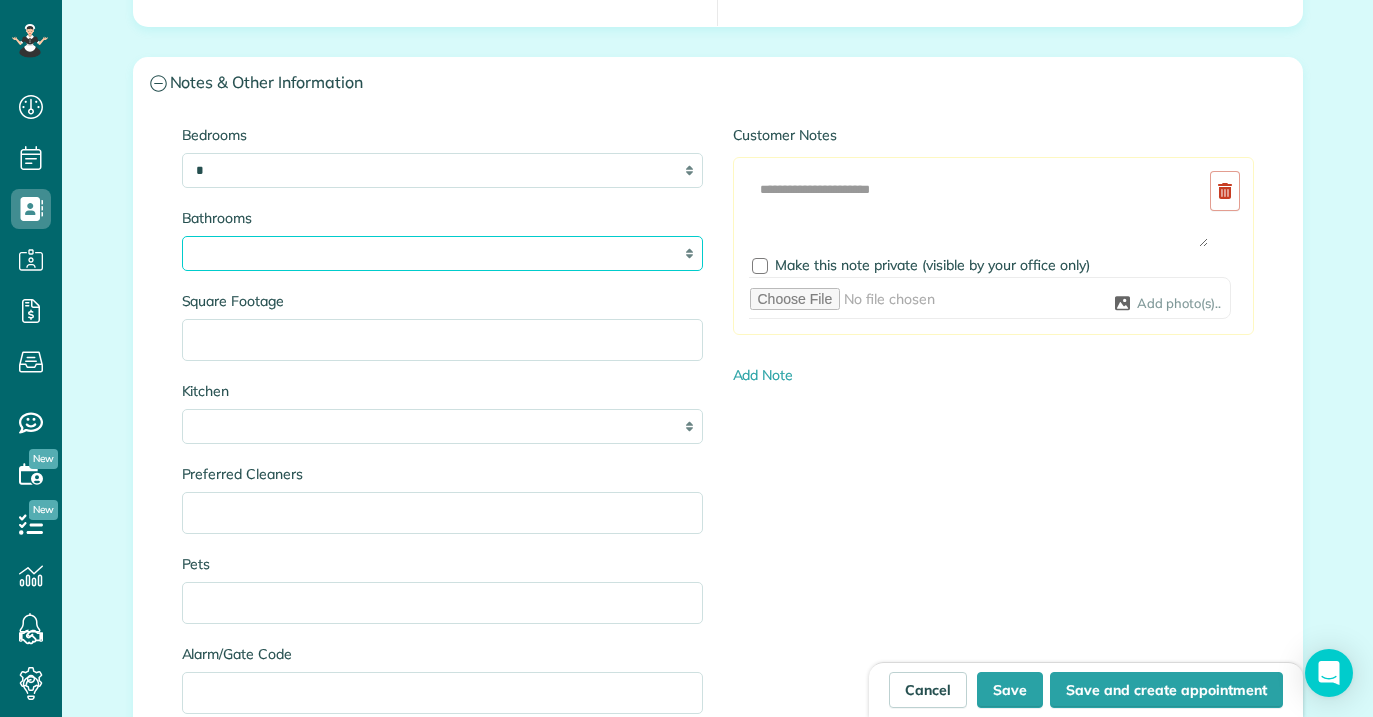 click on "*
***
*
***
*
***
*
***
**" at bounding box center (442, 253) 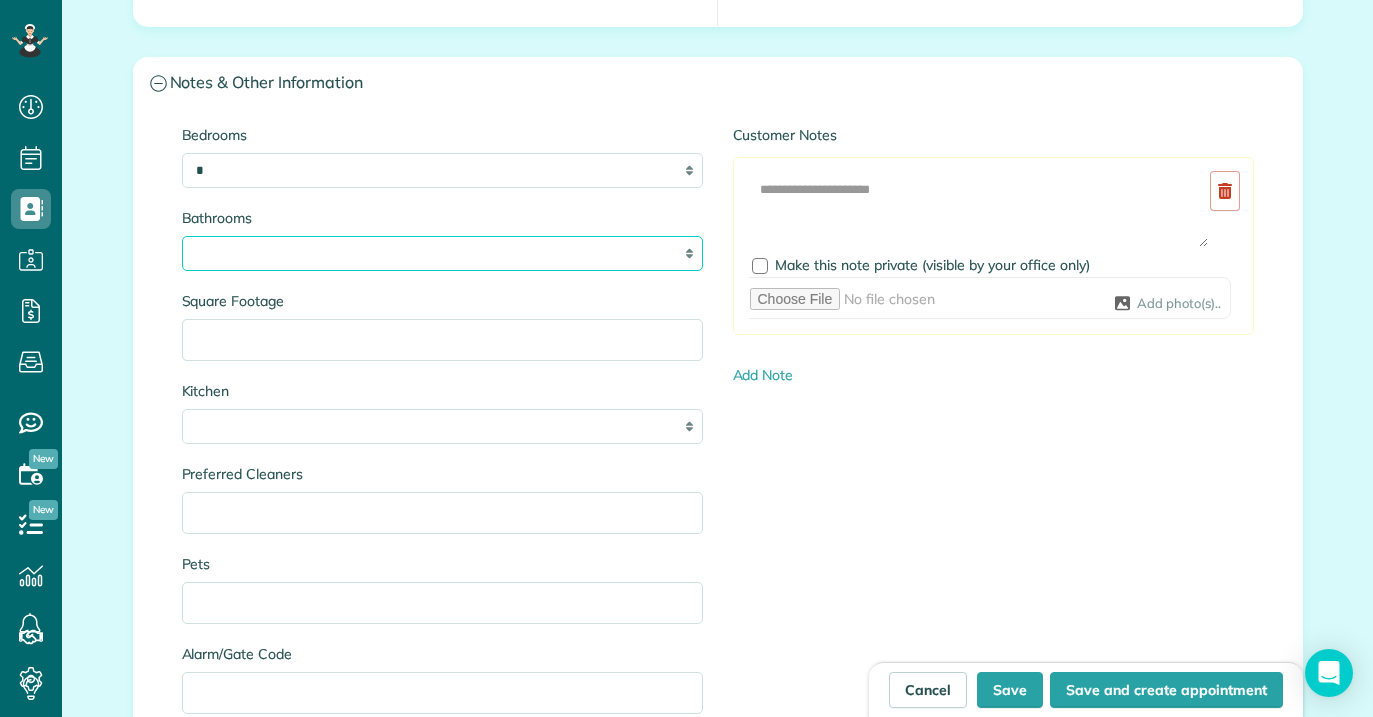select on "***" 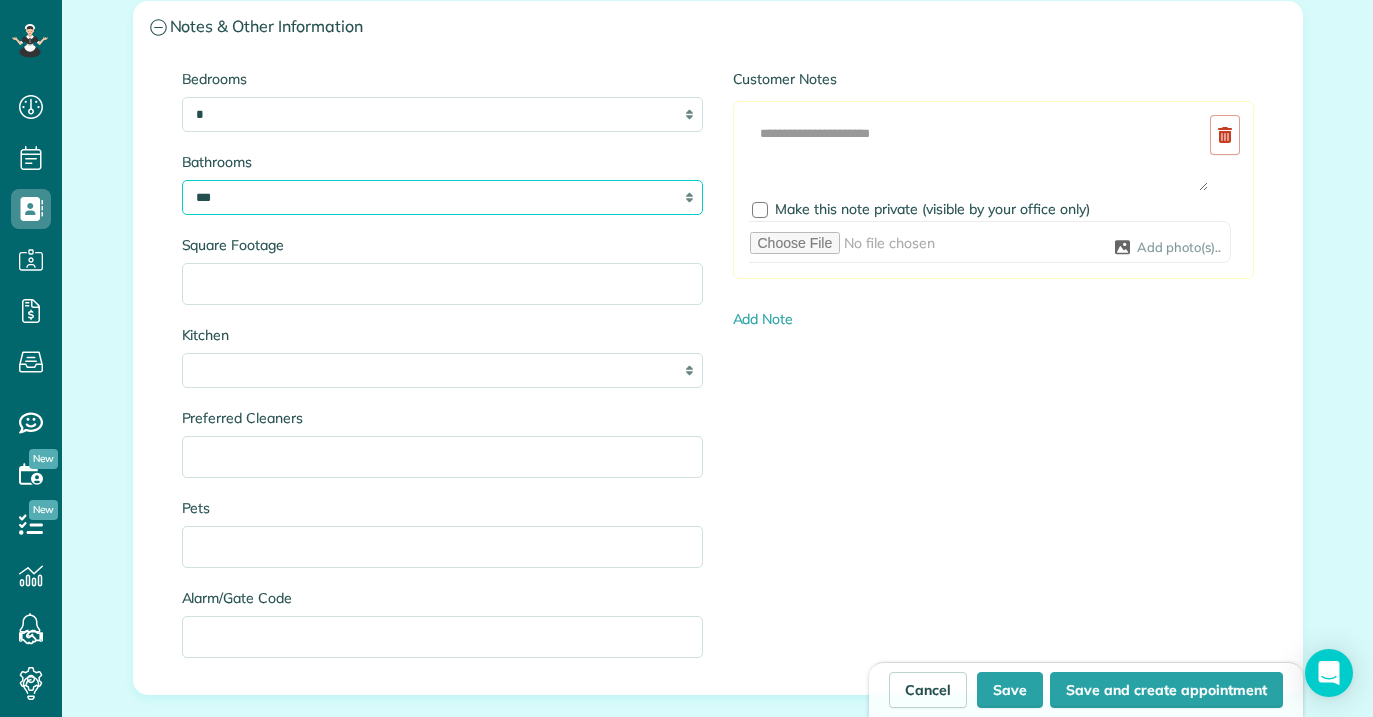 scroll, scrollTop: 2116, scrollLeft: 0, axis: vertical 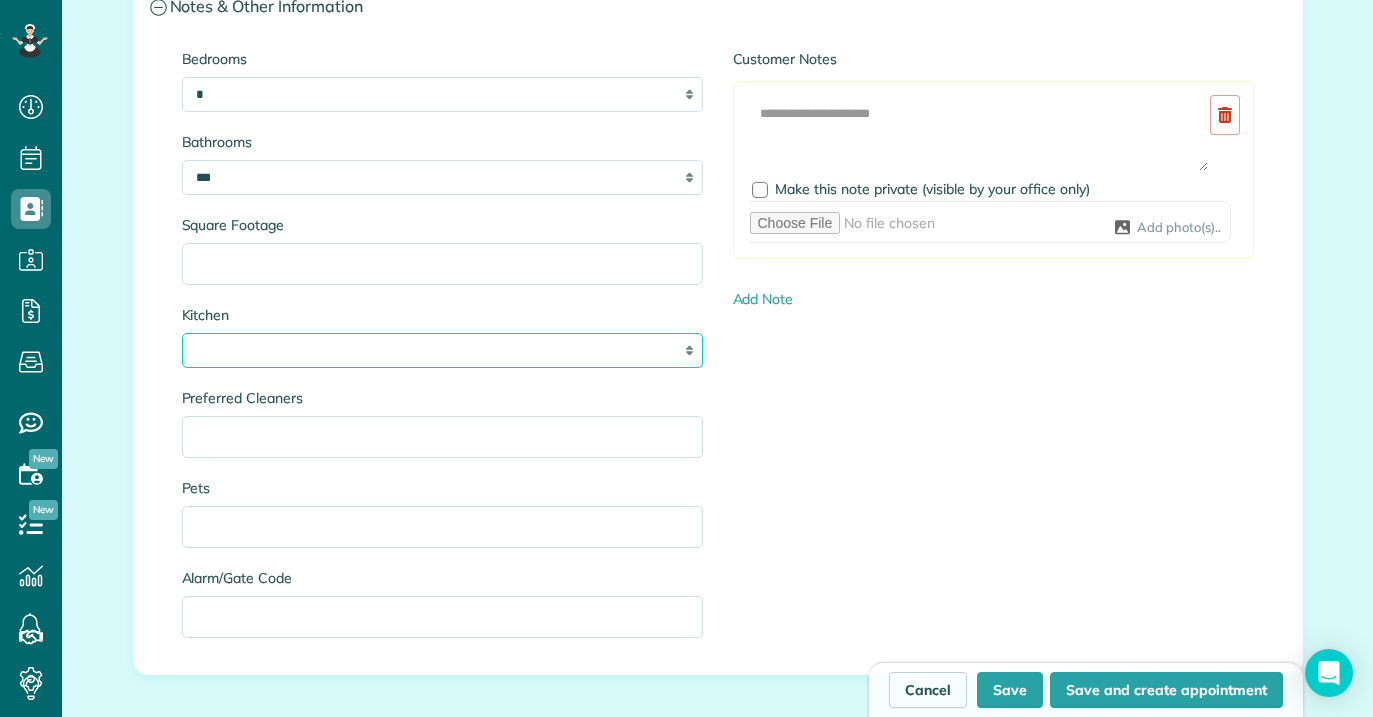 click on "*
*
*
*" at bounding box center (442, 350) 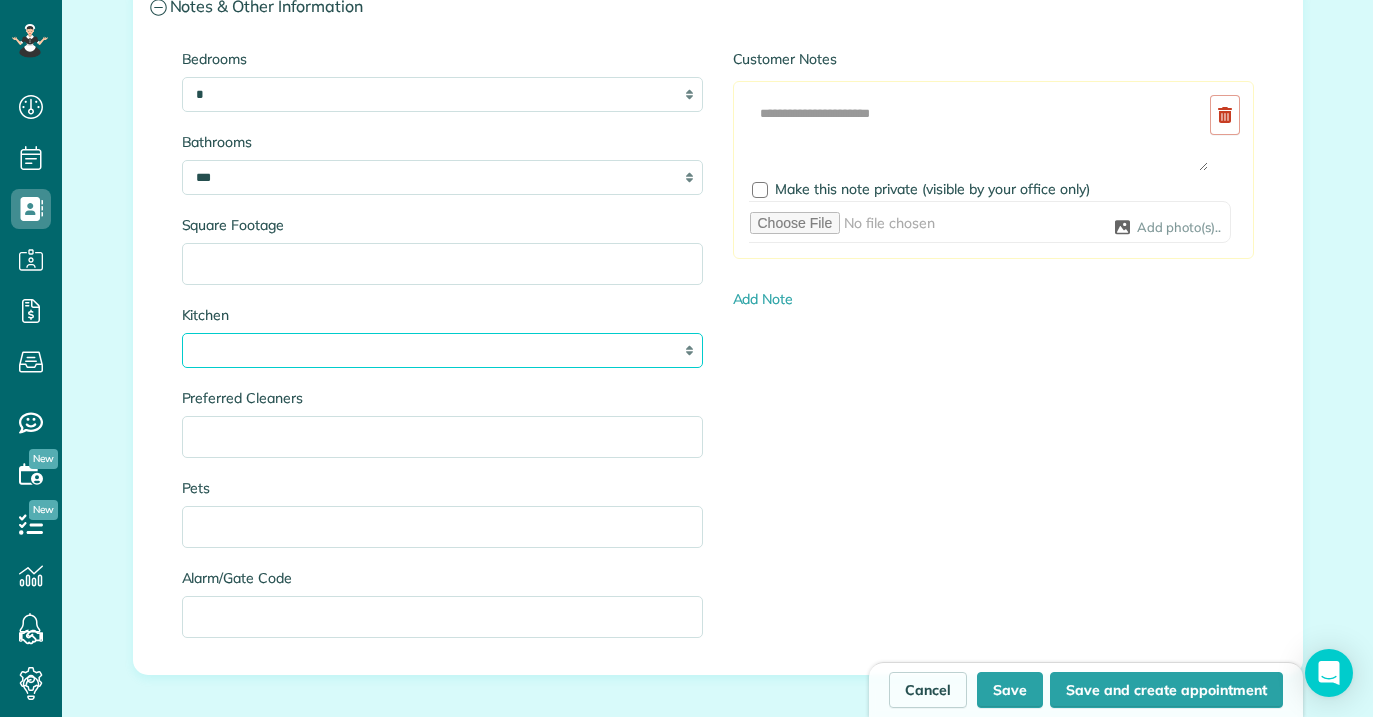 select on "*" 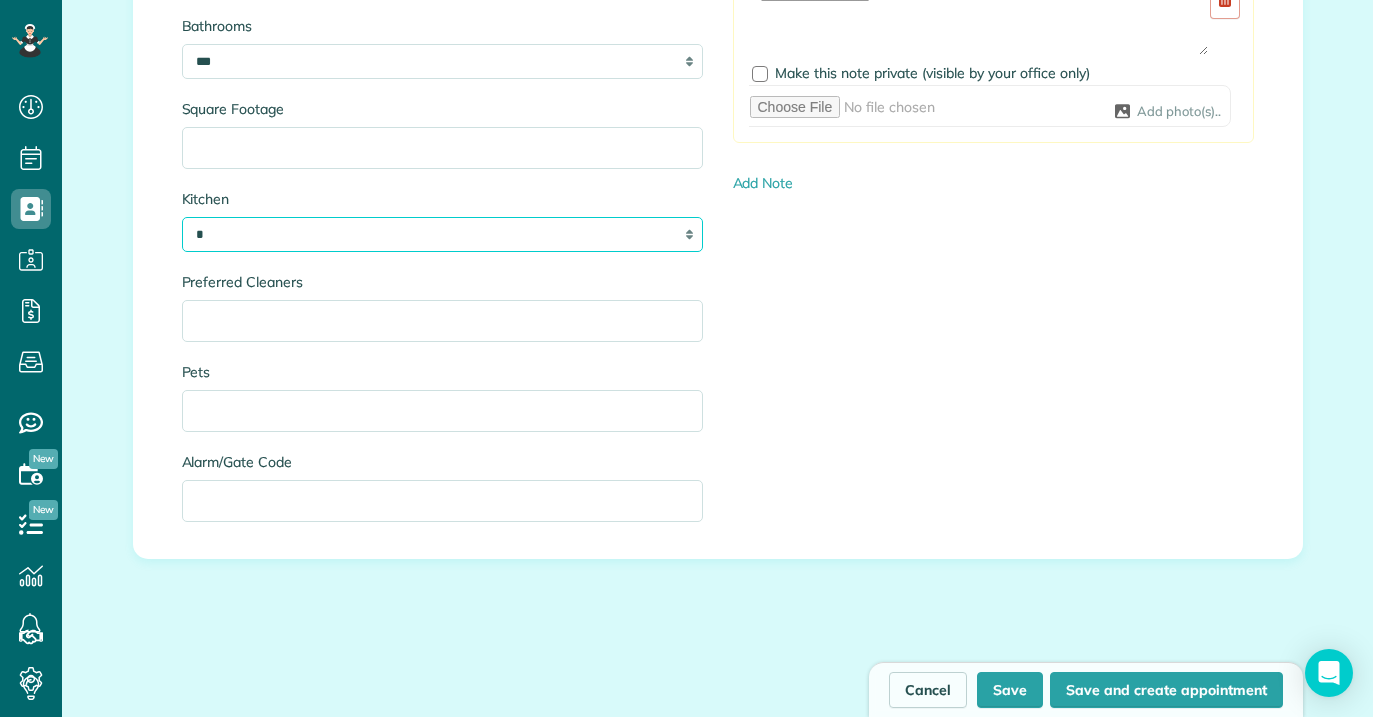 scroll, scrollTop: 2248, scrollLeft: 0, axis: vertical 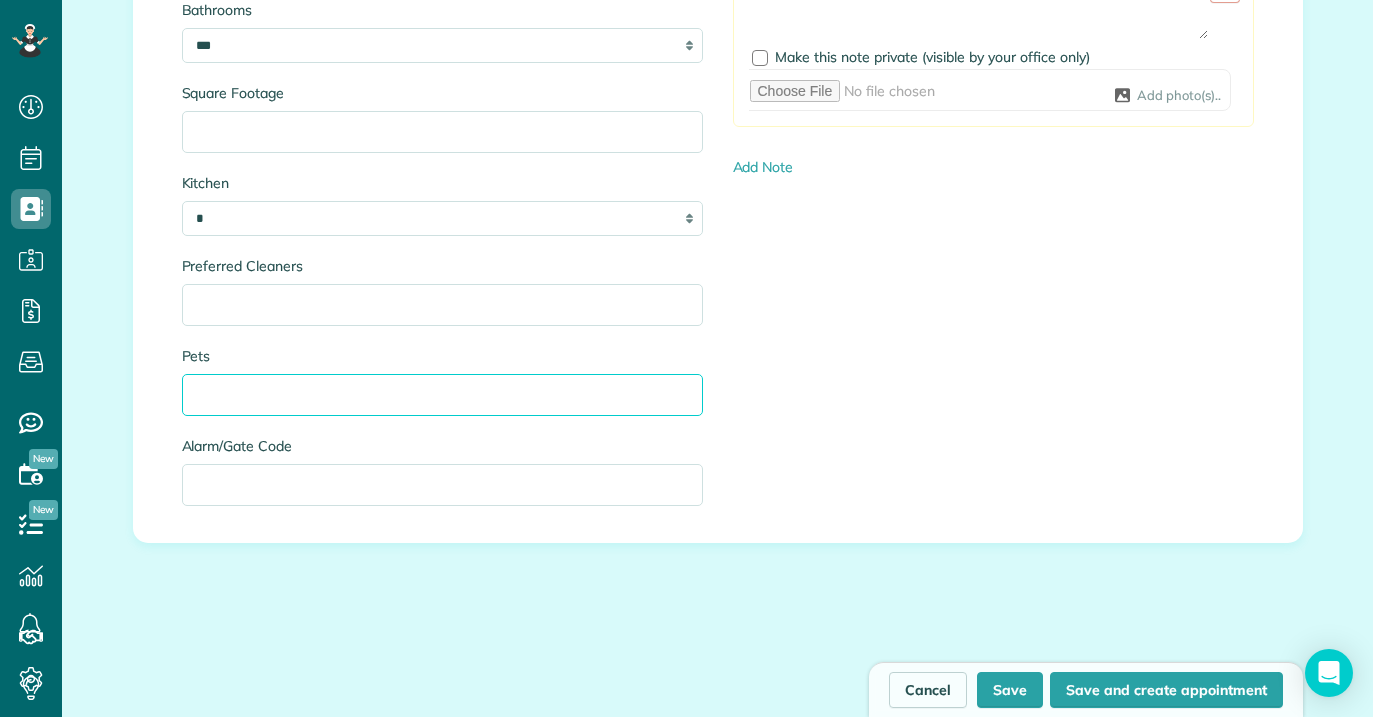 click on "Pets" at bounding box center (442, 395) 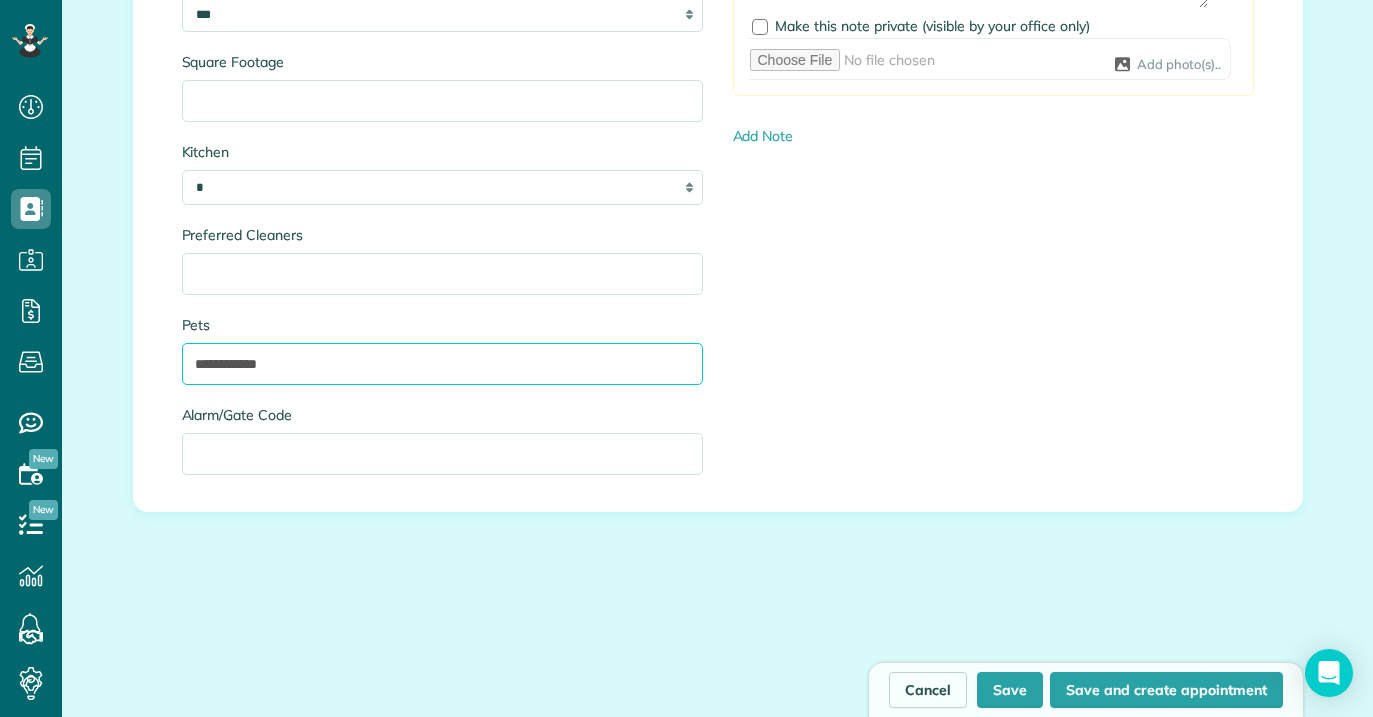 scroll, scrollTop: 2272, scrollLeft: 0, axis: vertical 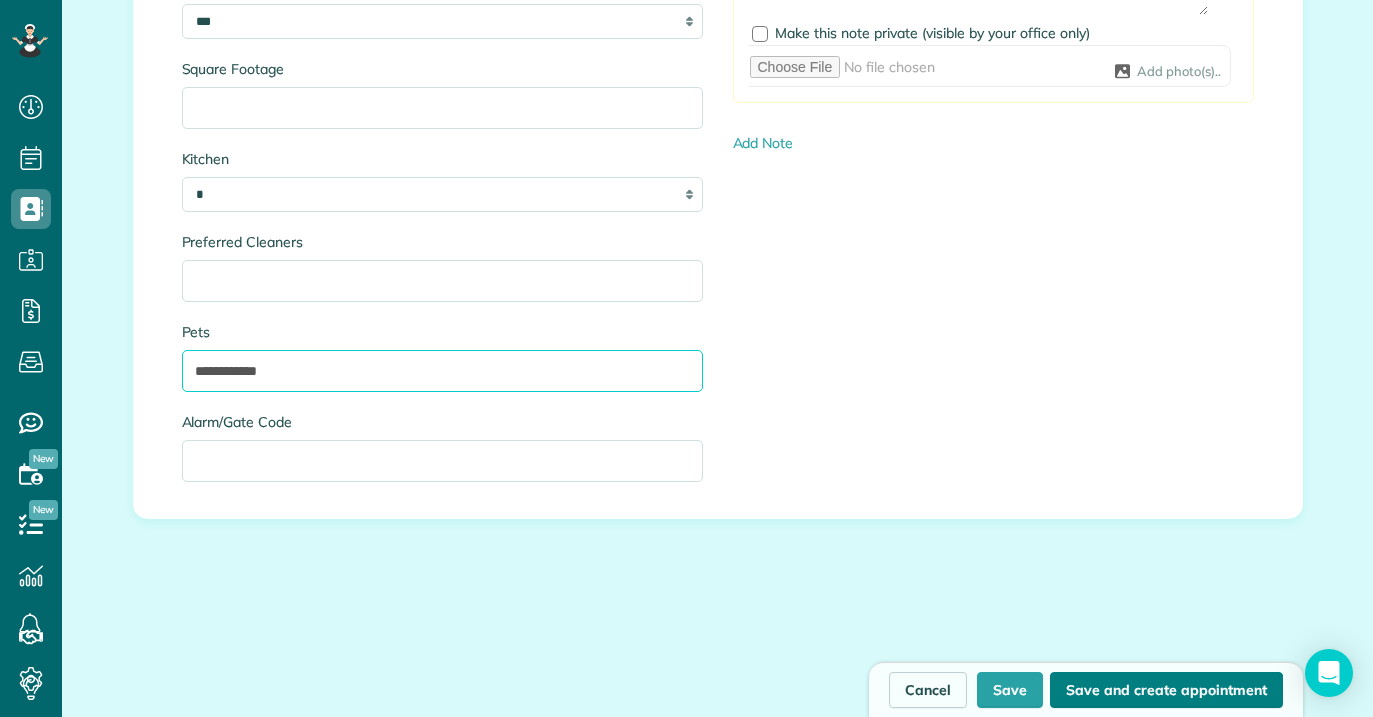 type on "**********" 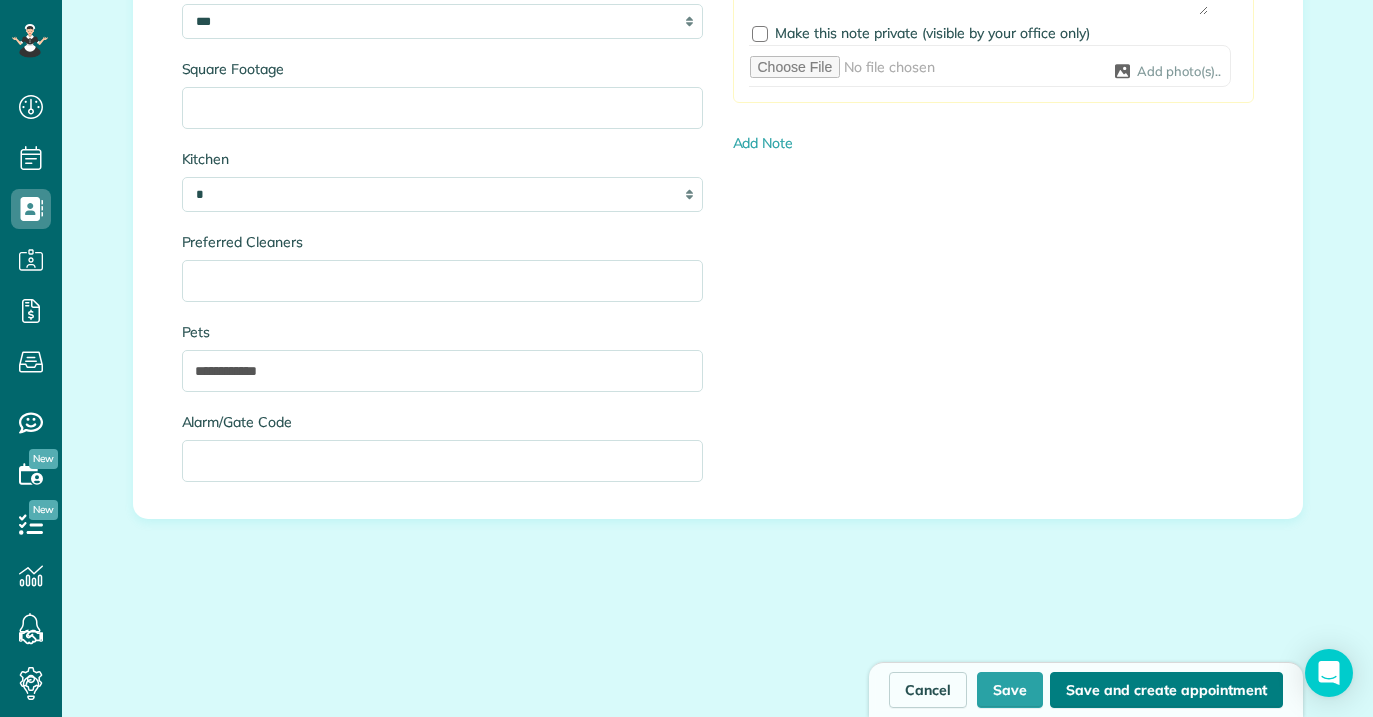 click on "Save and create appointment" at bounding box center (1166, 690) 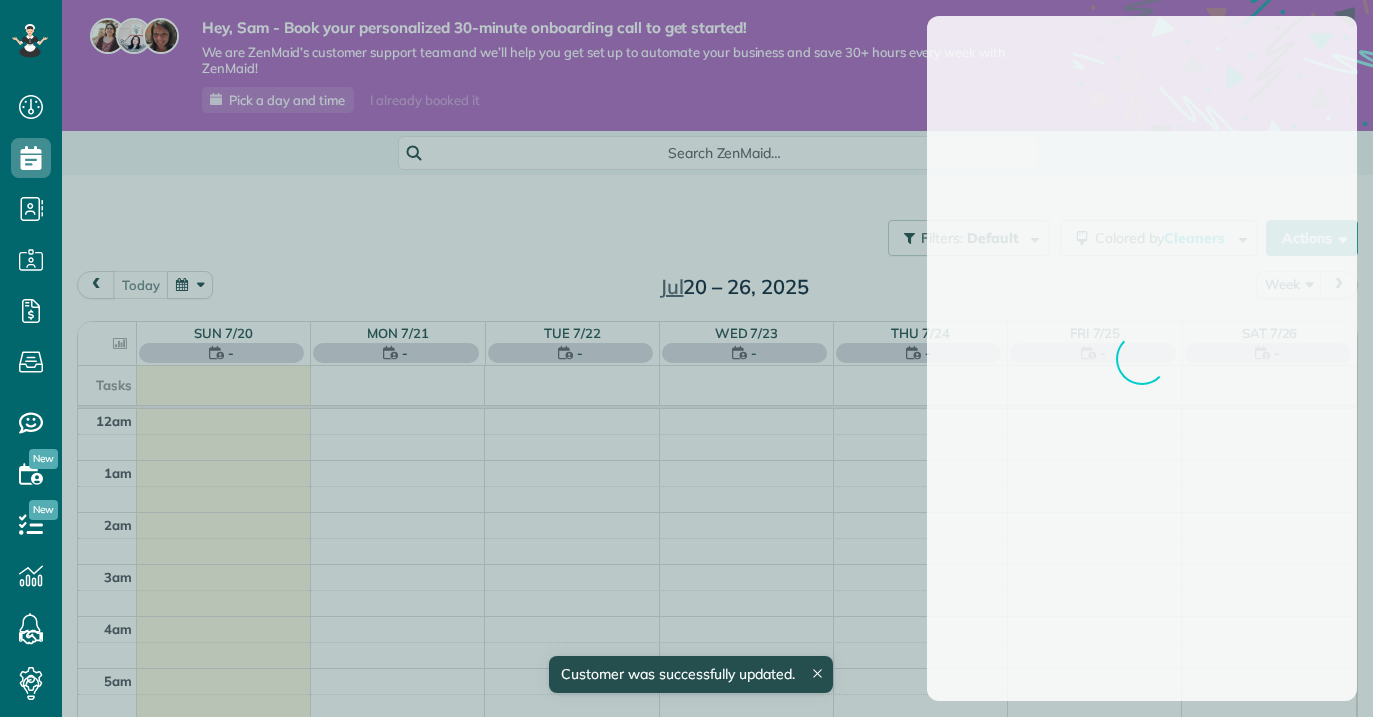 scroll, scrollTop: 0, scrollLeft: 0, axis: both 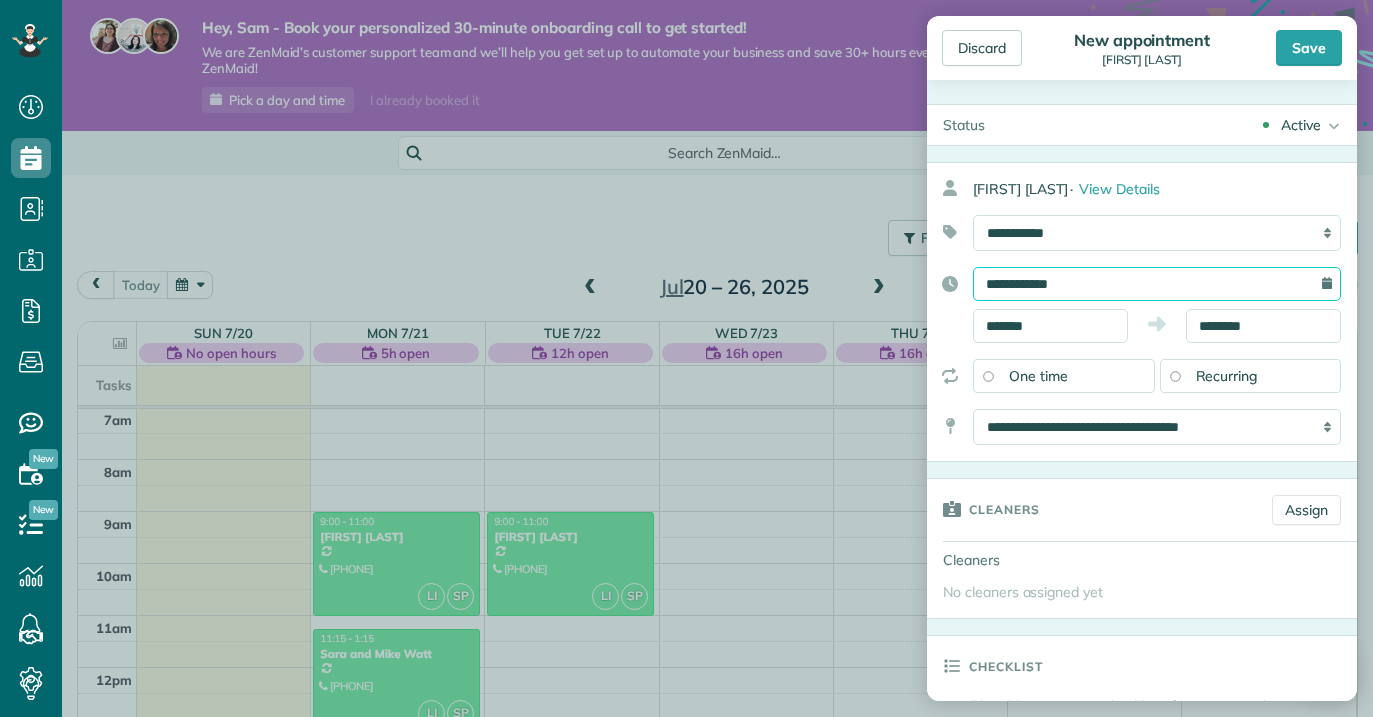 click on "**********" at bounding box center [1157, 284] 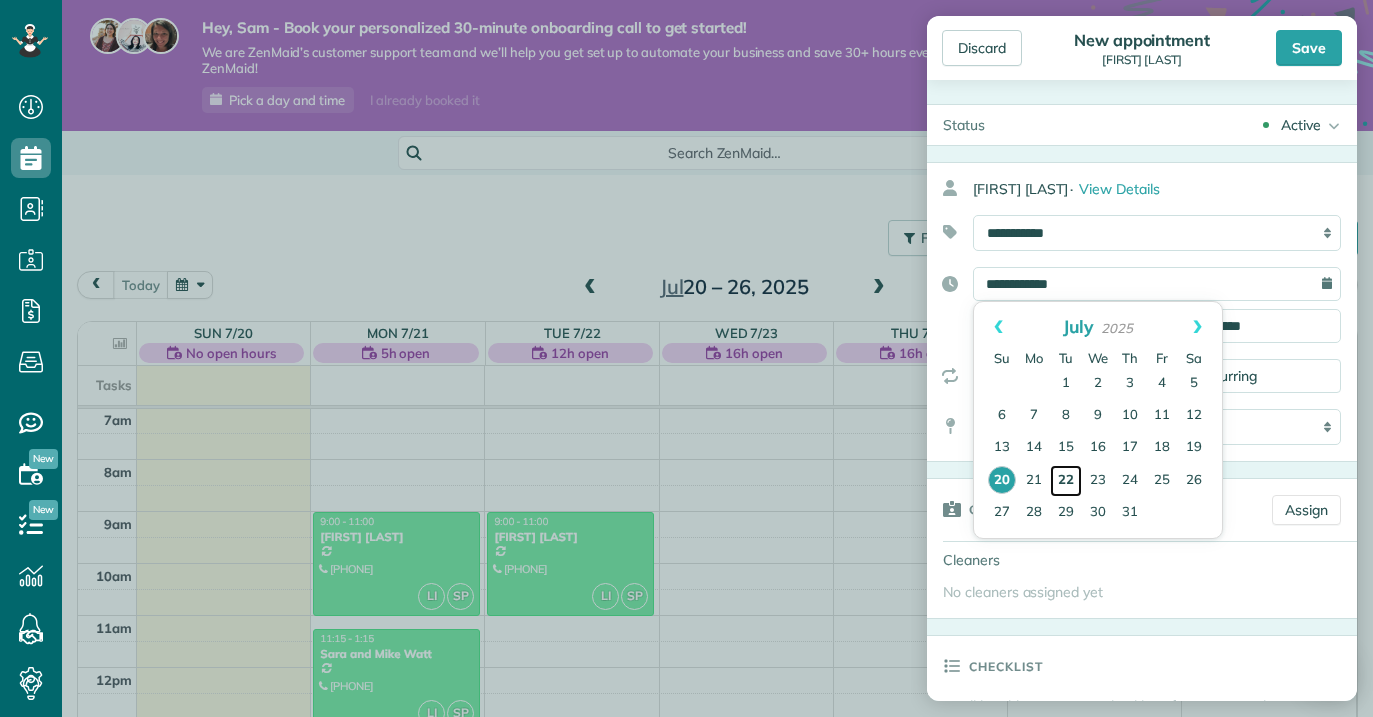 click on "22" at bounding box center [1066, 481] 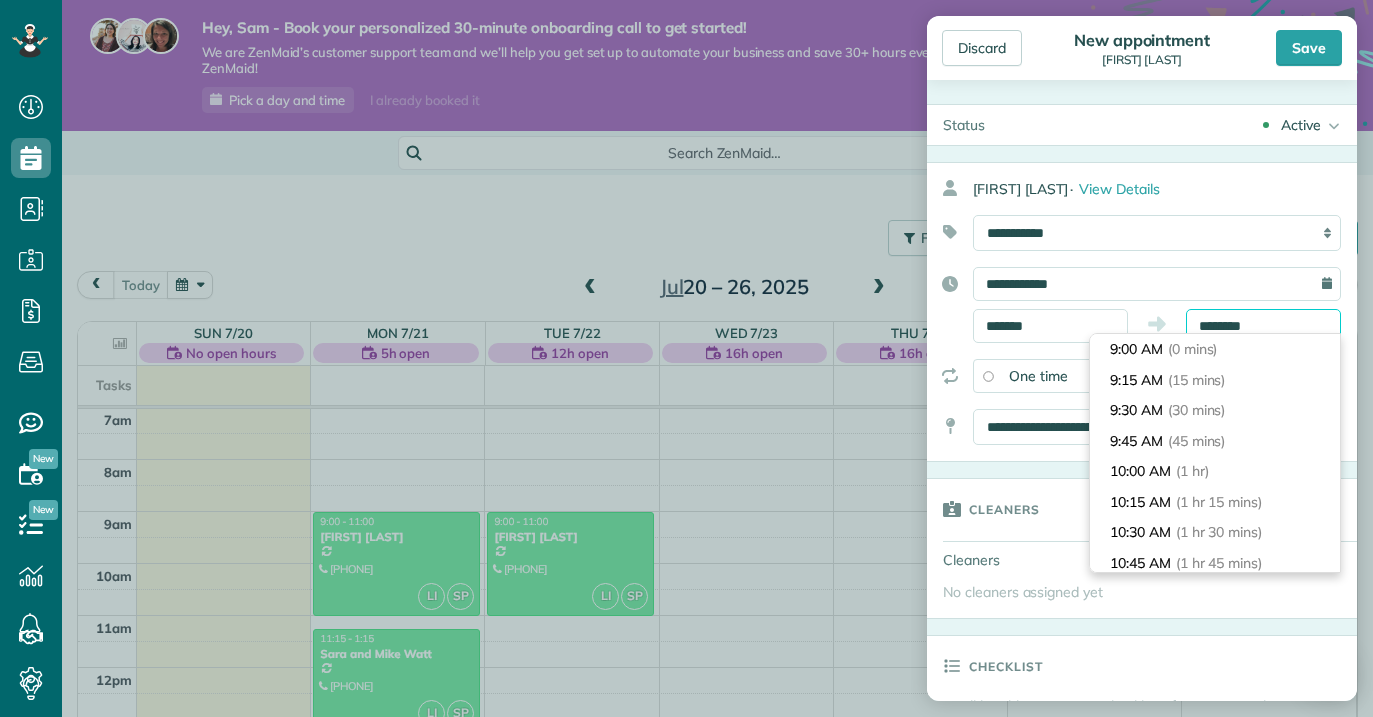 click on "Dashboard
Scheduling
Calendar View
List View
Dispatch View - Weekly scheduling (Beta)" at bounding box center [686, 358] 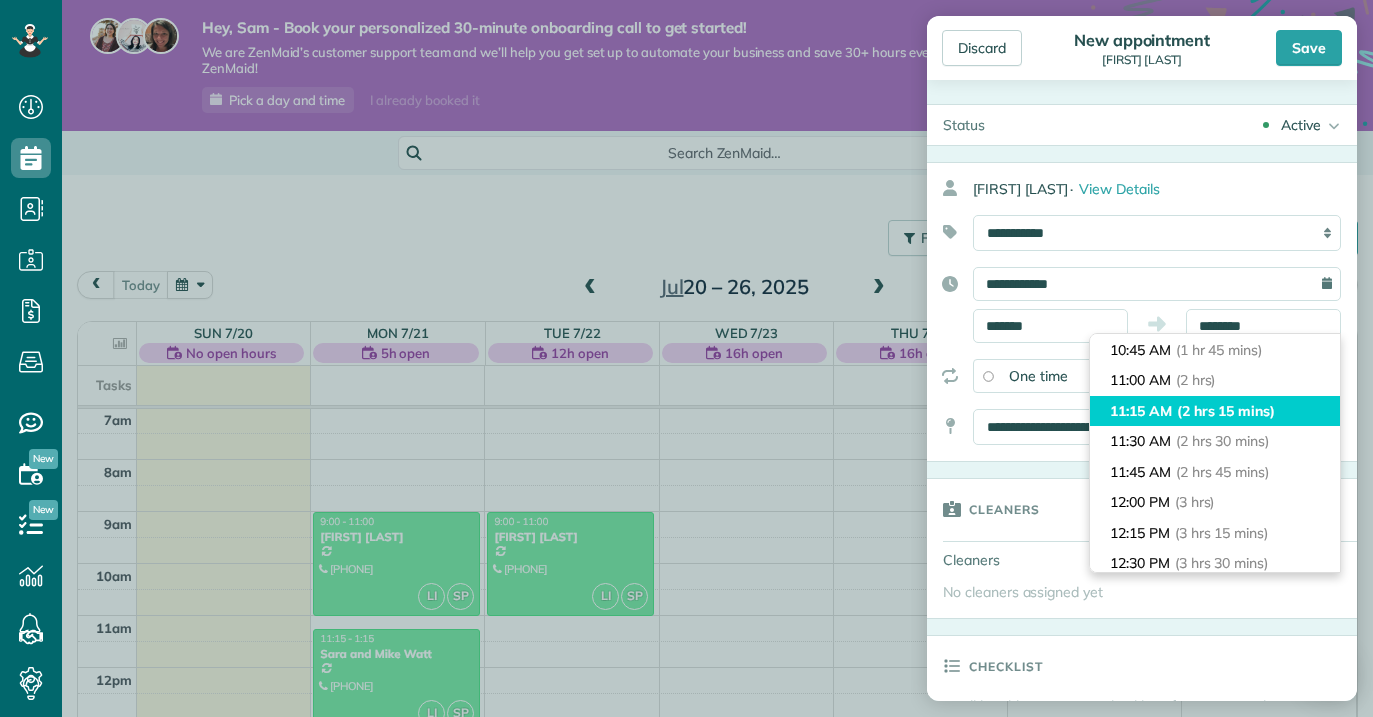 type on "********" 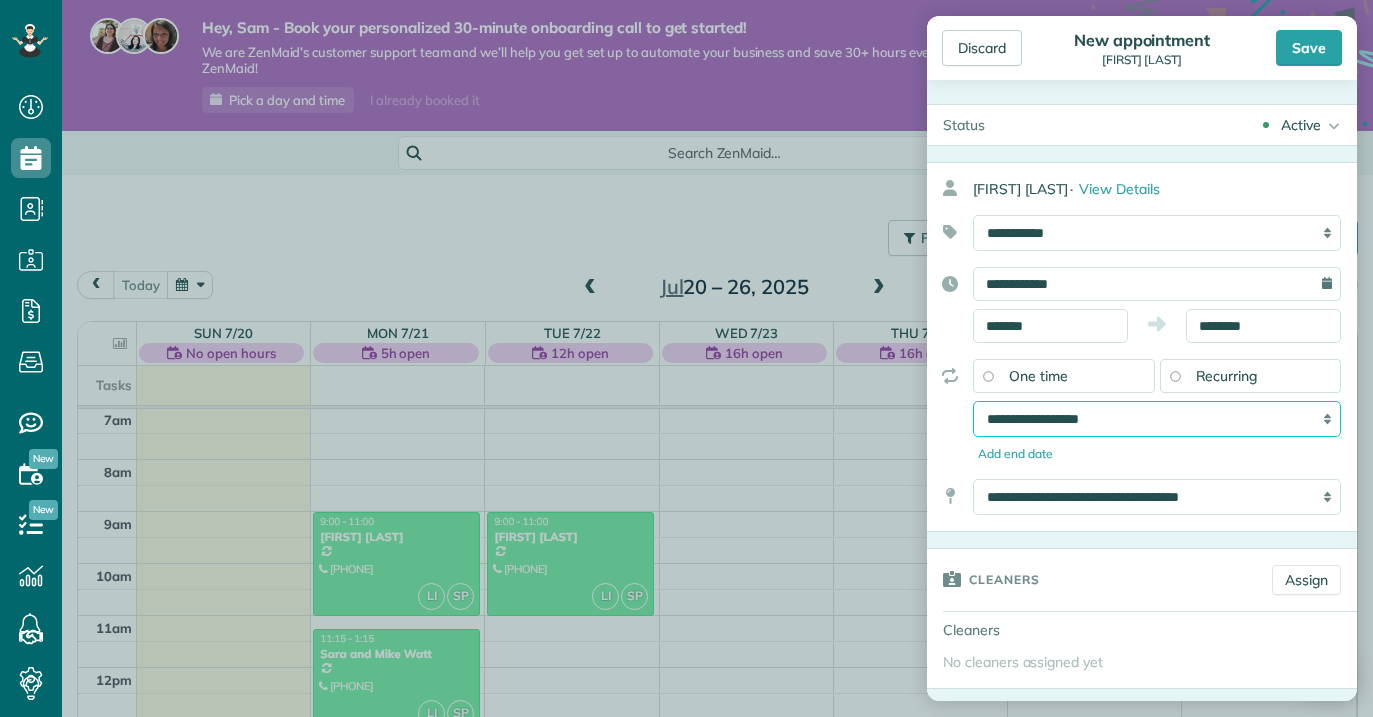 click on "**********" at bounding box center [1157, 419] 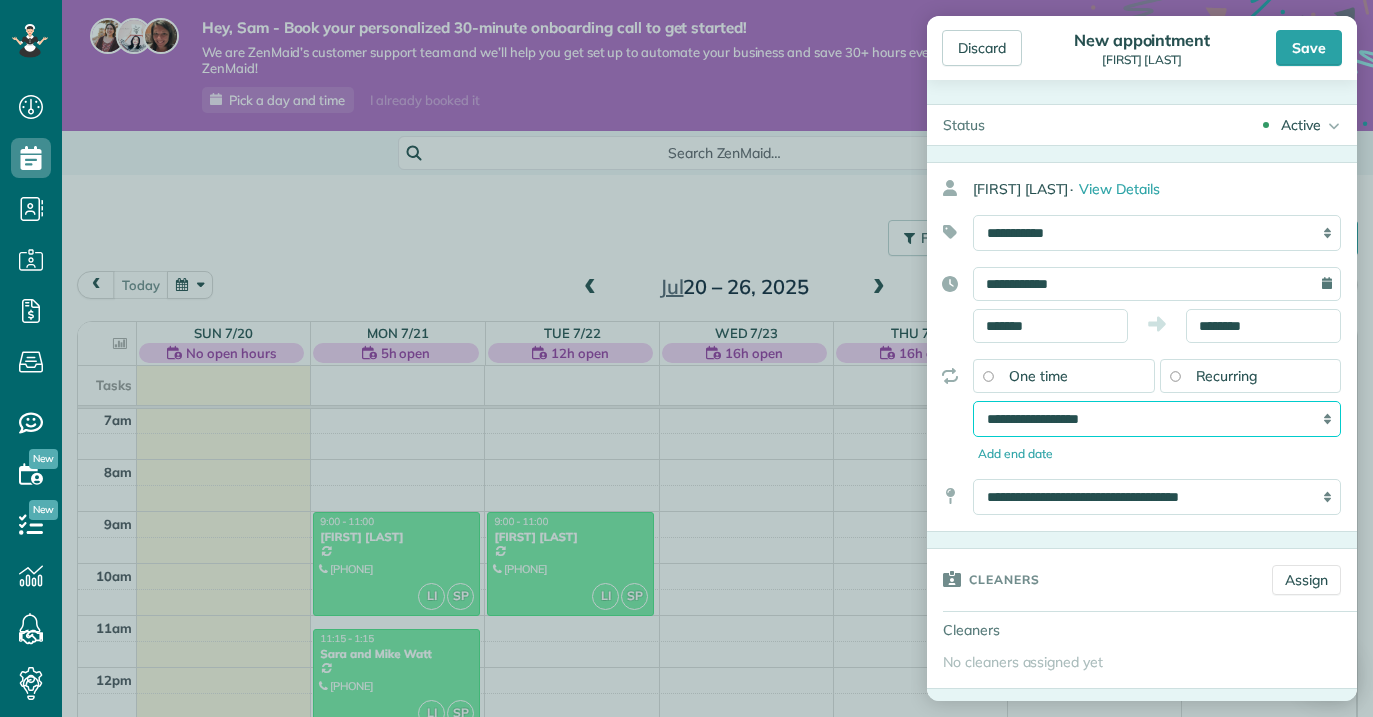 select on "**********" 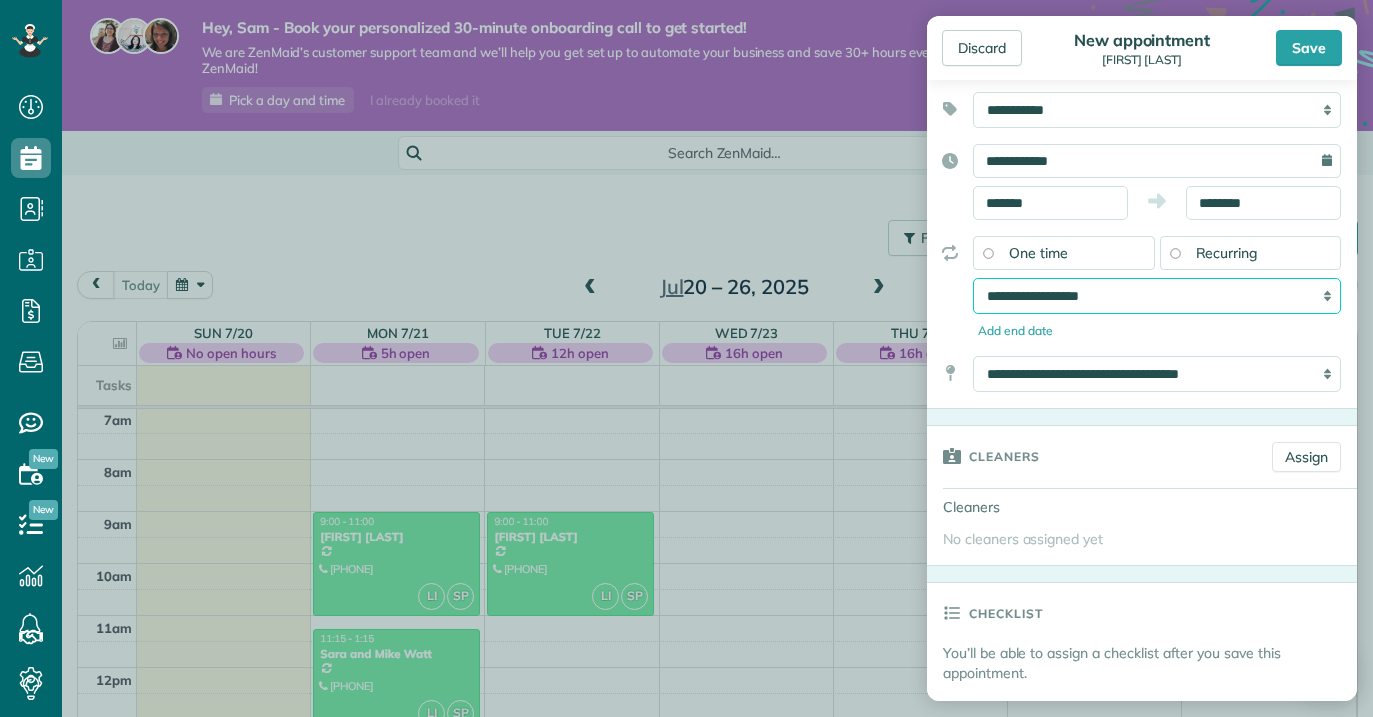 scroll, scrollTop: 128, scrollLeft: 0, axis: vertical 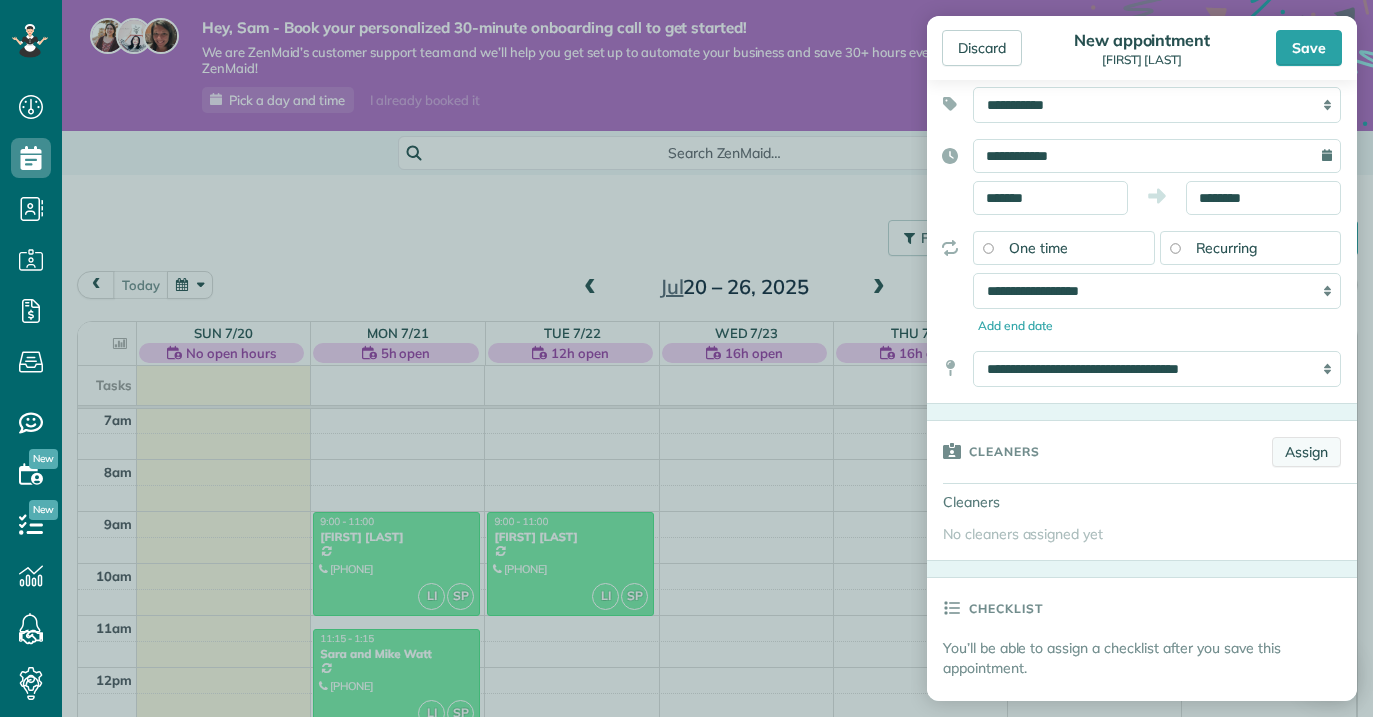 click on "Assign" at bounding box center [1306, 452] 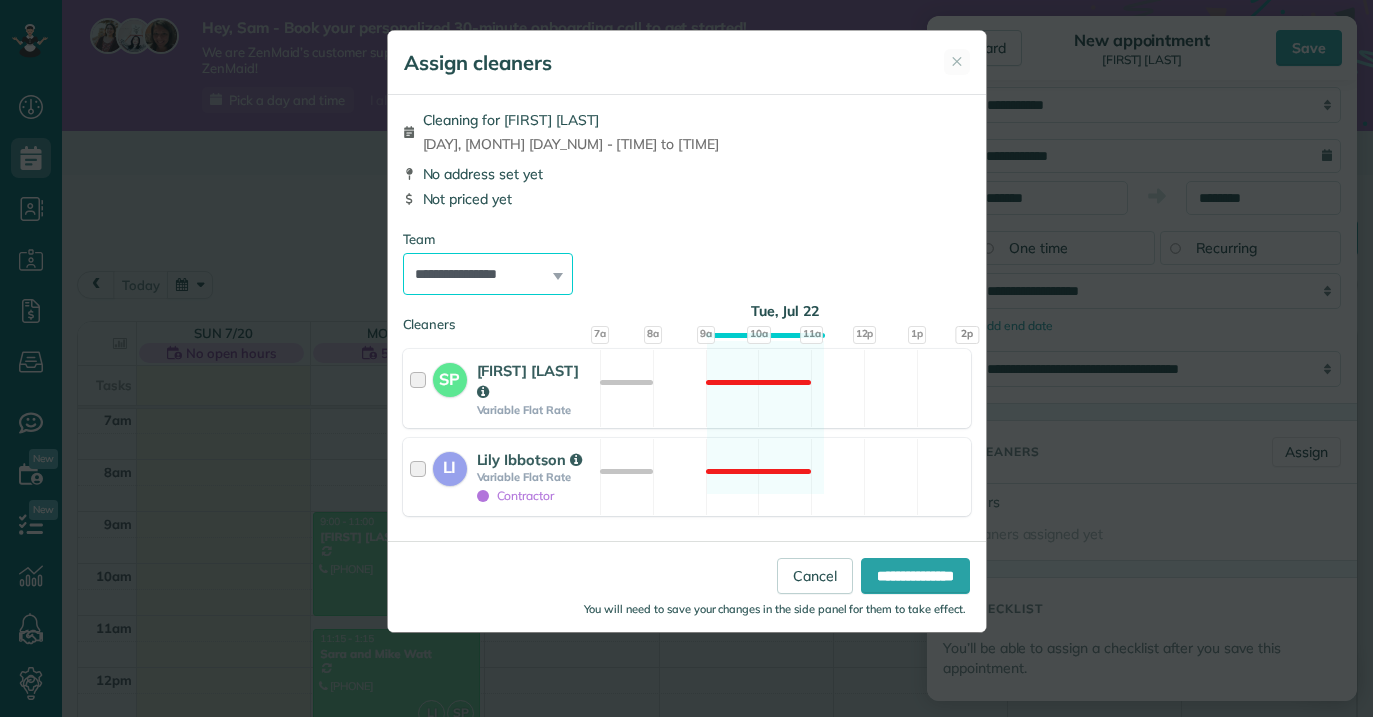 click on "**********" at bounding box center (488, 274) 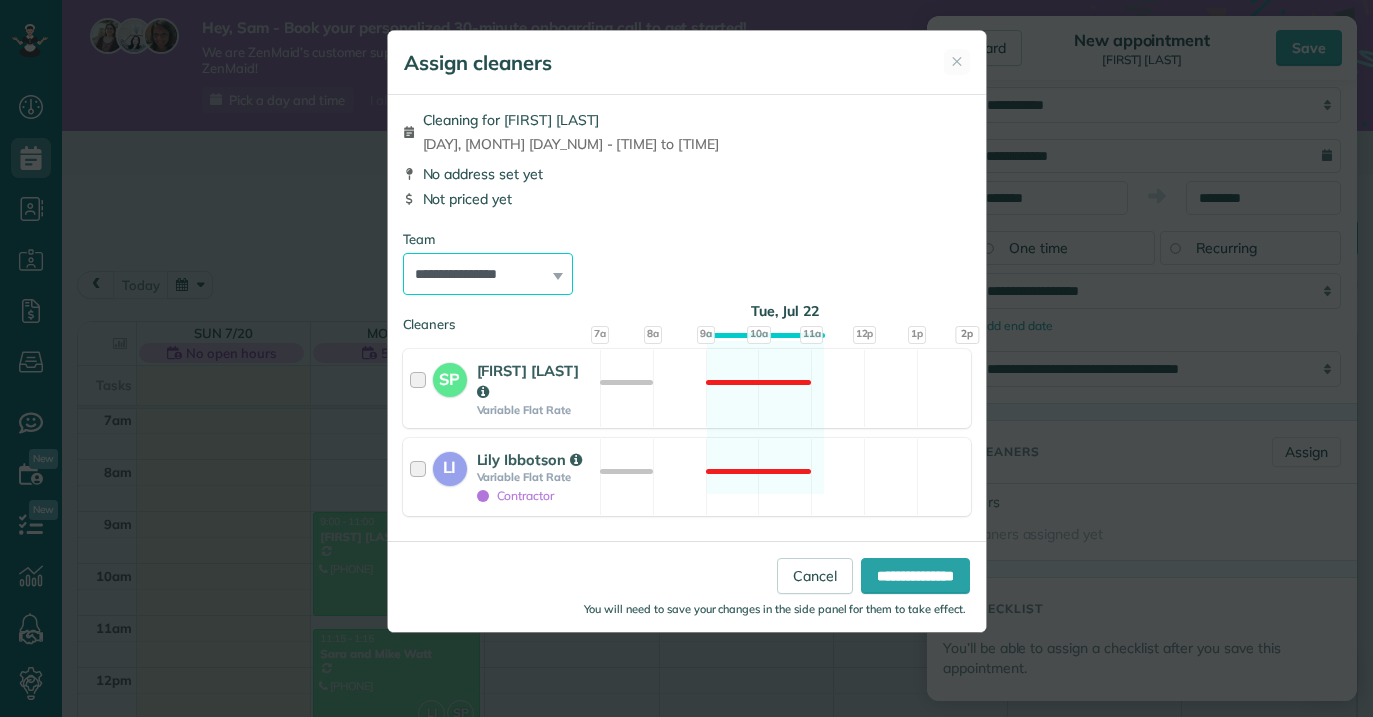 select on "*****" 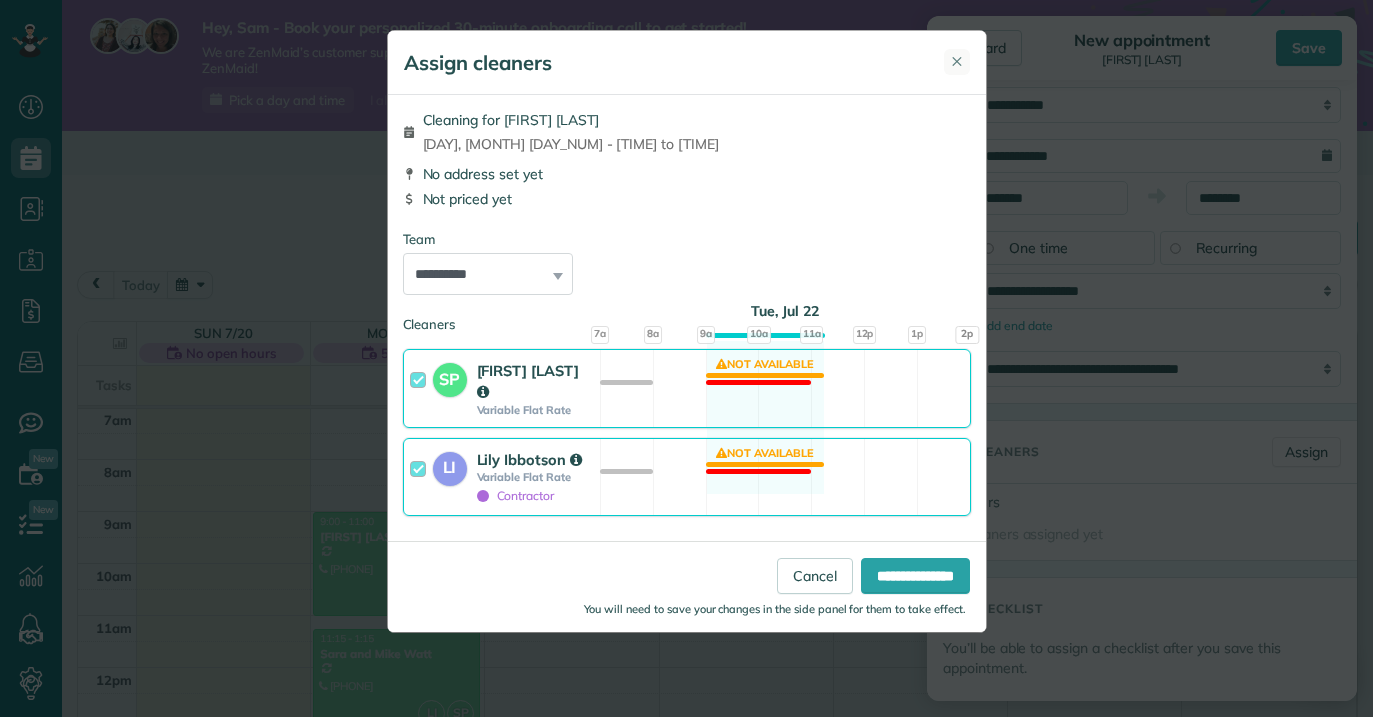click on "✕" at bounding box center [957, 61] 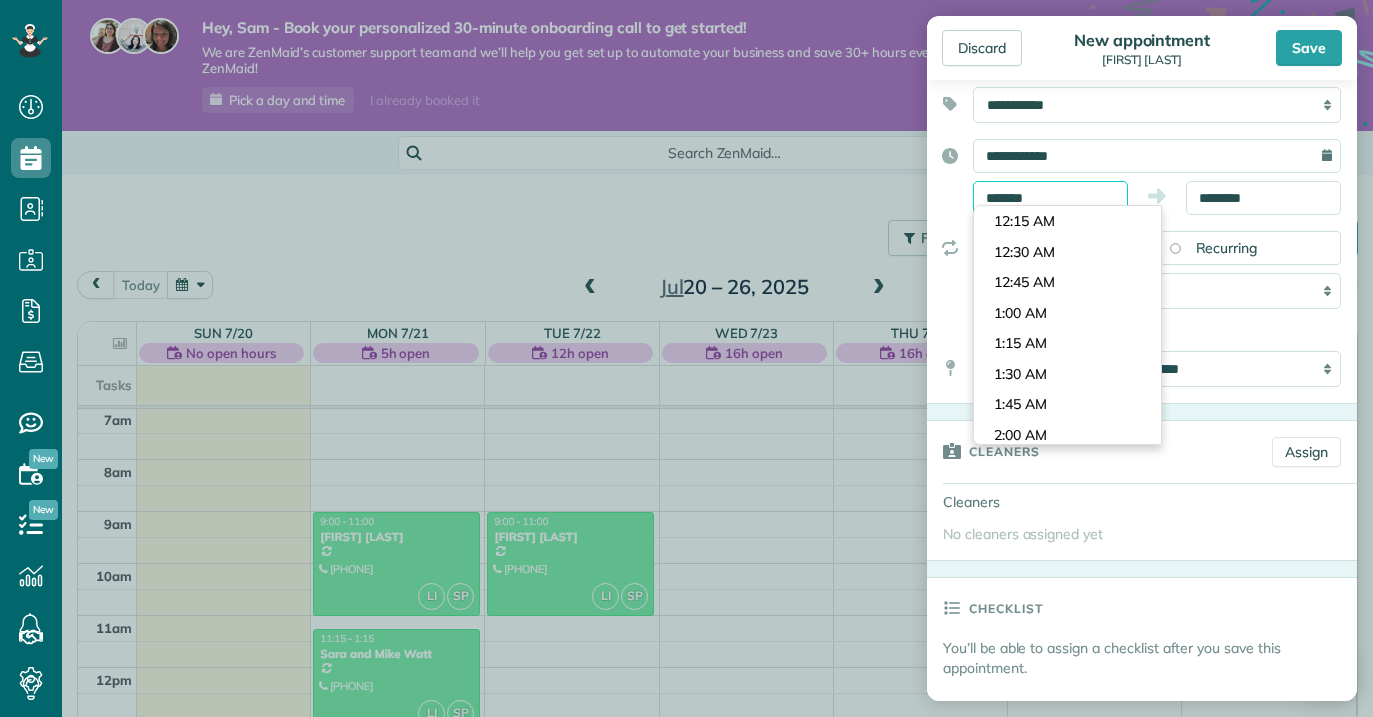 click on "*******" at bounding box center [1050, 198] 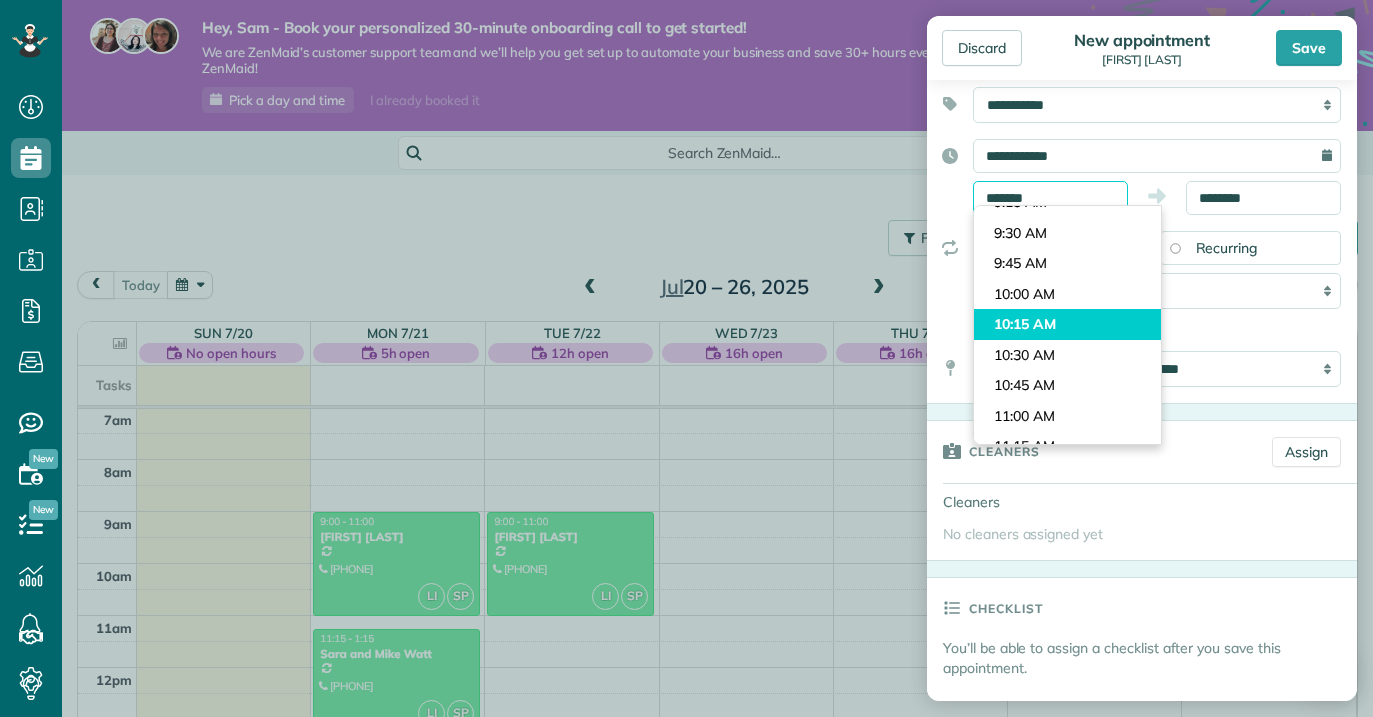 scroll, scrollTop: 1138, scrollLeft: 0, axis: vertical 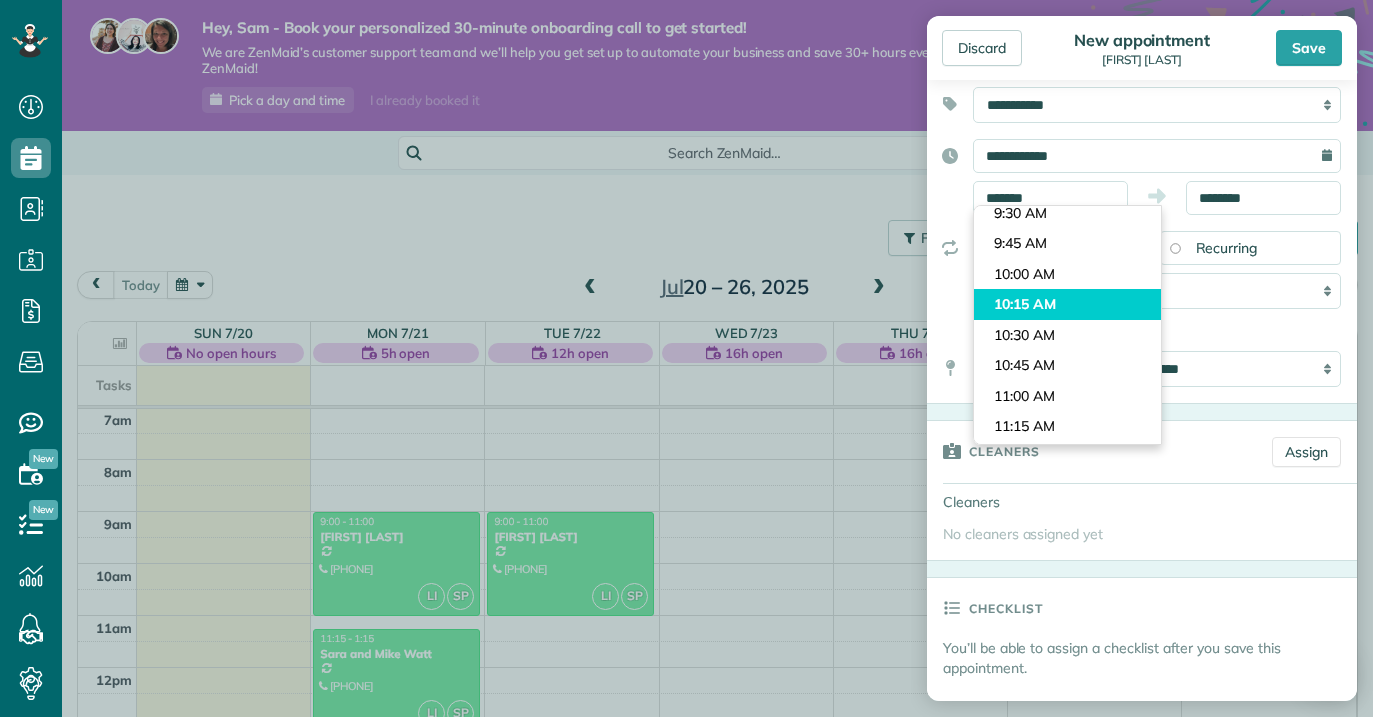 type on "********" 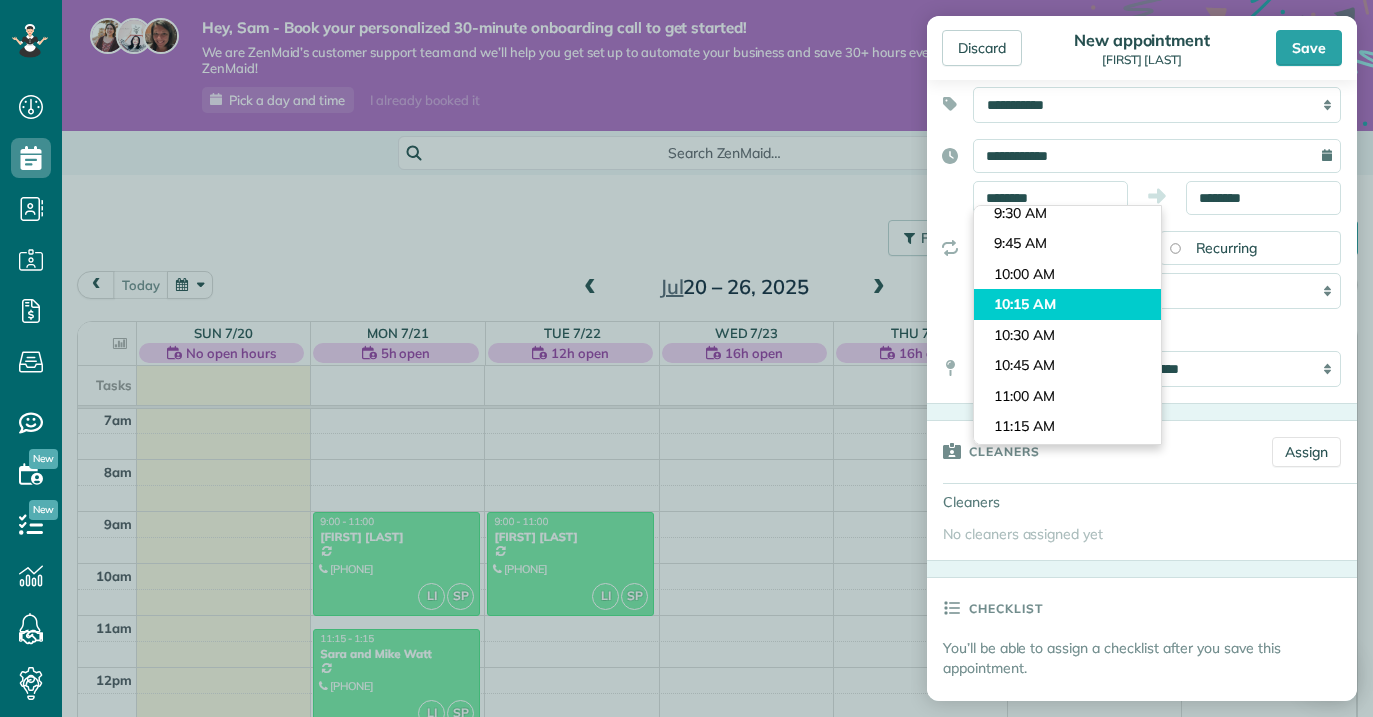 click on "Dashboard
Scheduling
Calendar View
List View
Dispatch View - Weekly scheduling (Beta)" at bounding box center [686, 358] 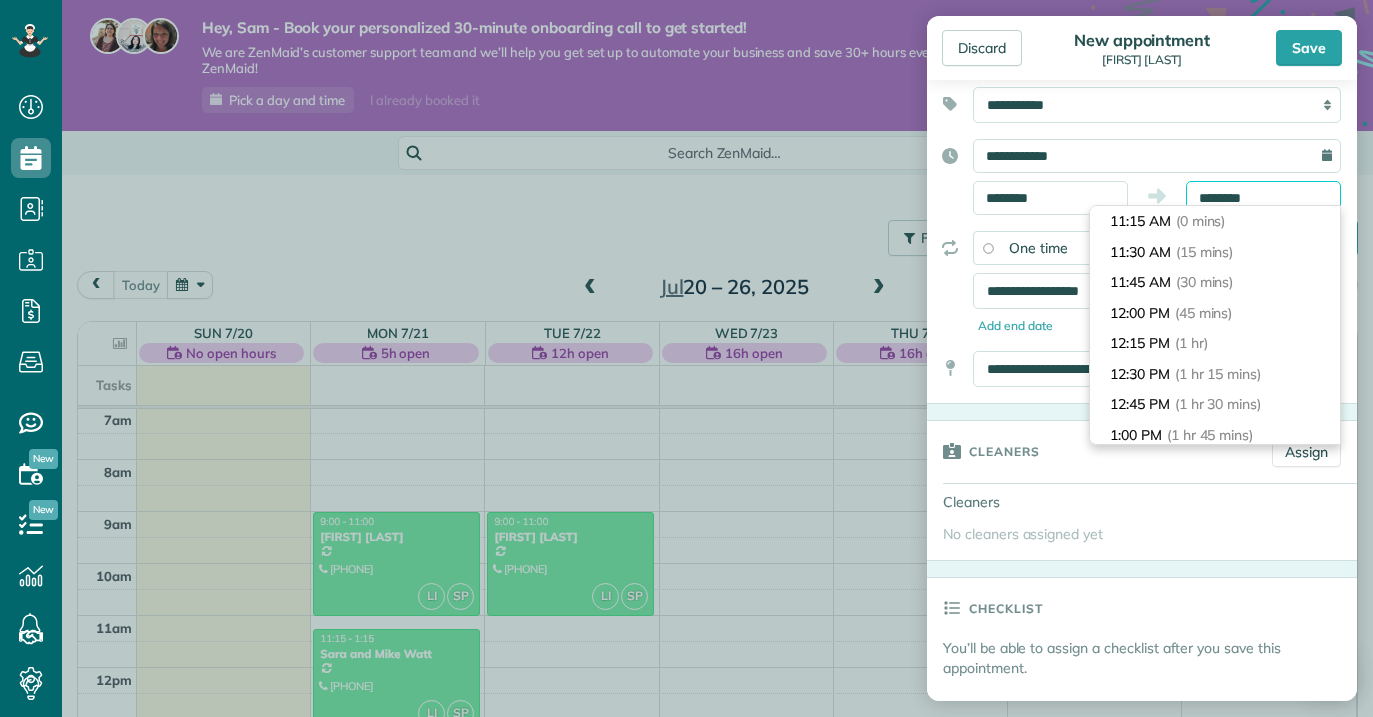 click on "********" at bounding box center (1263, 198) 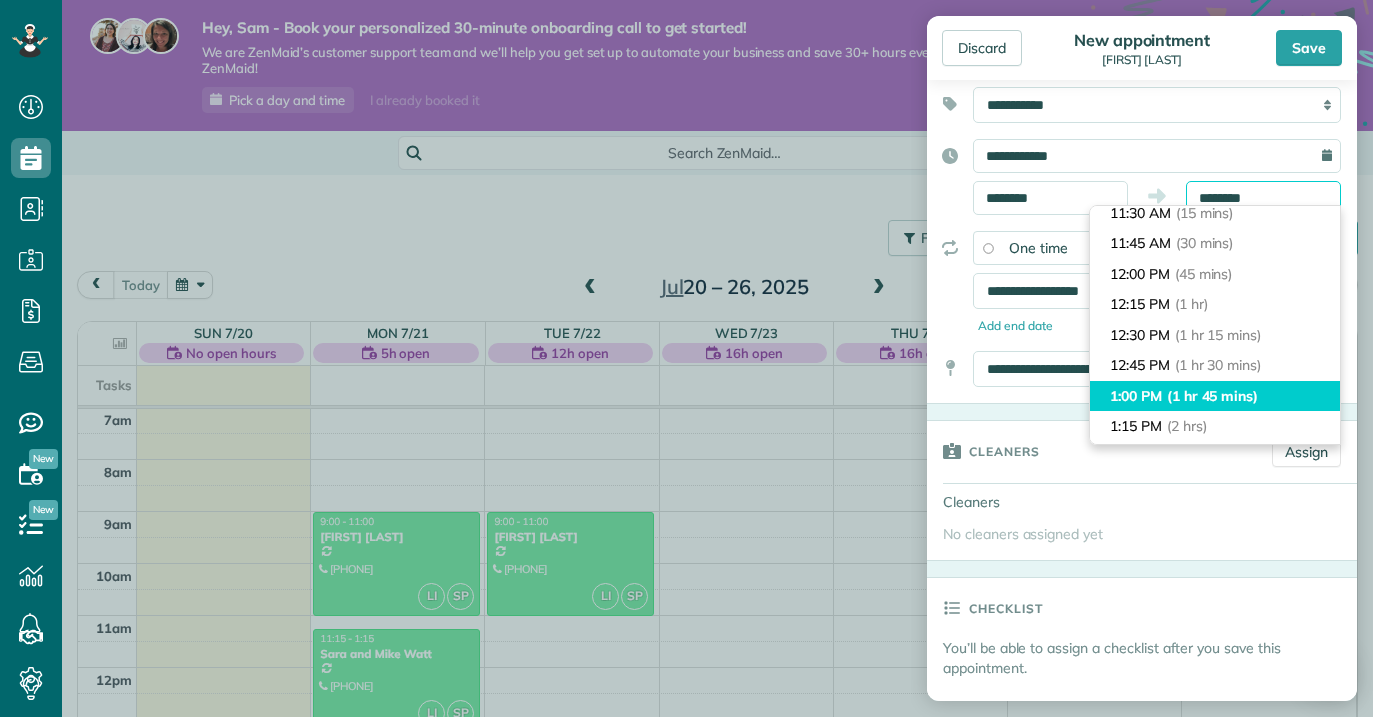 scroll, scrollTop: 45, scrollLeft: 0, axis: vertical 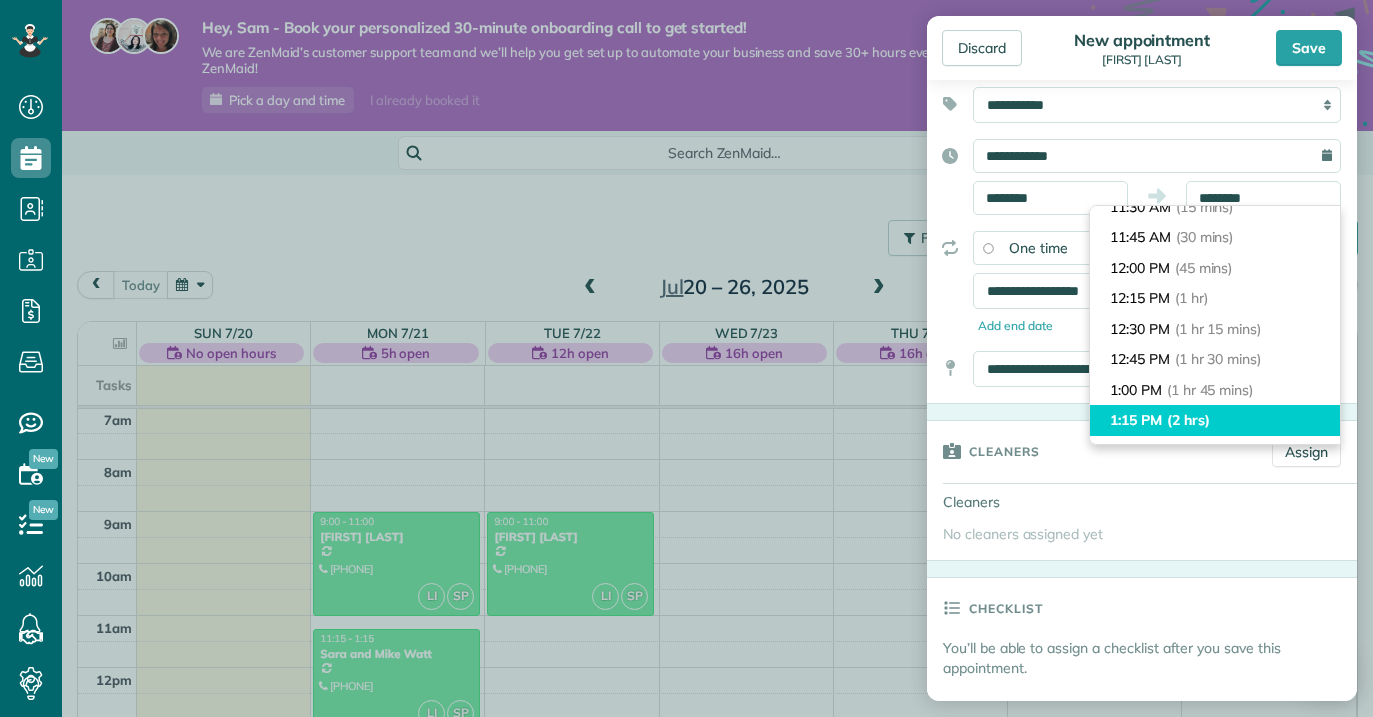 type on "*******" 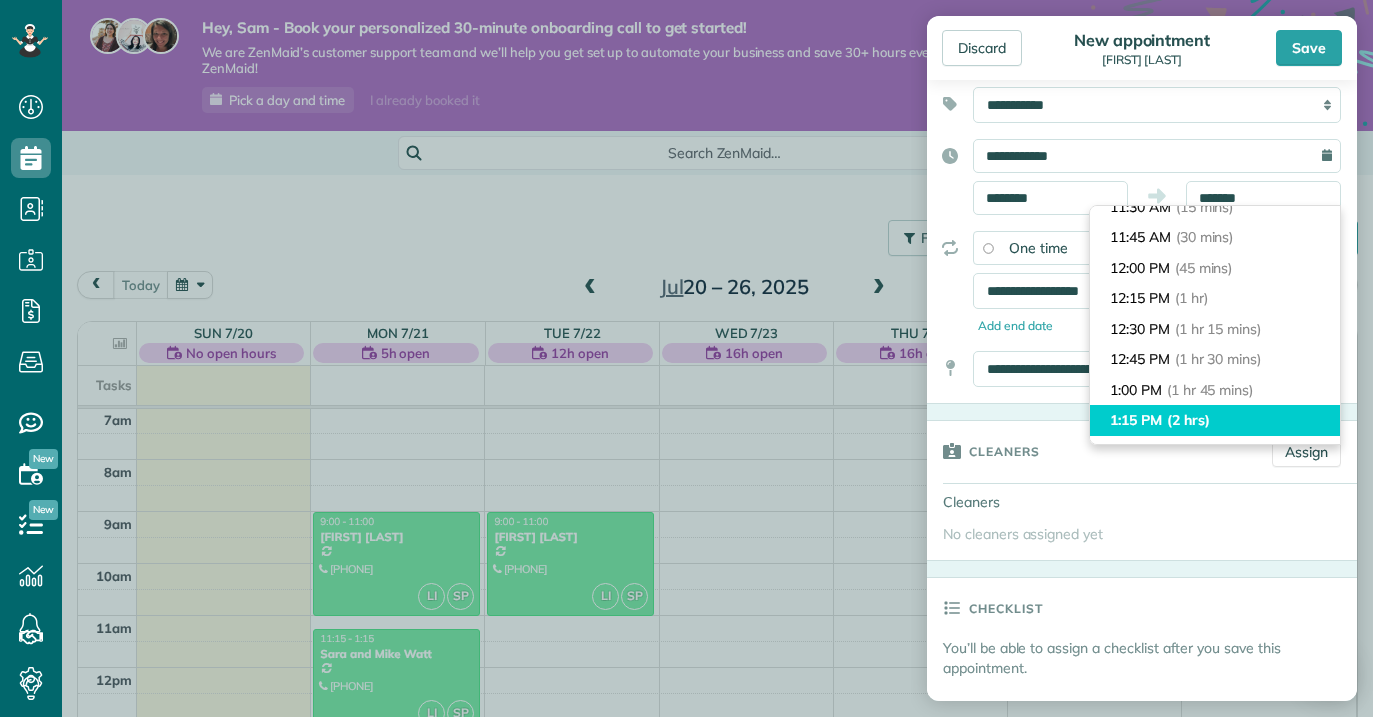 click on "1:15 PM  (2 hrs)" at bounding box center (1215, 420) 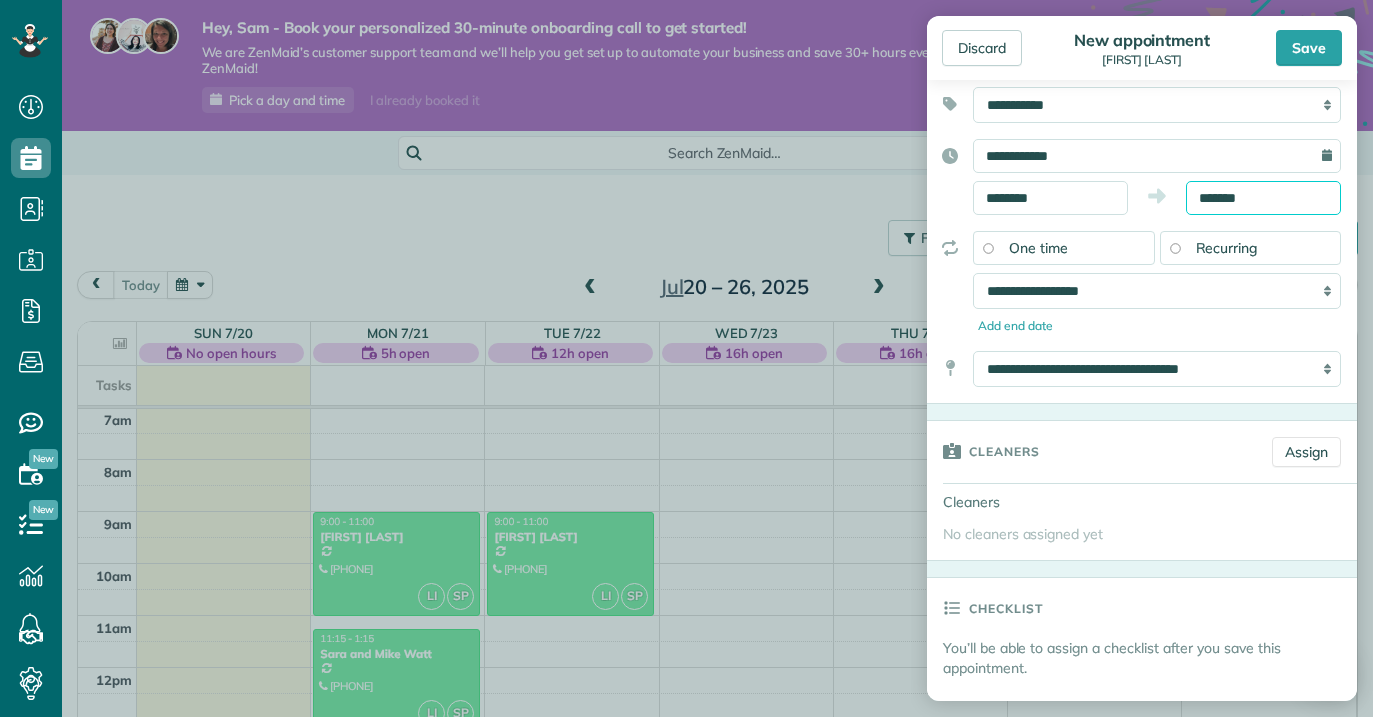 scroll, scrollTop: 148, scrollLeft: 0, axis: vertical 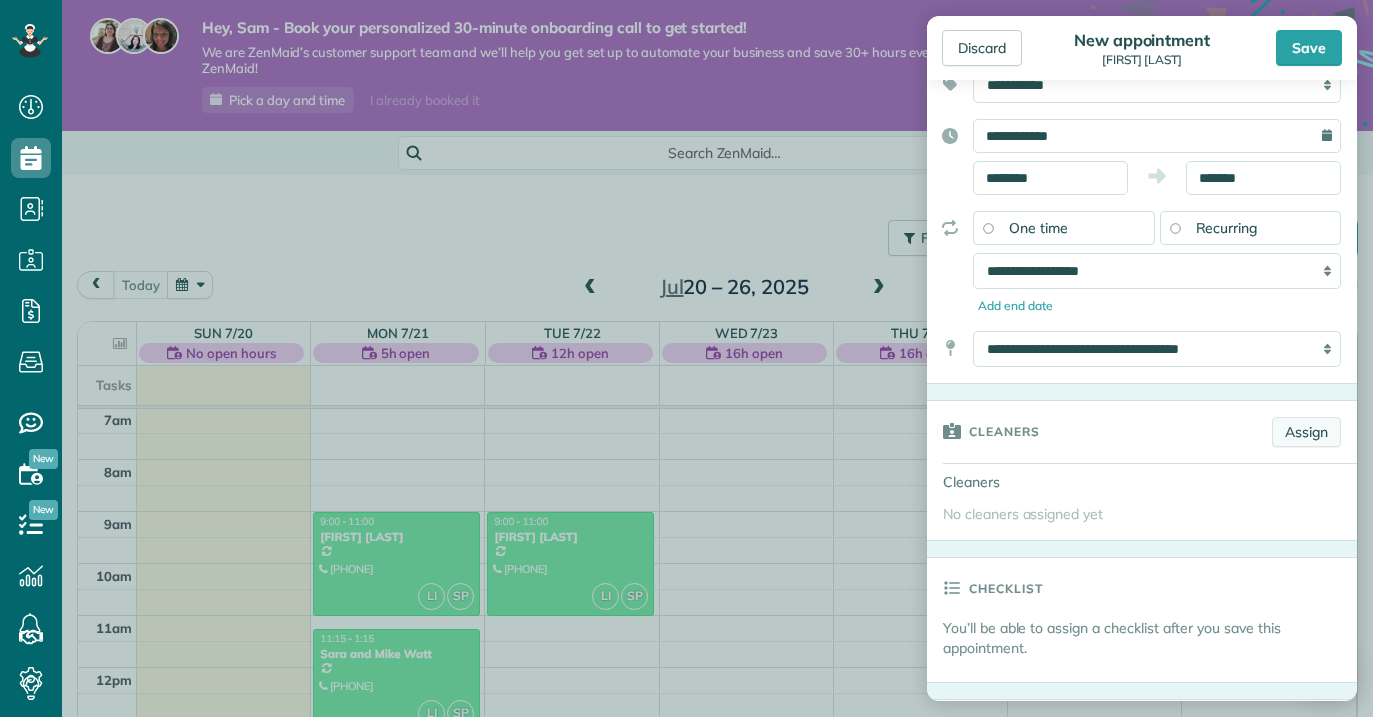 click on "Assign" at bounding box center (1306, 432) 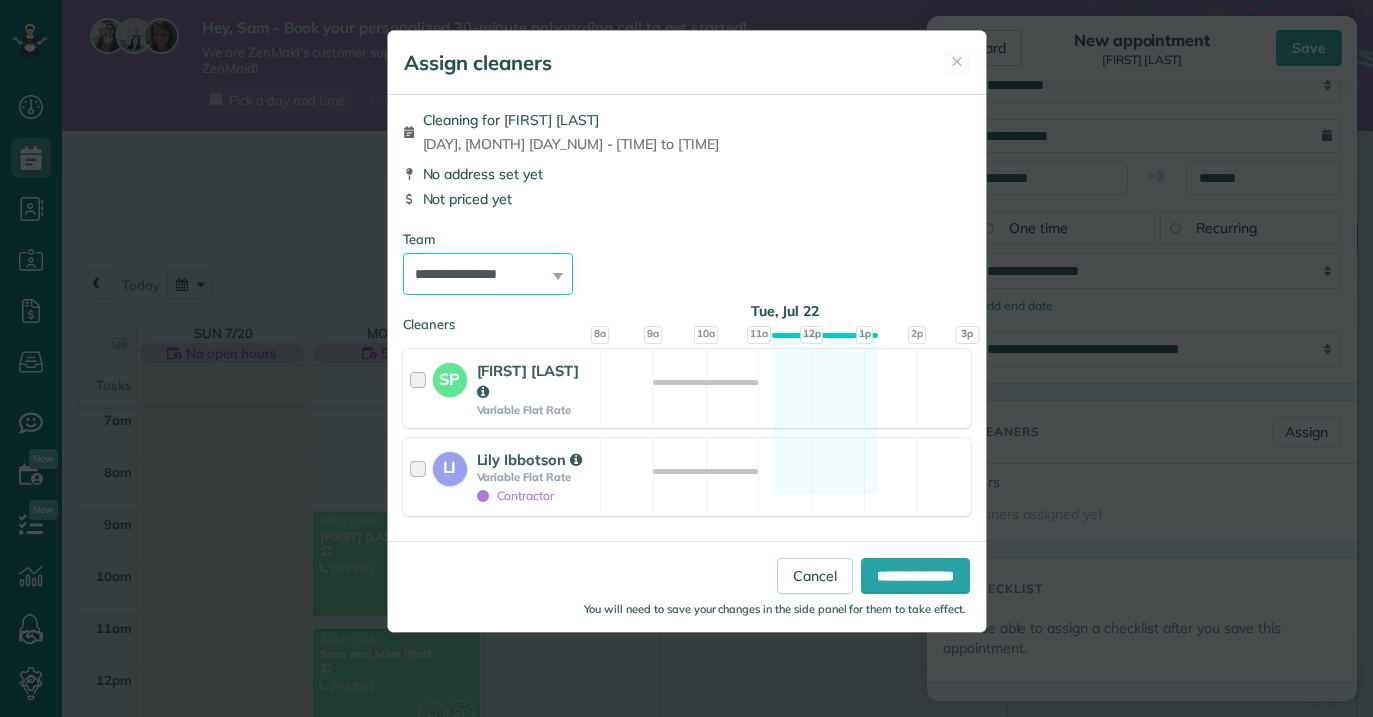 click on "**********" at bounding box center (488, 274) 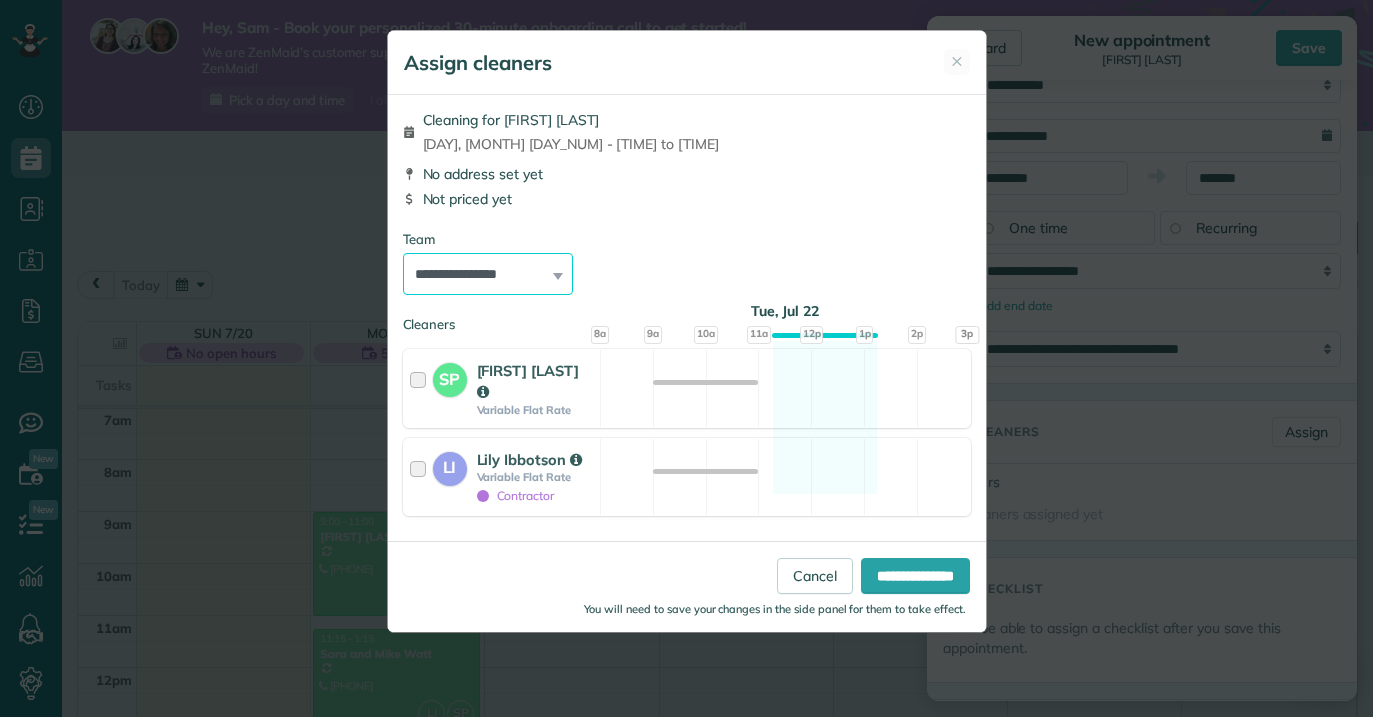 select on "*****" 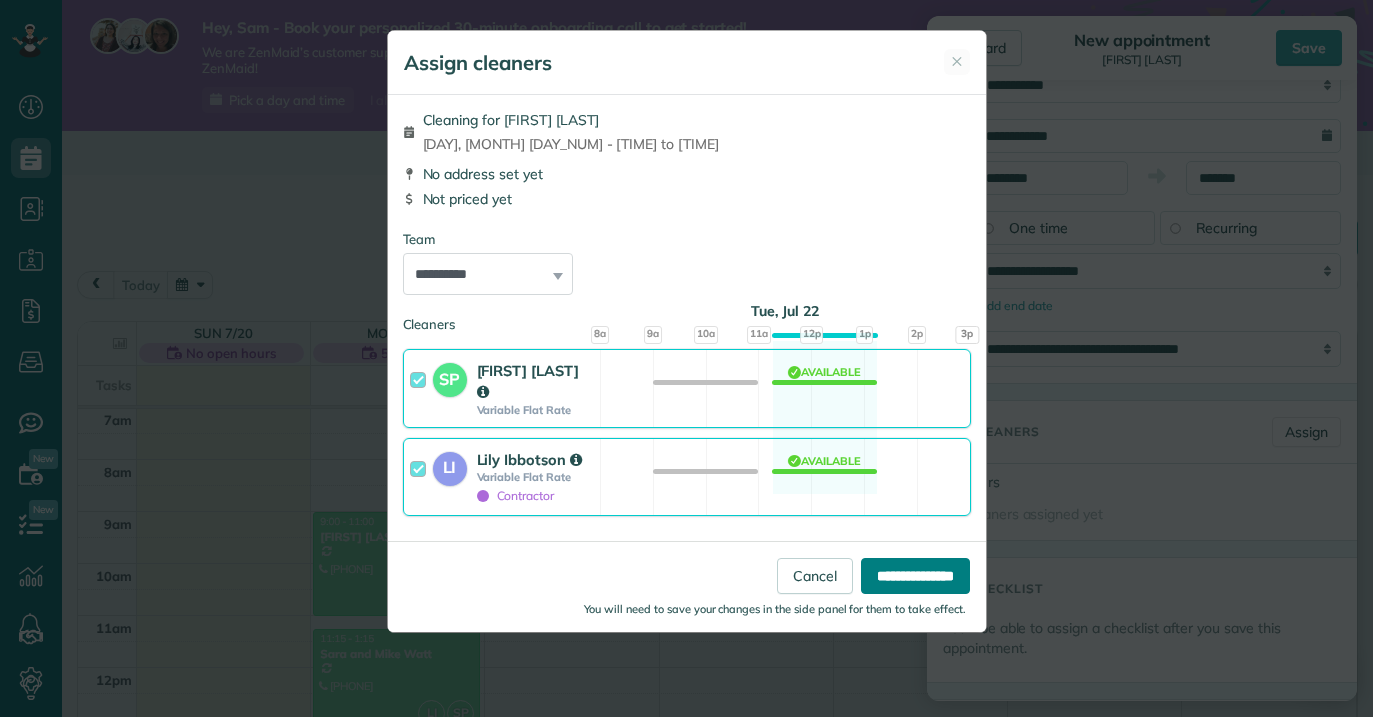 click on "**********" at bounding box center [915, 576] 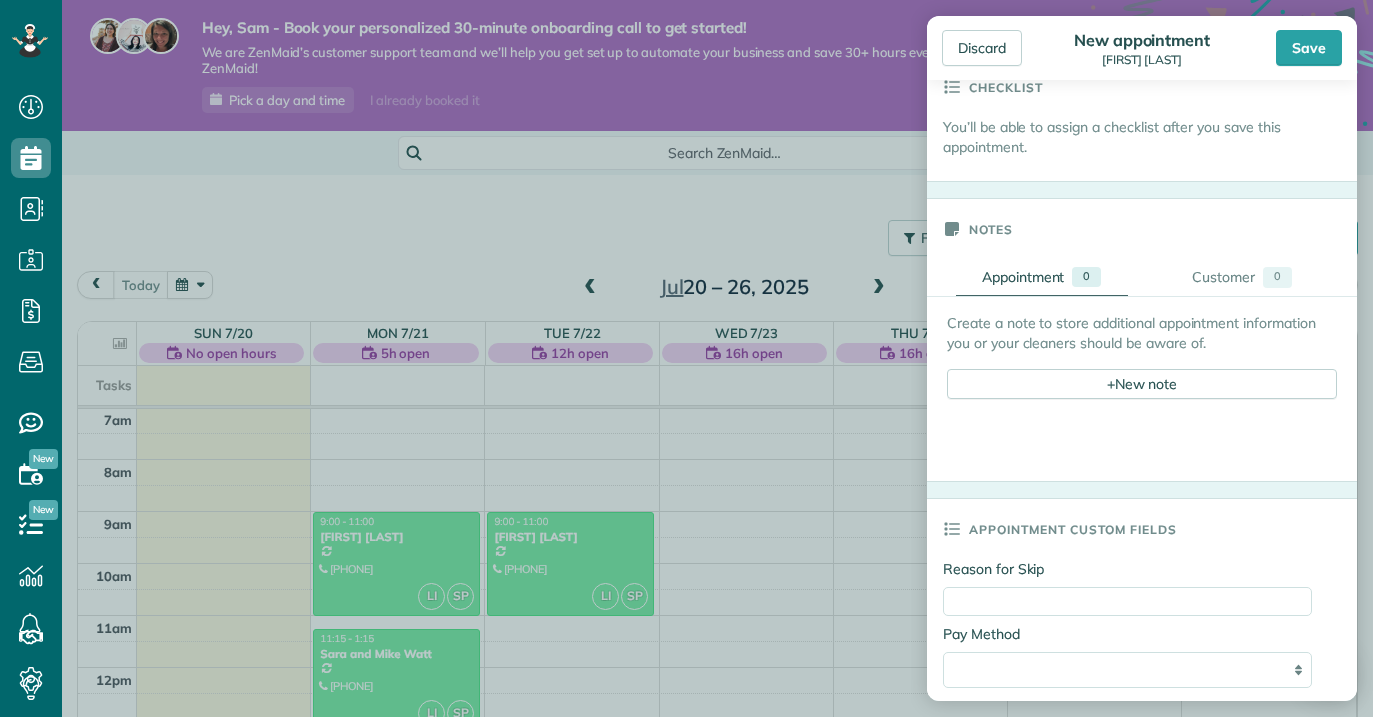 scroll, scrollTop: 727, scrollLeft: 0, axis: vertical 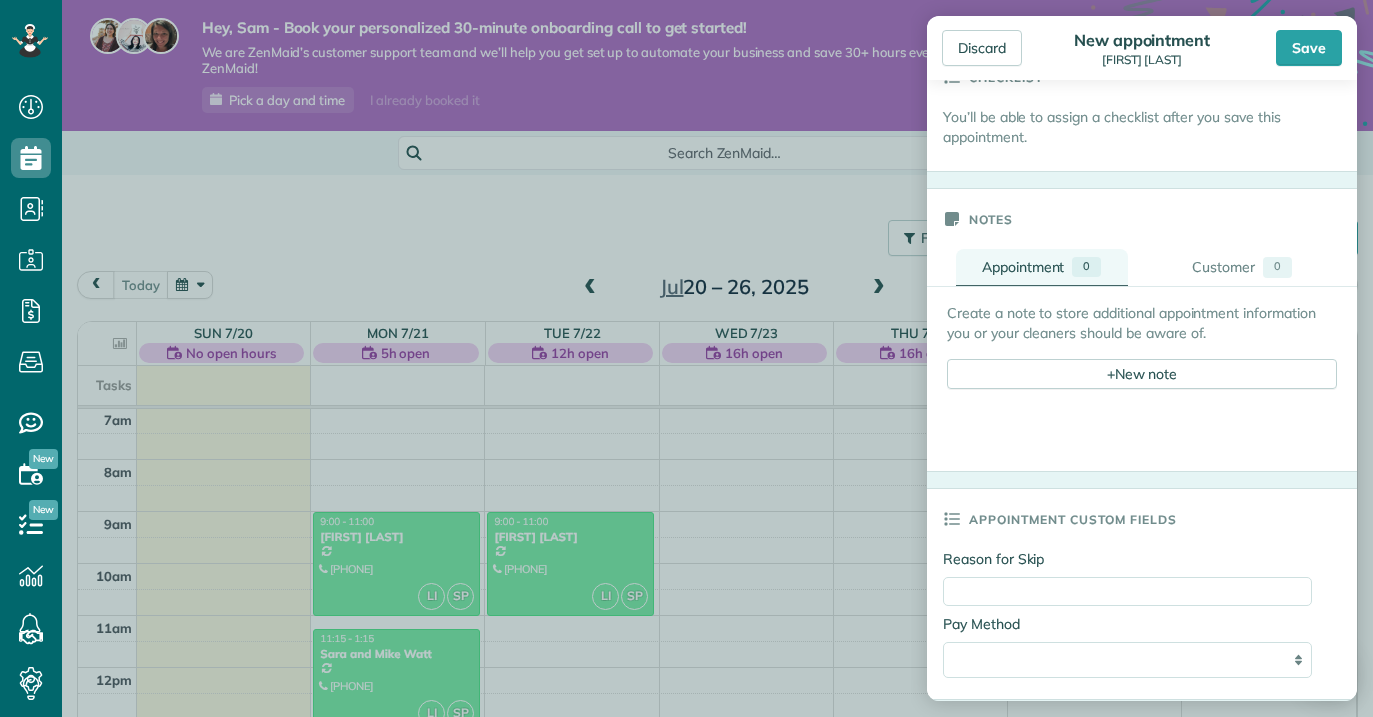 click on "Appointment" at bounding box center (1023, 267) 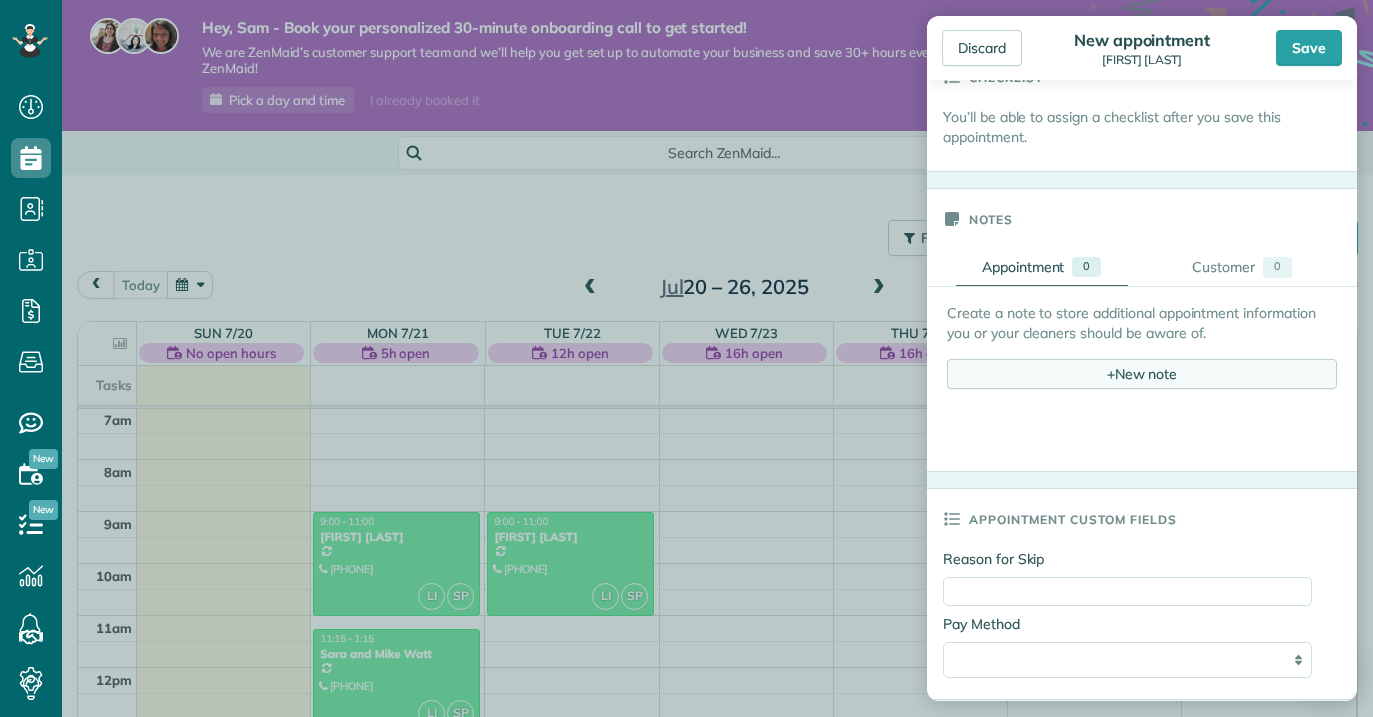 click on "+ New note" at bounding box center (1142, 374) 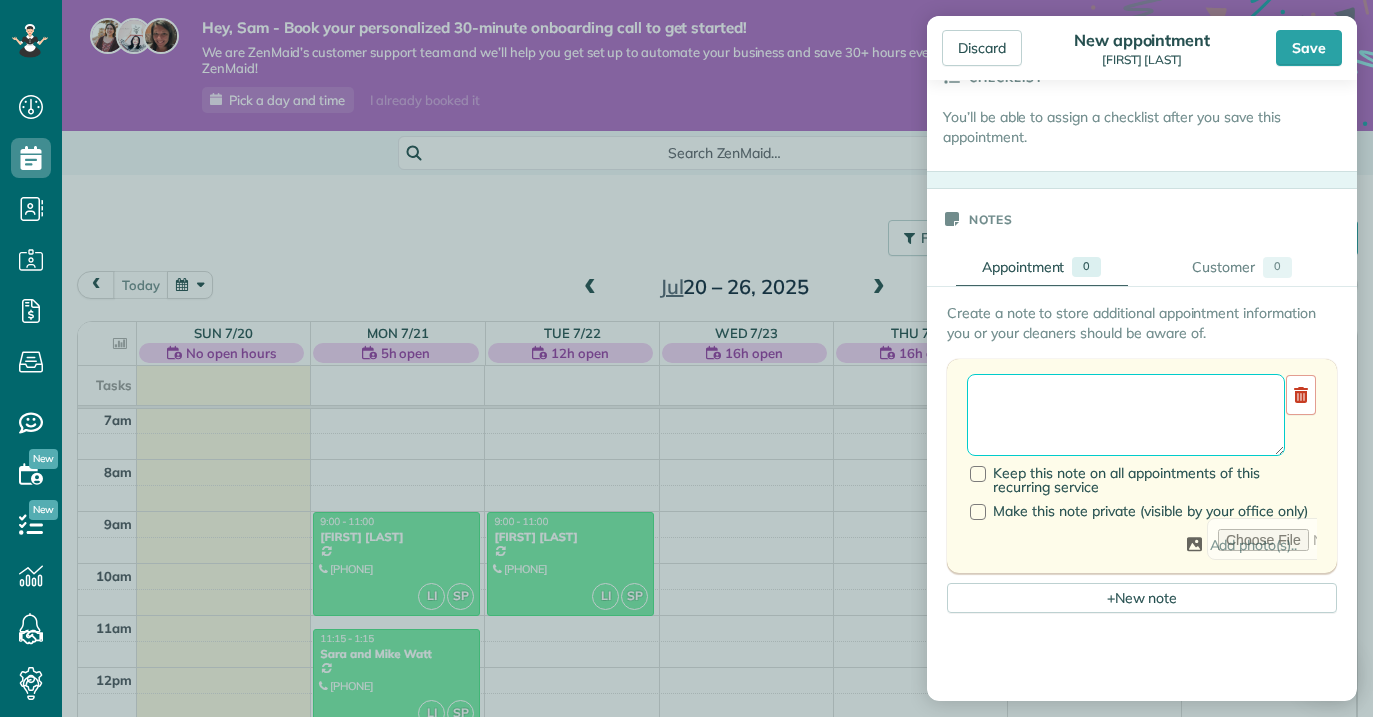 click at bounding box center (1126, 415) 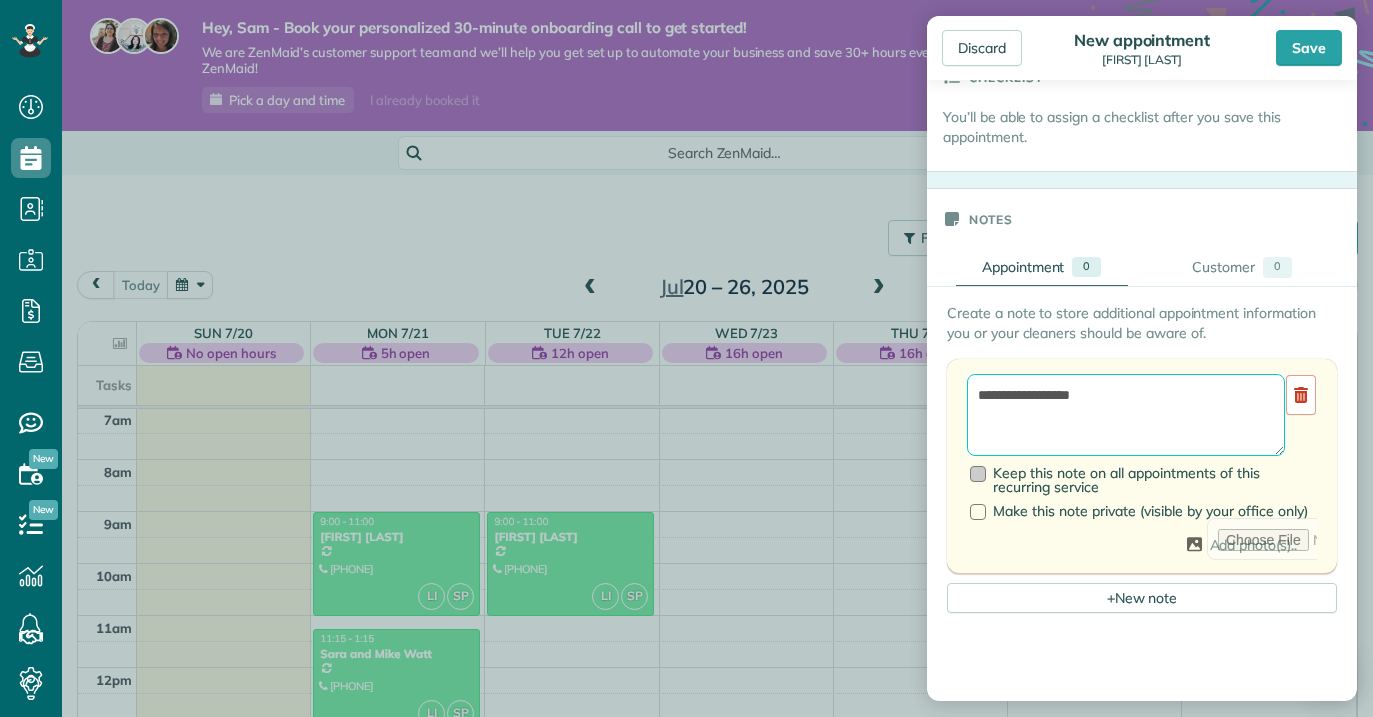 type on "**********" 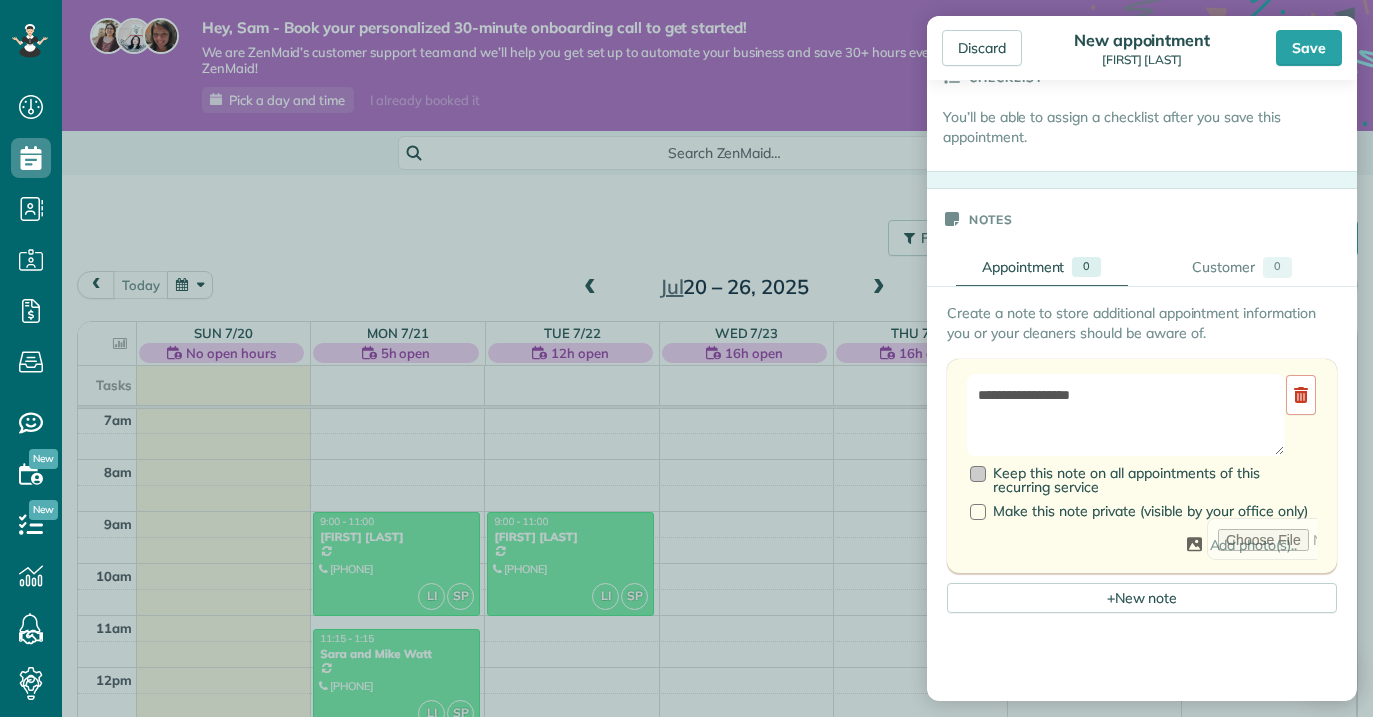 click at bounding box center (978, 474) 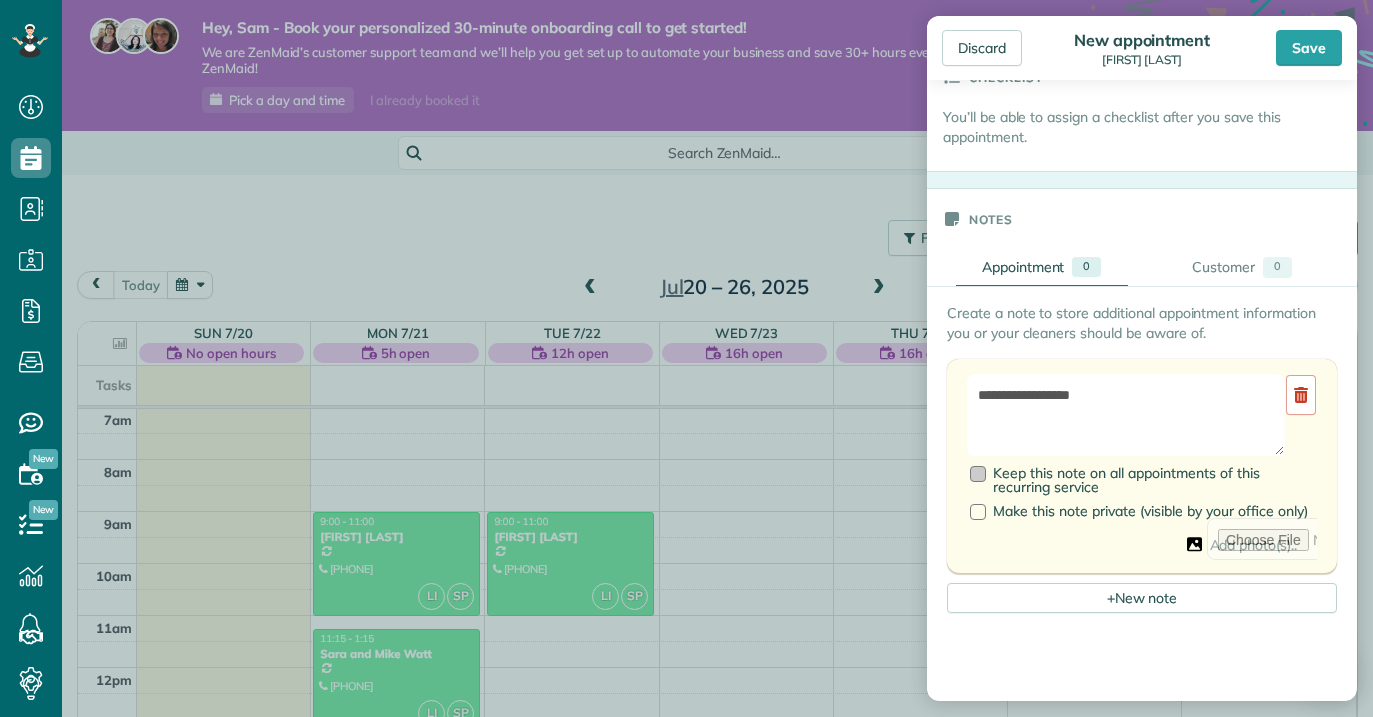 scroll, scrollTop: 755, scrollLeft: 0, axis: vertical 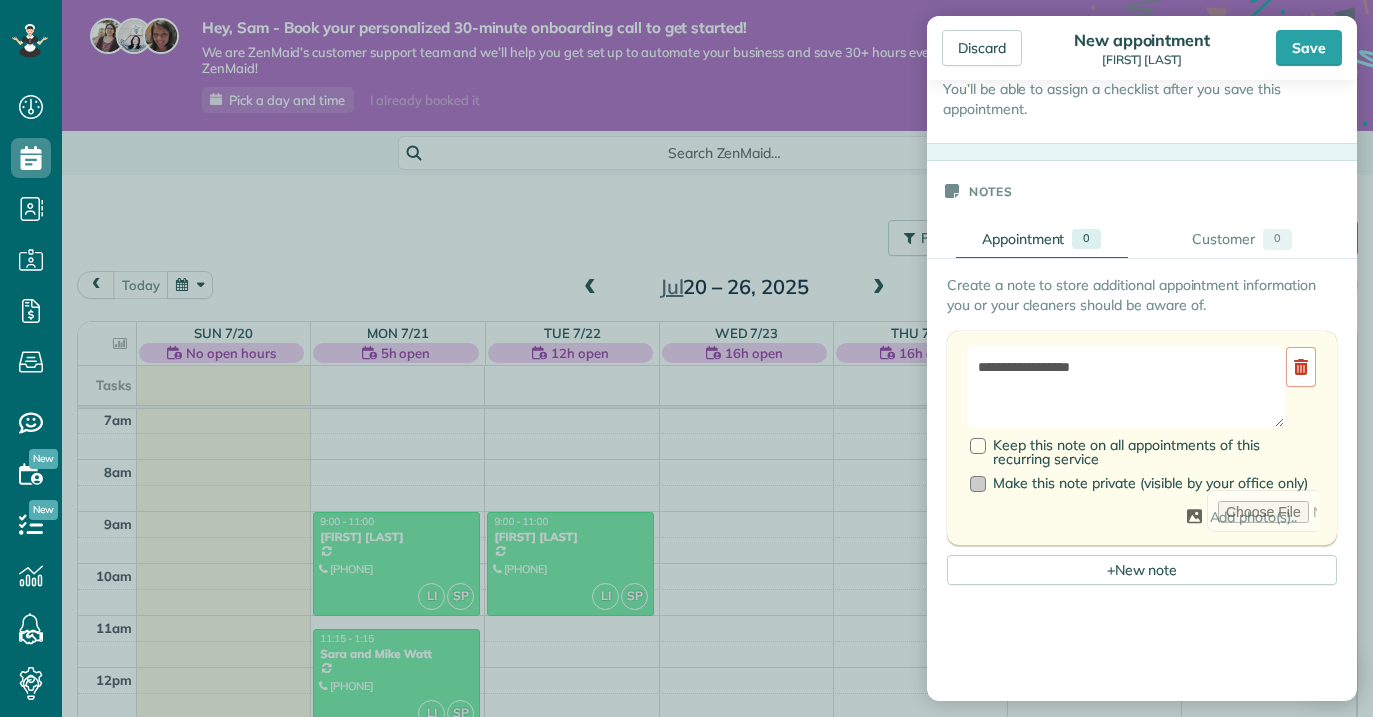 click at bounding box center [978, 484] 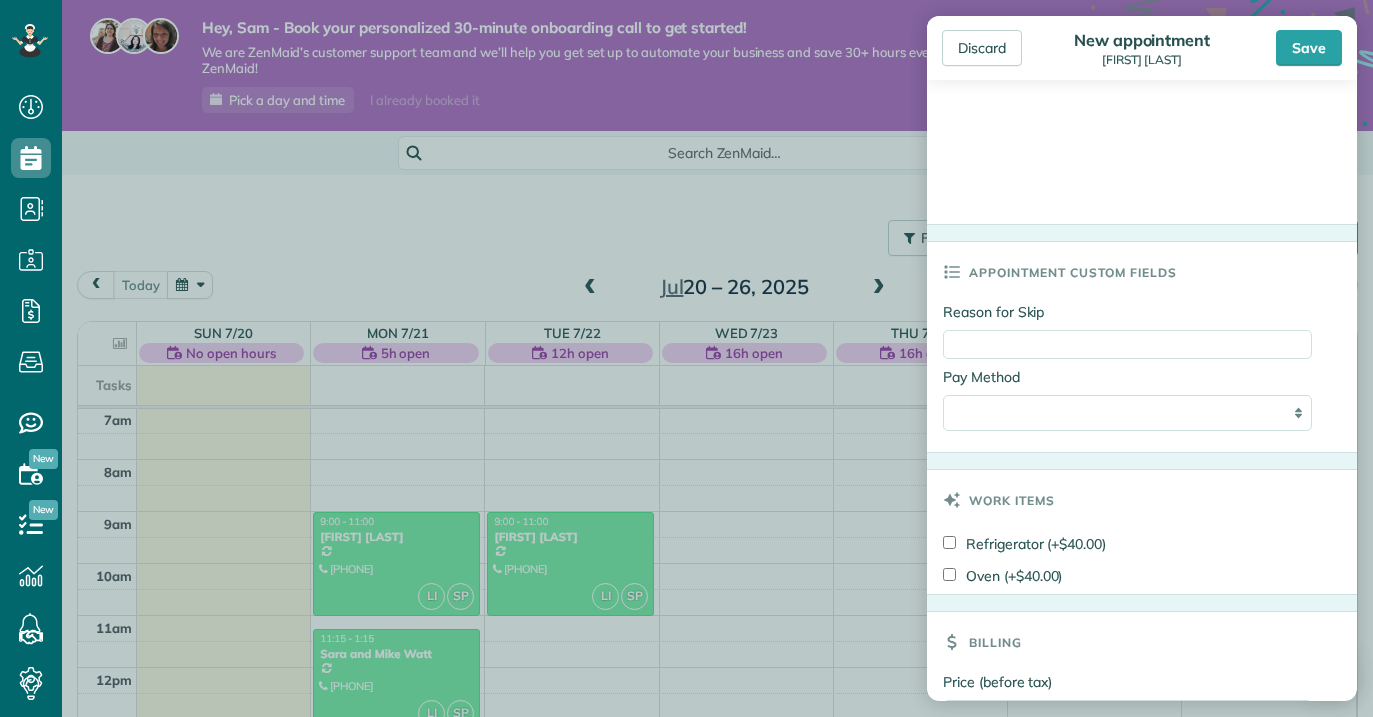 scroll, scrollTop: 1499, scrollLeft: 0, axis: vertical 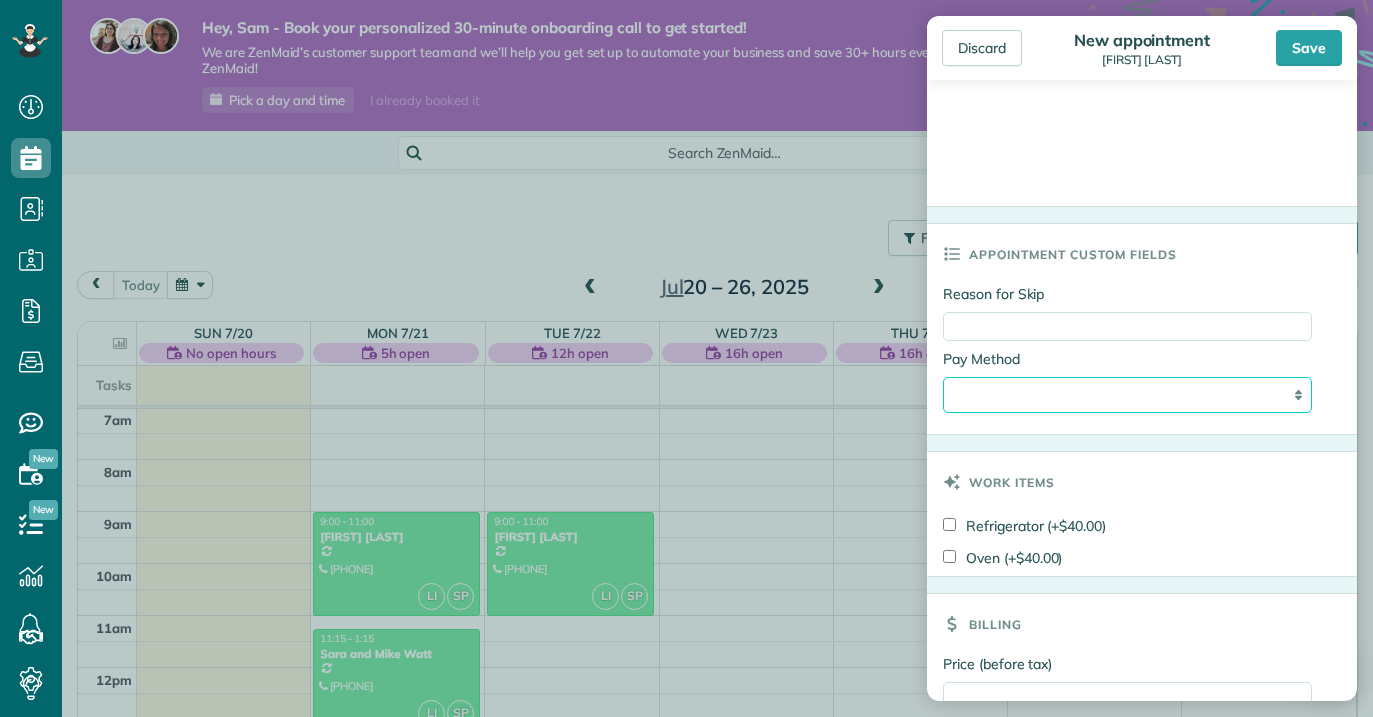 click on "**********" at bounding box center (1127, 395) 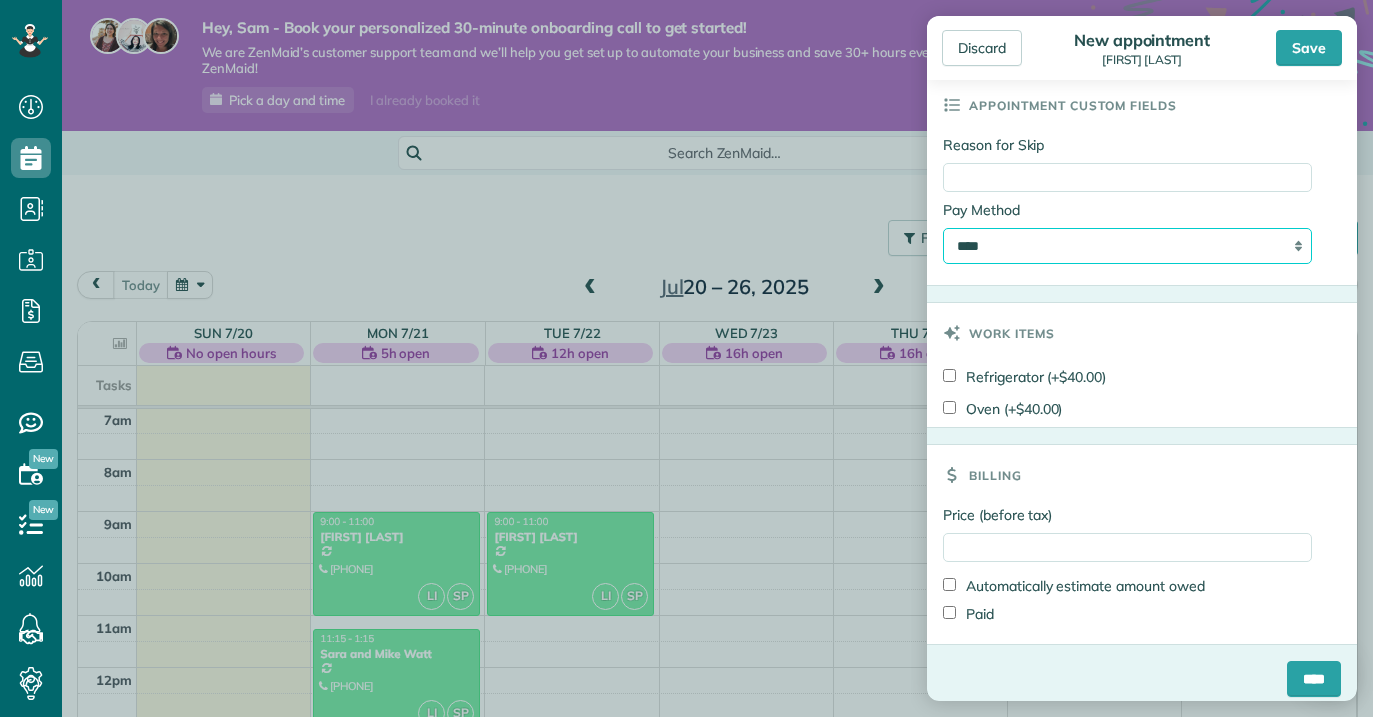 scroll, scrollTop: 1666, scrollLeft: 0, axis: vertical 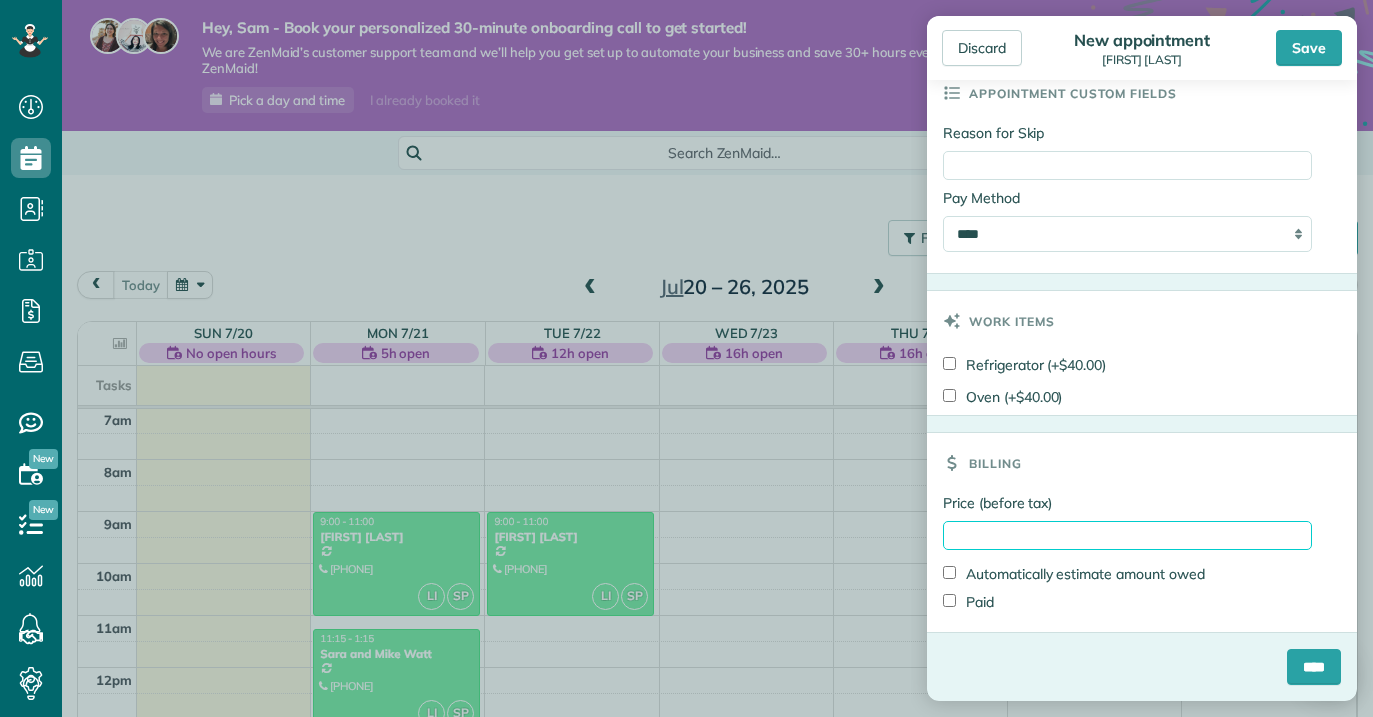 click on "Price (before tax)" at bounding box center (1127, 535) 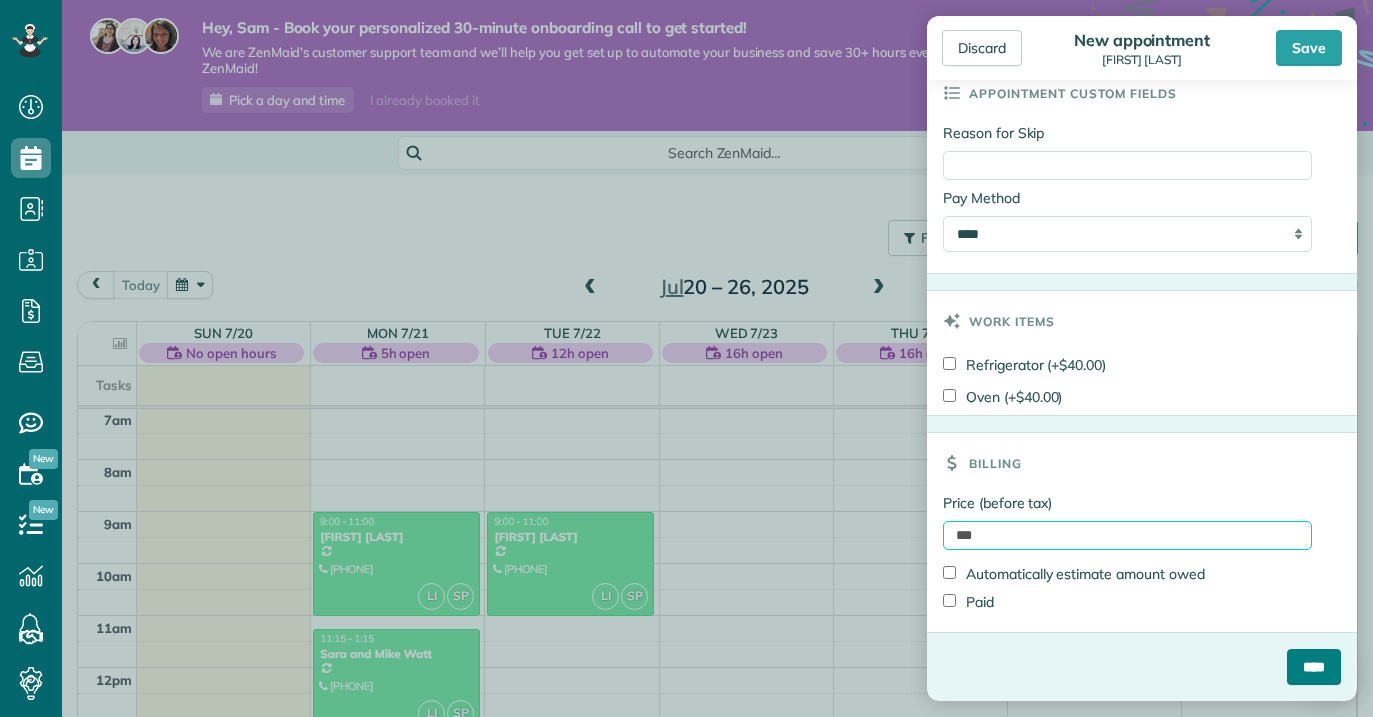 type on "***" 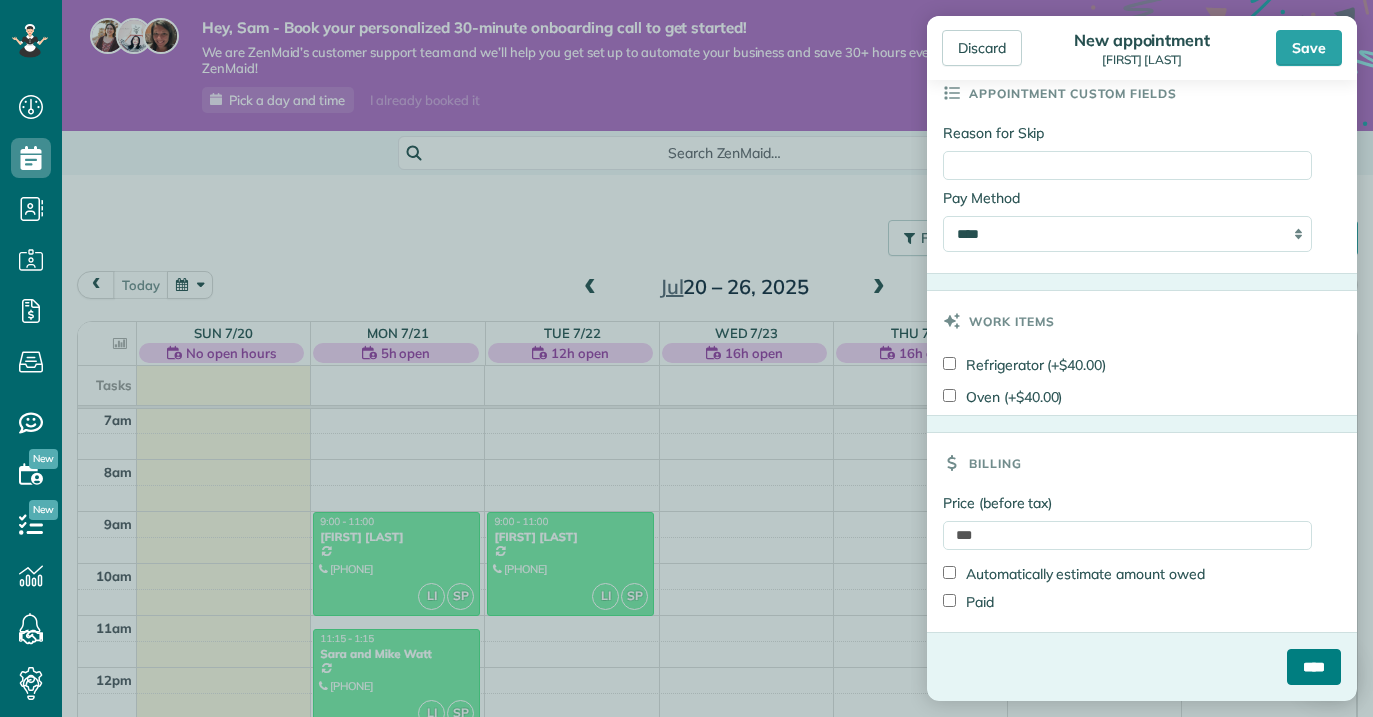 click on "****" at bounding box center [1314, 667] 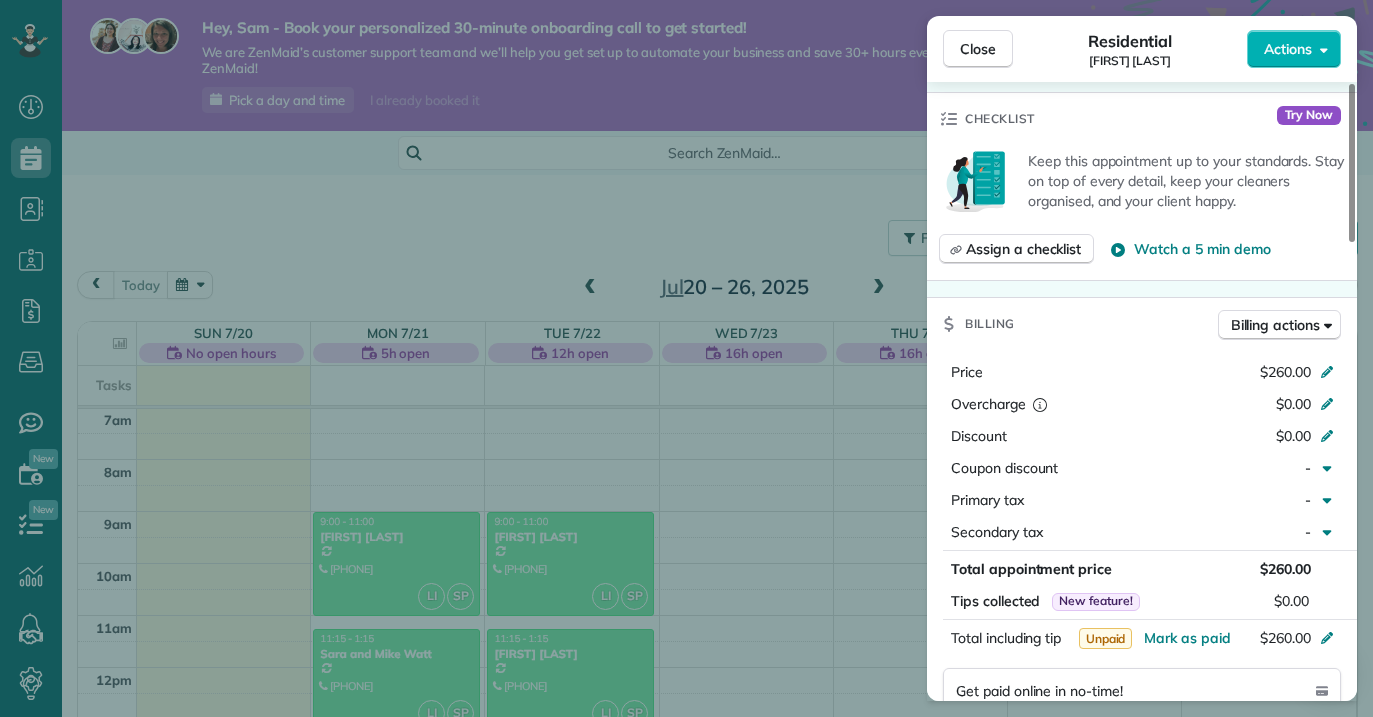 scroll, scrollTop: 744, scrollLeft: 0, axis: vertical 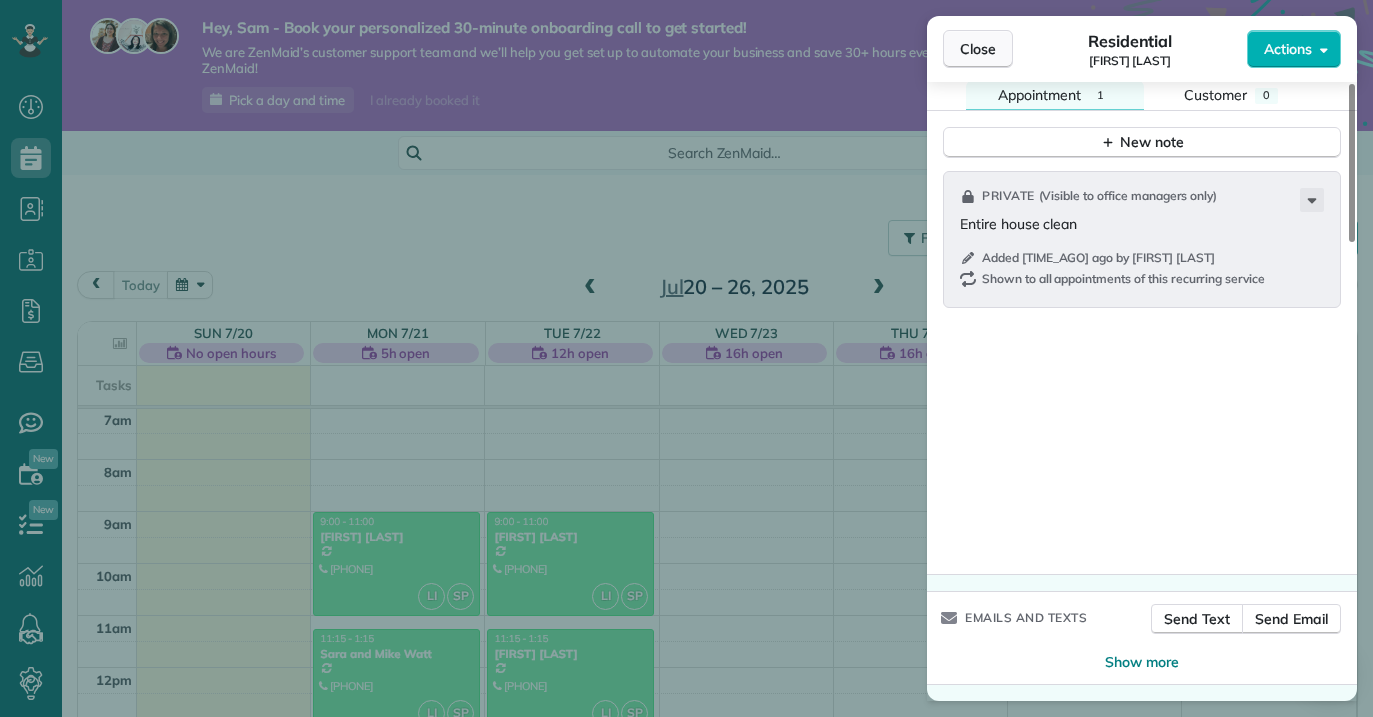 click on "Close" at bounding box center [978, 49] 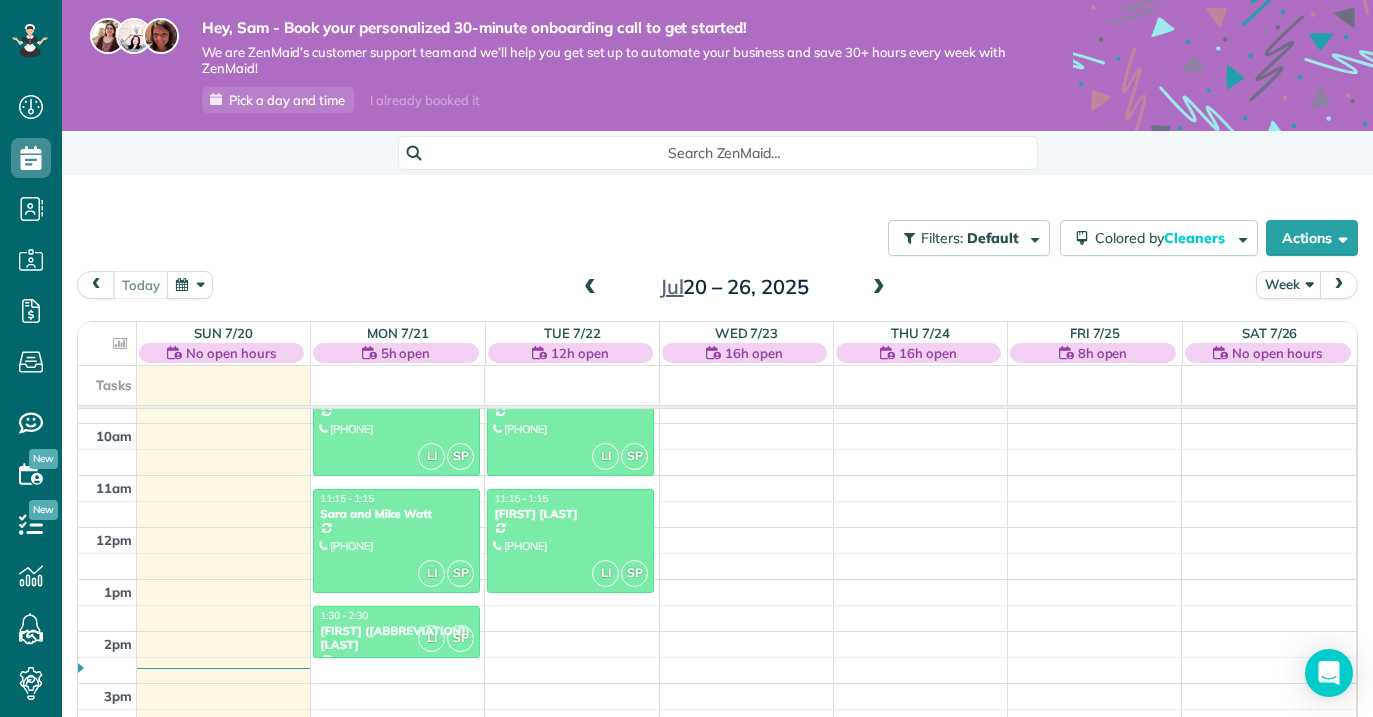 scroll, scrollTop: 523, scrollLeft: 0, axis: vertical 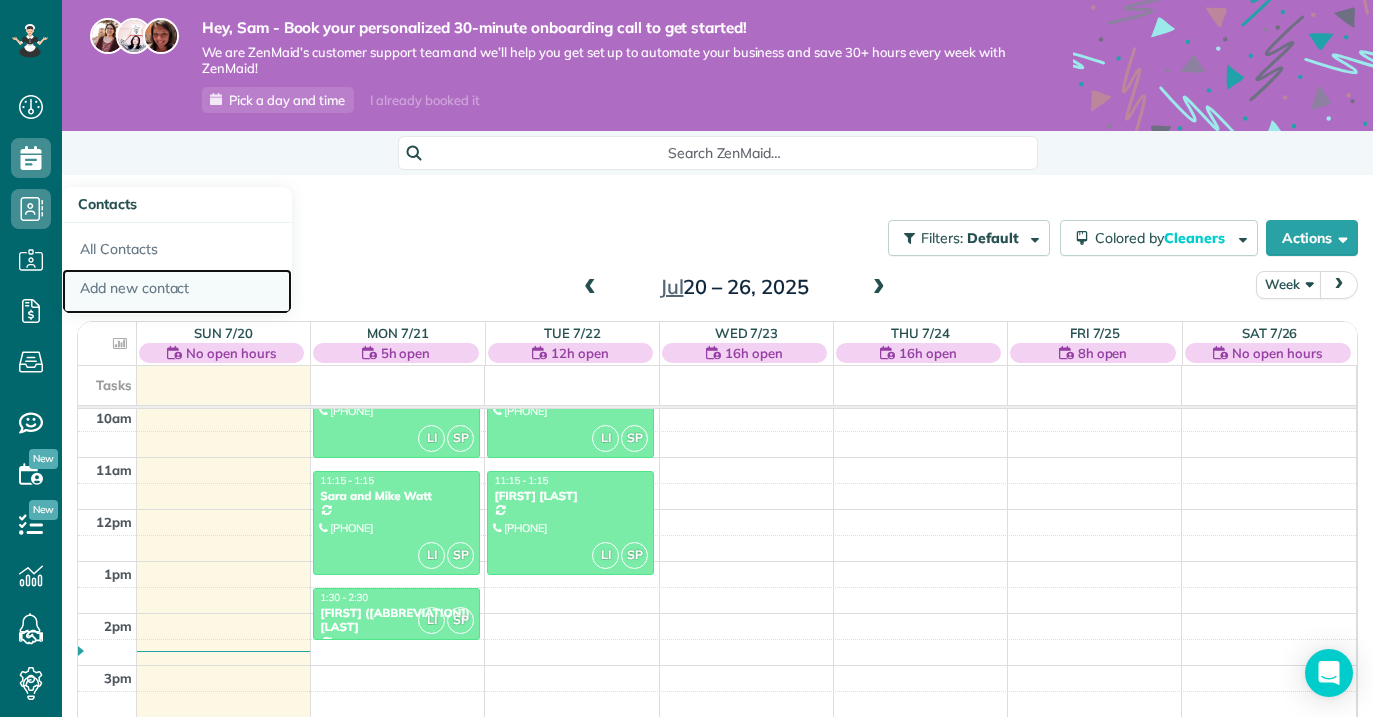 click on "Add new contact" at bounding box center (177, 292) 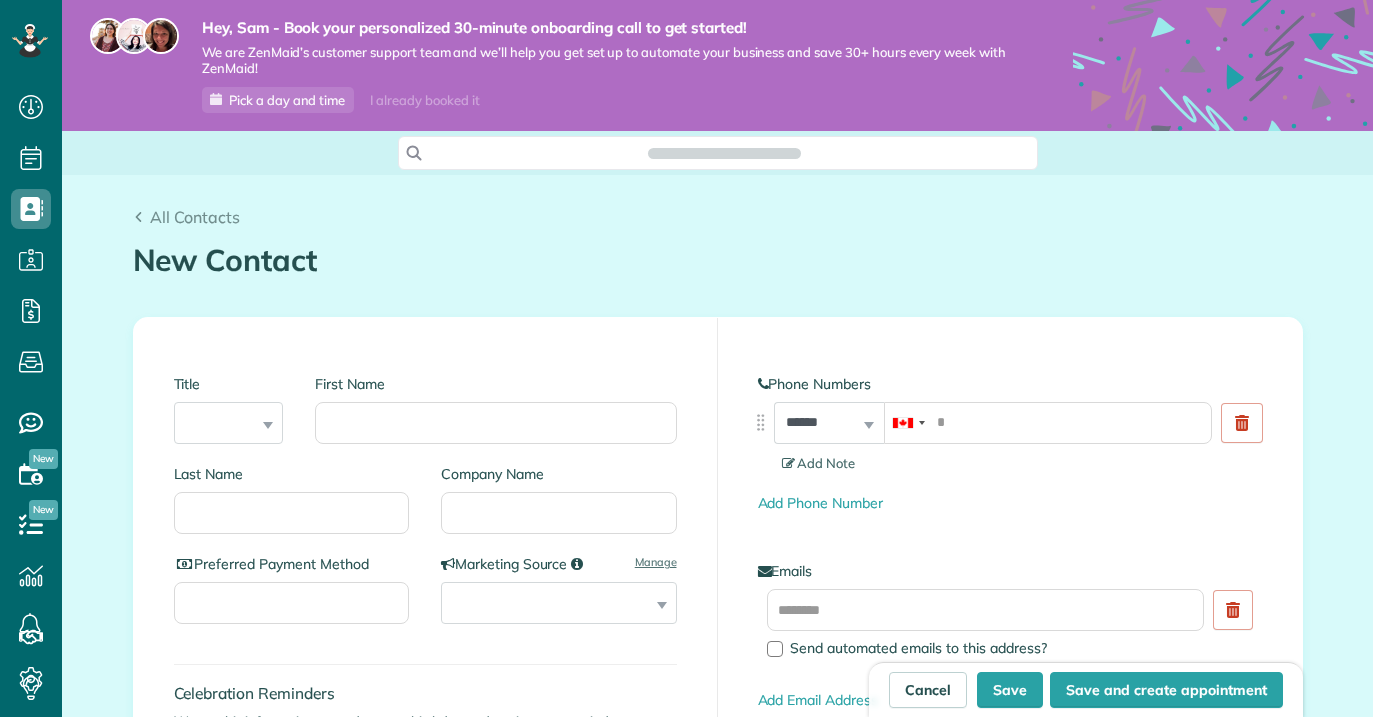 scroll, scrollTop: 0, scrollLeft: 0, axis: both 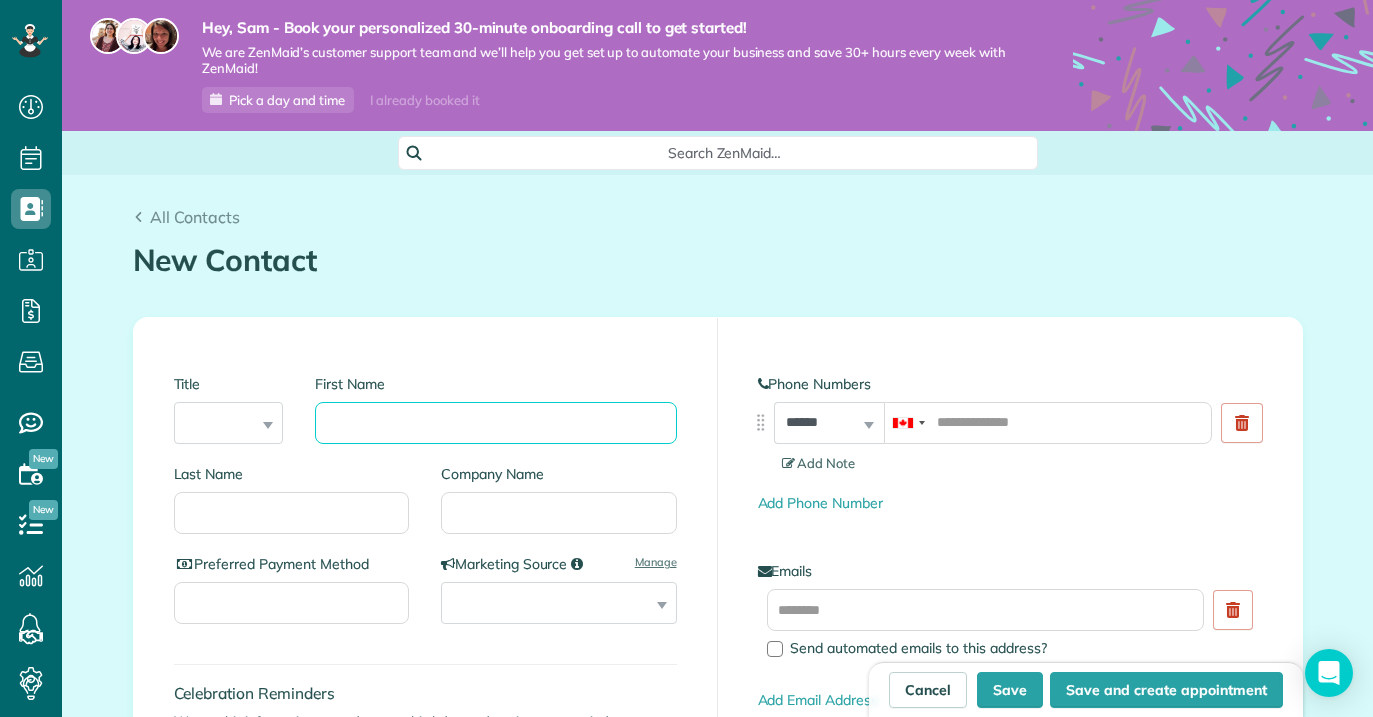 click on "First Name" at bounding box center [495, 423] 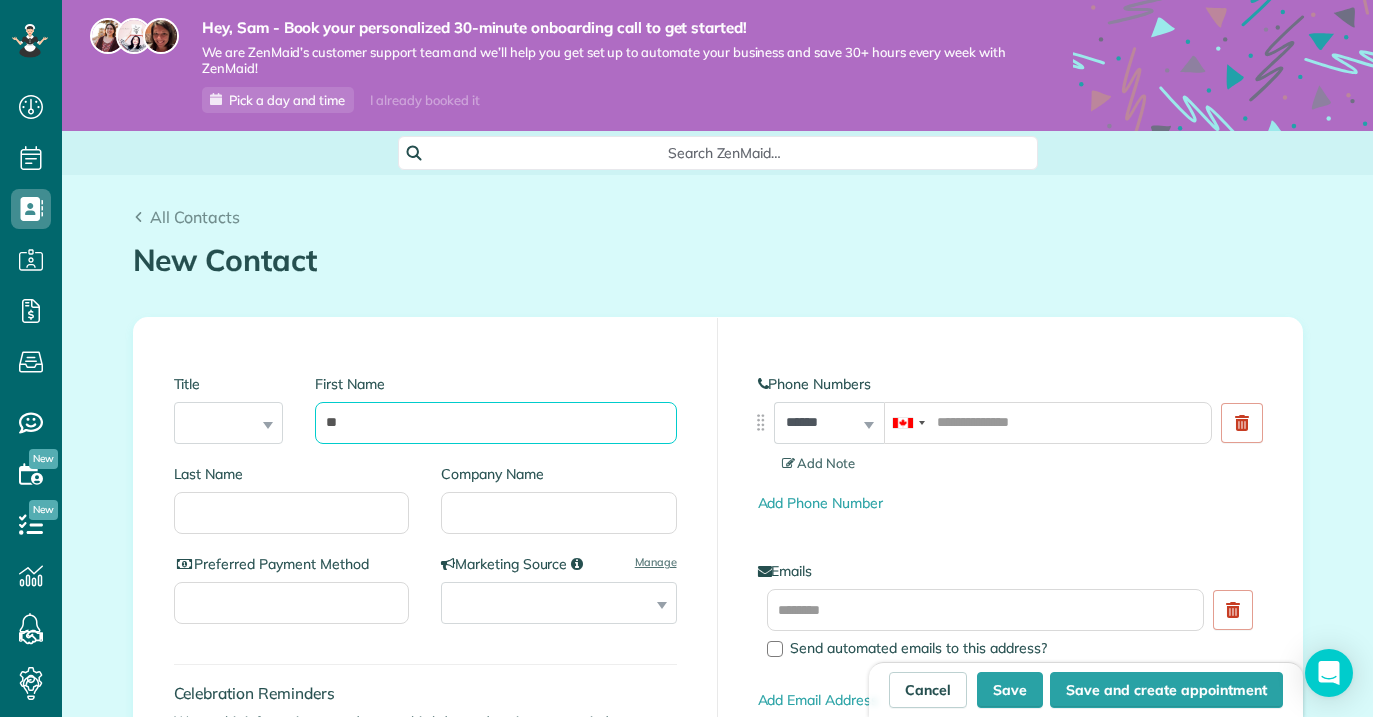 type on "*" 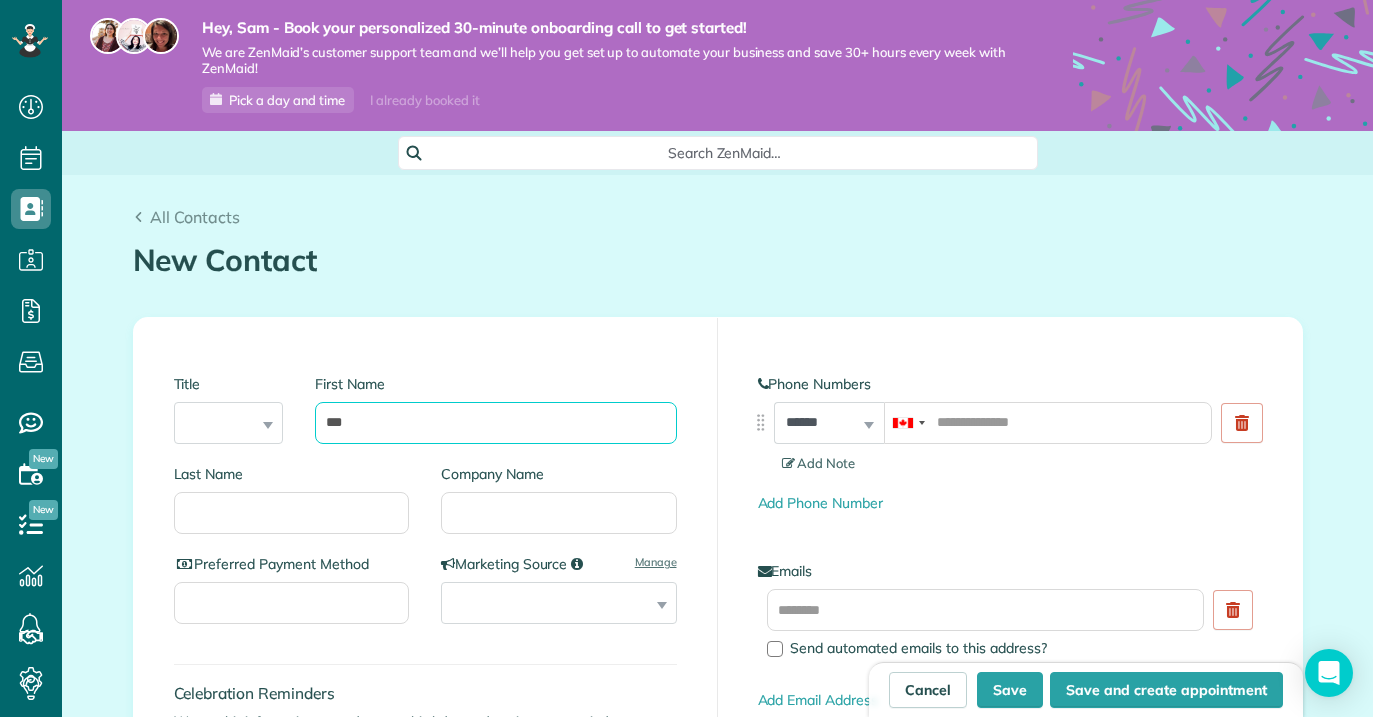 type on "***" 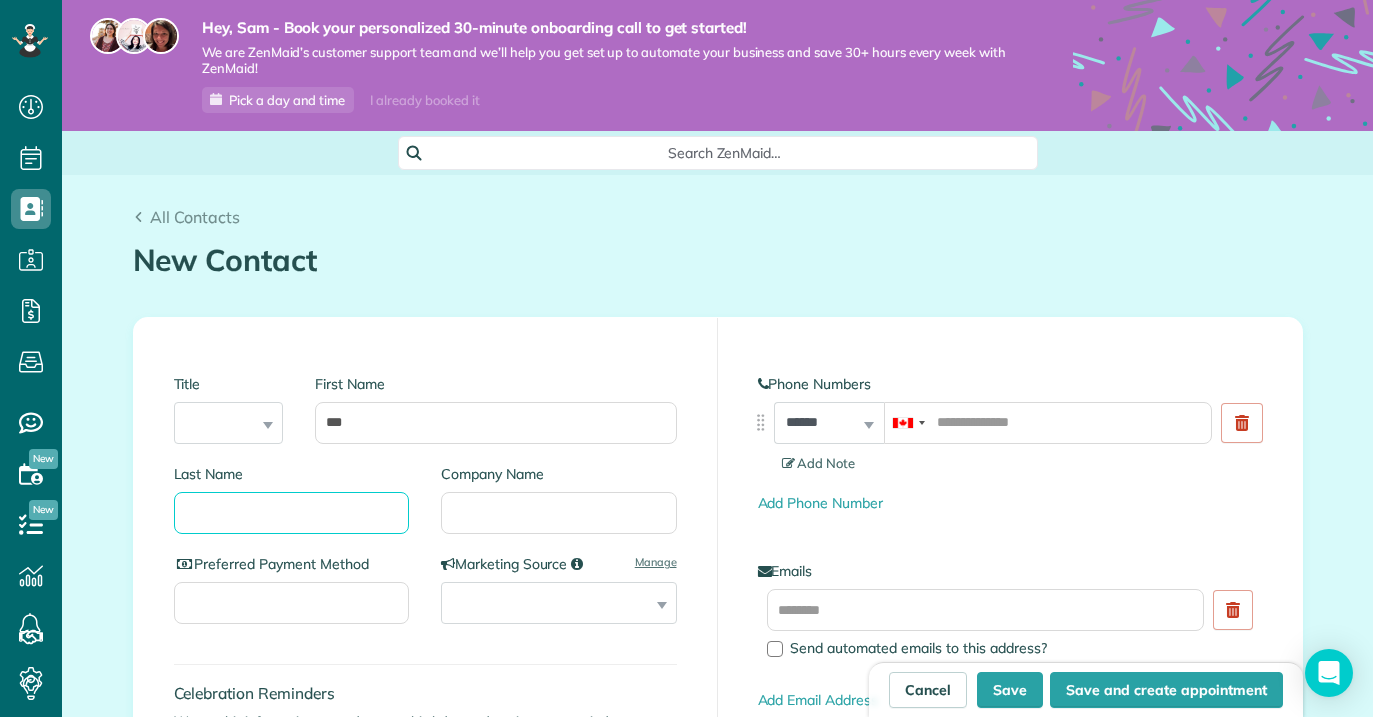 click on "Last Name" at bounding box center [292, 513] 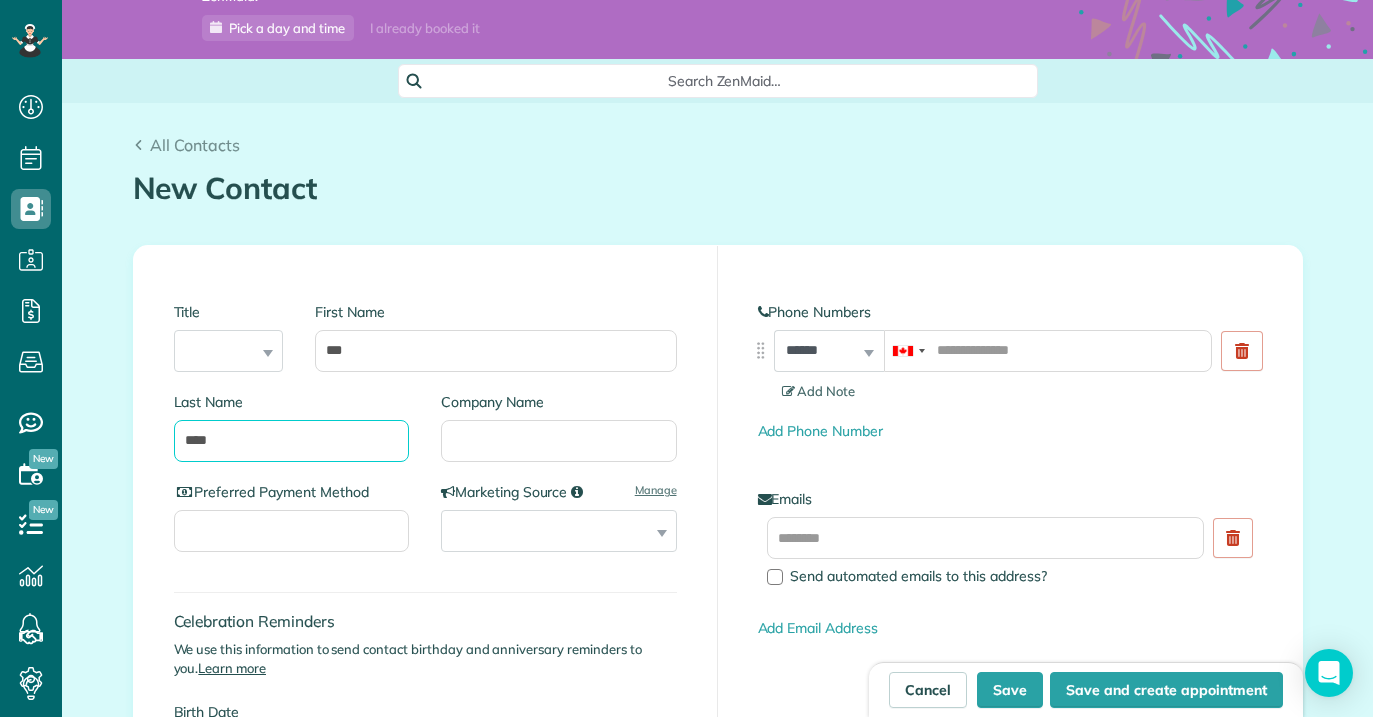 scroll, scrollTop: 119, scrollLeft: 0, axis: vertical 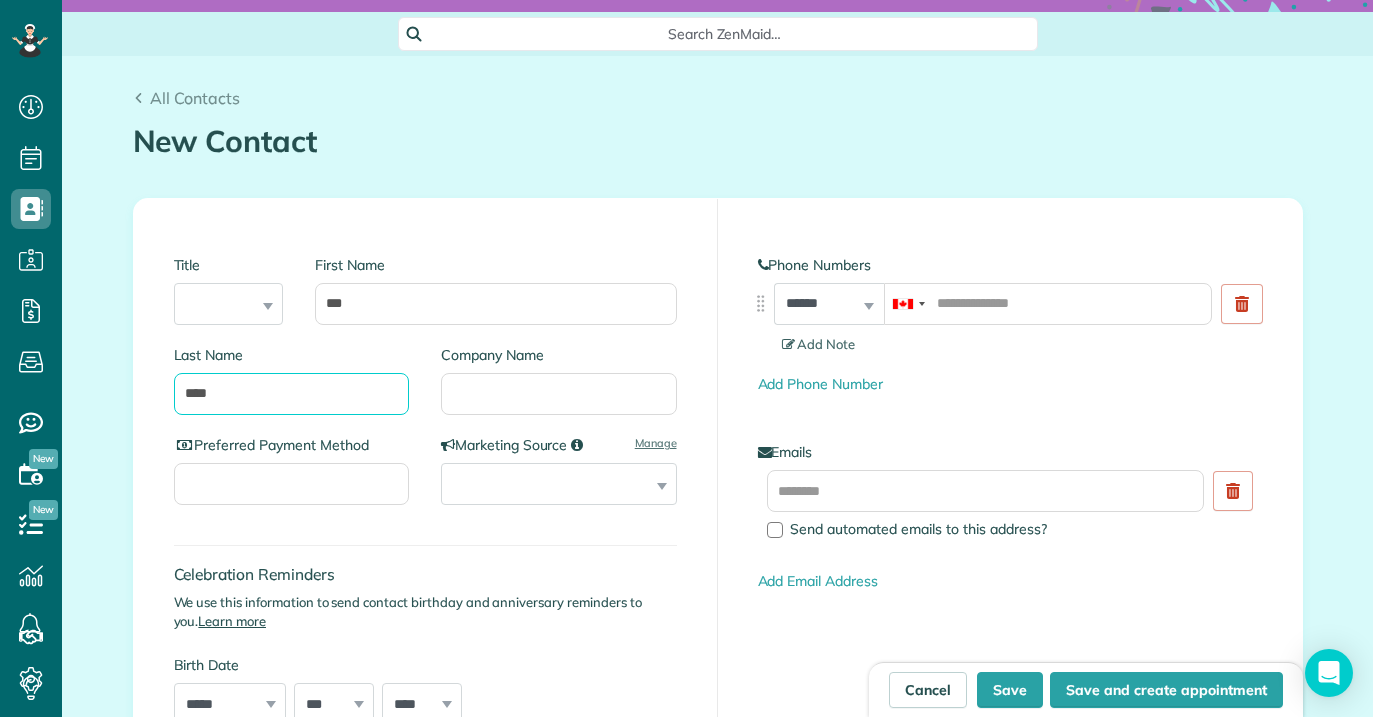 type on "****" 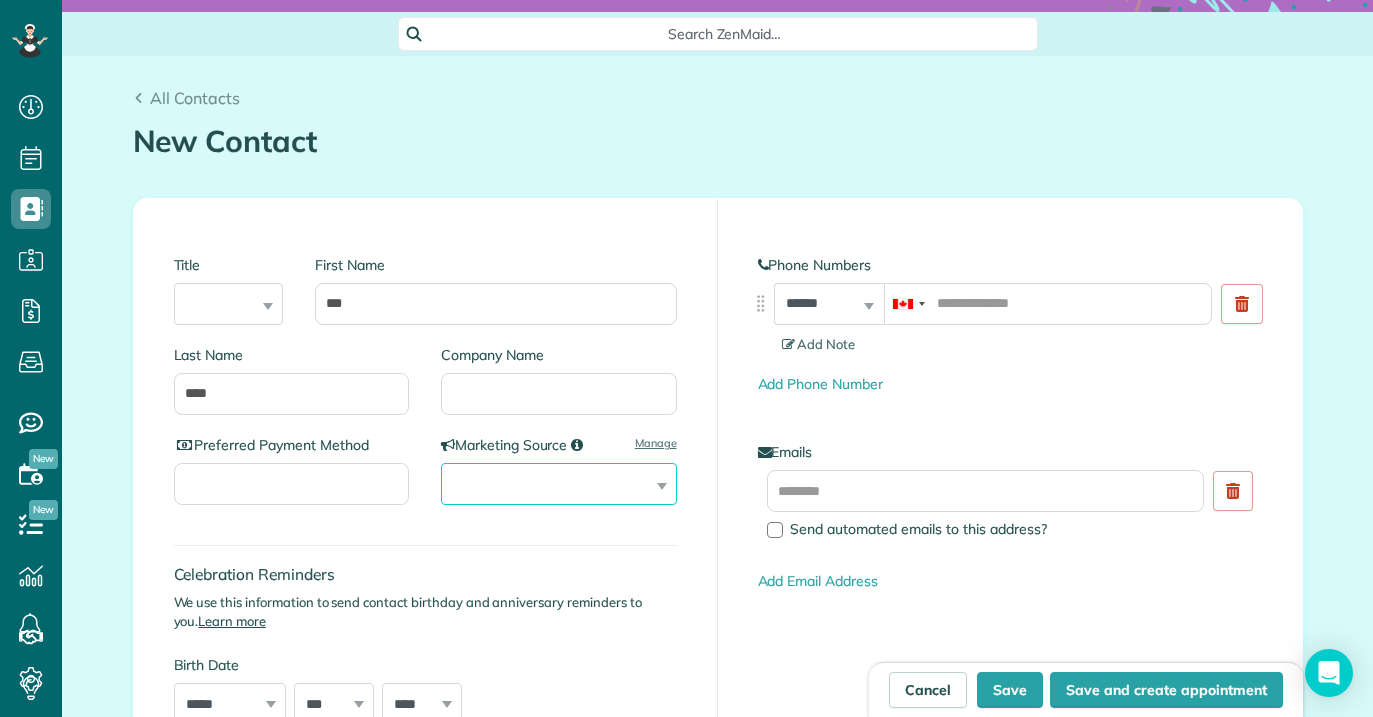 click on "**********" at bounding box center (559, 484) 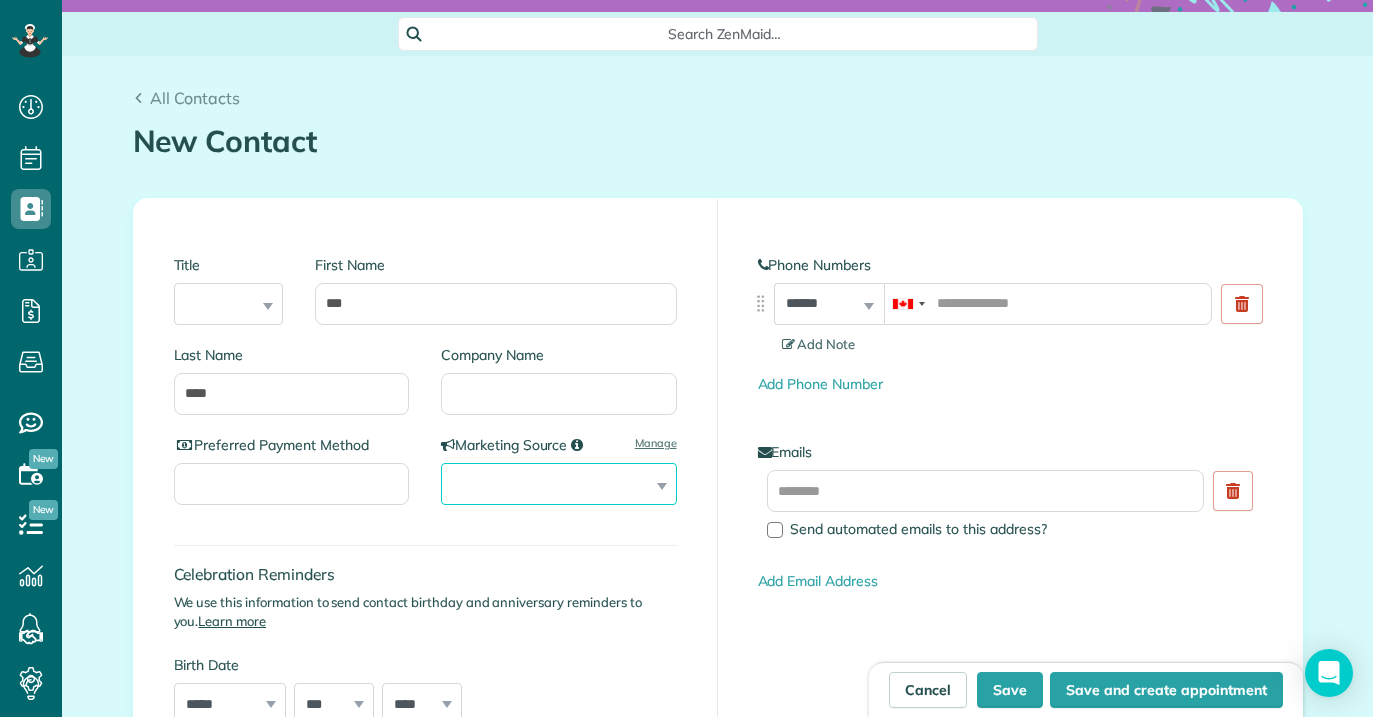 select on "*******" 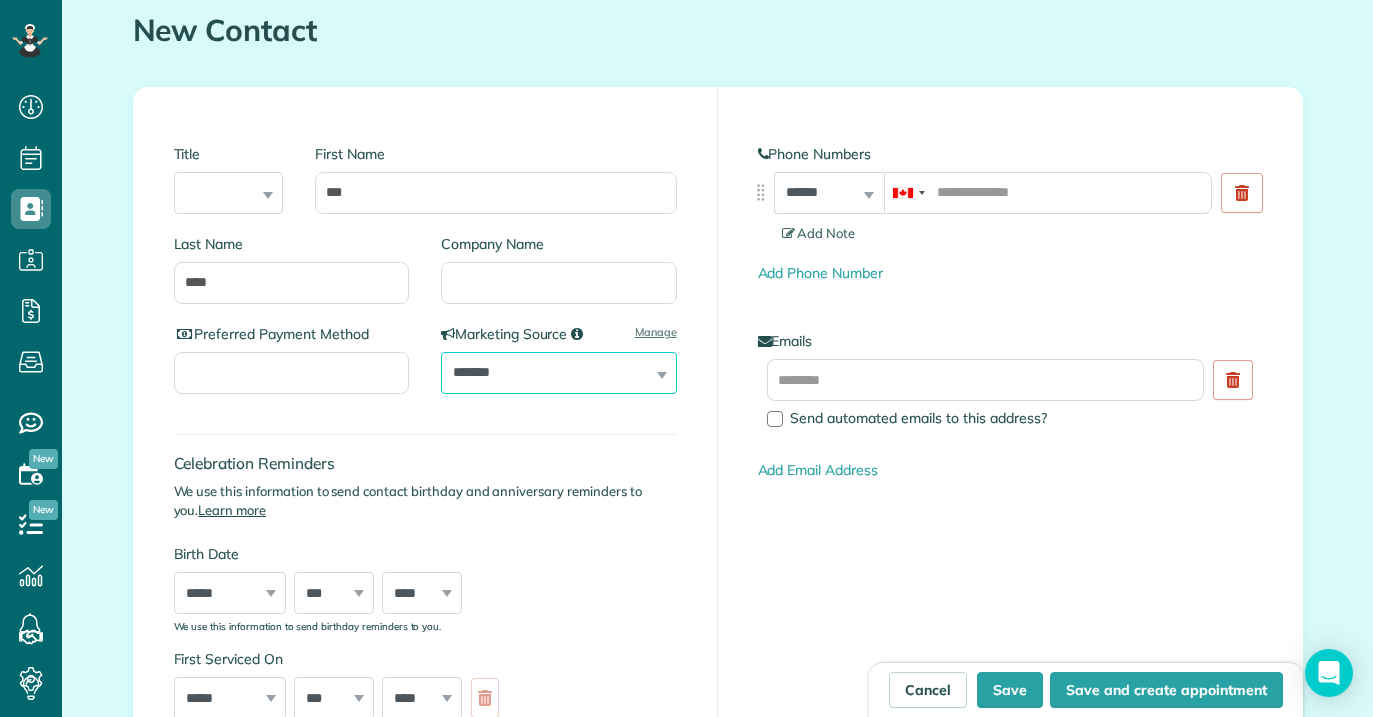 scroll, scrollTop: 244, scrollLeft: 0, axis: vertical 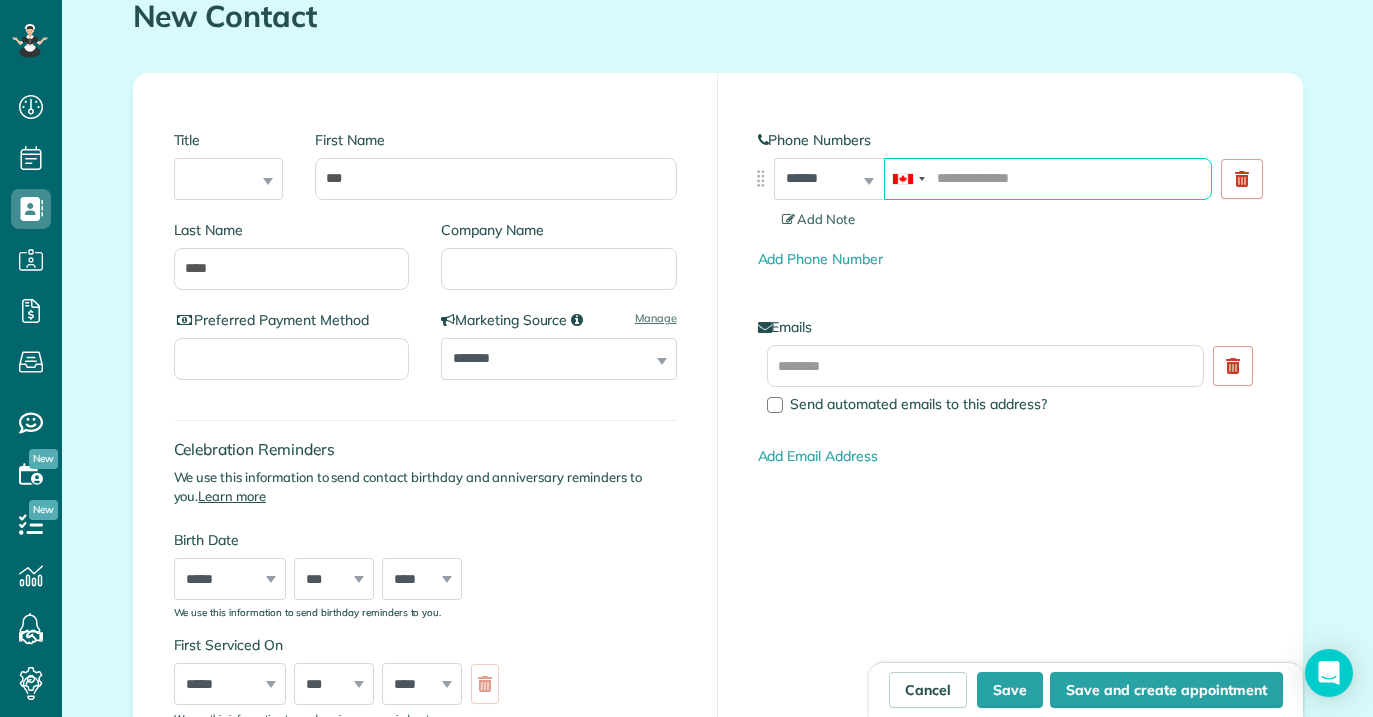 click at bounding box center (1048, 179) 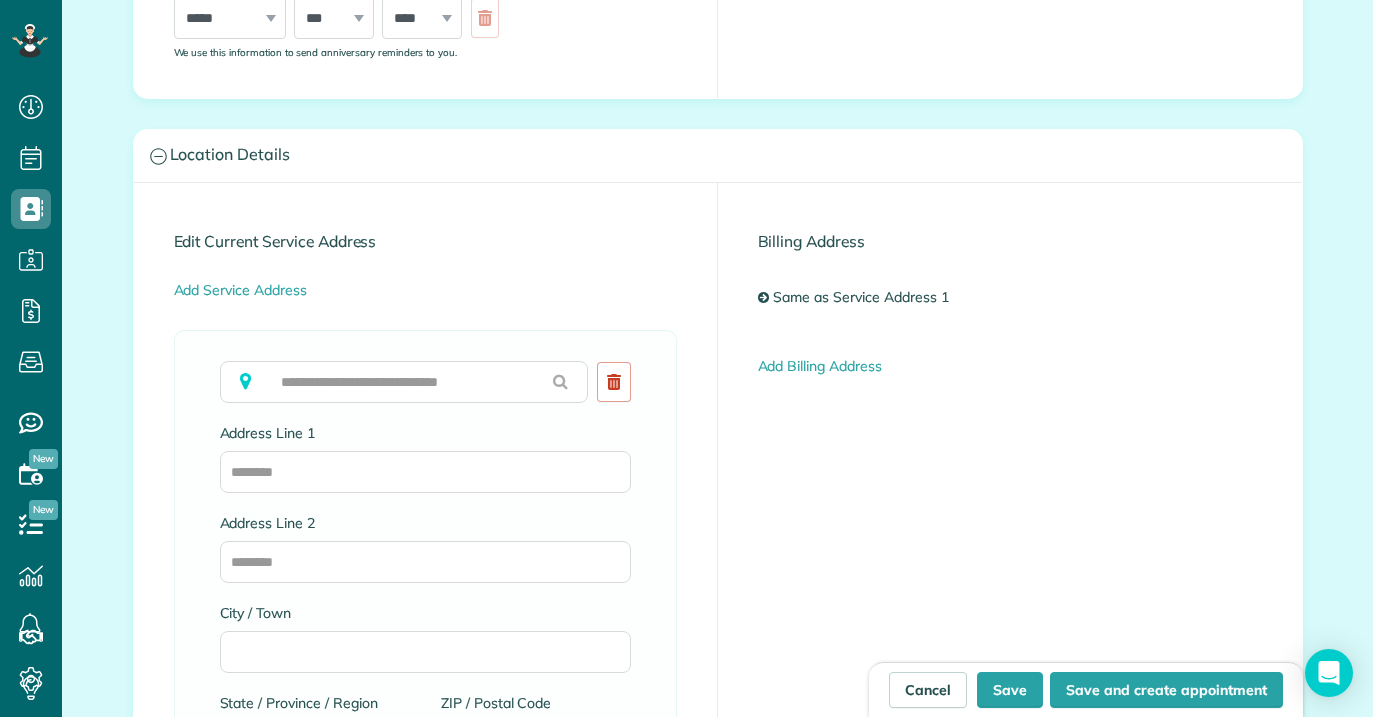 scroll, scrollTop: 912, scrollLeft: 0, axis: vertical 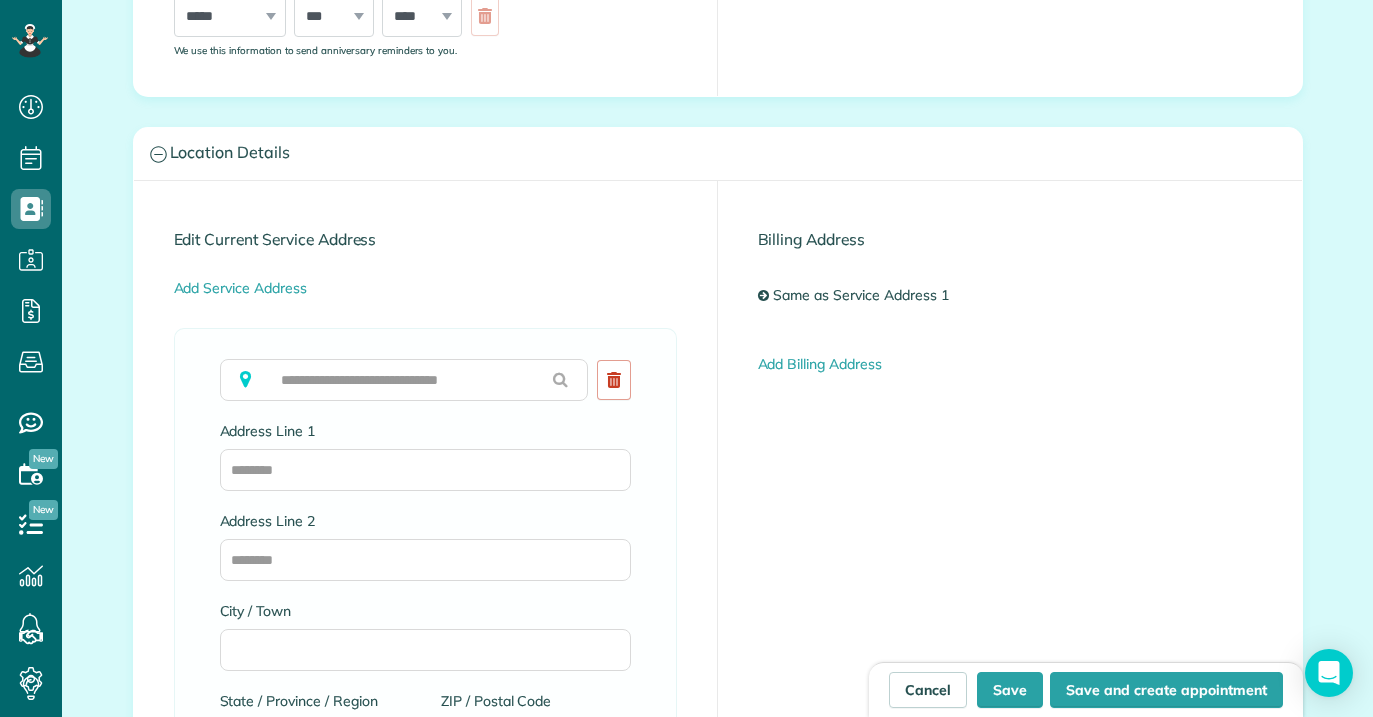 type on "**********" 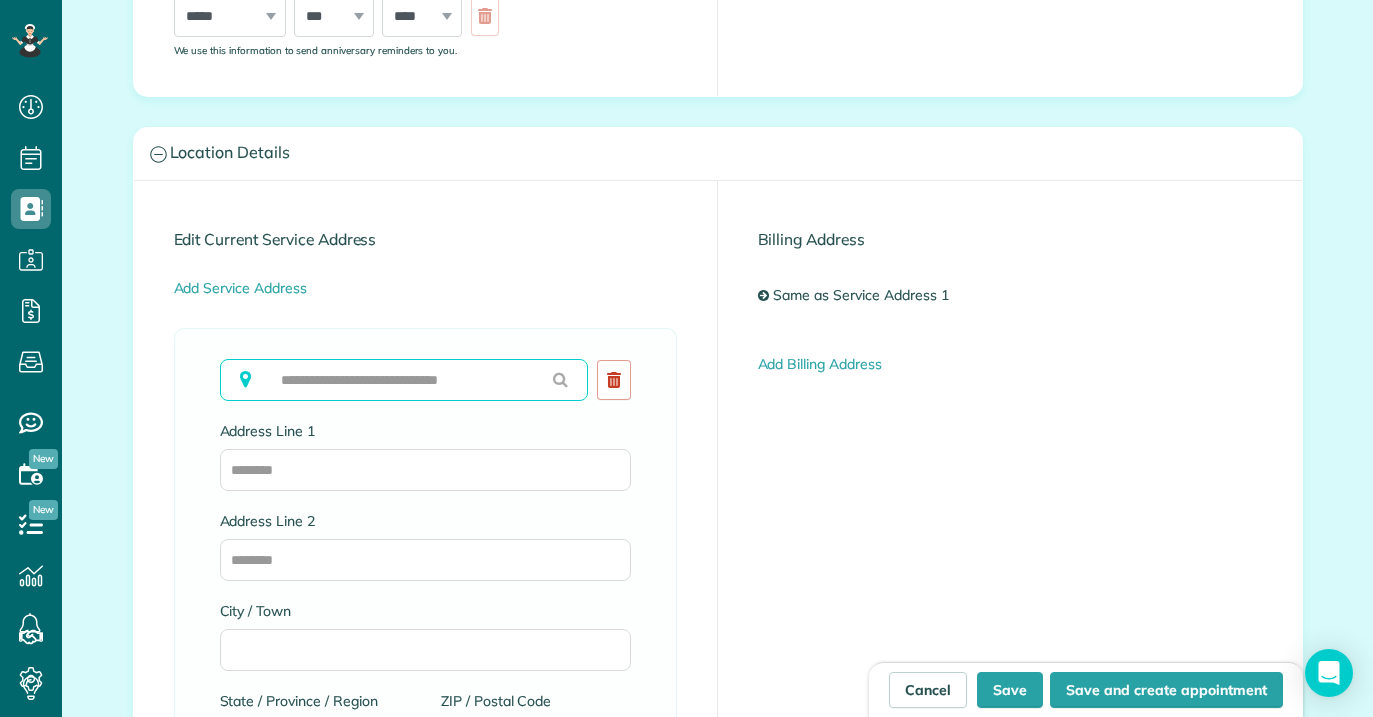 click at bounding box center (404, 380) 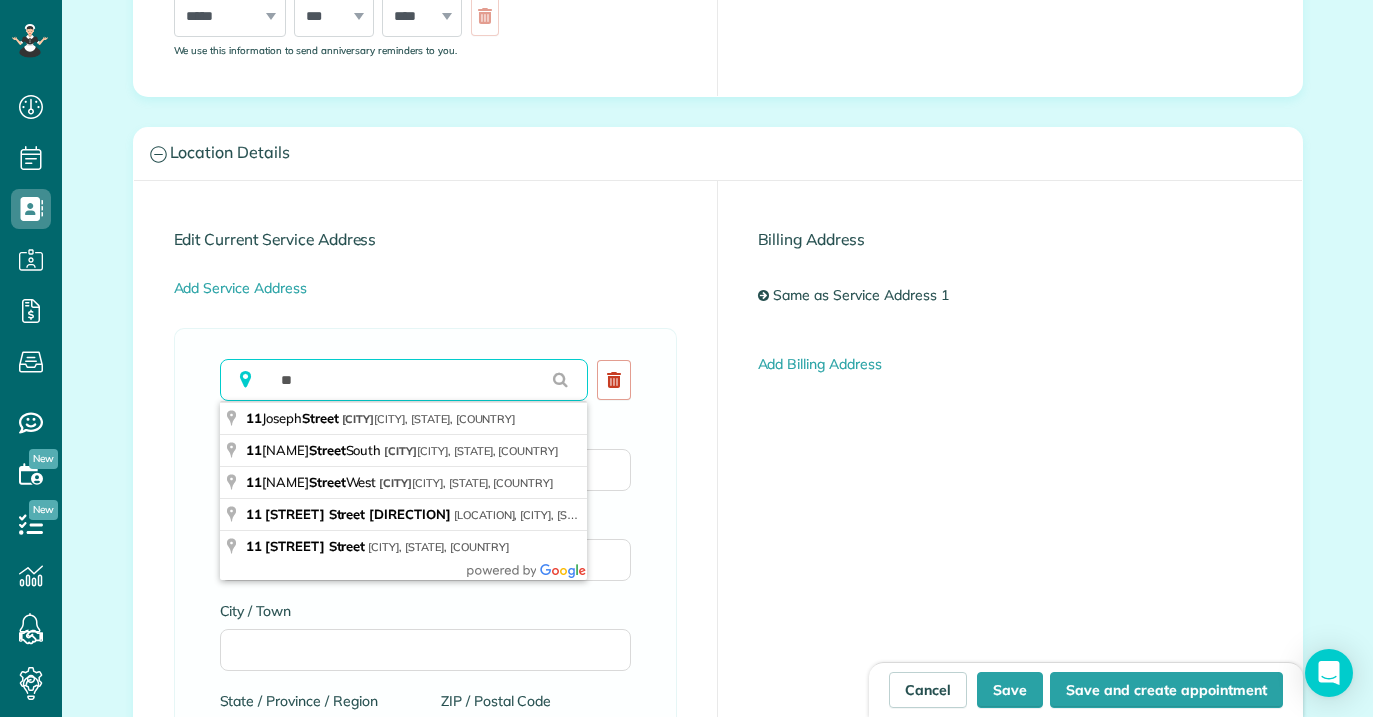 type on "*" 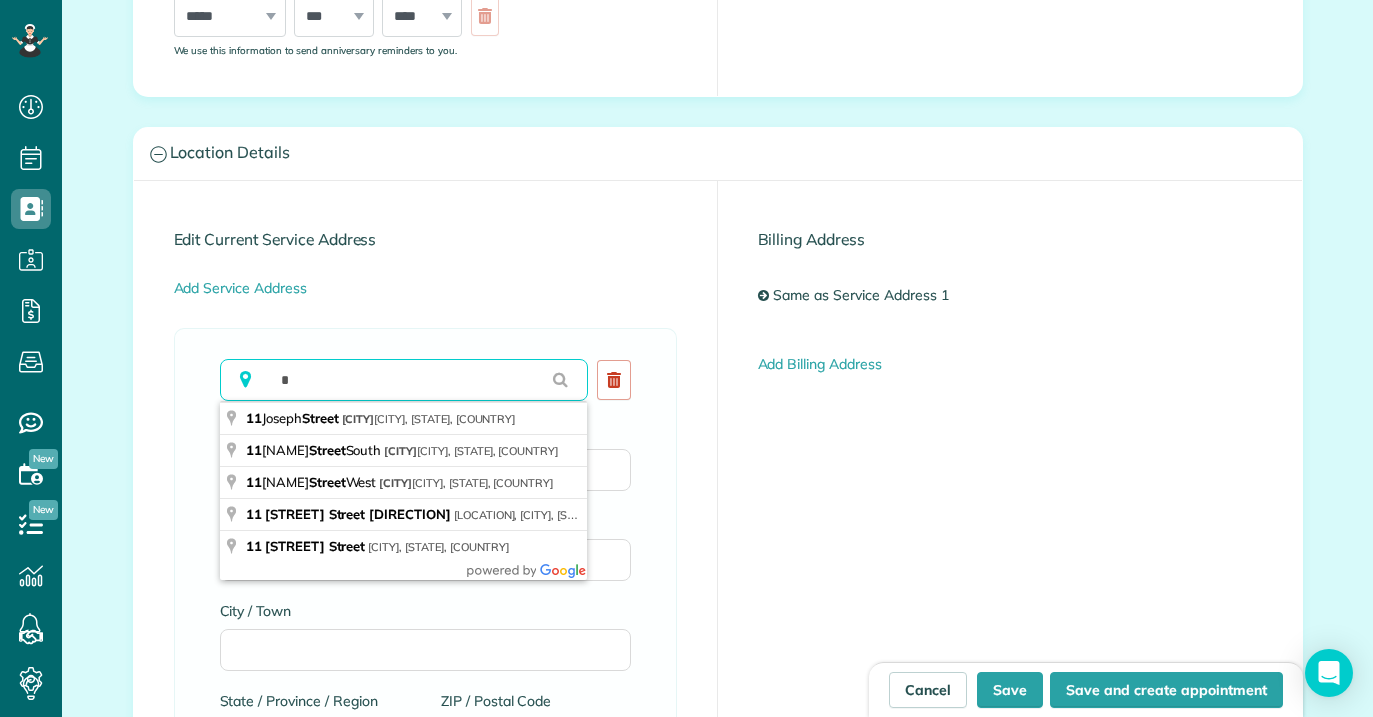 type 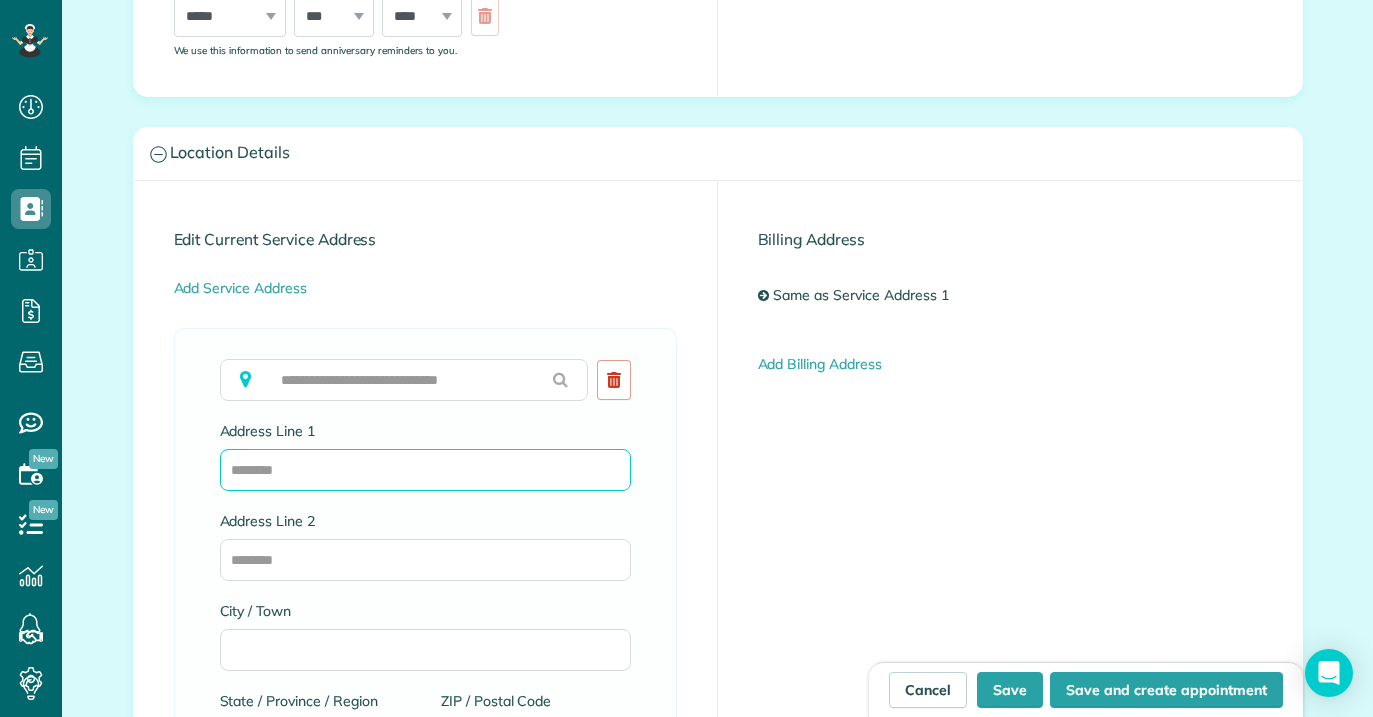 click on "Address Line 1" at bounding box center (425, 470) 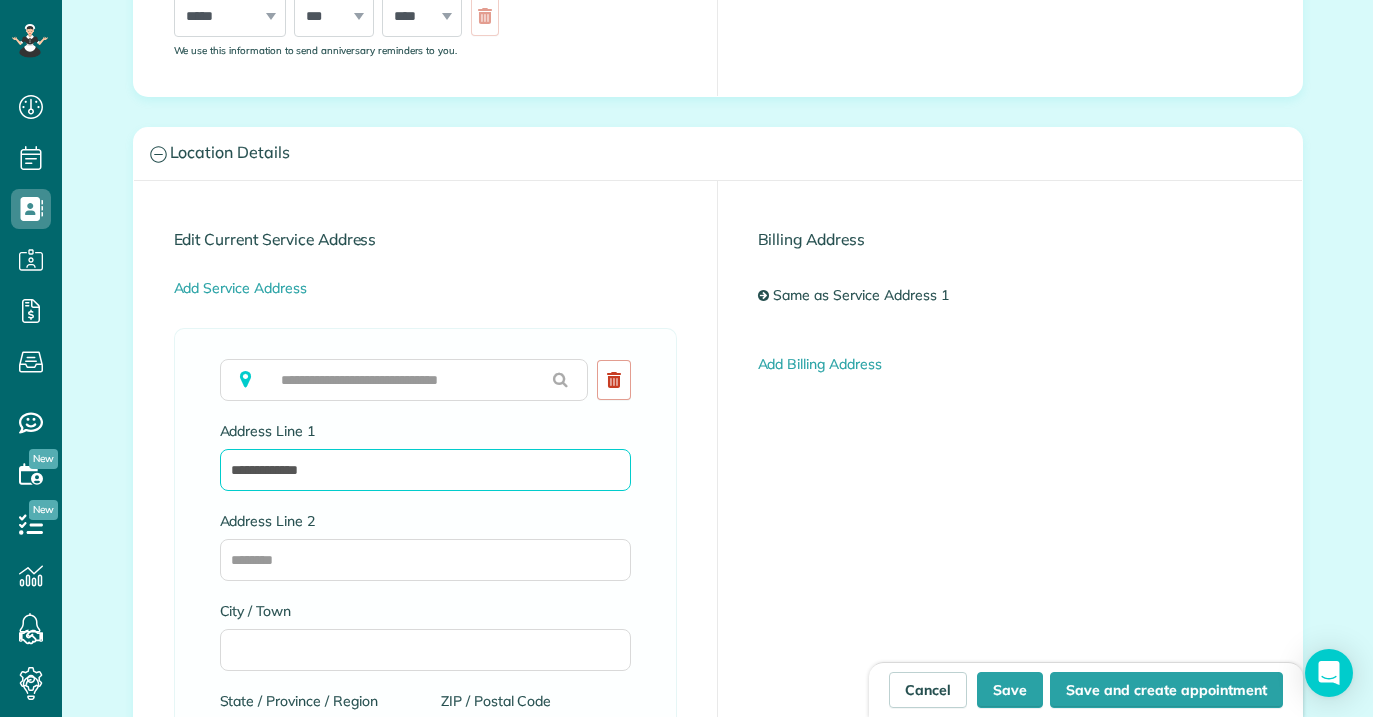 type on "**********" 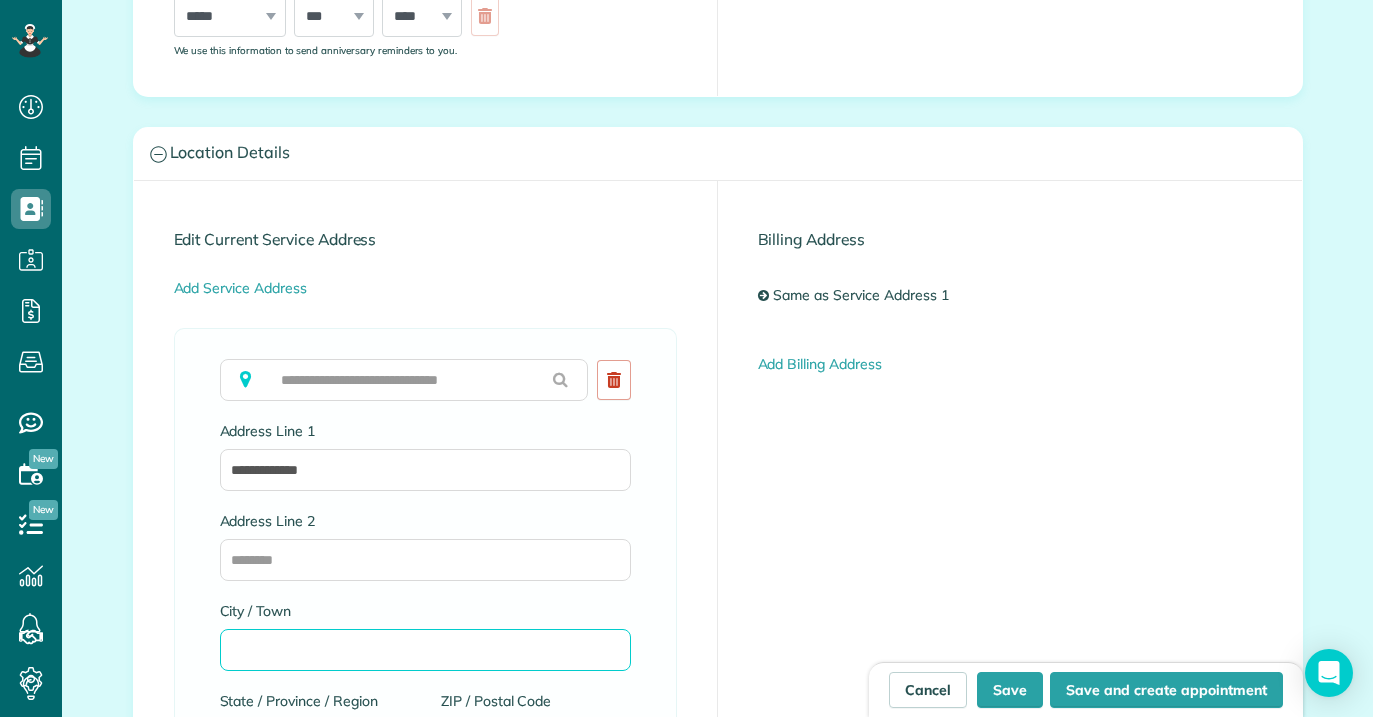 click on "City / Town" at bounding box center (425, 650) 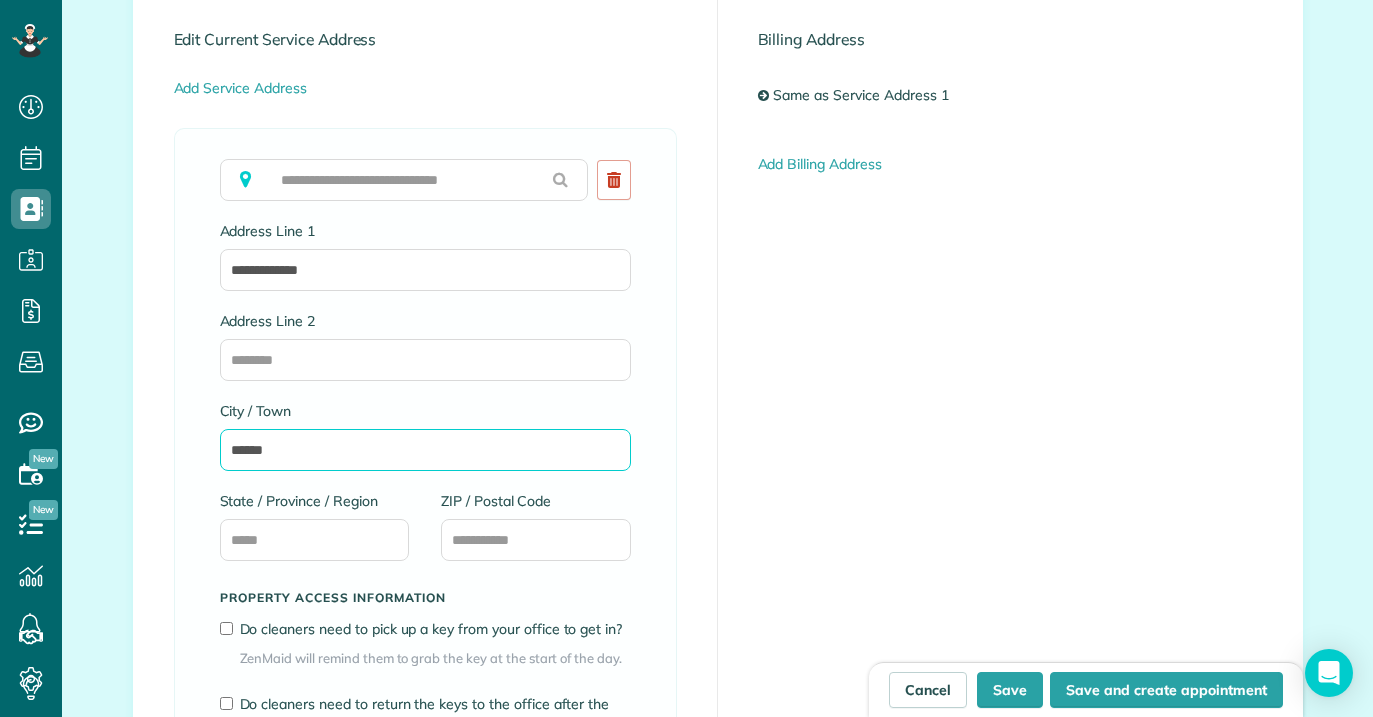 scroll, scrollTop: 1136, scrollLeft: 0, axis: vertical 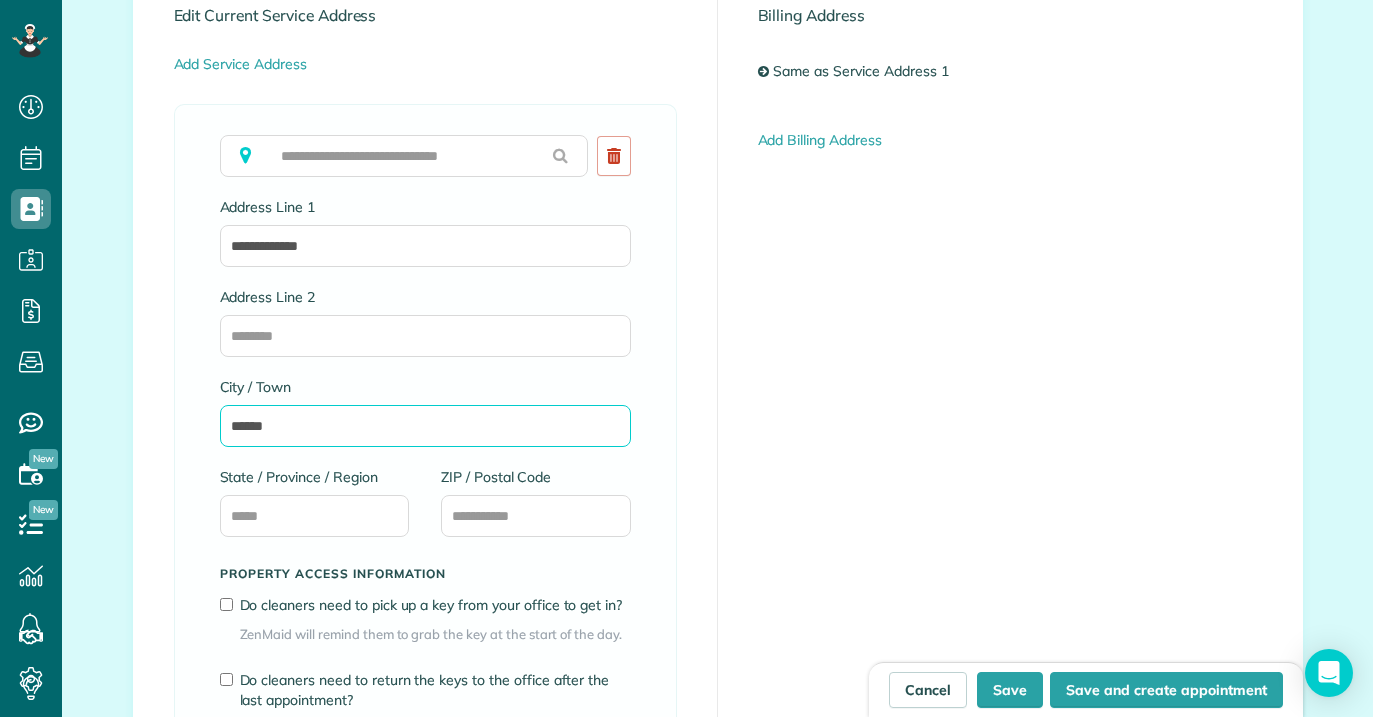 type on "******" 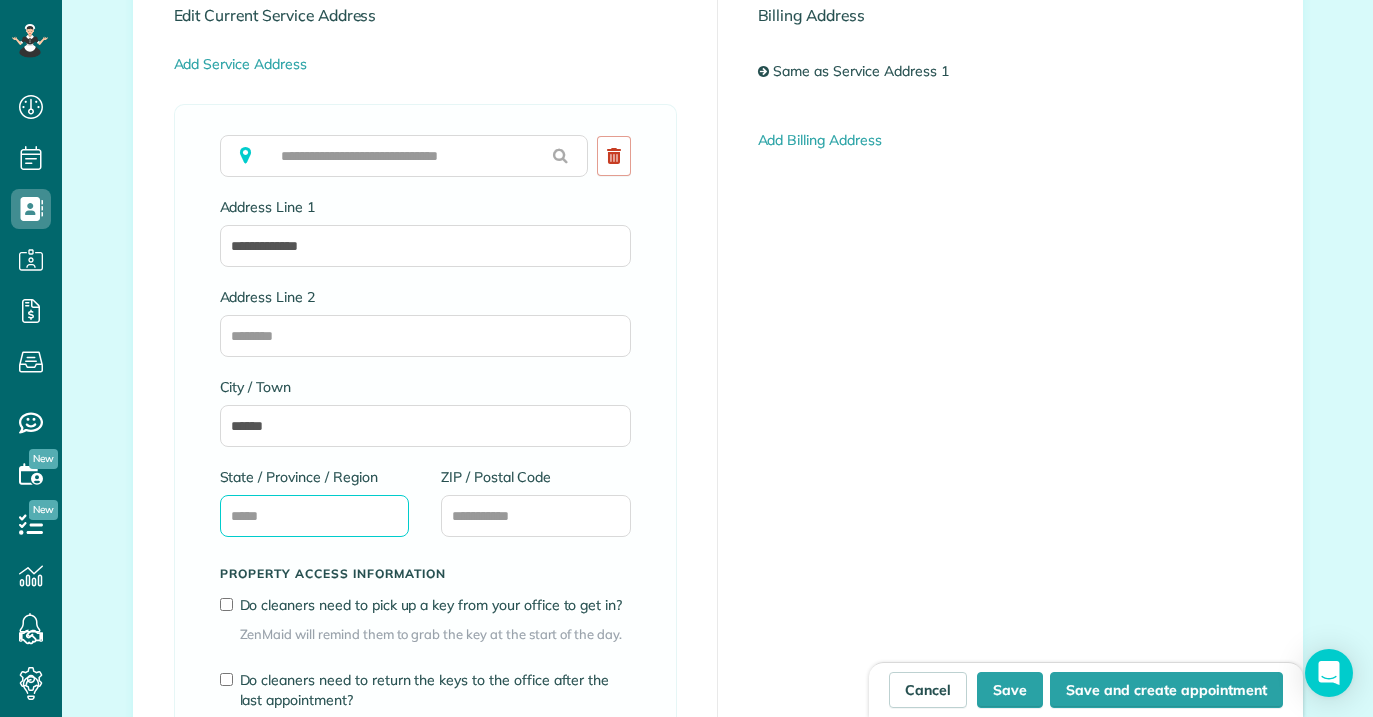 click on "State / Province / Region" at bounding box center [315, 516] 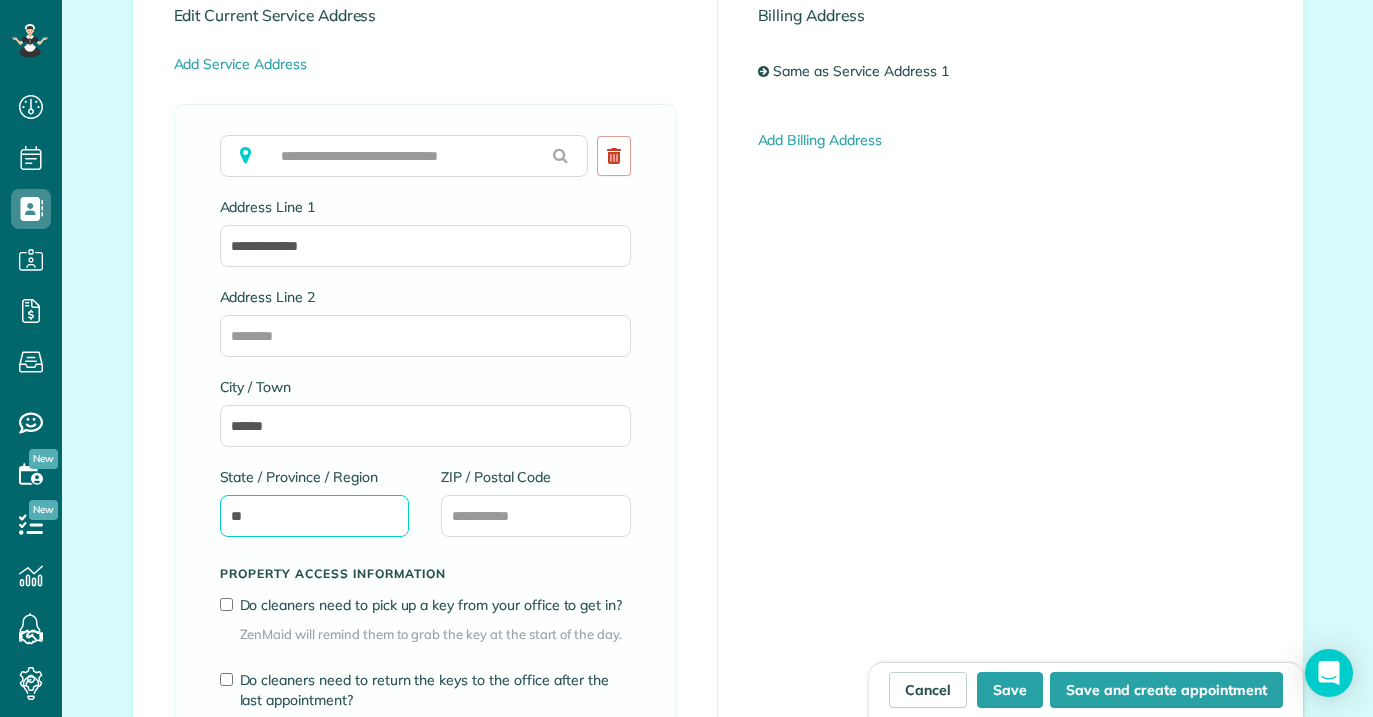 type on "**" 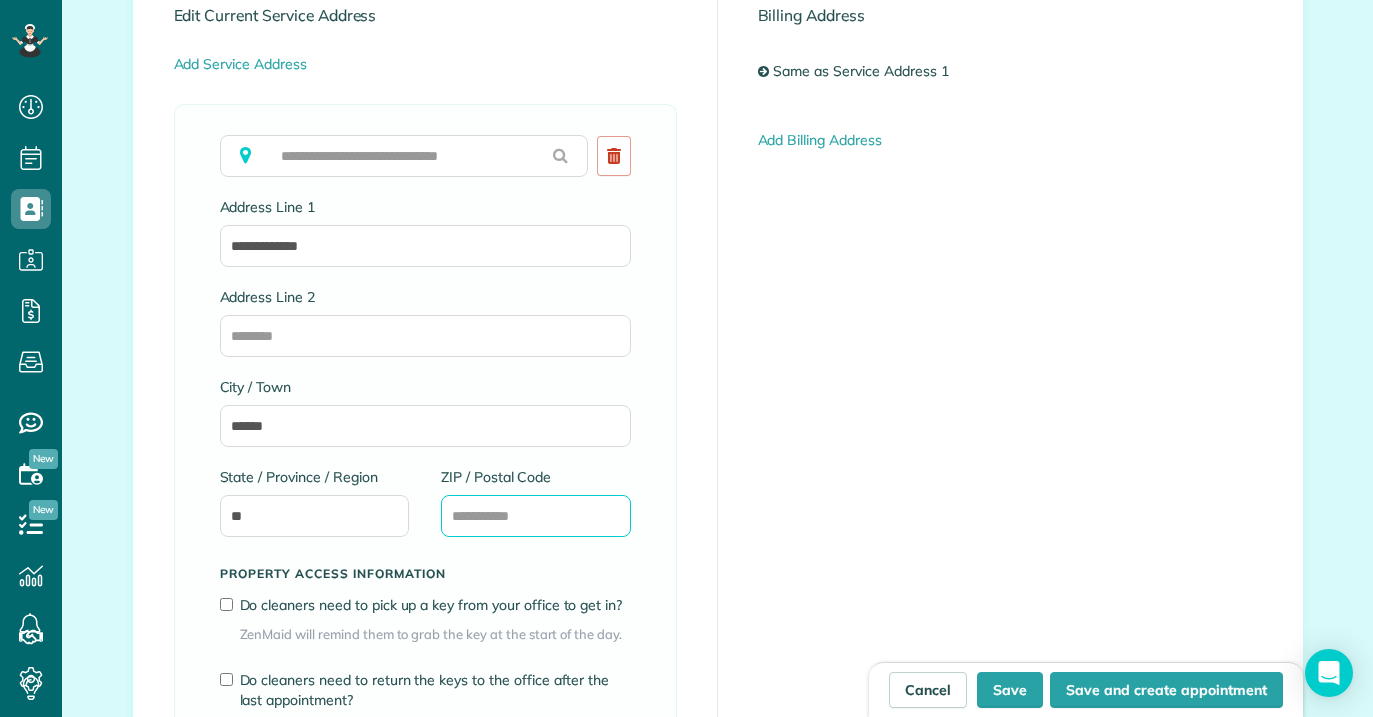 click on "ZIP / Postal Code" at bounding box center [536, 516] 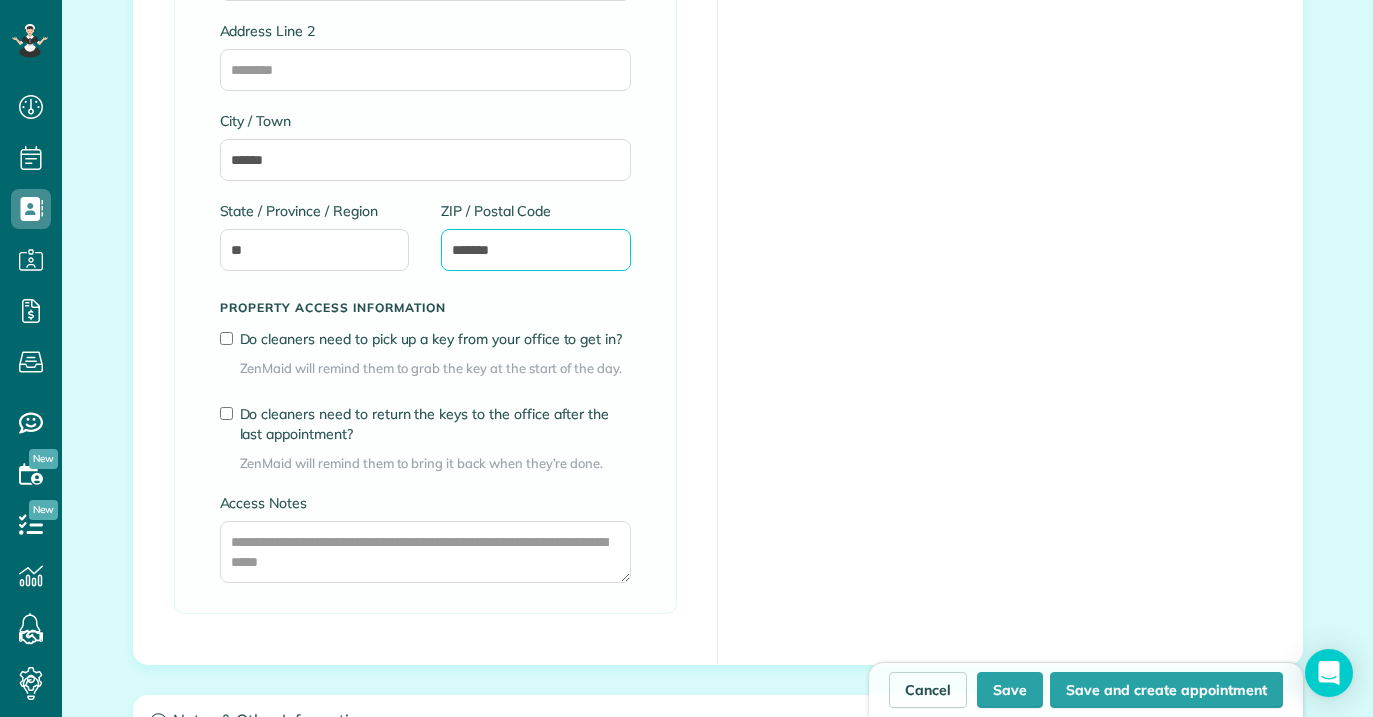 scroll, scrollTop: 1403, scrollLeft: 0, axis: vertical 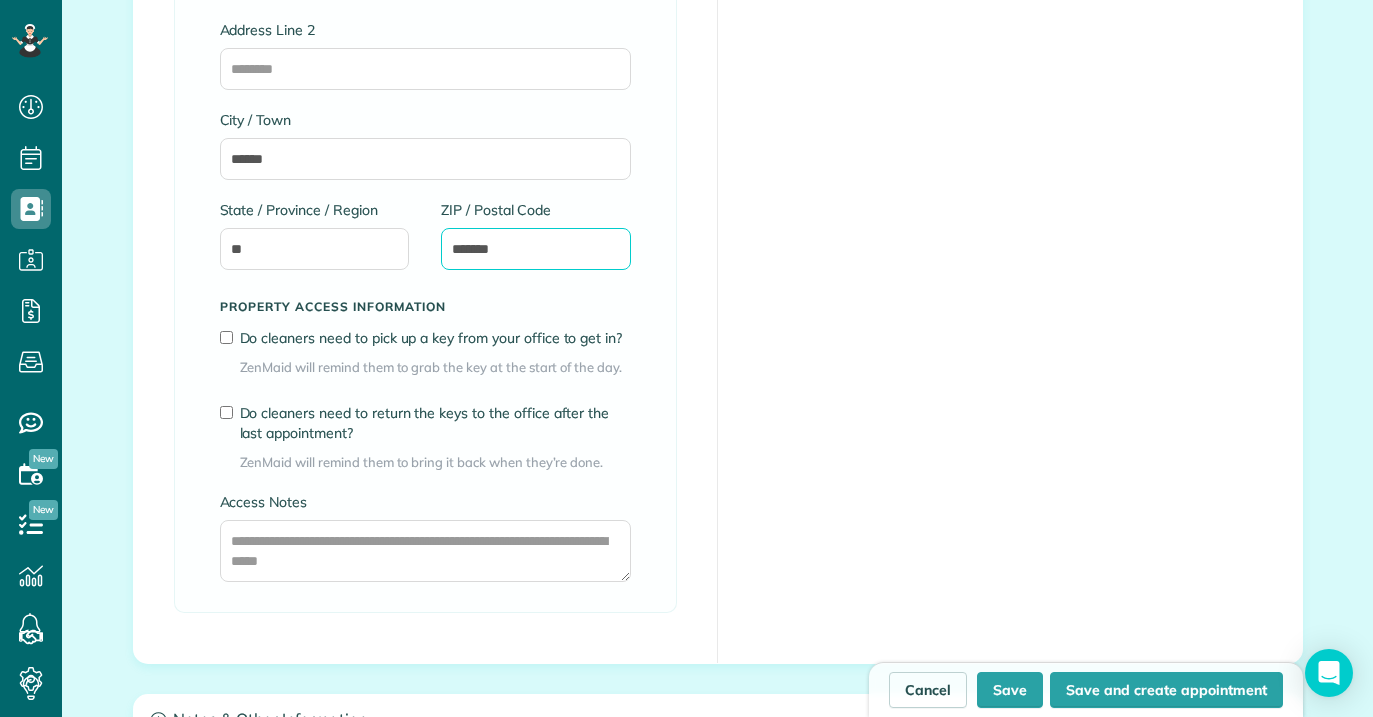 type on "*******" 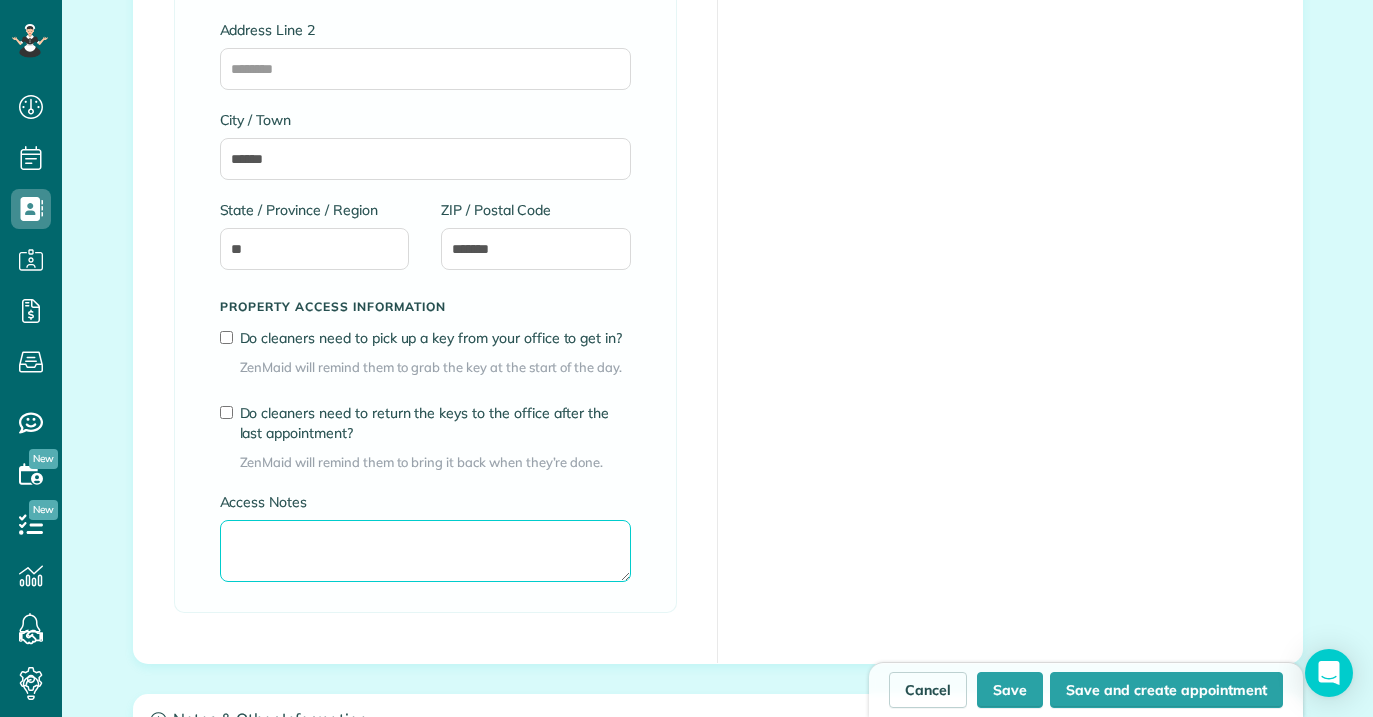 click on "Access Notes" at bounding box center [425, 551] 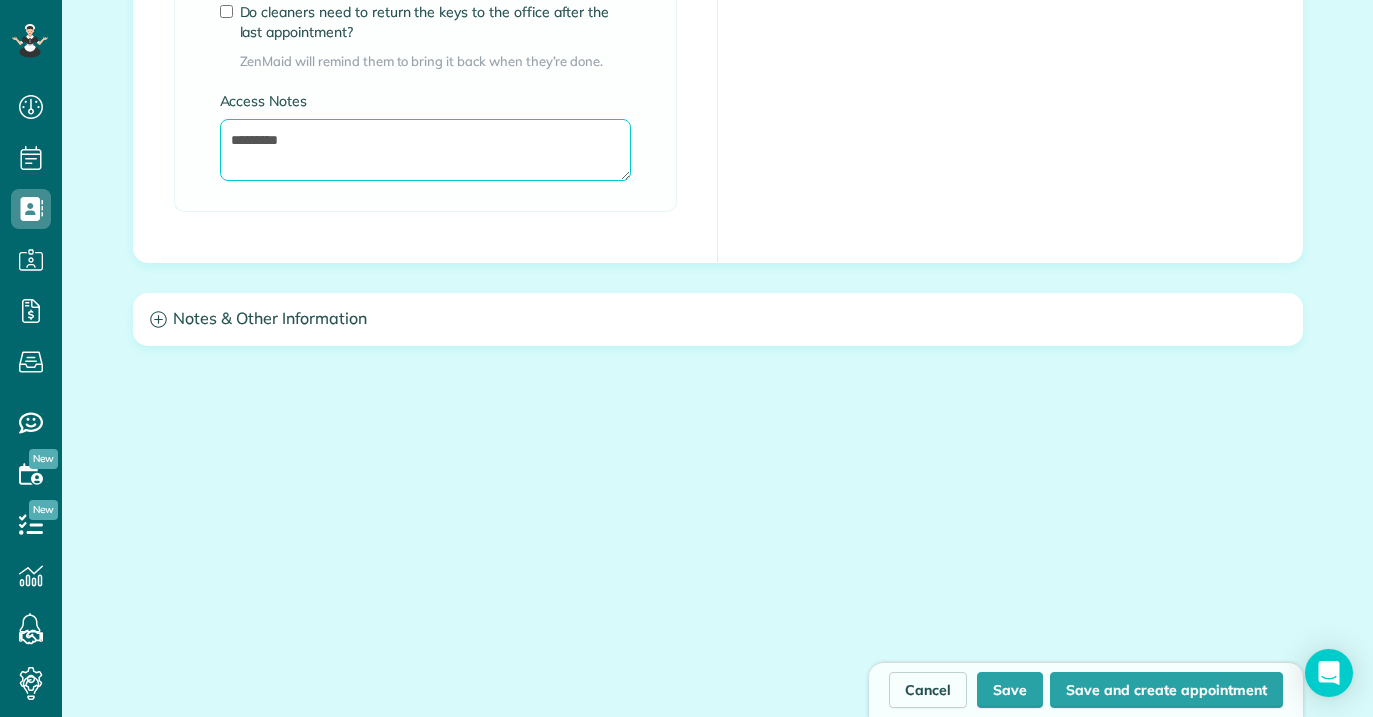 scroll, scrollTop: 1823, scrollLeft: 0, axis: vertical 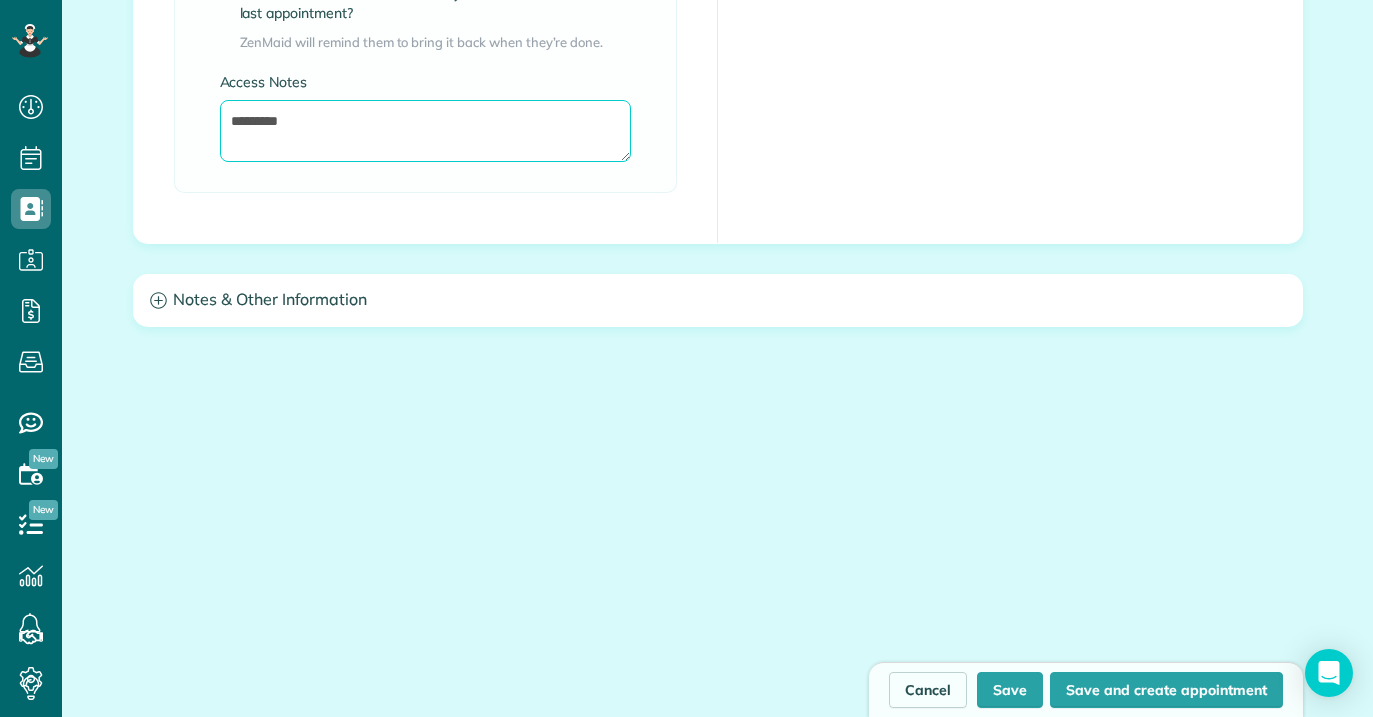 type on "*********" 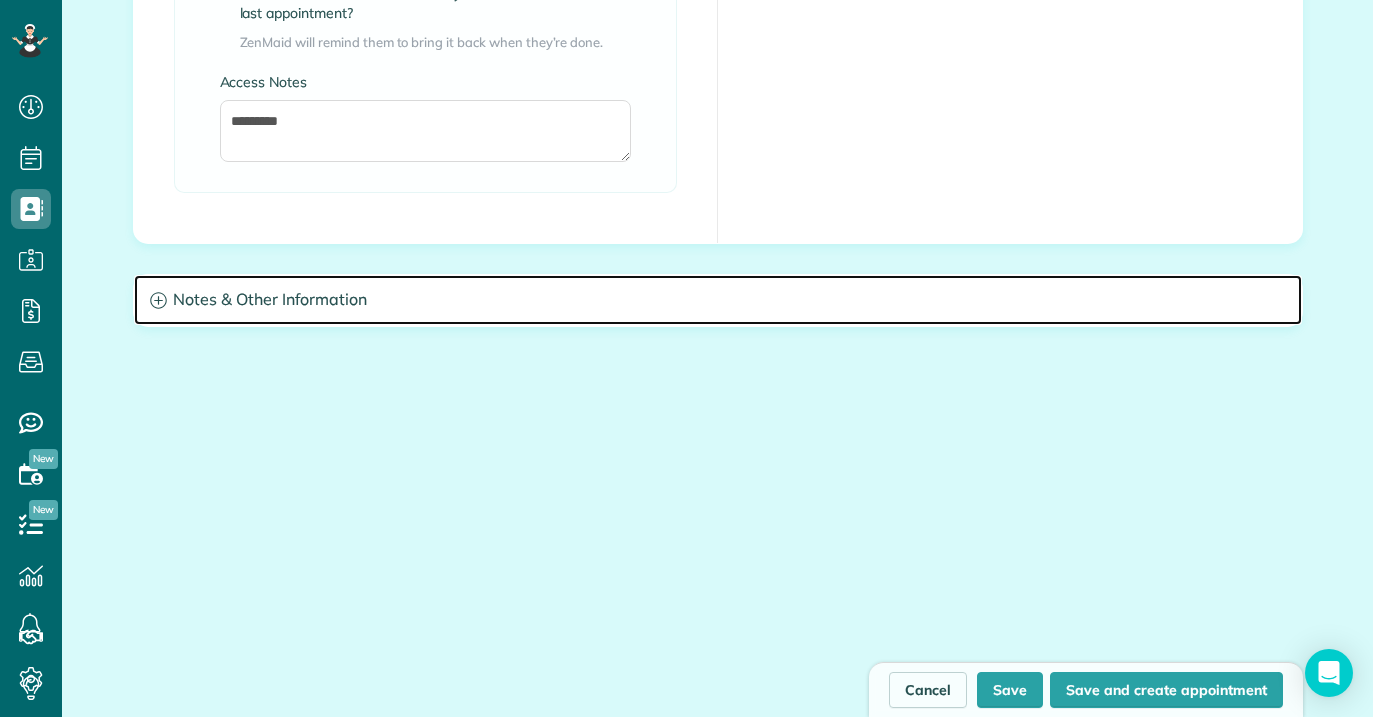 click on "Notes & Other Information" at bounding box center [718, 300] 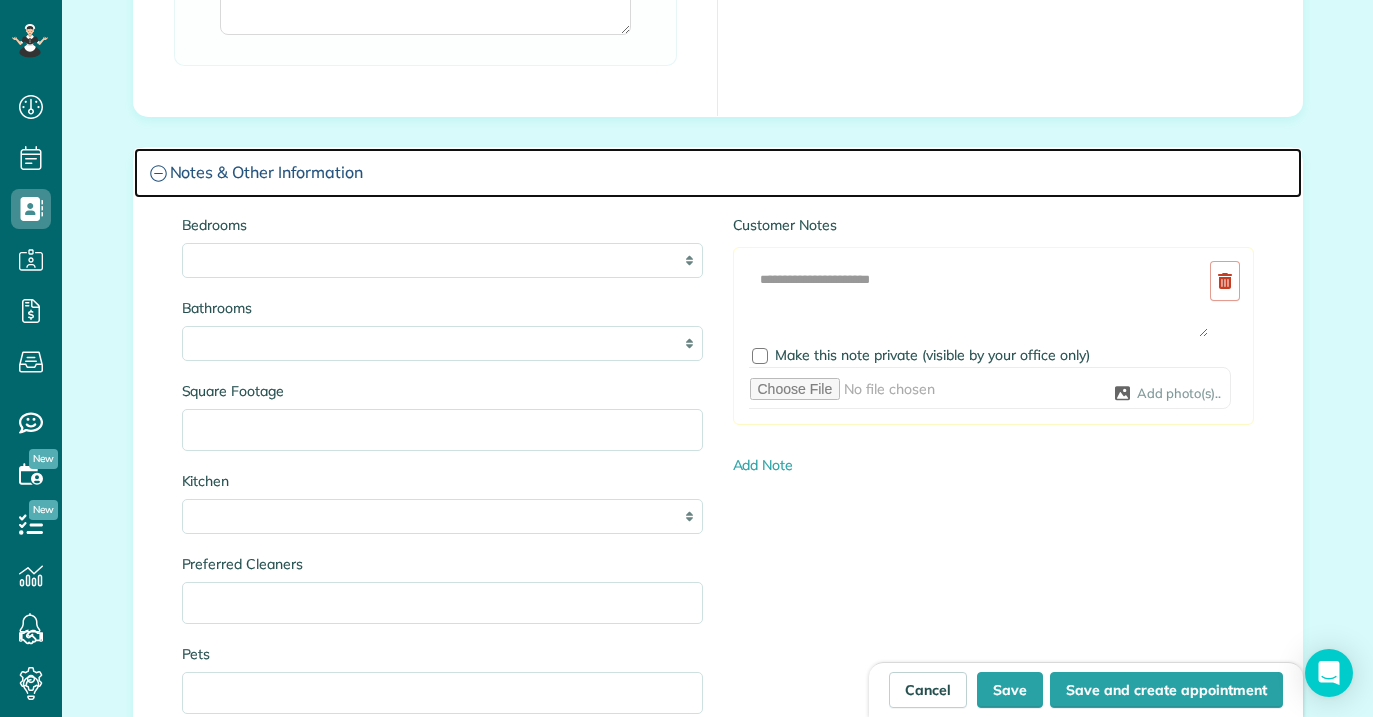 scroll, scrollTop: 1984, scrollLeft: 0, axis: vertical 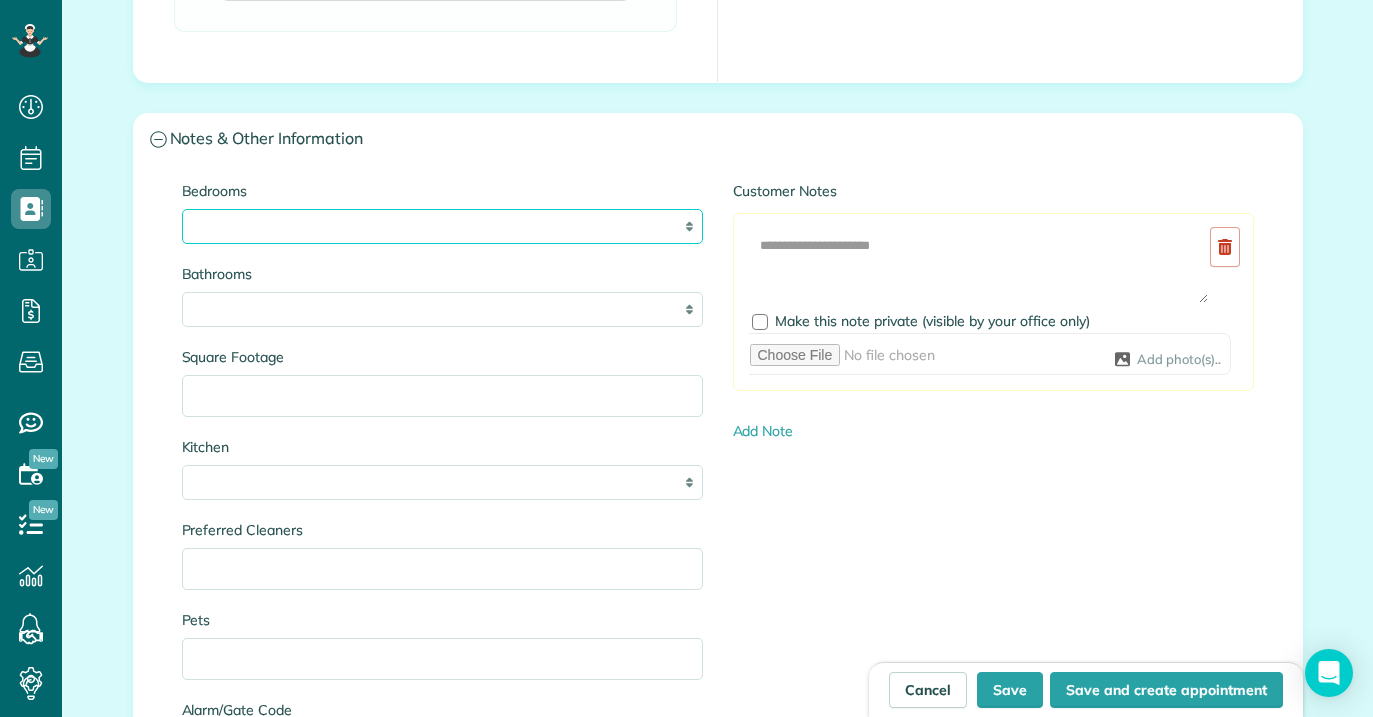 click on "*
*
*
*
**" at bounding box center (442, 226) 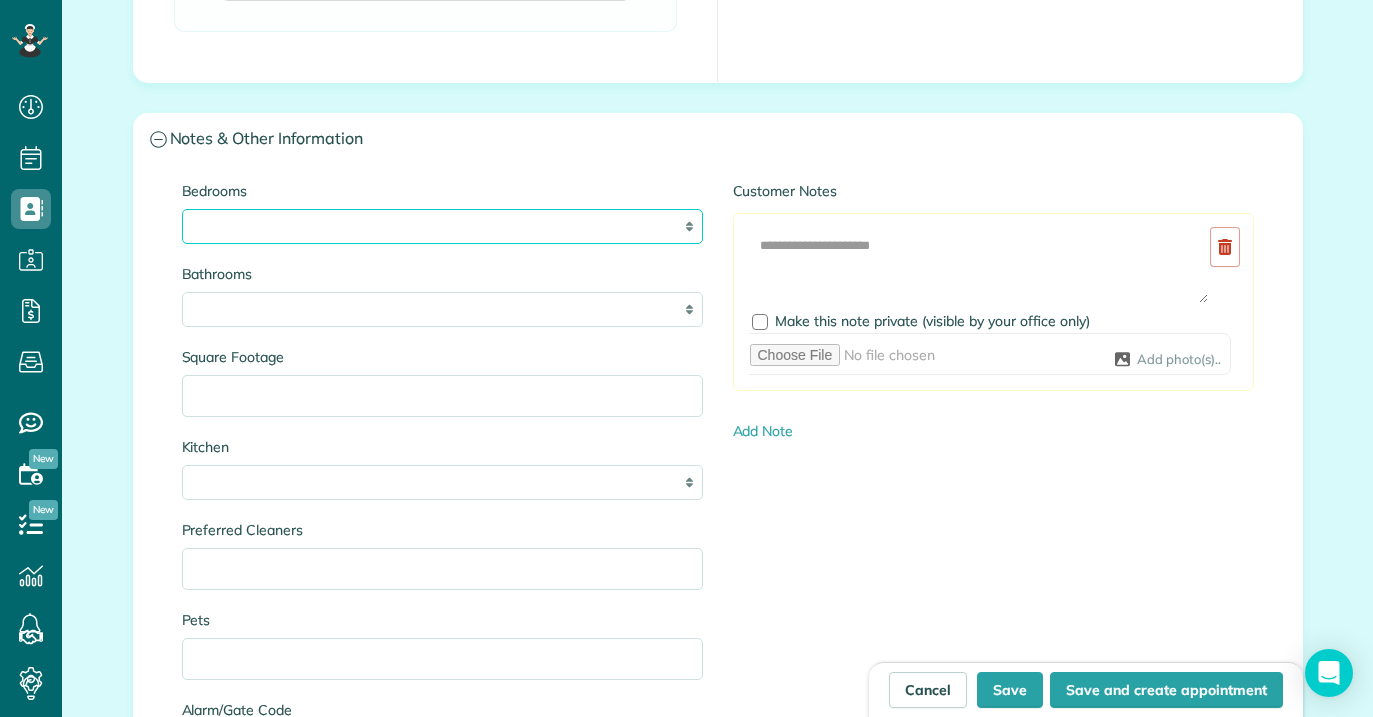 select on "*" 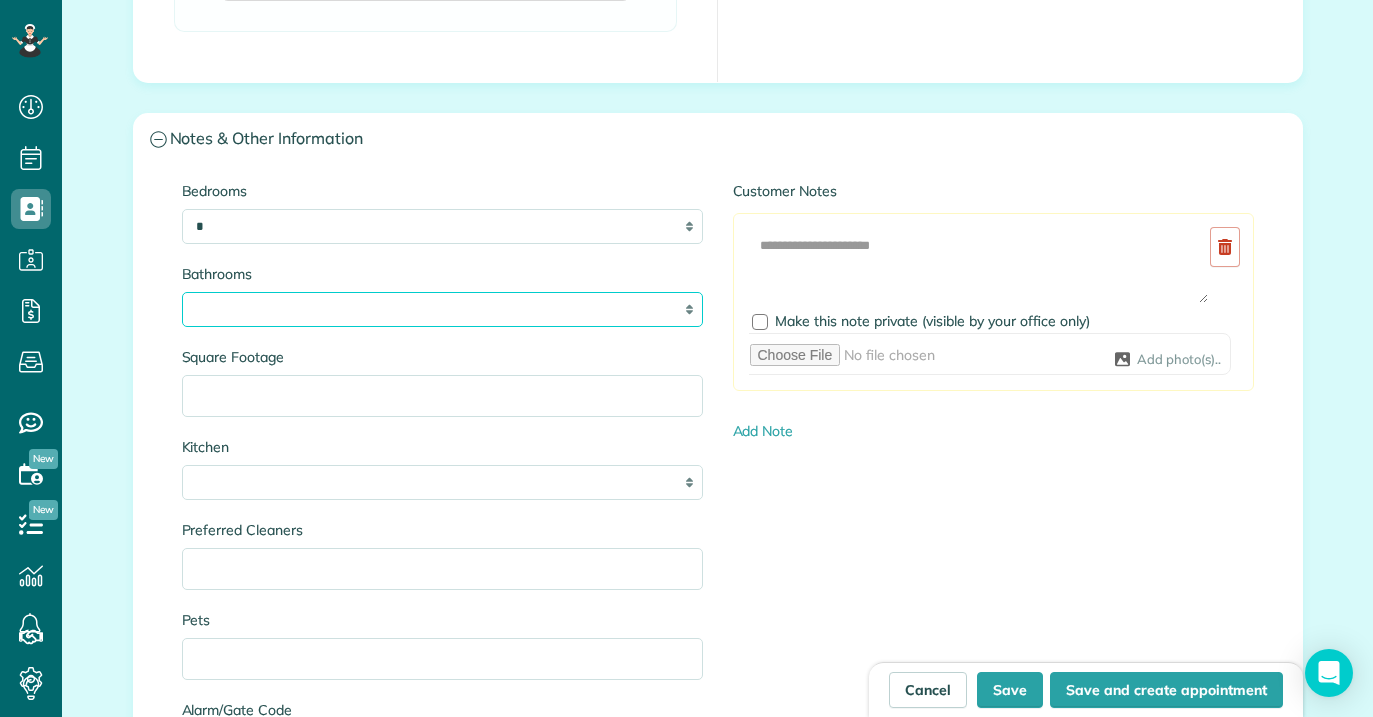 click on "*
***
*
***
*
***
*
***
**" at bounding box center [442, 309] 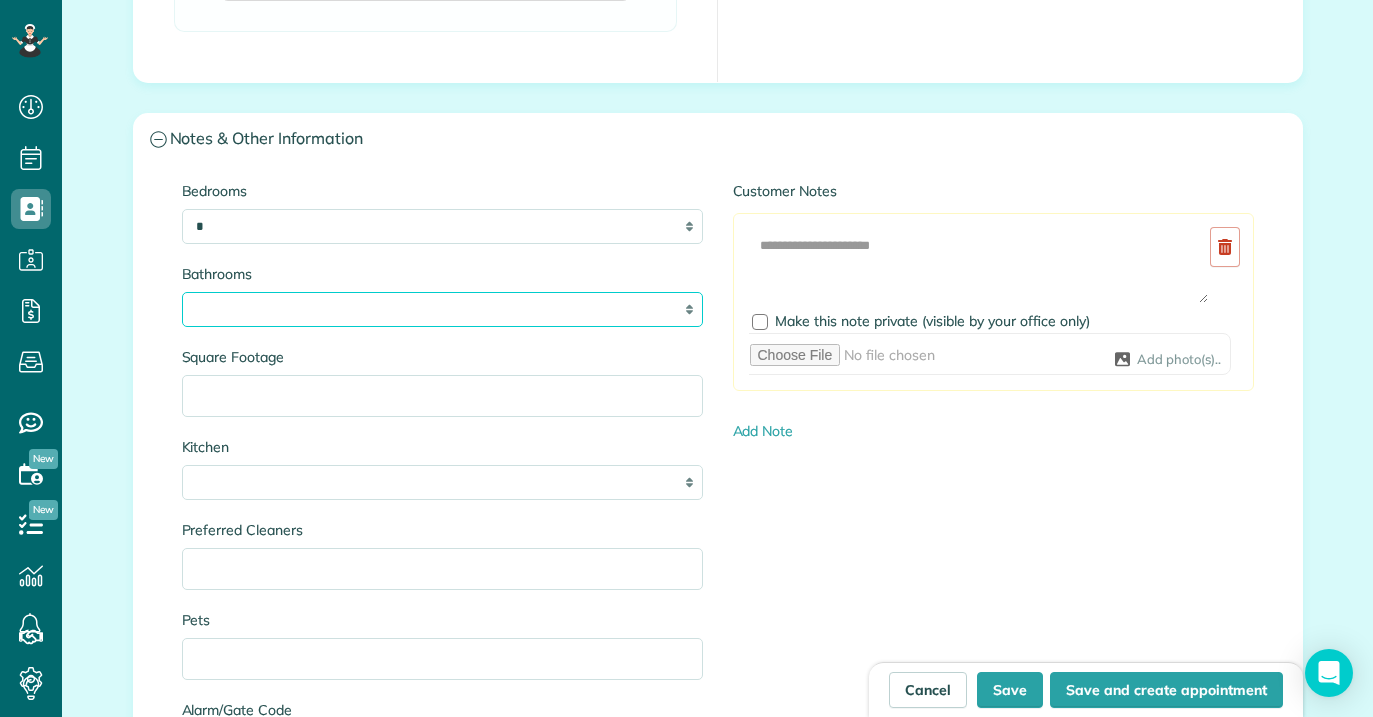select on "***" 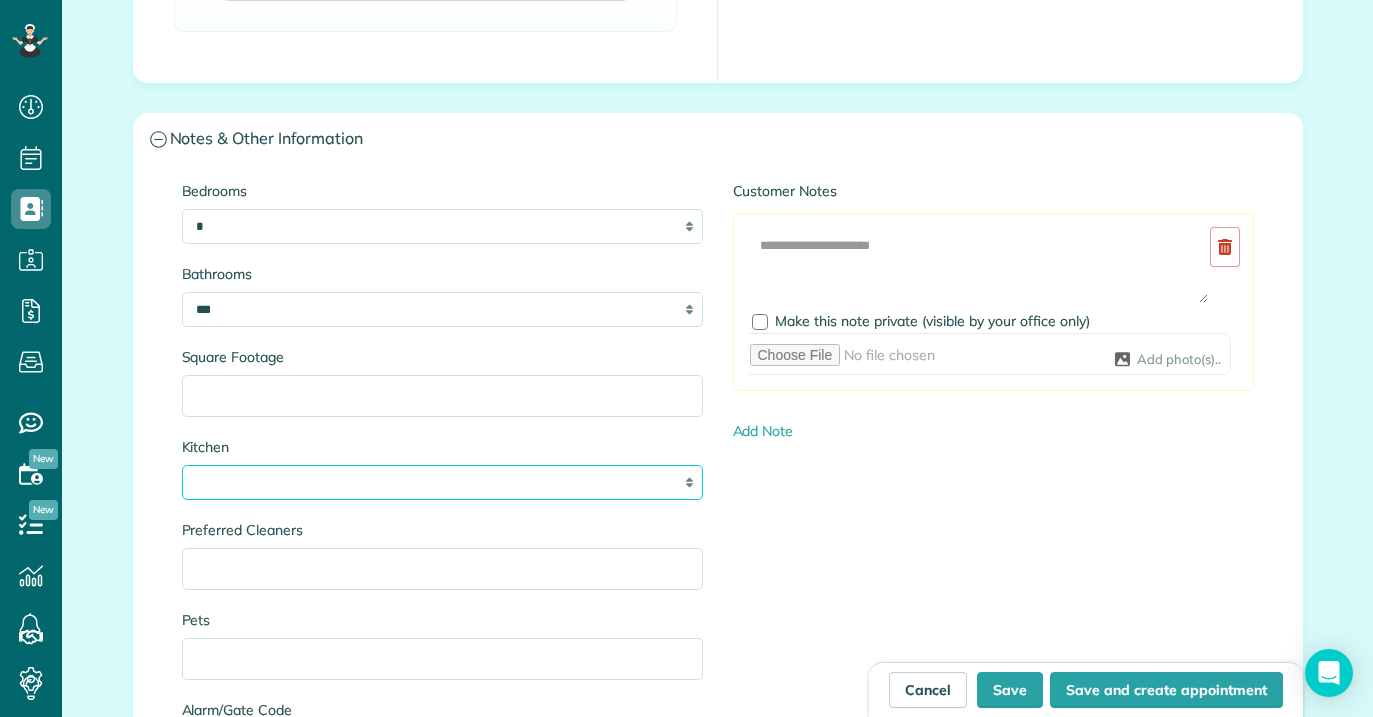 click on "*
*
*
*" at bounding box center (442, 482) 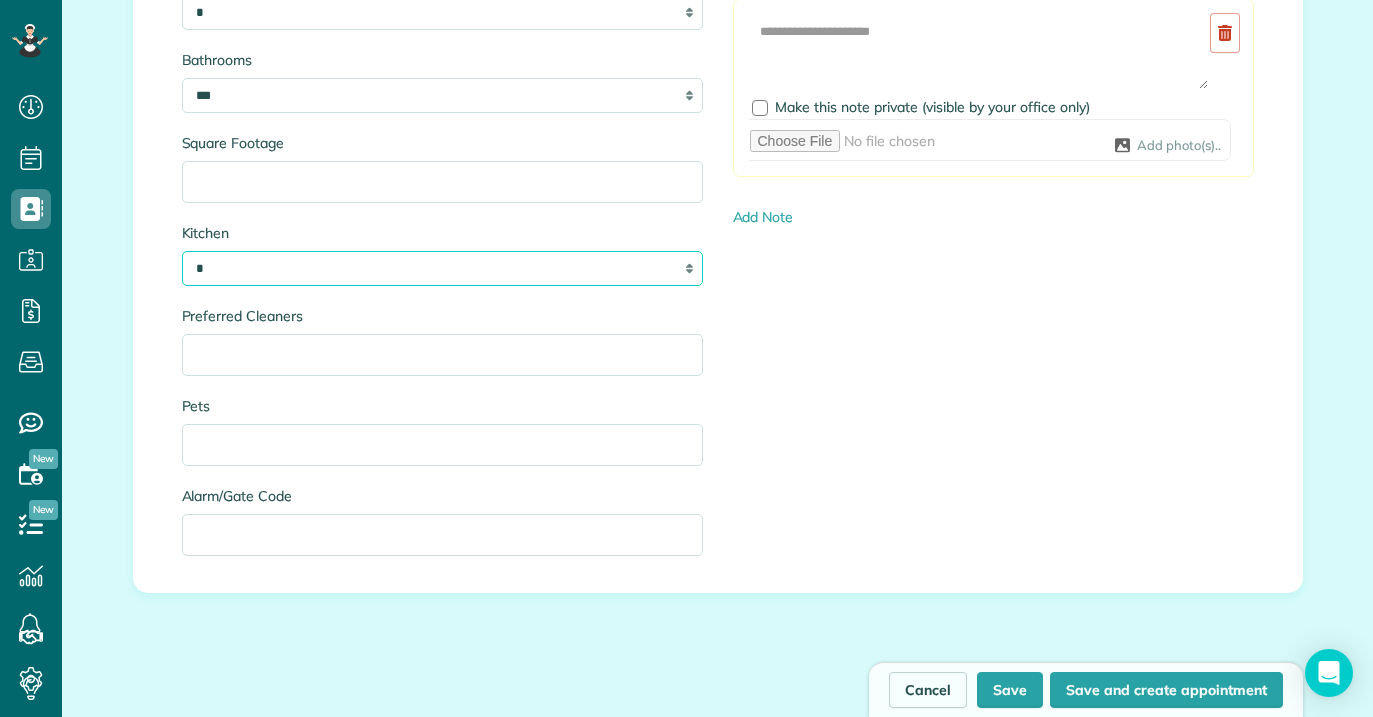 scroll, scrollTop: 2464, scrollLeft: 0, axis: vertical 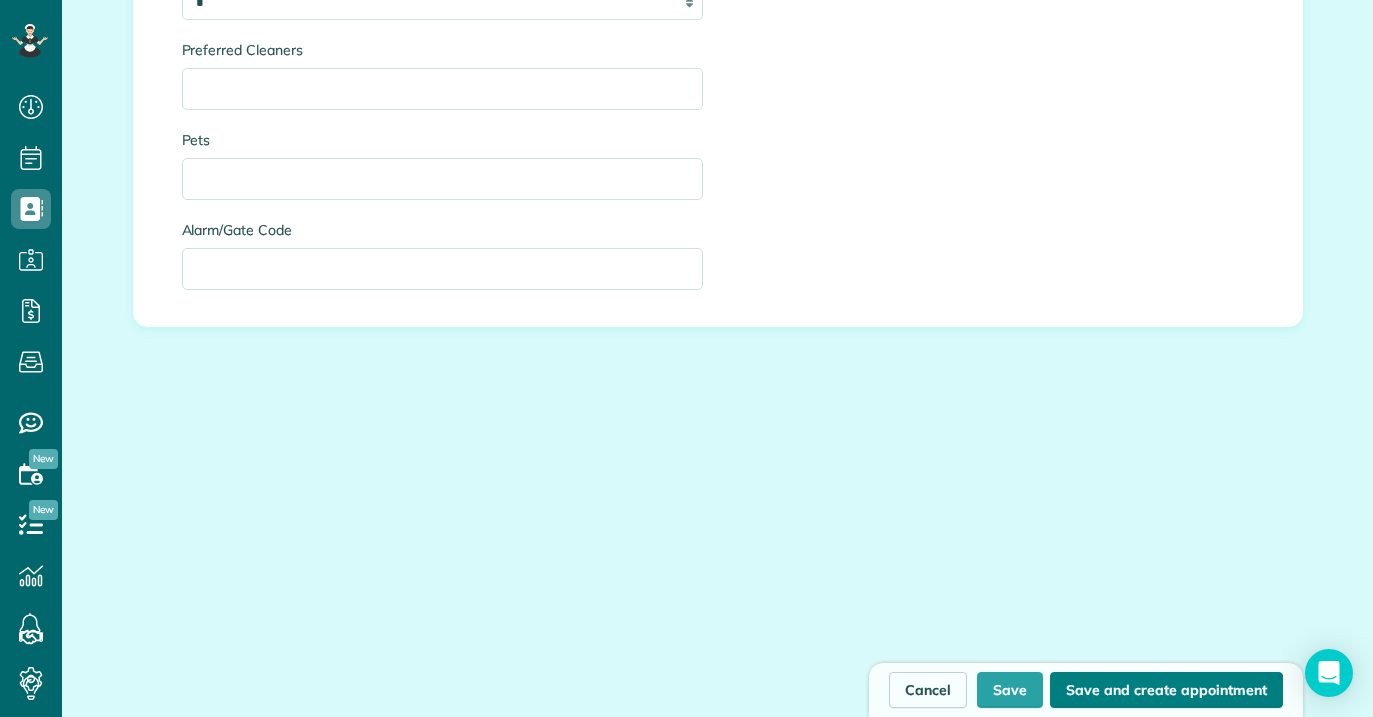 click on "Save and create appointment" at bounding box center [1166, 690] 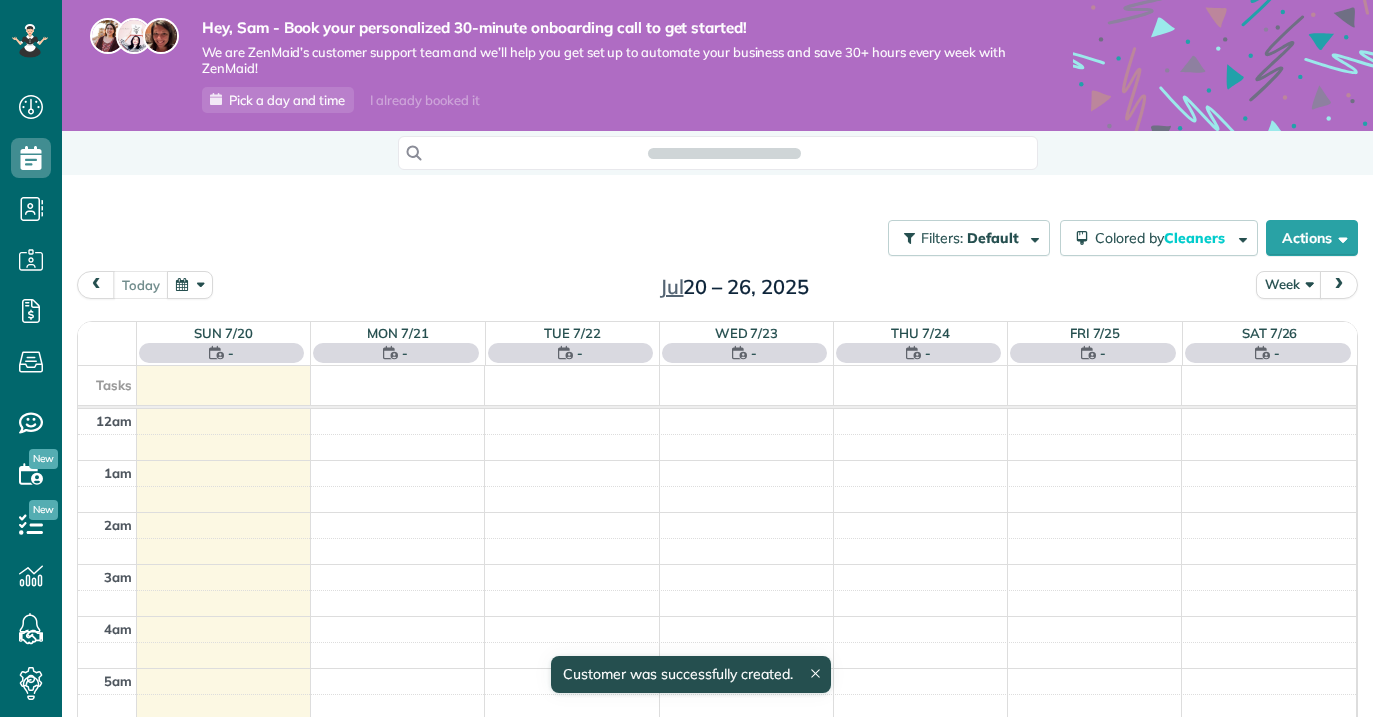 scroll, scrollTop: 0, scrollLeft: 0, axis: both 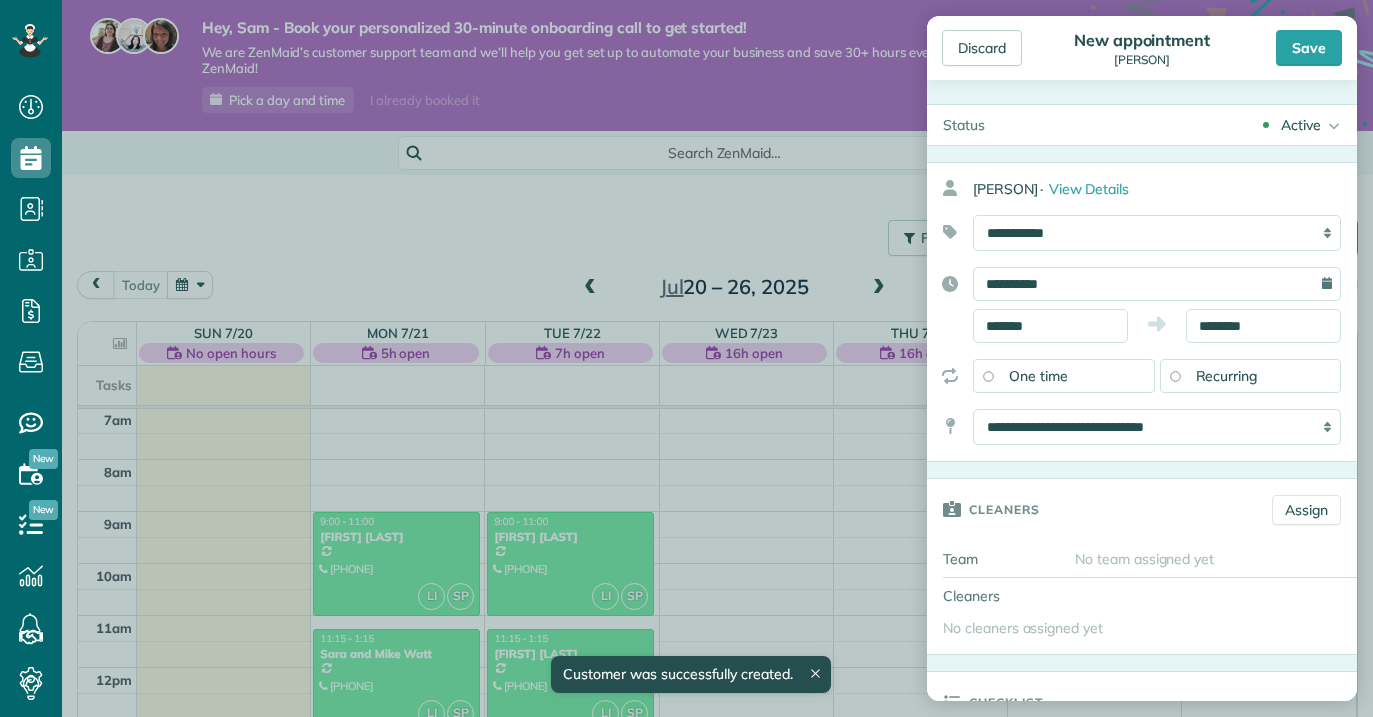 type on "**********" 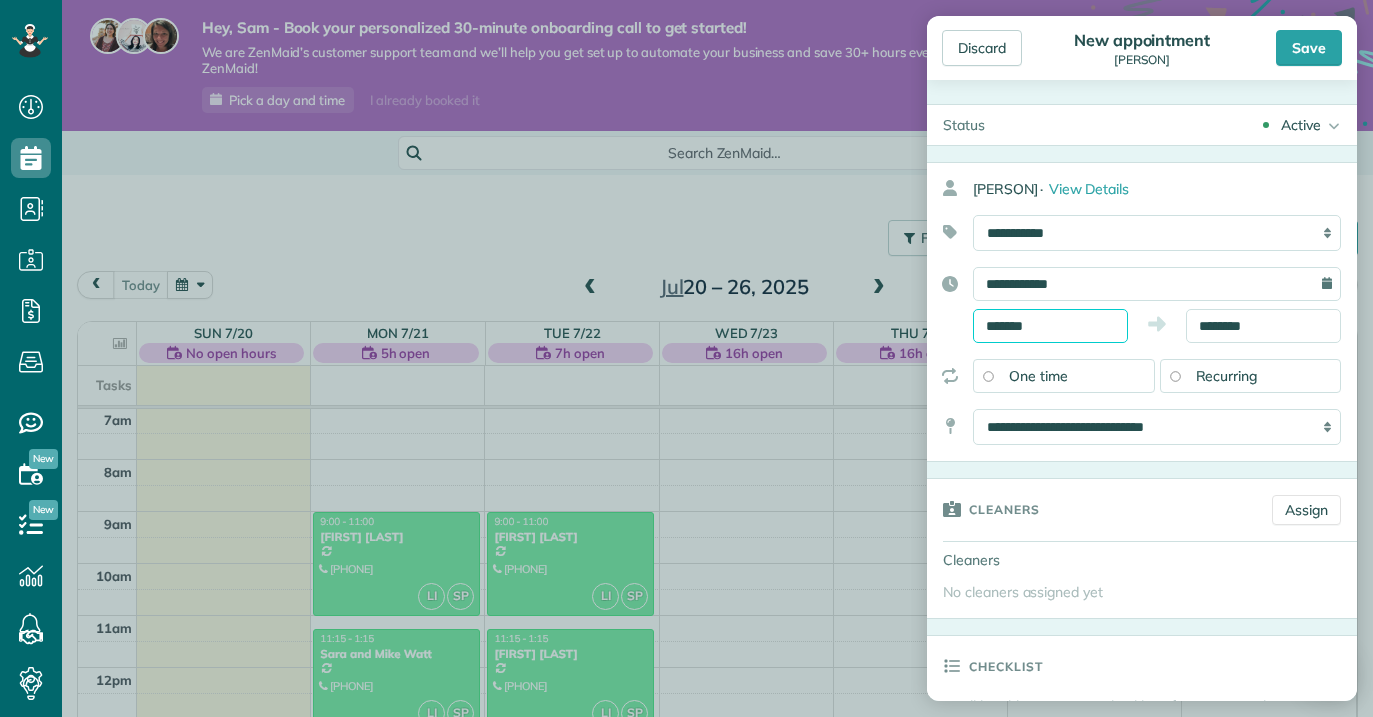 click on "*******" at bounding box center (1050, 326) 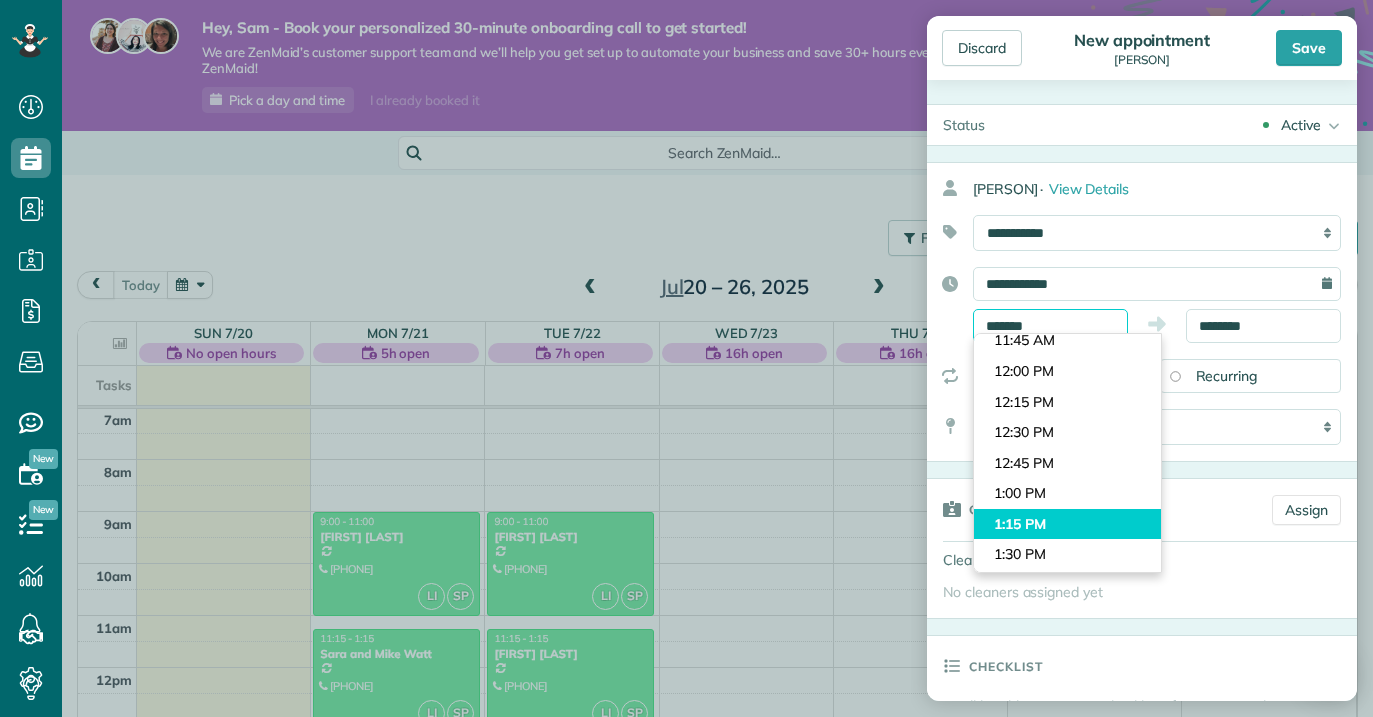 scroll, scrollTop: 1421, scrollLeft: 0, axis: vertical 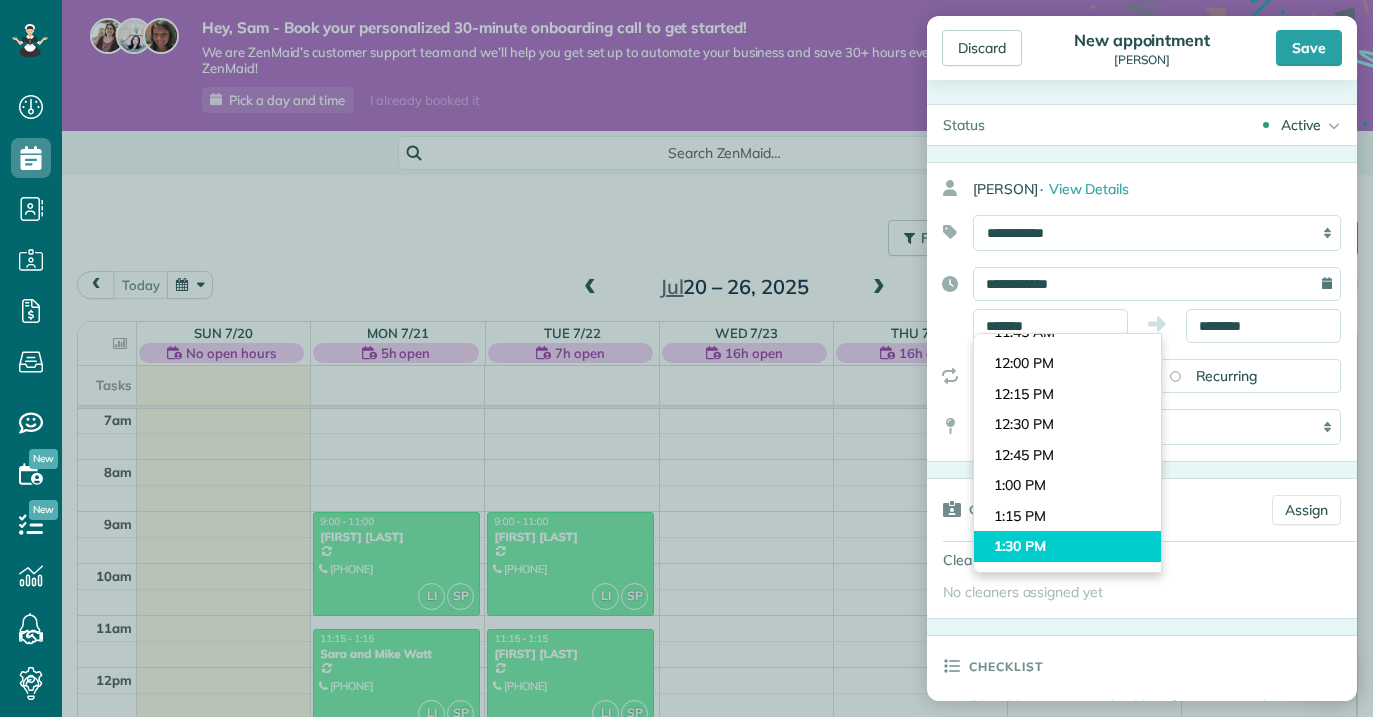 type on "*******" 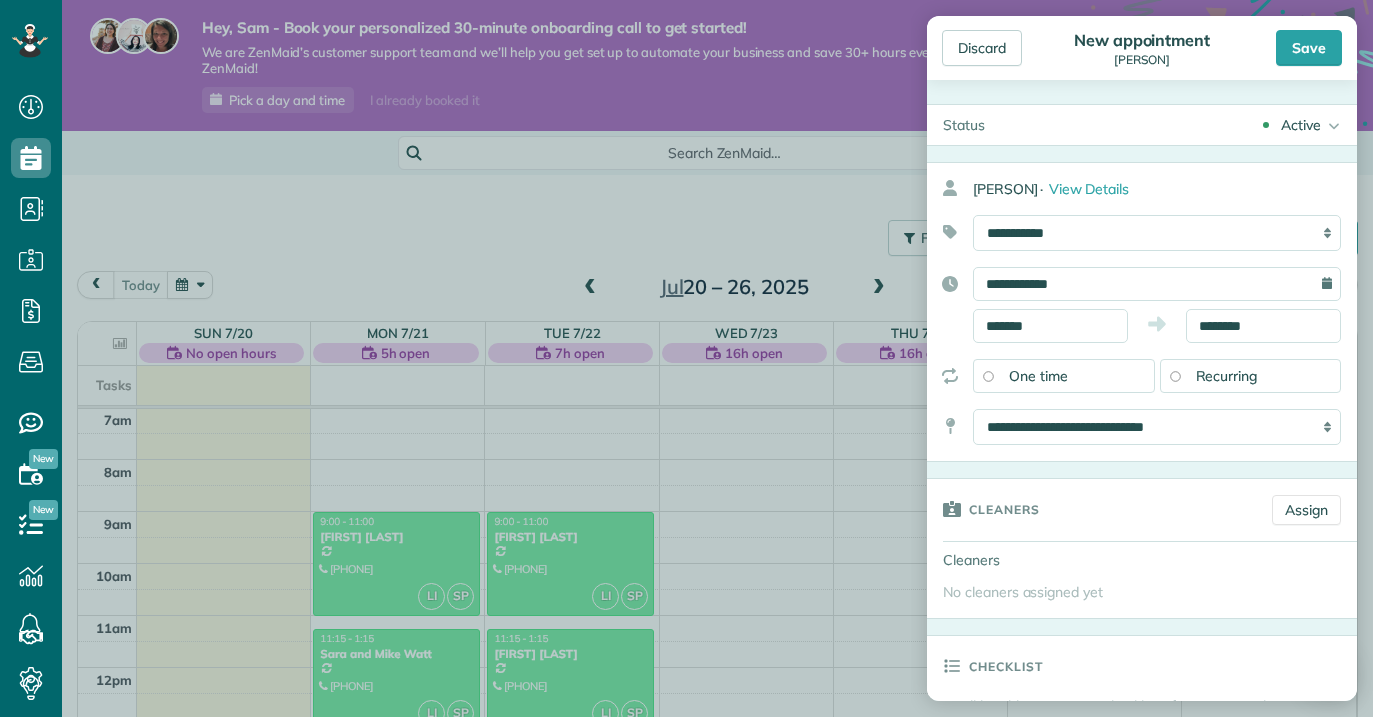 click on "Dashboard
Scheduling
Calendar View
List View
Dispatch View - Weekly scheduling (Beta)" at bounding box center (686, 358) 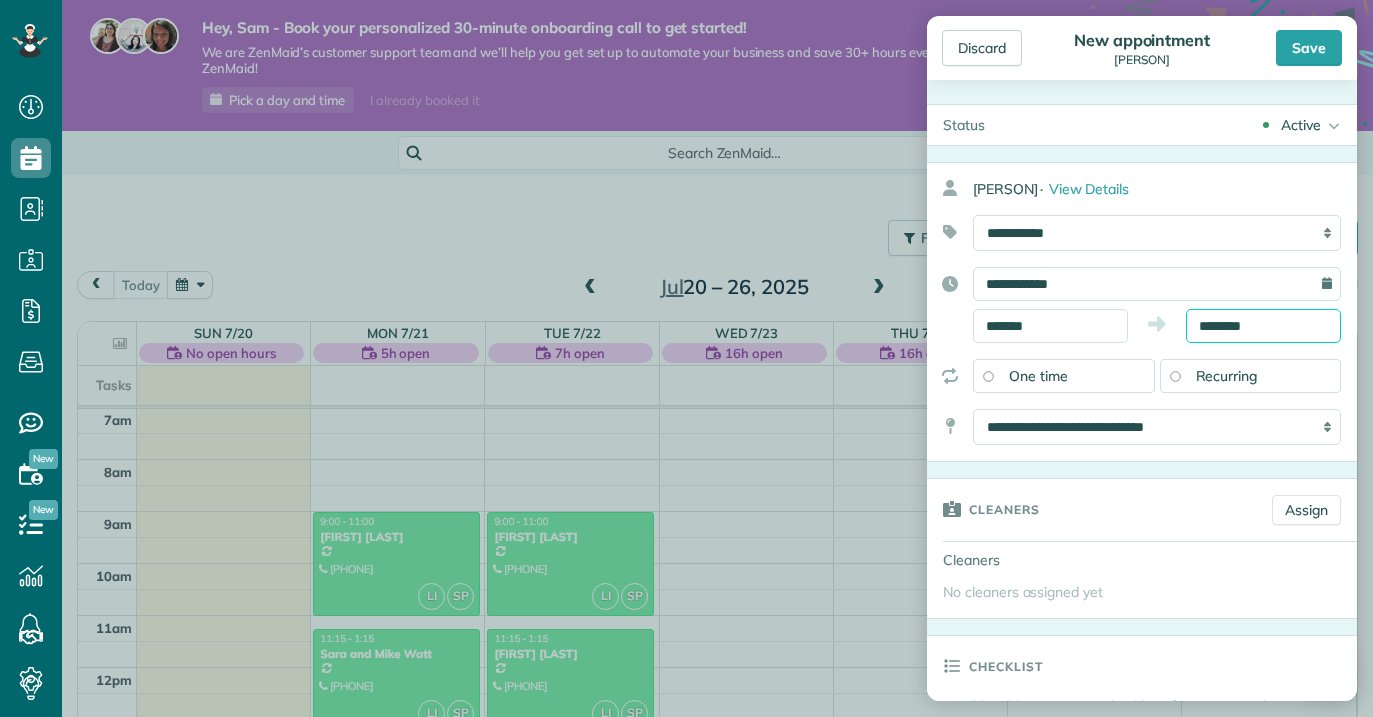 click on "Dashboard
Scheduling
Calendar View
List View
Dispatch View - Weekly scheduling (Beta)" at bounding box center [686, 358] 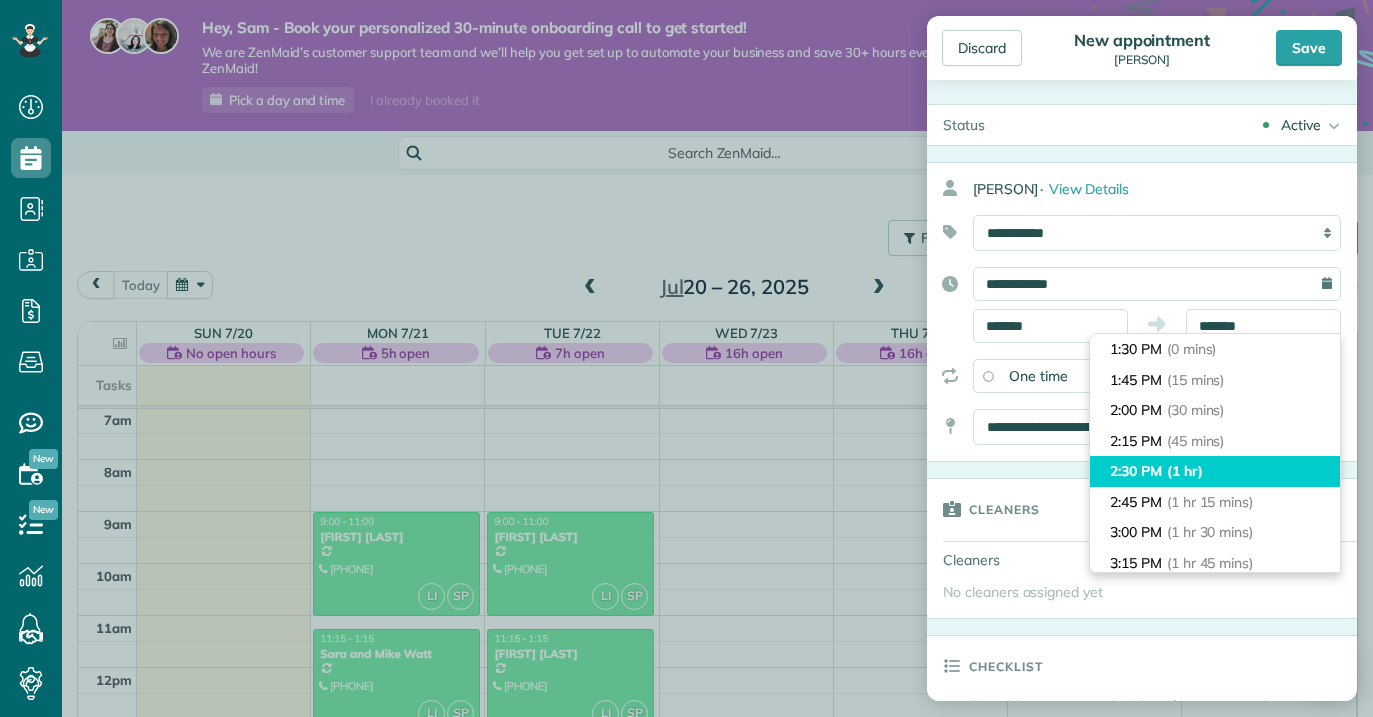 click on "(1 hr)" at bounding box center [1185, 471] 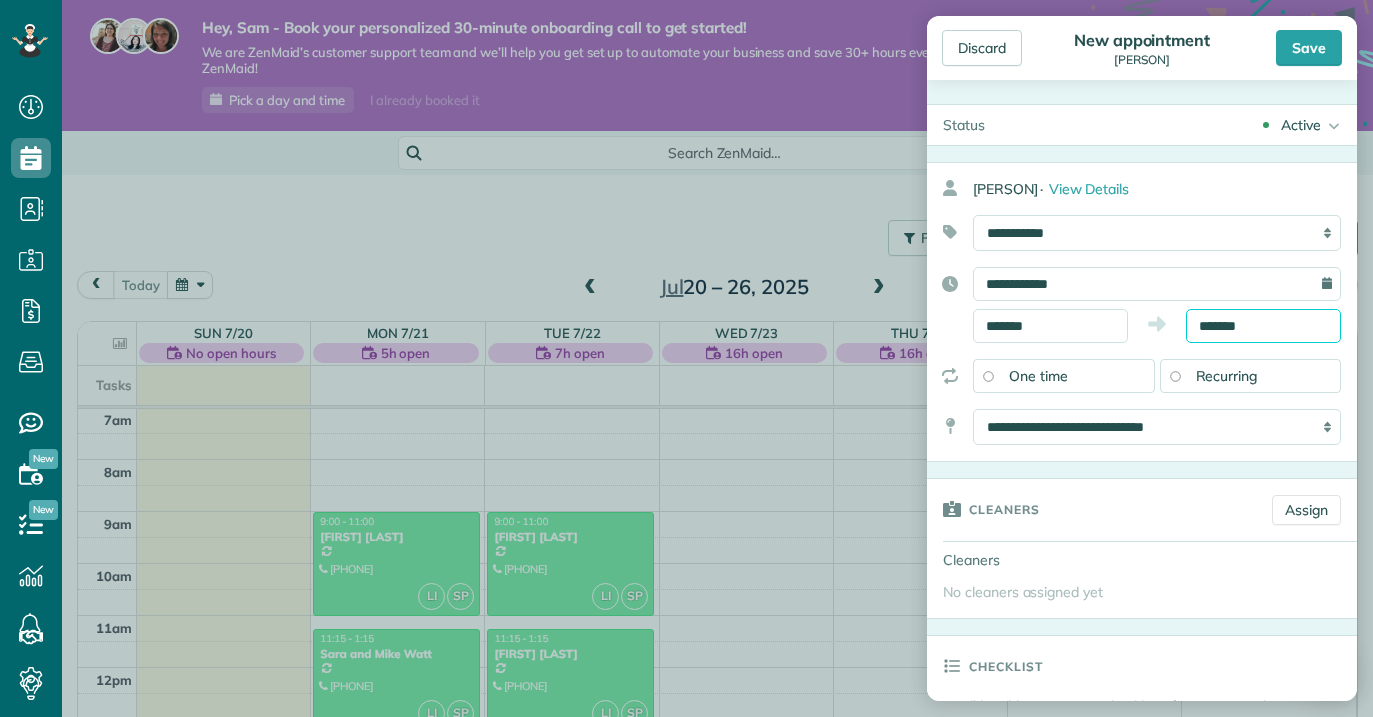 click on "*******" at bounding box center [1263, 326] 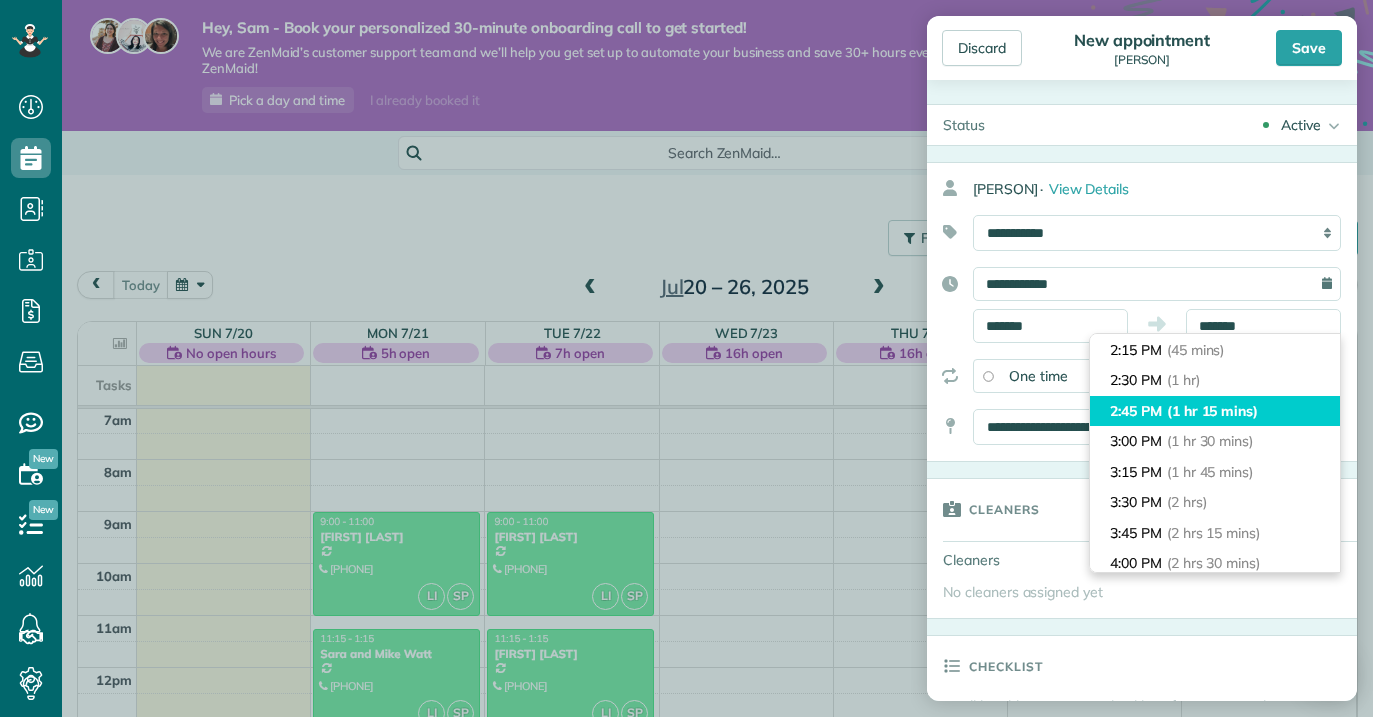 type on "*******" 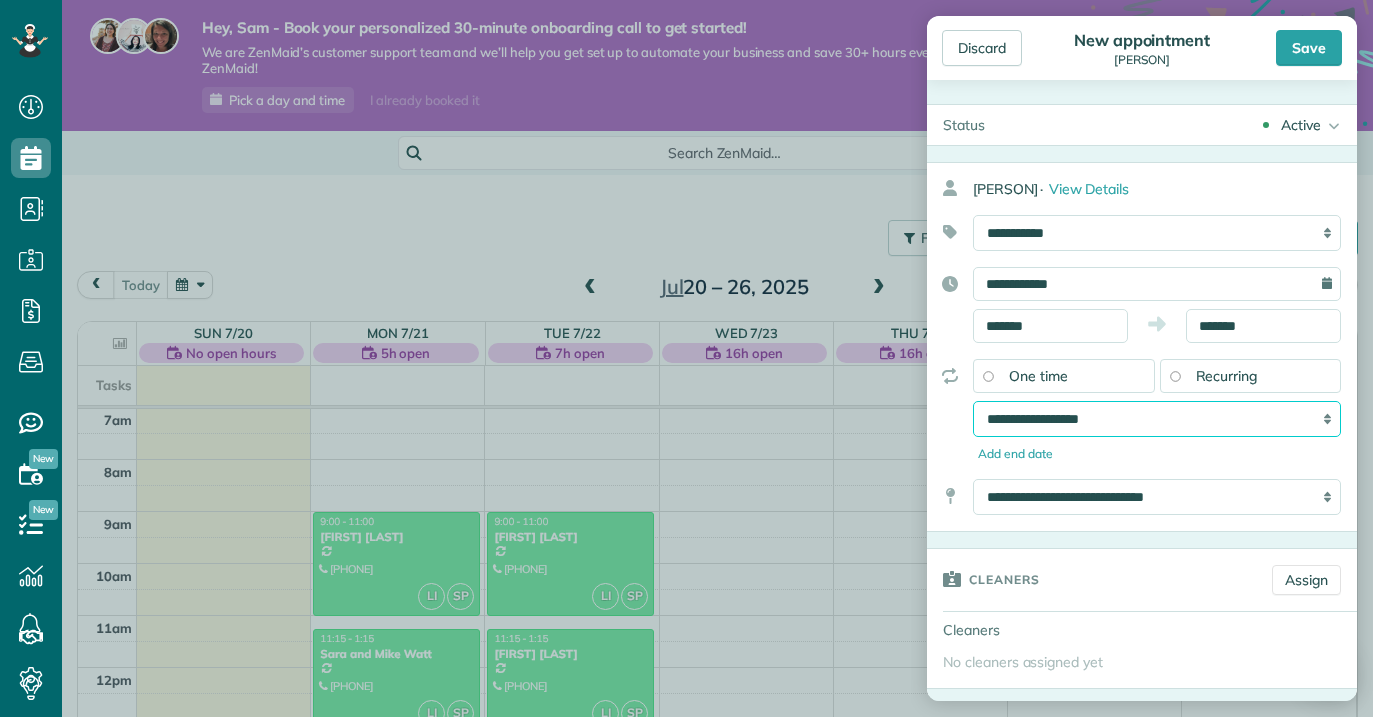 click on "**********" at bounding box center [1157, 419] 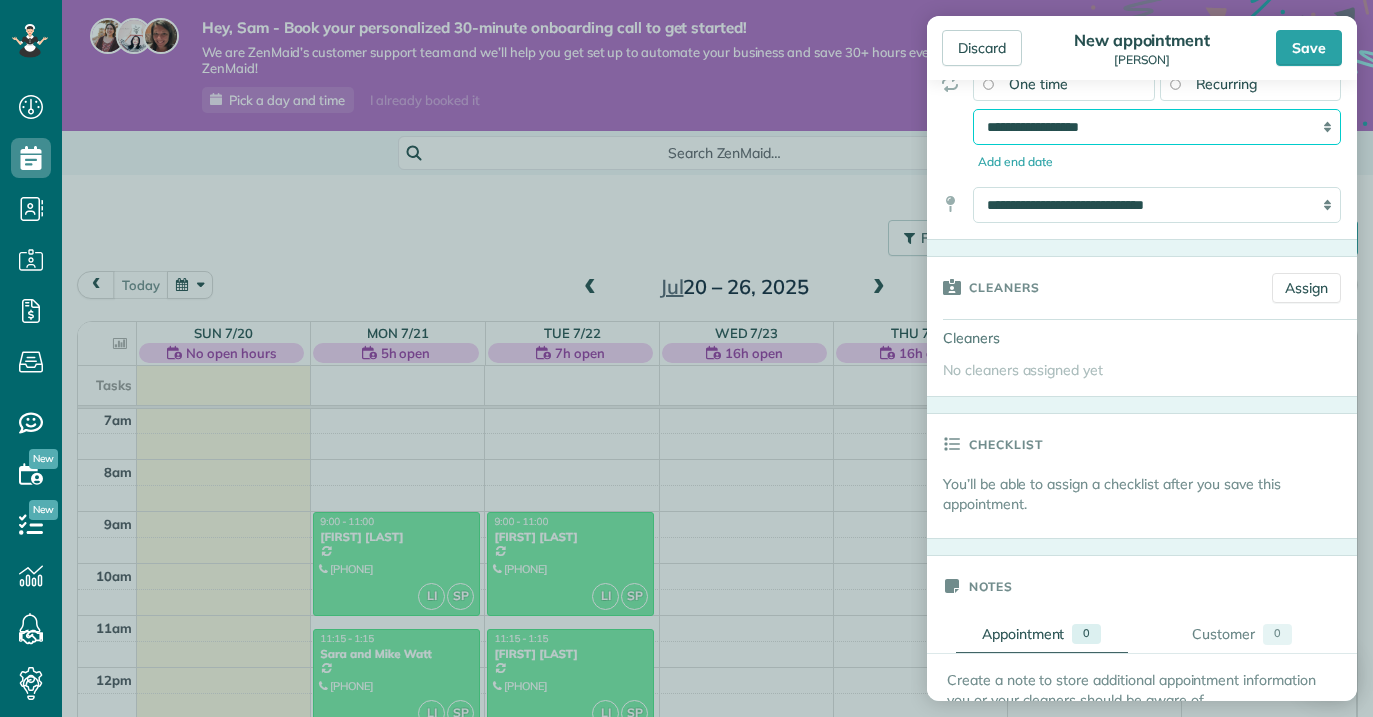 scroll, scrollTop: 295, scrollLeft: 0, axis: vertical 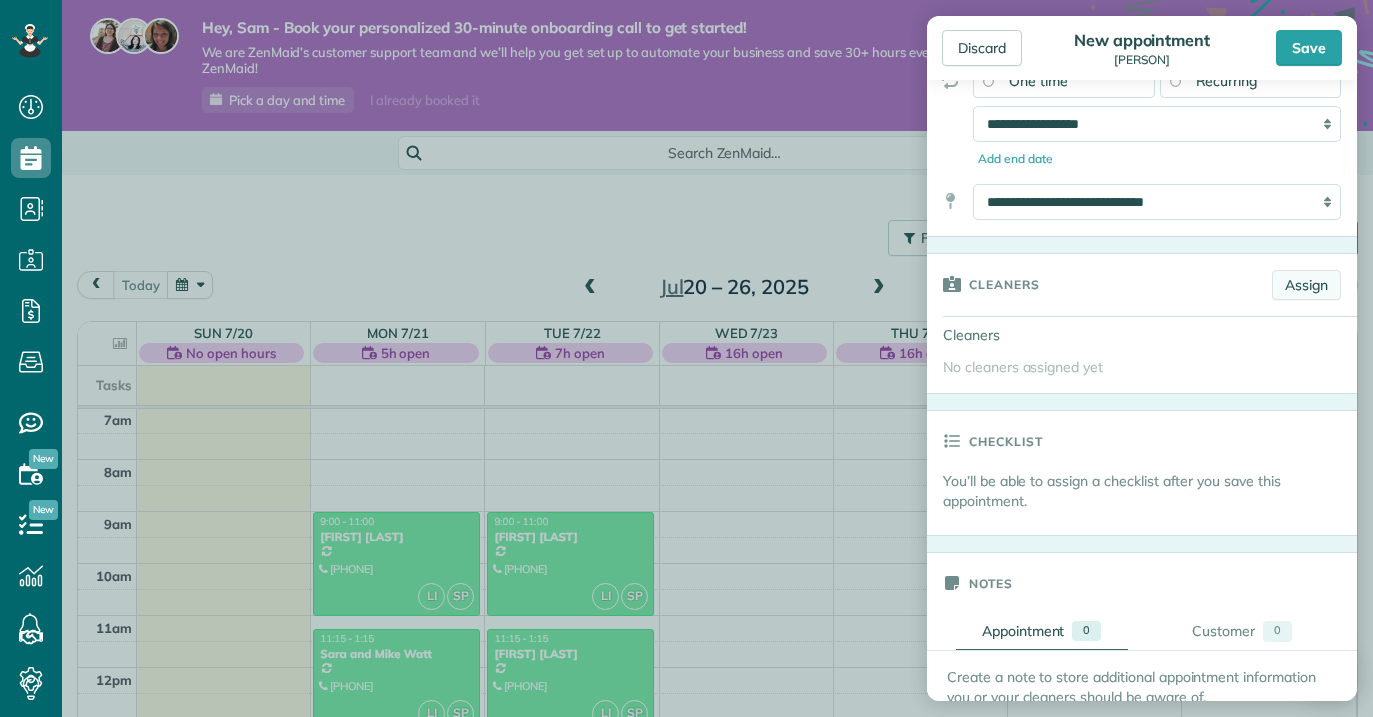 click on "Assign" at bounding box center (1306, 285) 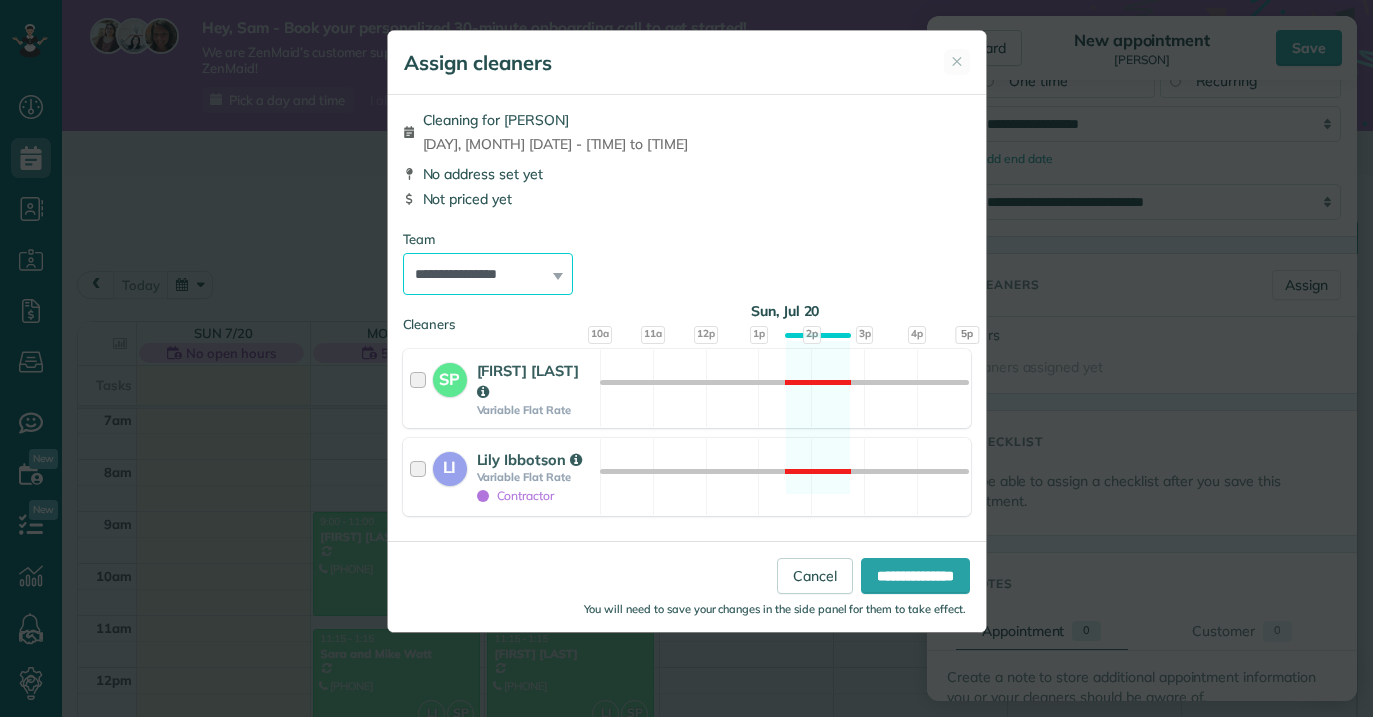 click on "**********" at bounding box center (488, 274) 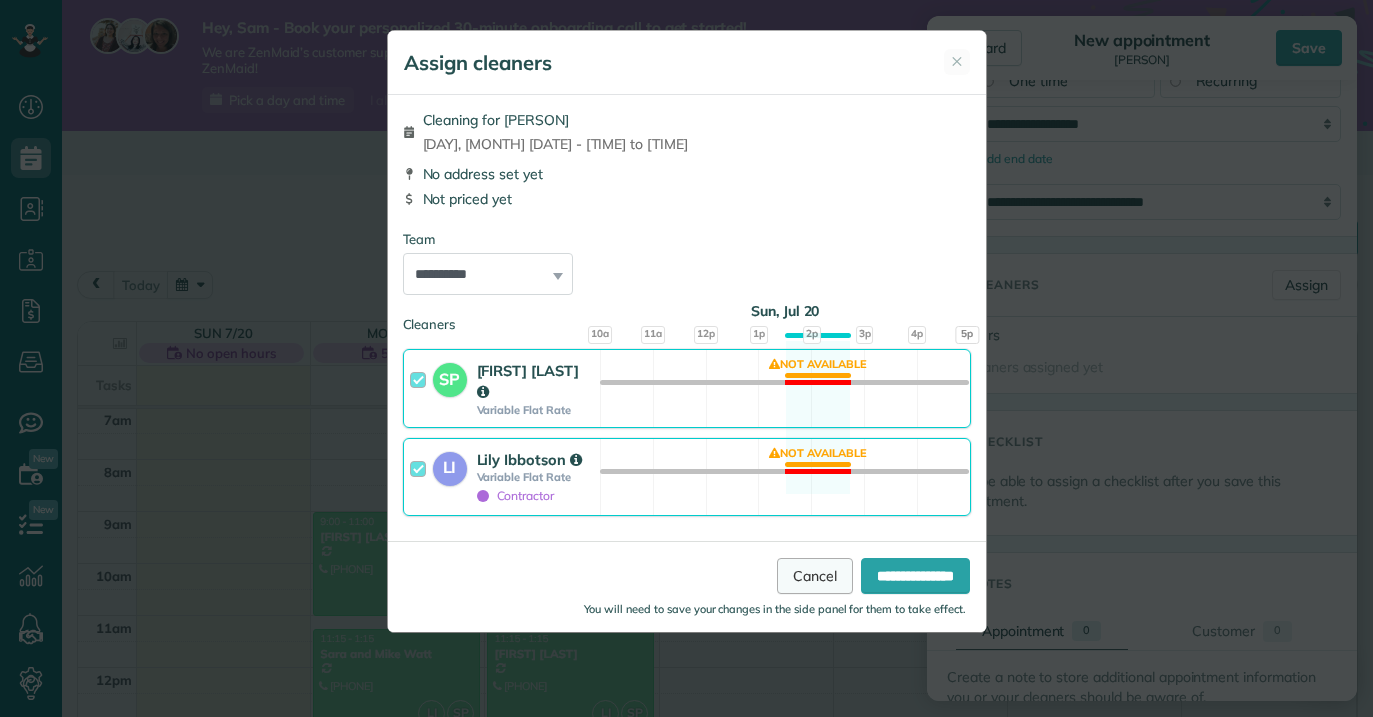 click on "Cancel" at bounding box center [815, 576] 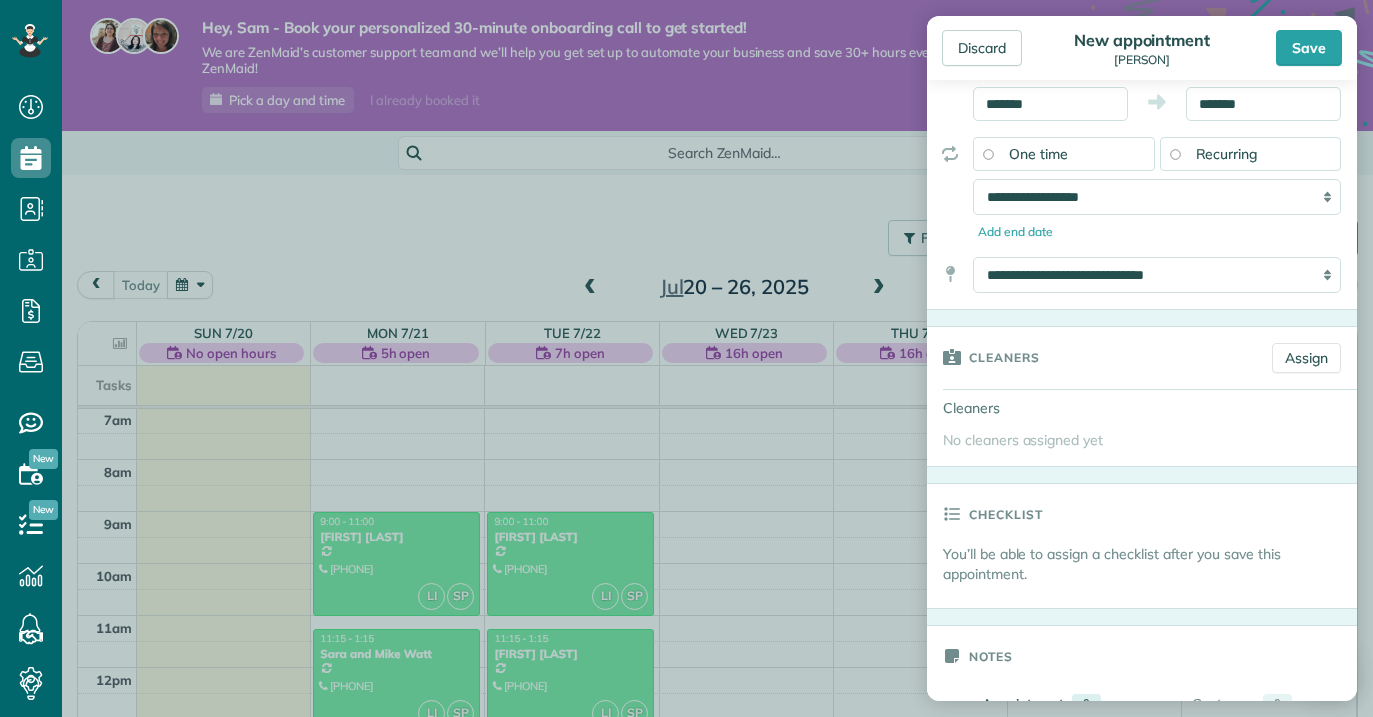 scroll, scrollTop: 0, scrollLeft: 0, axis: both 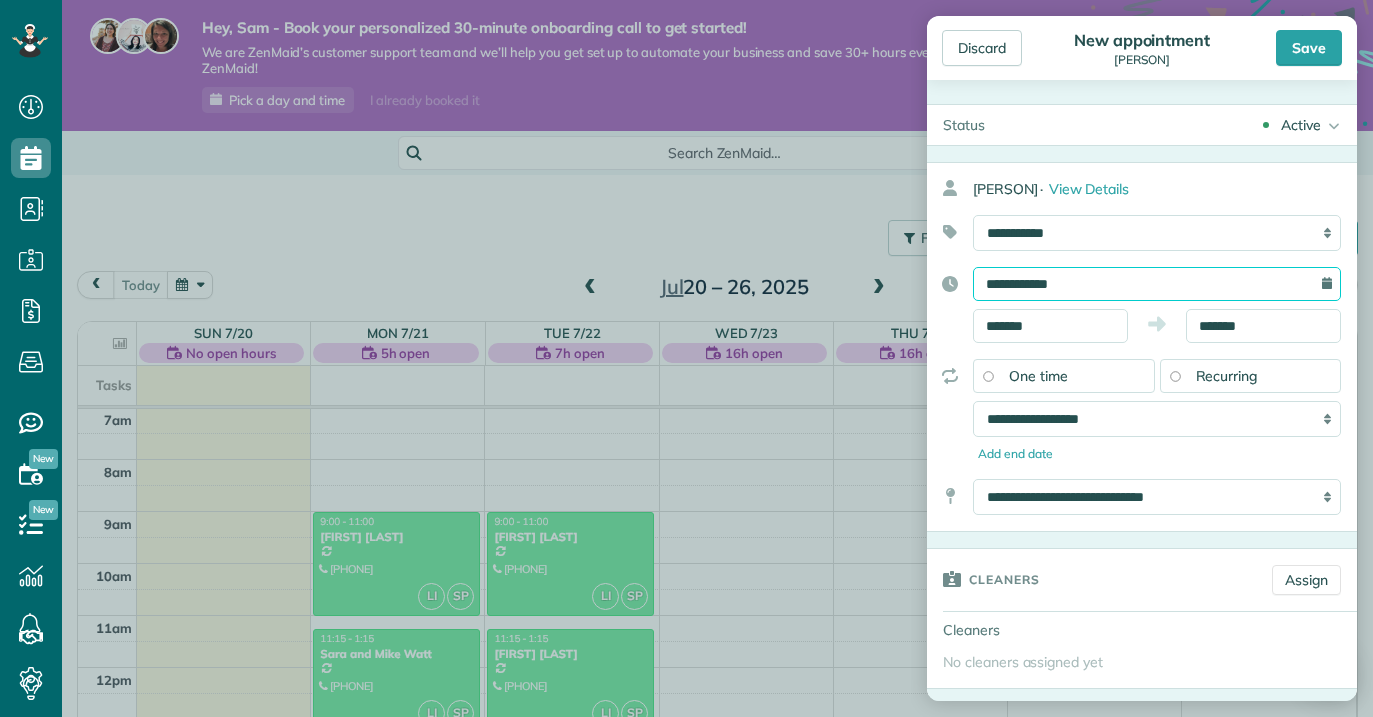 click on "**********" at bounding box center [1157, 284] 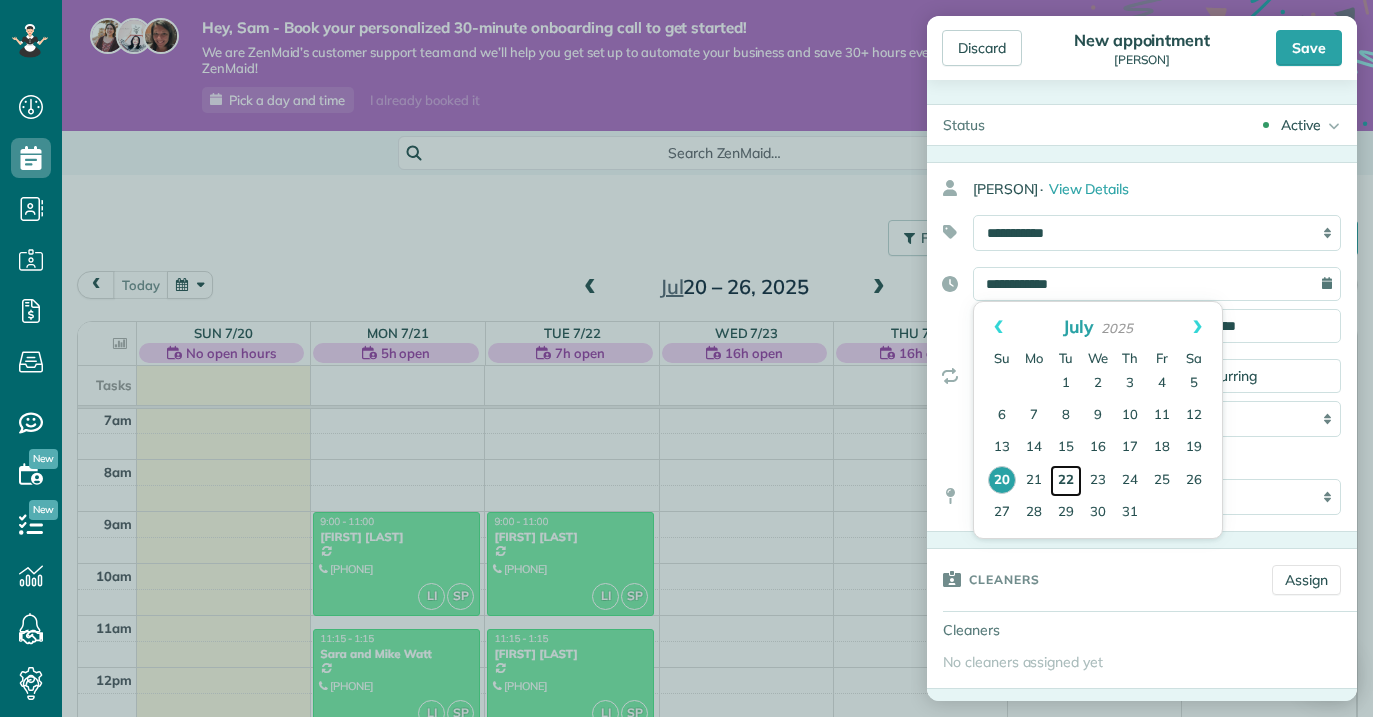 click on "22" at bounding box center (1066, 481) 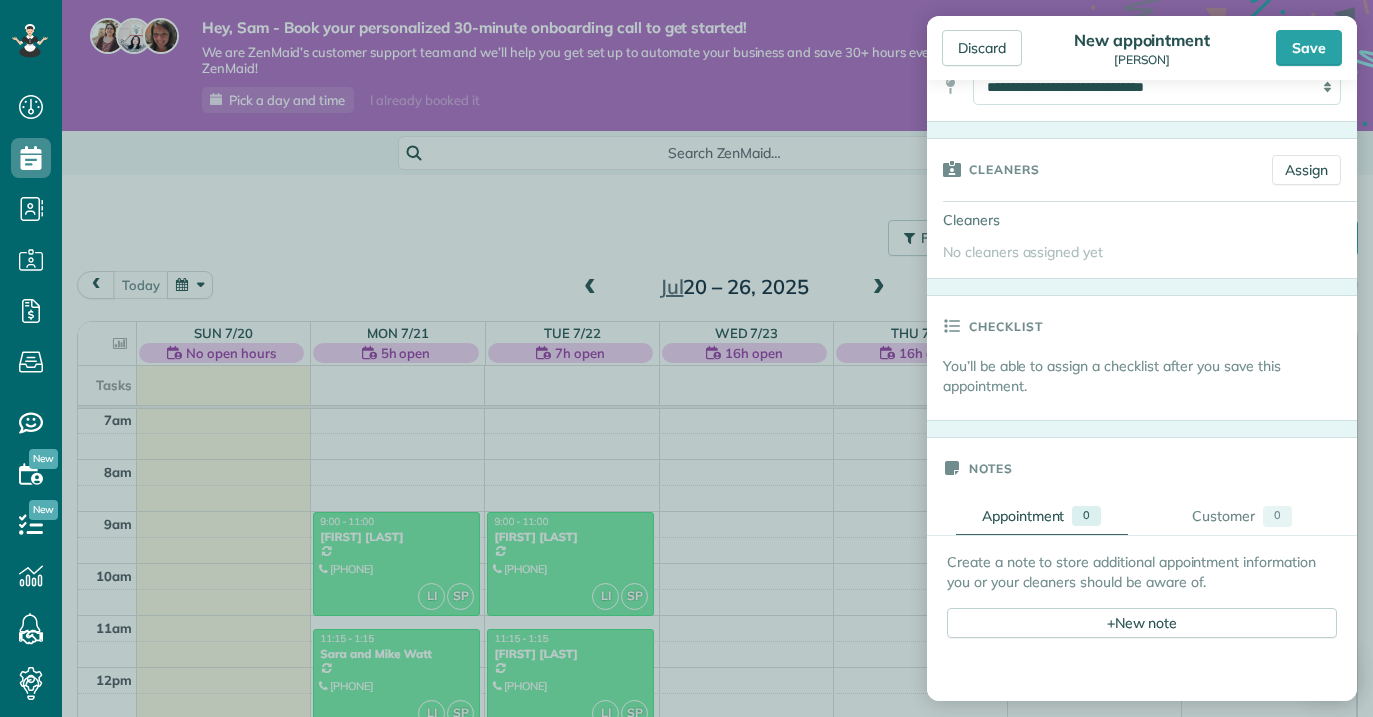 scroll, scrollTop: 402, scrollLeft: 0, axis: vertical 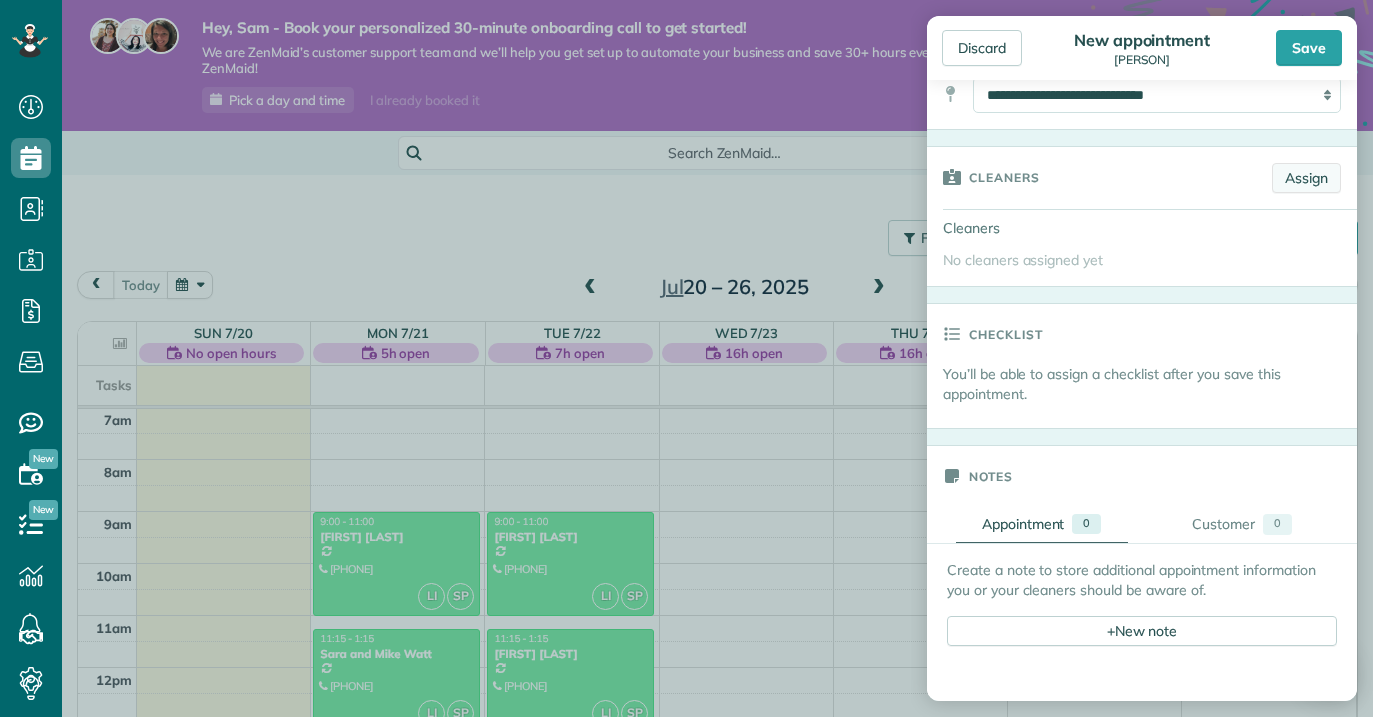 click on "Assign" at bounding box center [1306, 178] 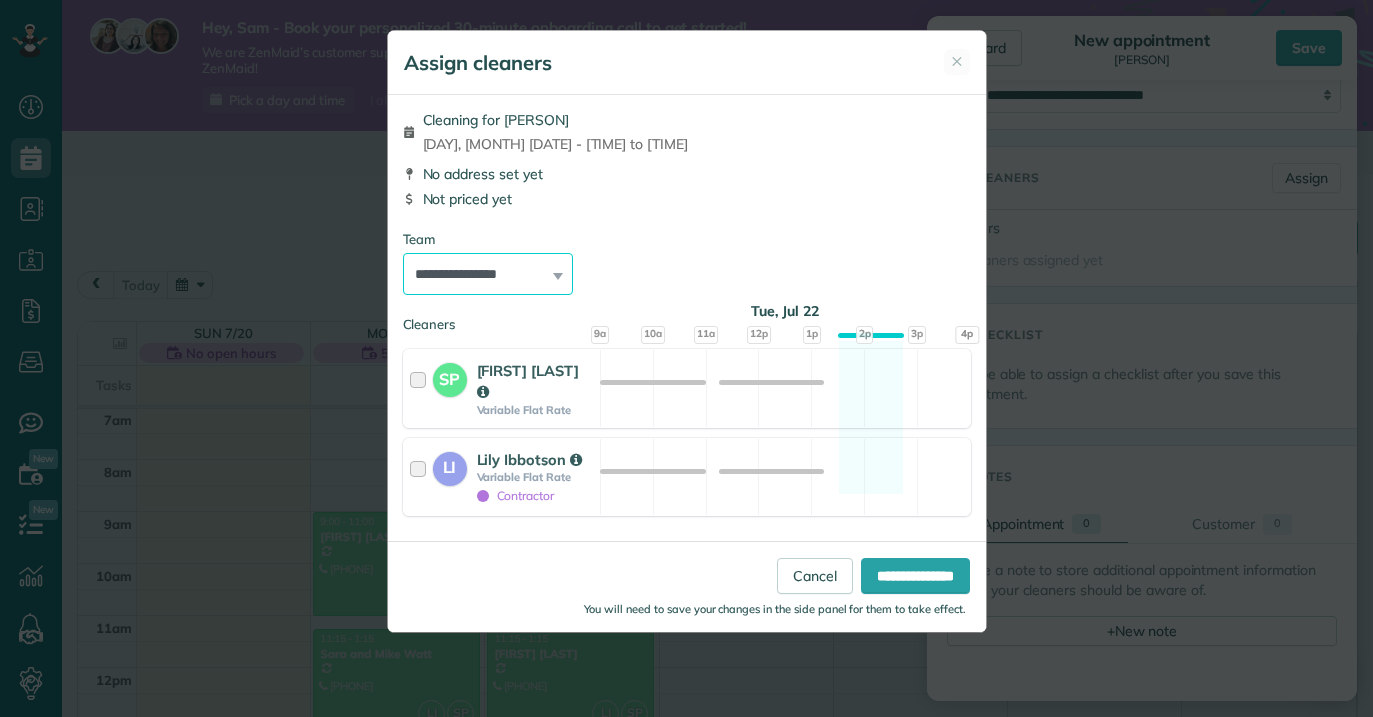 click on "**********" at bounding box center (488, 274) 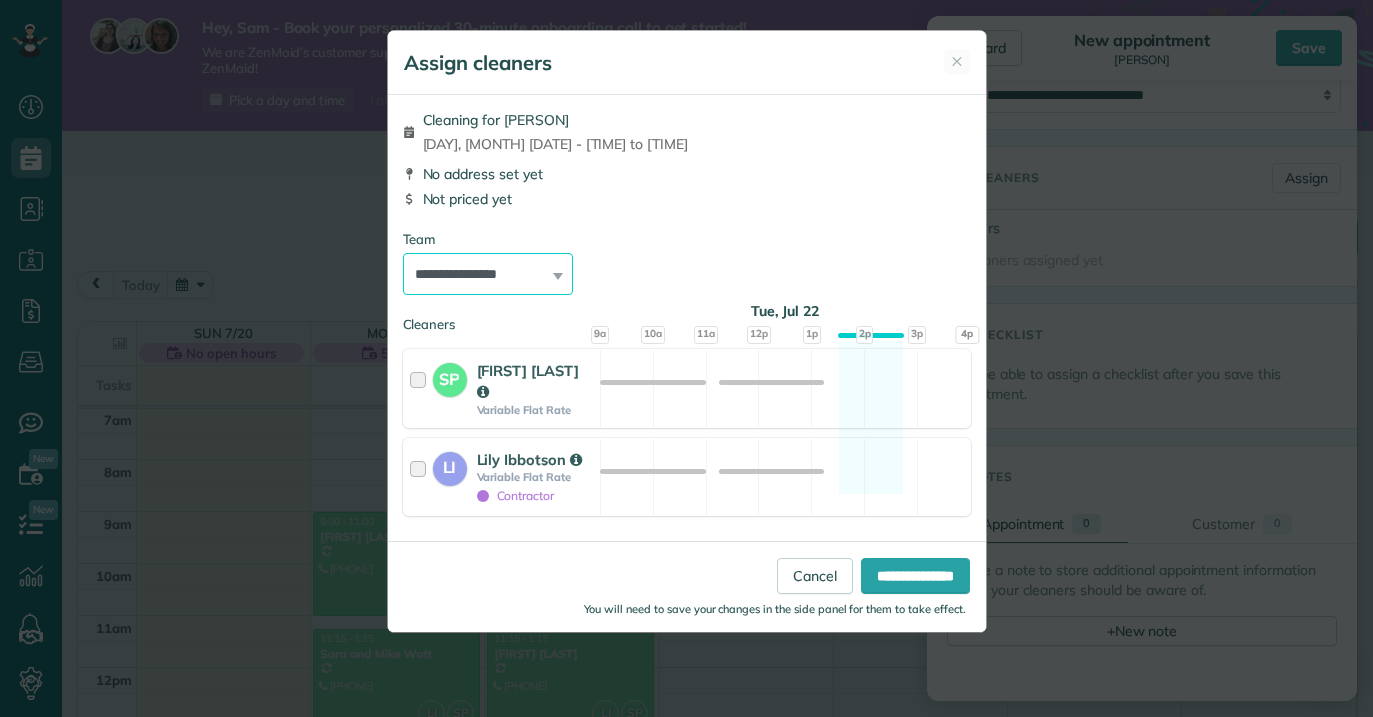 select on "*****" 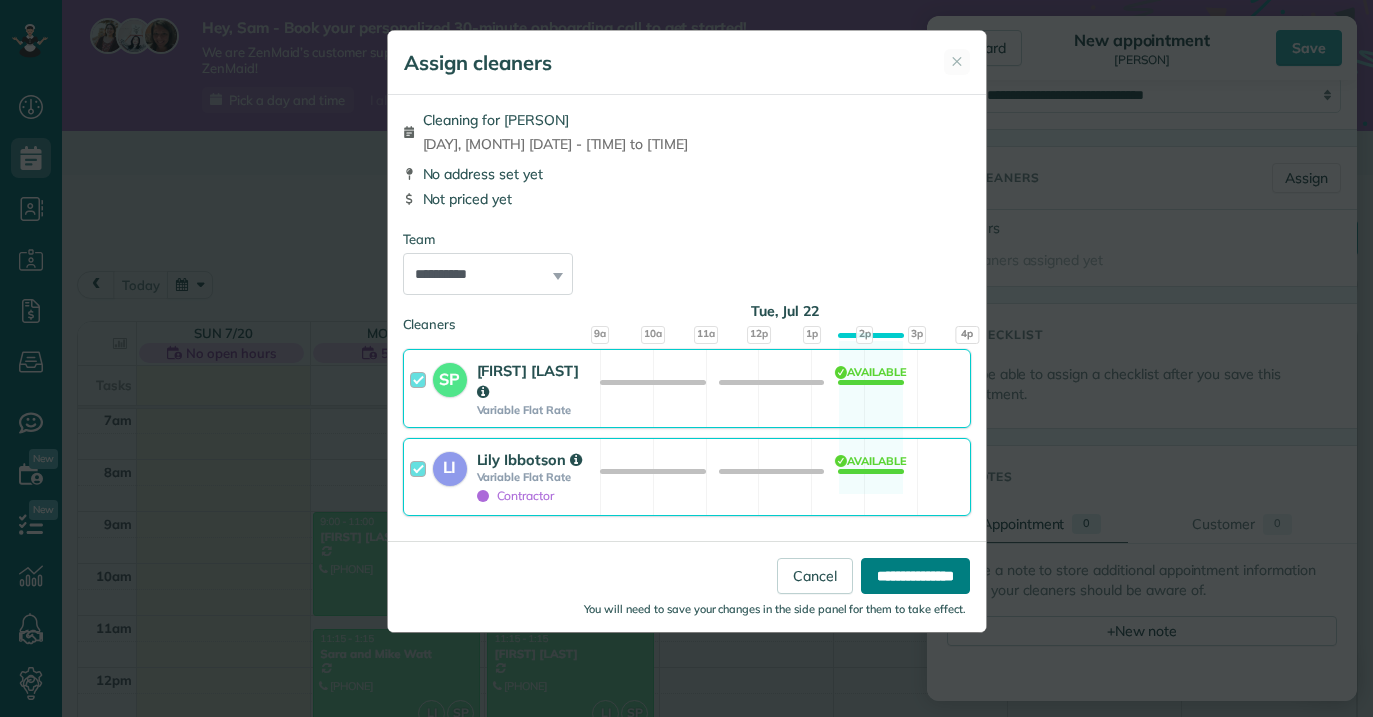 click on "**********" at bounding box center [915, 576] 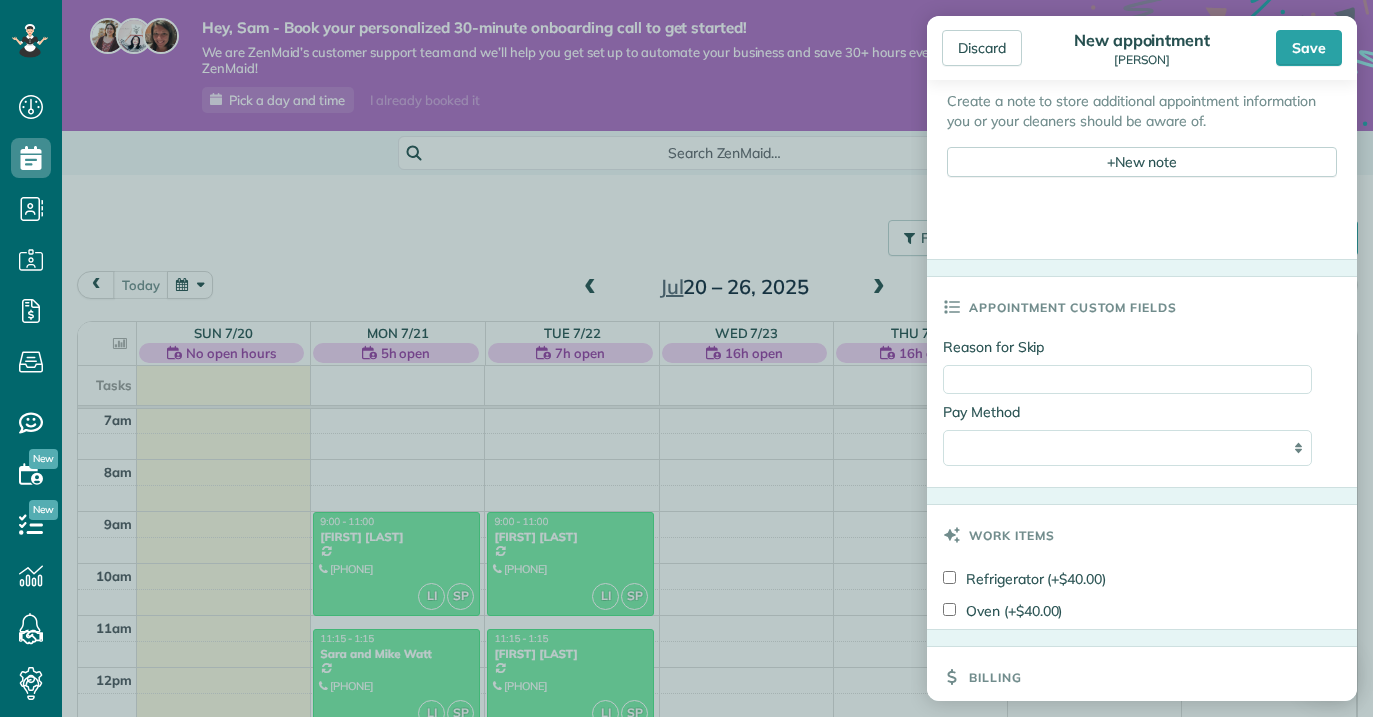 scroll, scrollTop: 947, scrollLeft: 0, axis: vertical 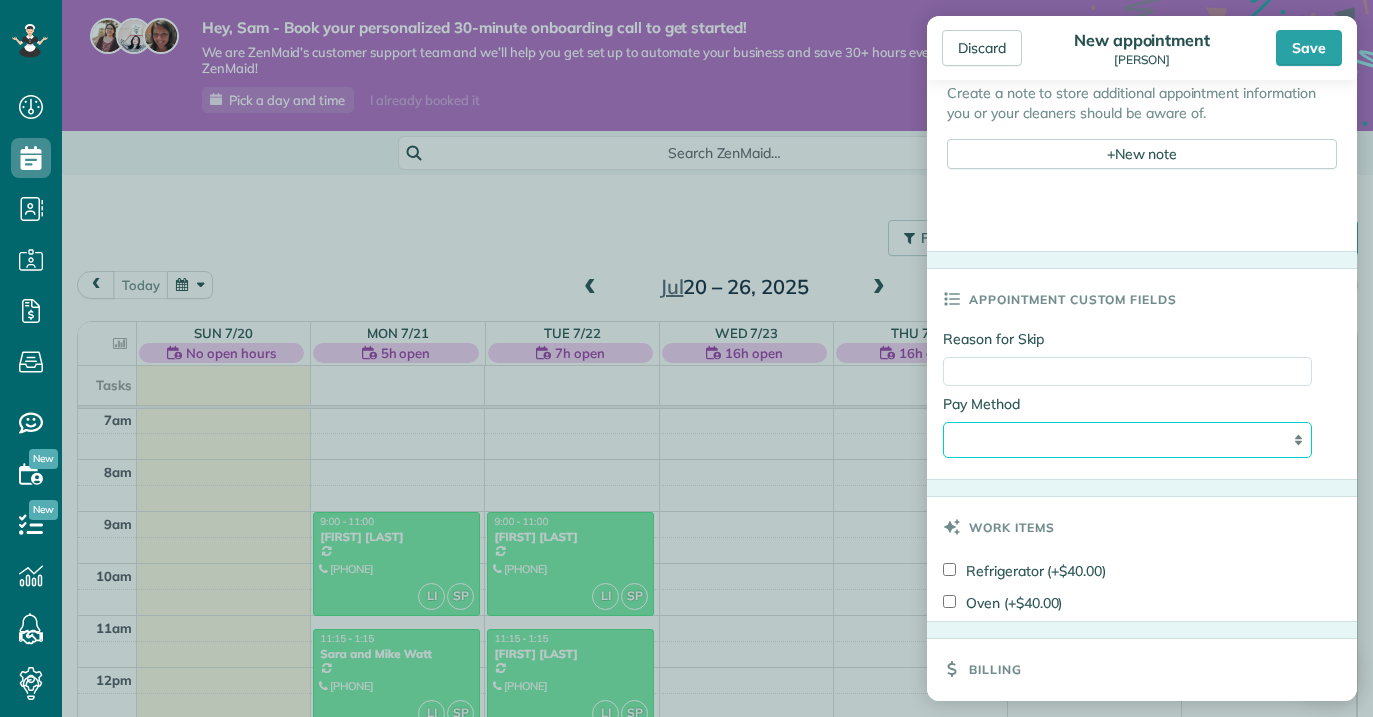 click on "**********" at bounding box center (1127, 440) 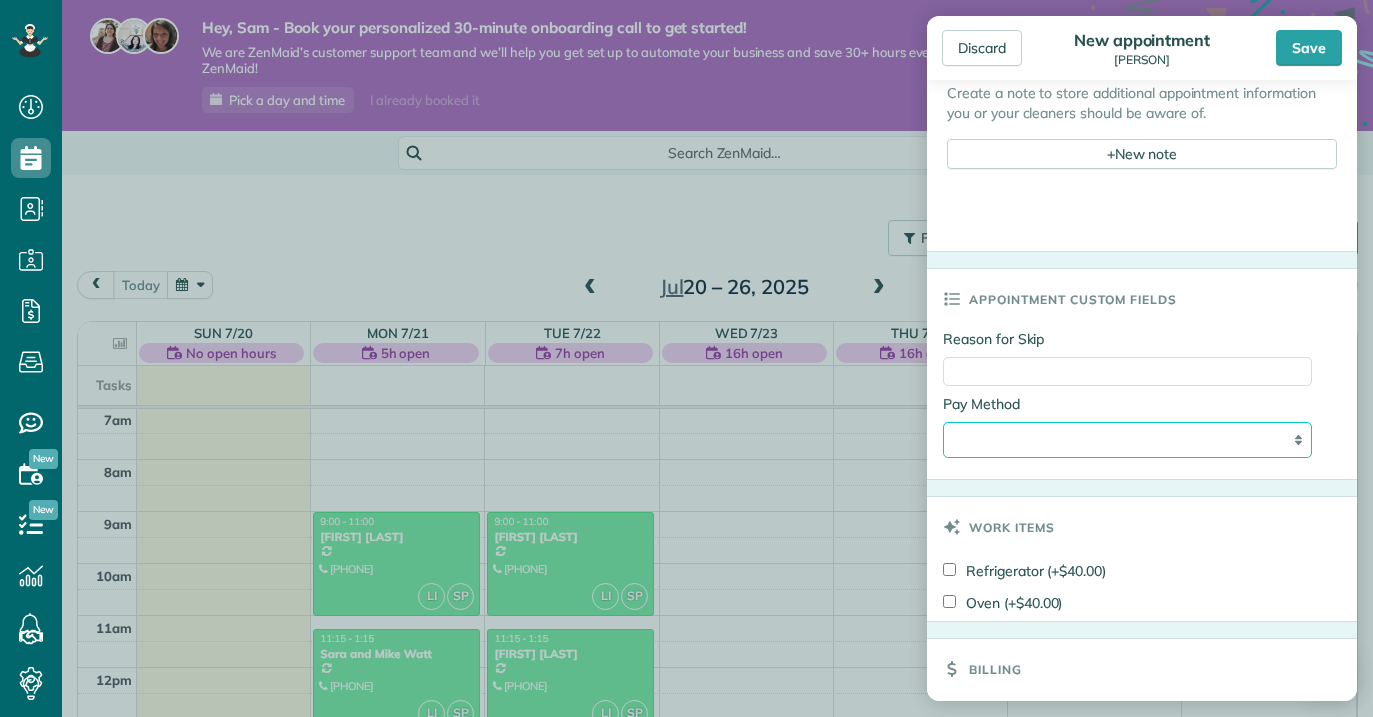 select on "****" 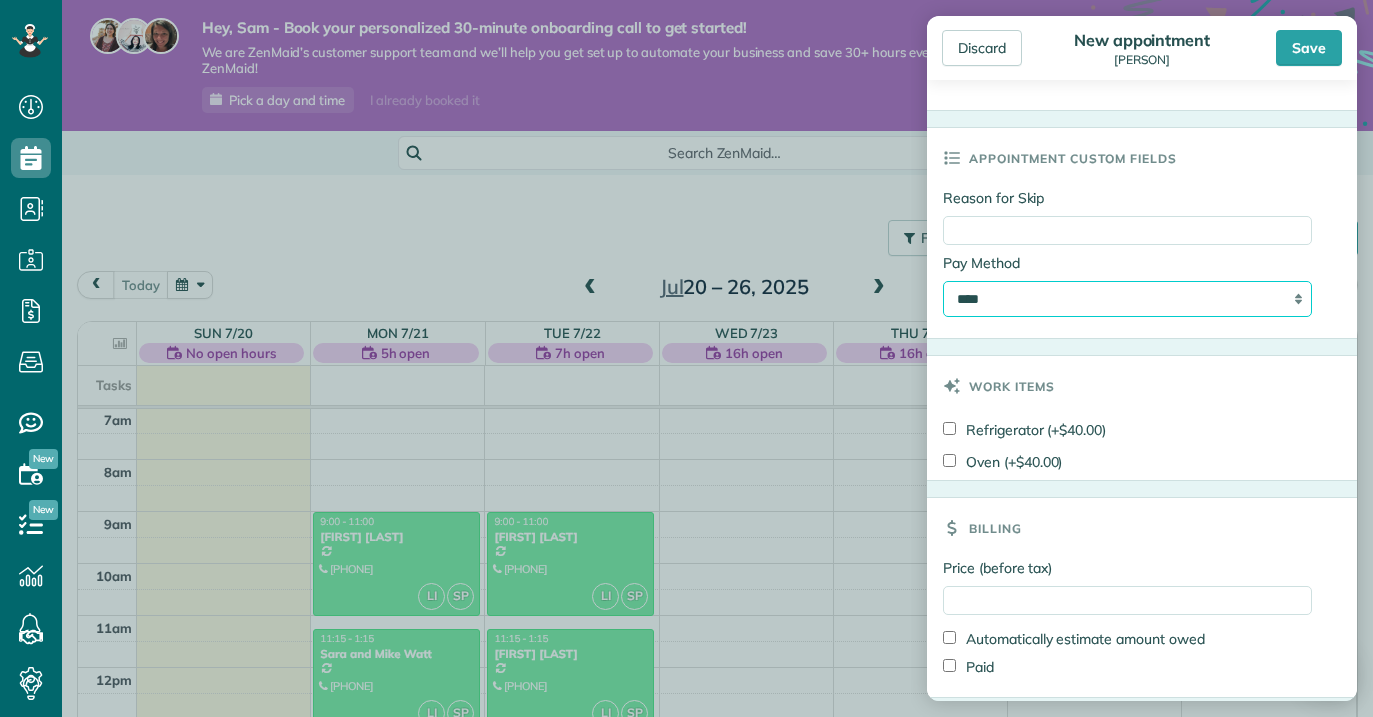 scroll, scrollTop: 1150, scrollLeft: 0, axis: vertical 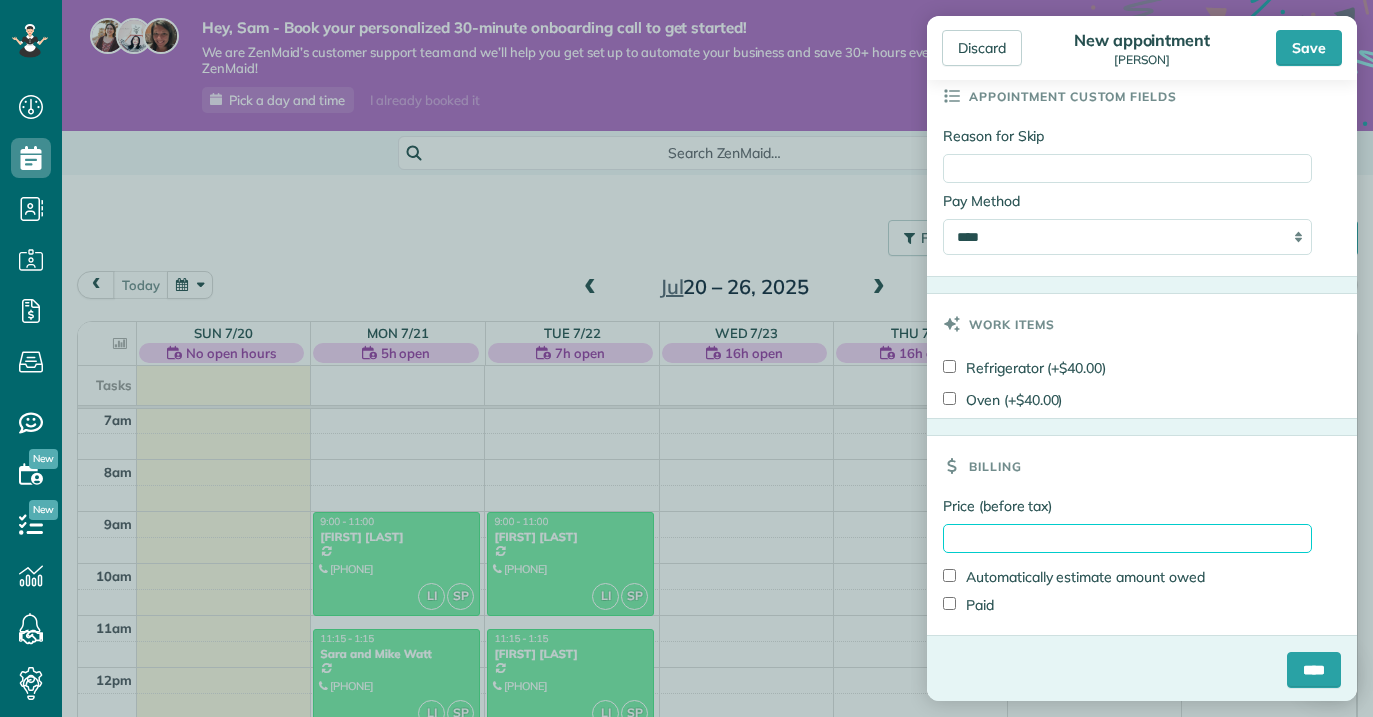click on "Price (before tax)" at bounding box center (1127, 538) 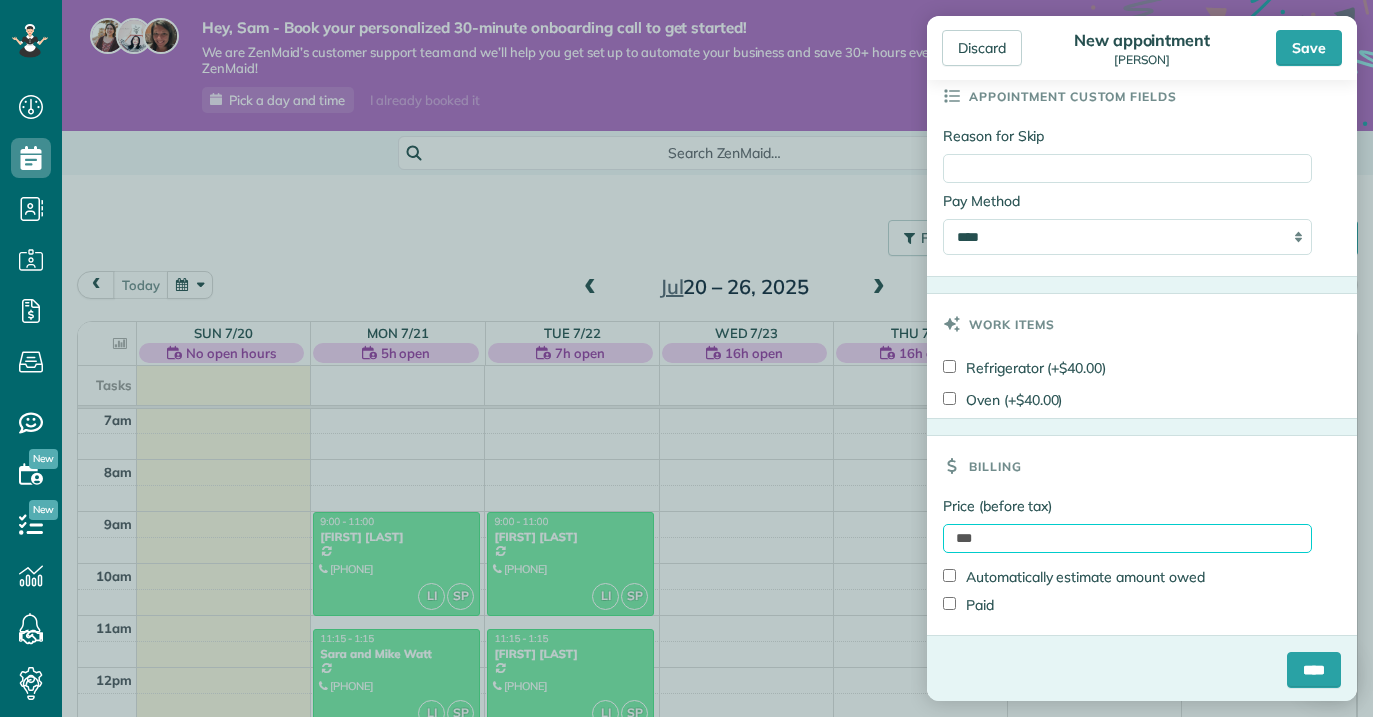 scroll, scrollTop: 1159, scrollLeft: 0, axis: vertical 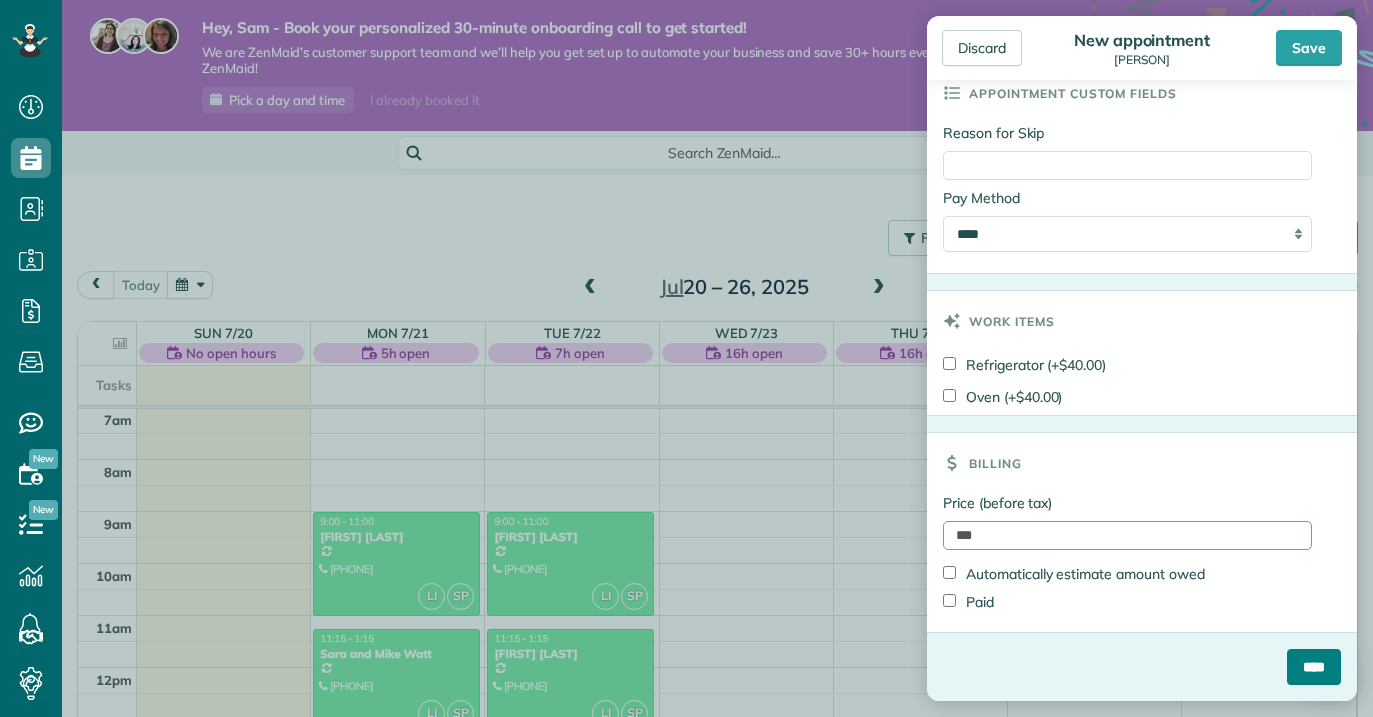 type on "***" 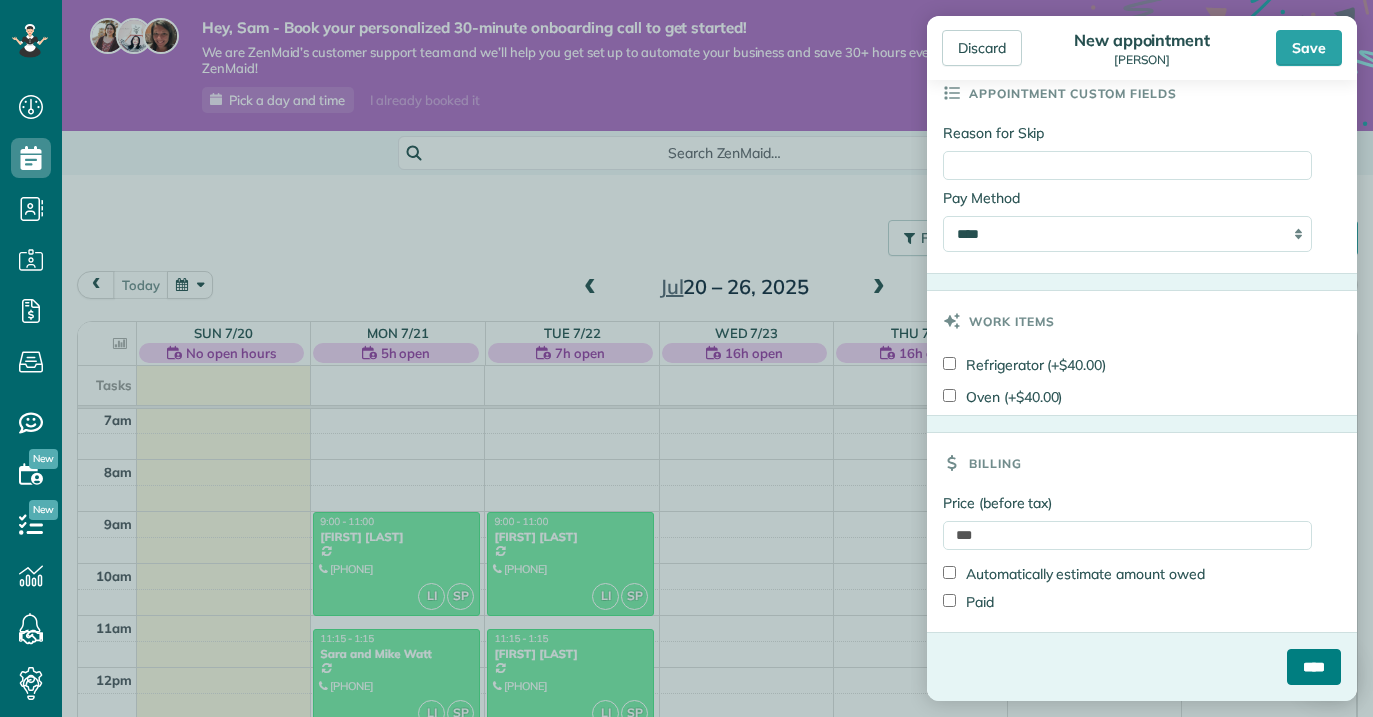 click on "****" at bounding box center (1314, 667) 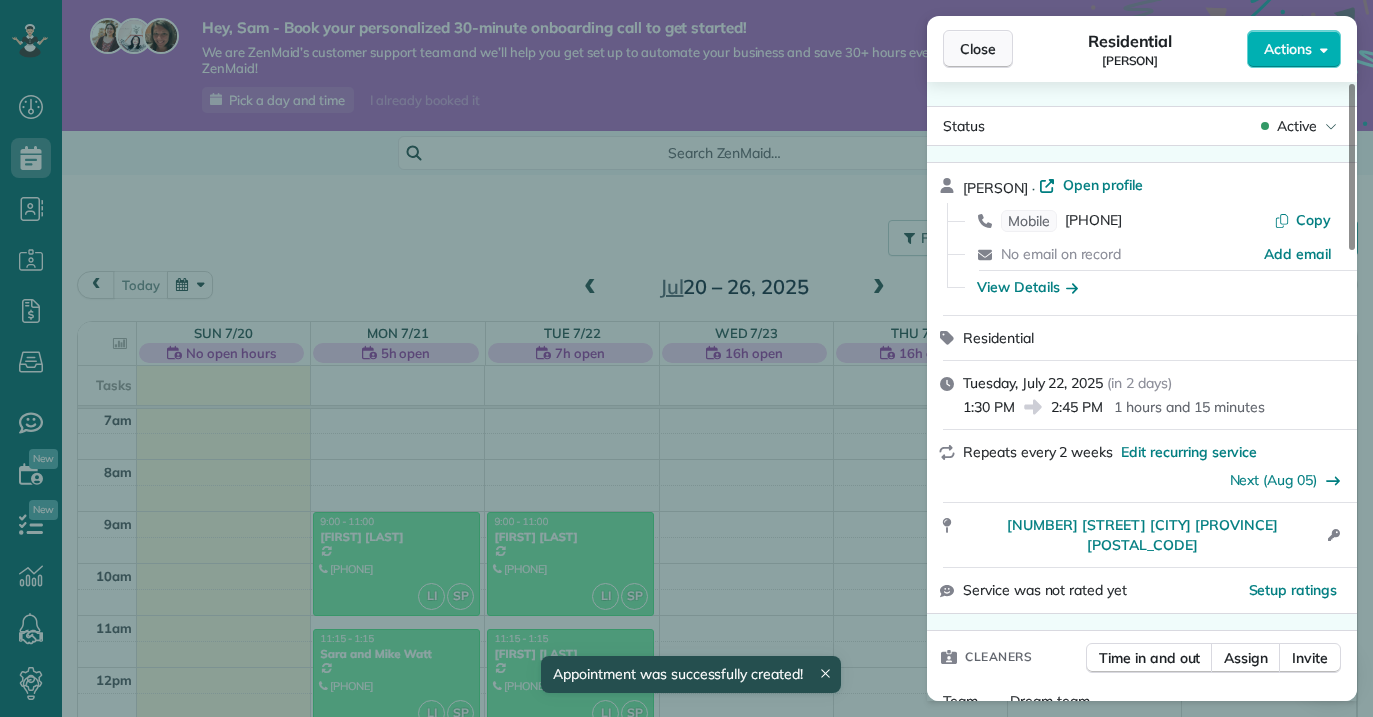 click on "Close" at bounding box center [978, 49] 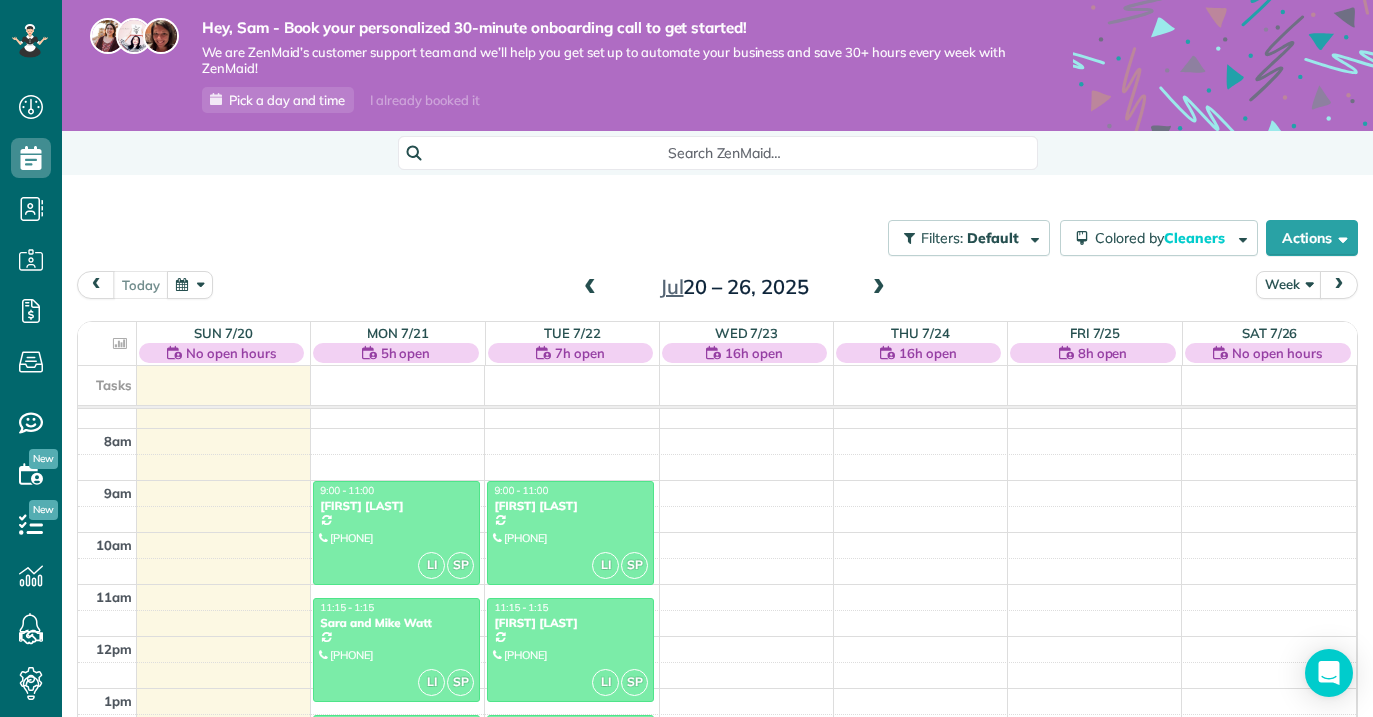 scroll, scrollTop: 400, scrollLeft: 0, axis: vertical 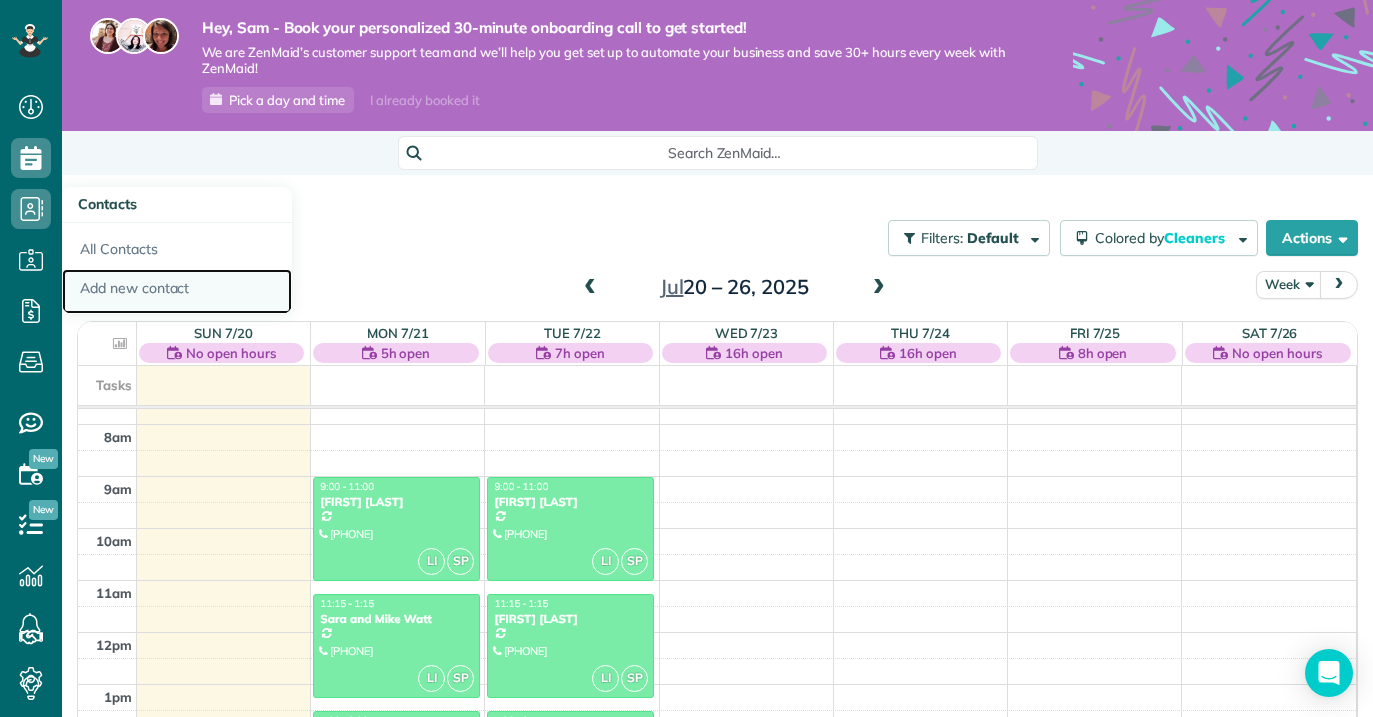 click on "Add new contact" at bounding box center [177, 292] 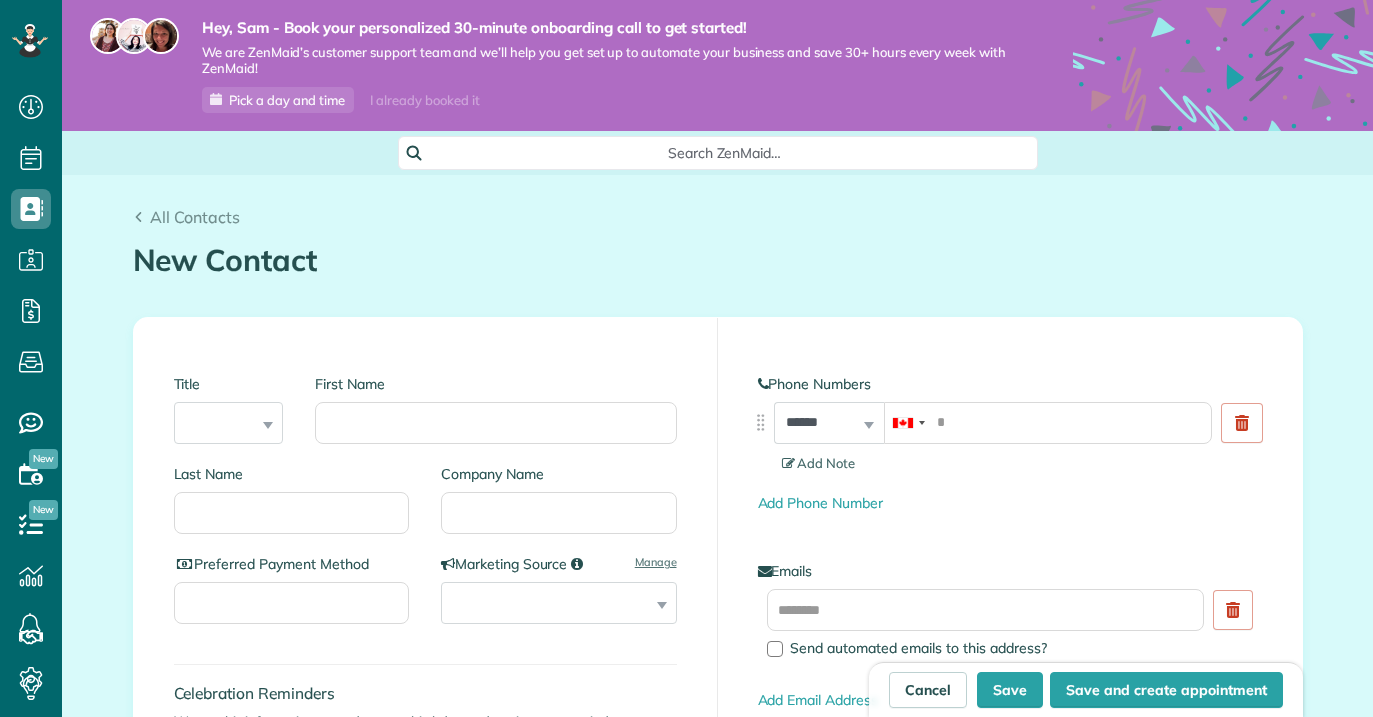 scroll, scrollTop: 0, scrollLeft: 0, axis: both 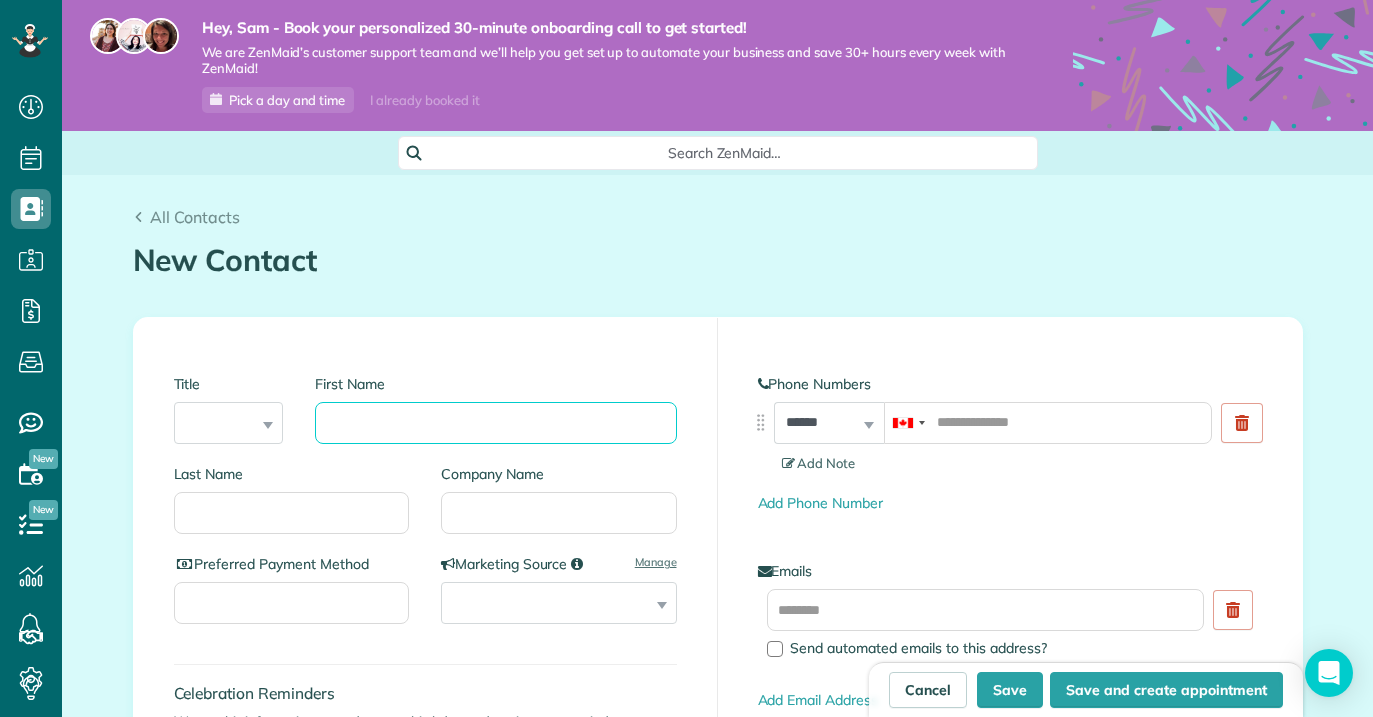 click on "First Name" at bounding box center [495, 423] 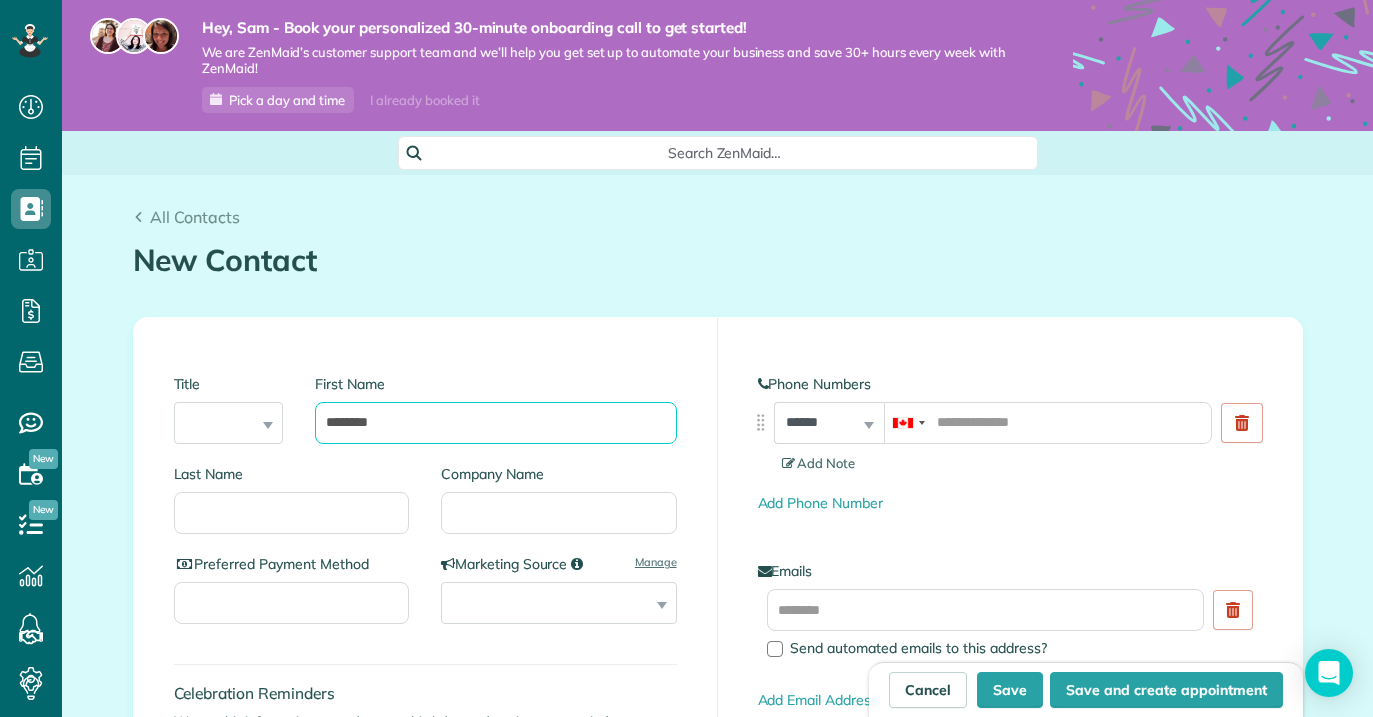 type on "*******" 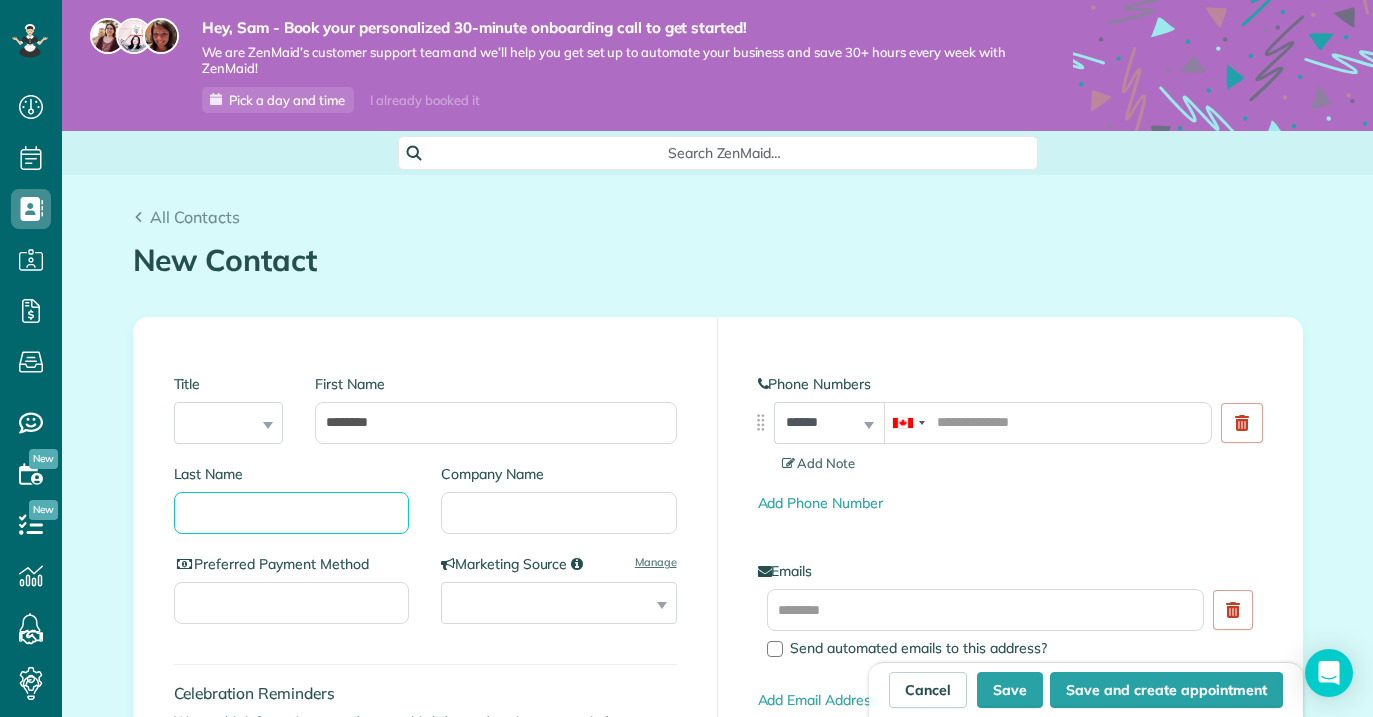 click on "Last Name" at bounding box center [292, 513] 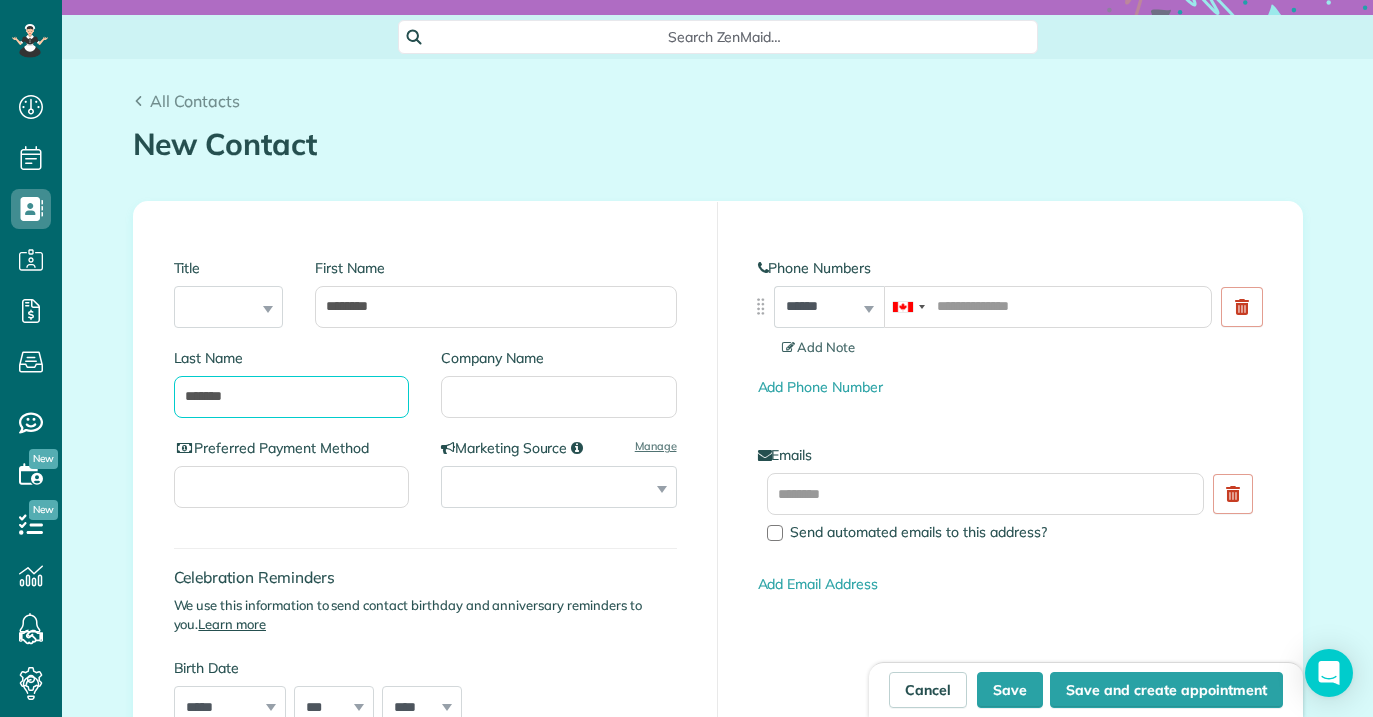 scroll, scrollTop: 124, scrollLeft: 0, axis: vertical 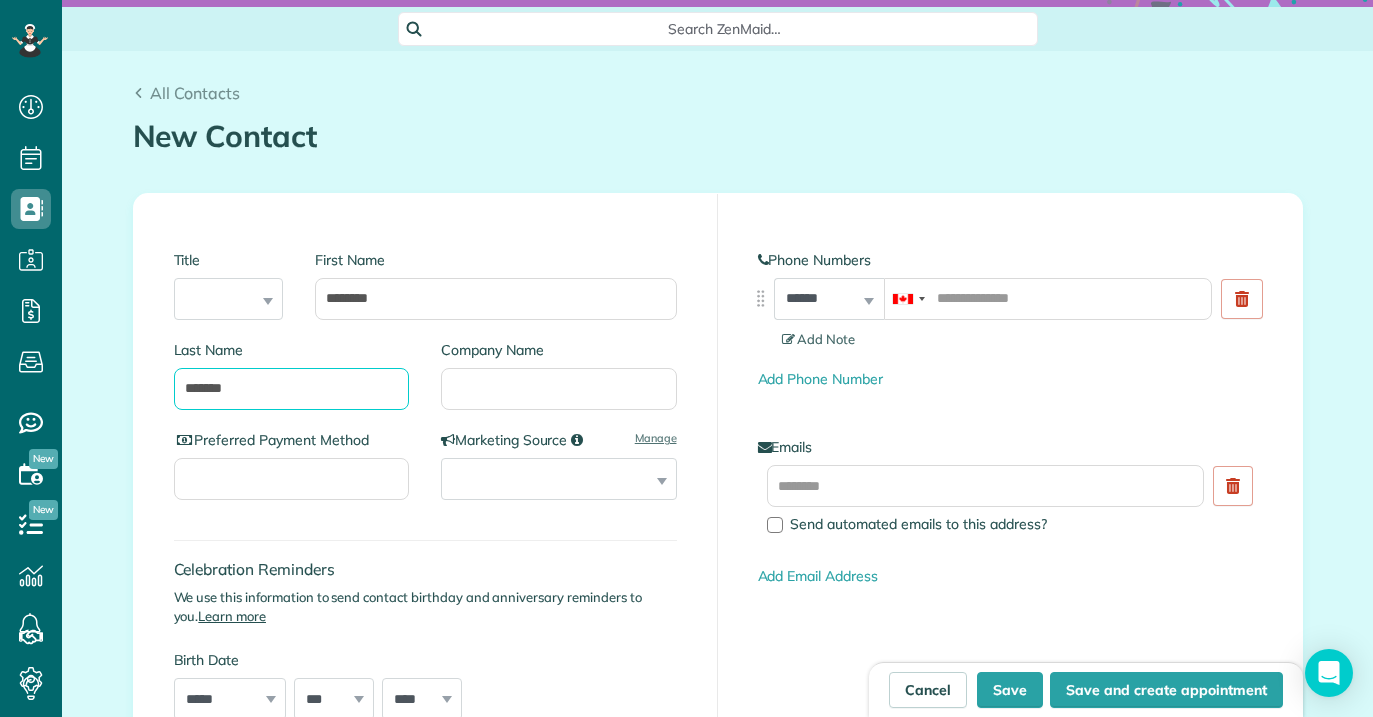 type on "*******" 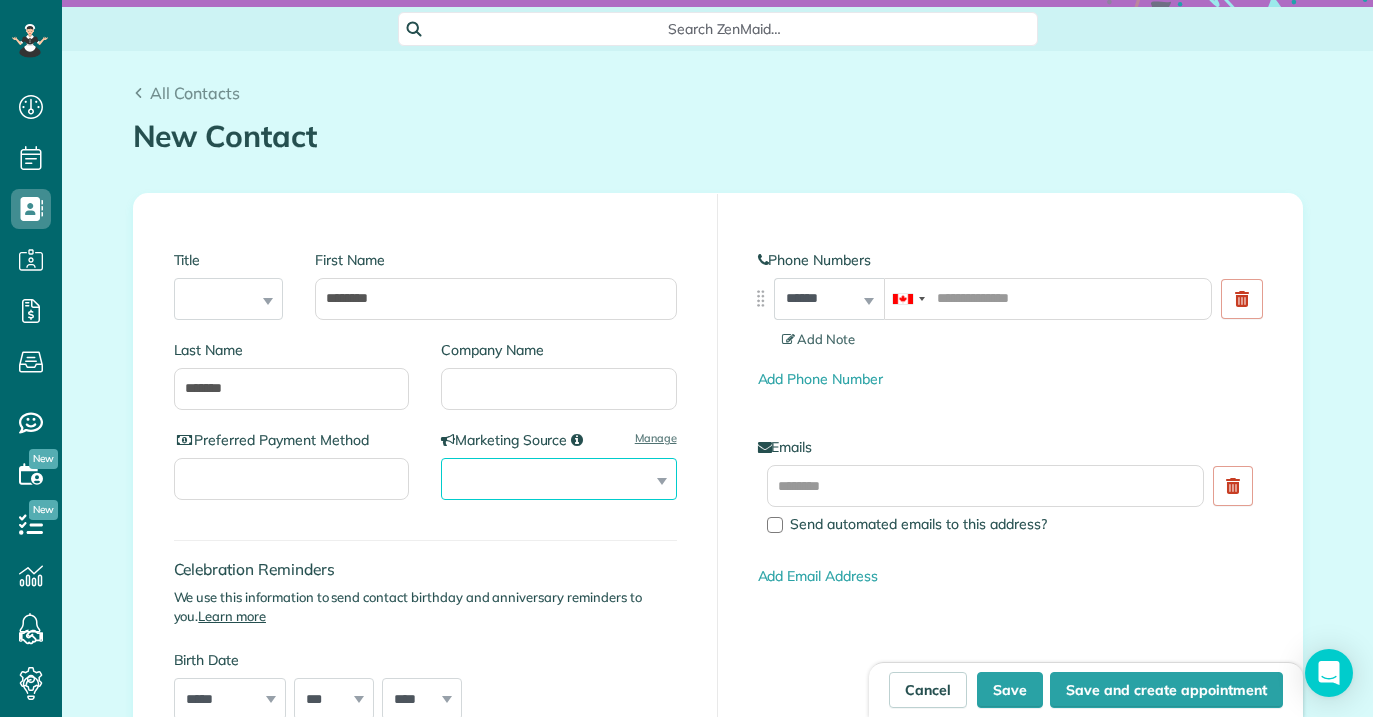 click on "**********" at bounding box center (559, 479) 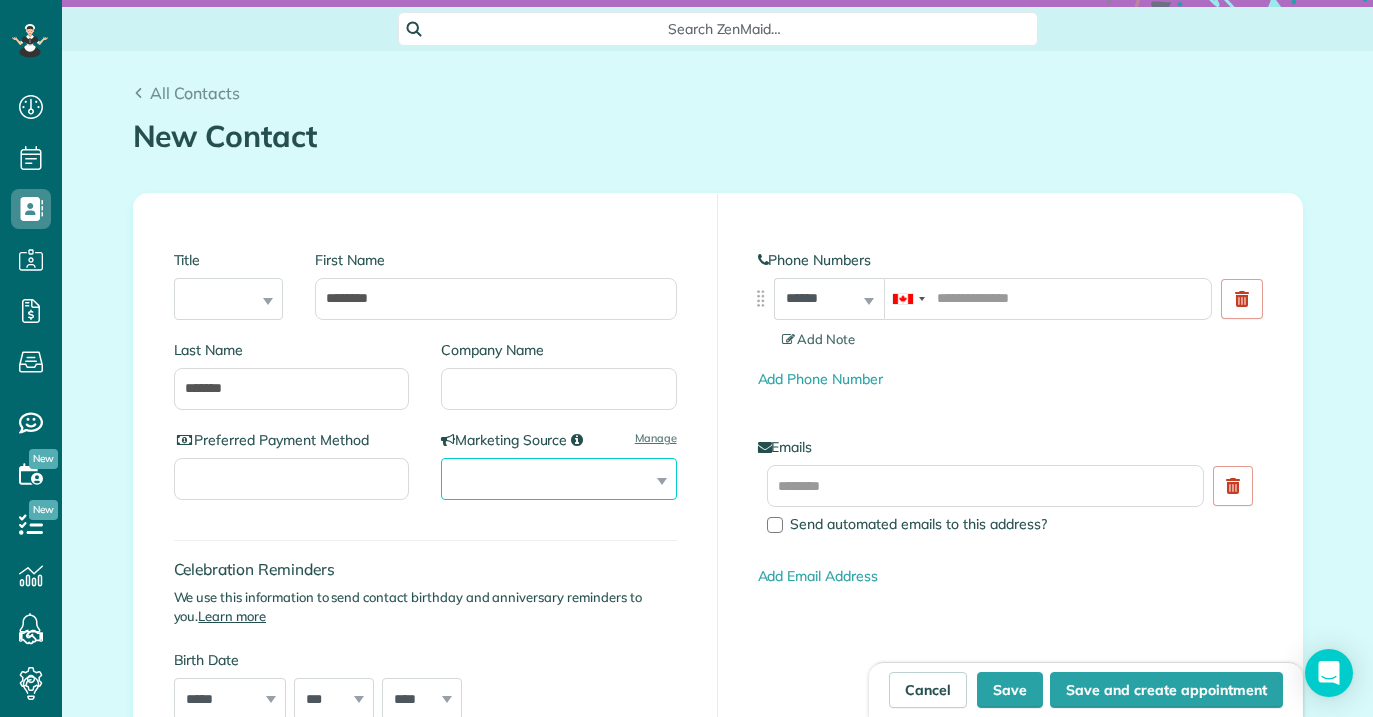 select on "**********" 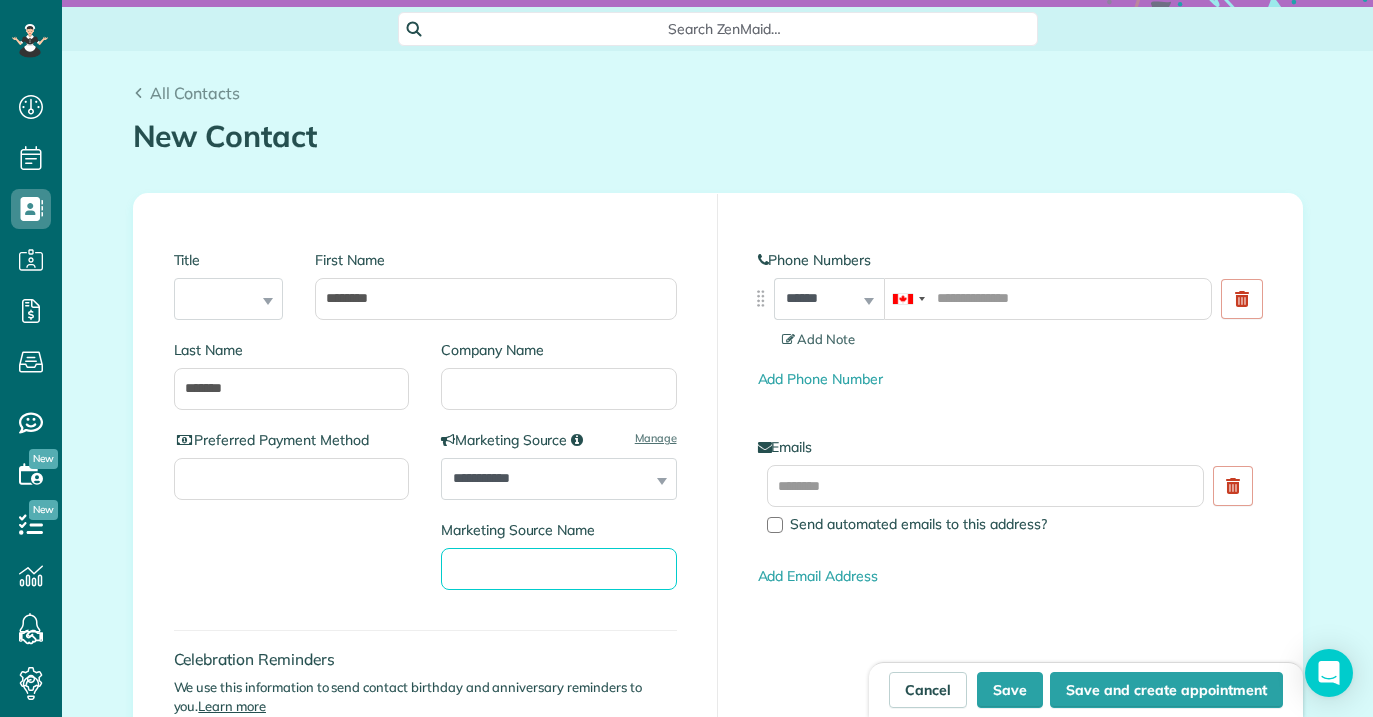 click on "Marketing Source Name" at bounding box center [559, 569] 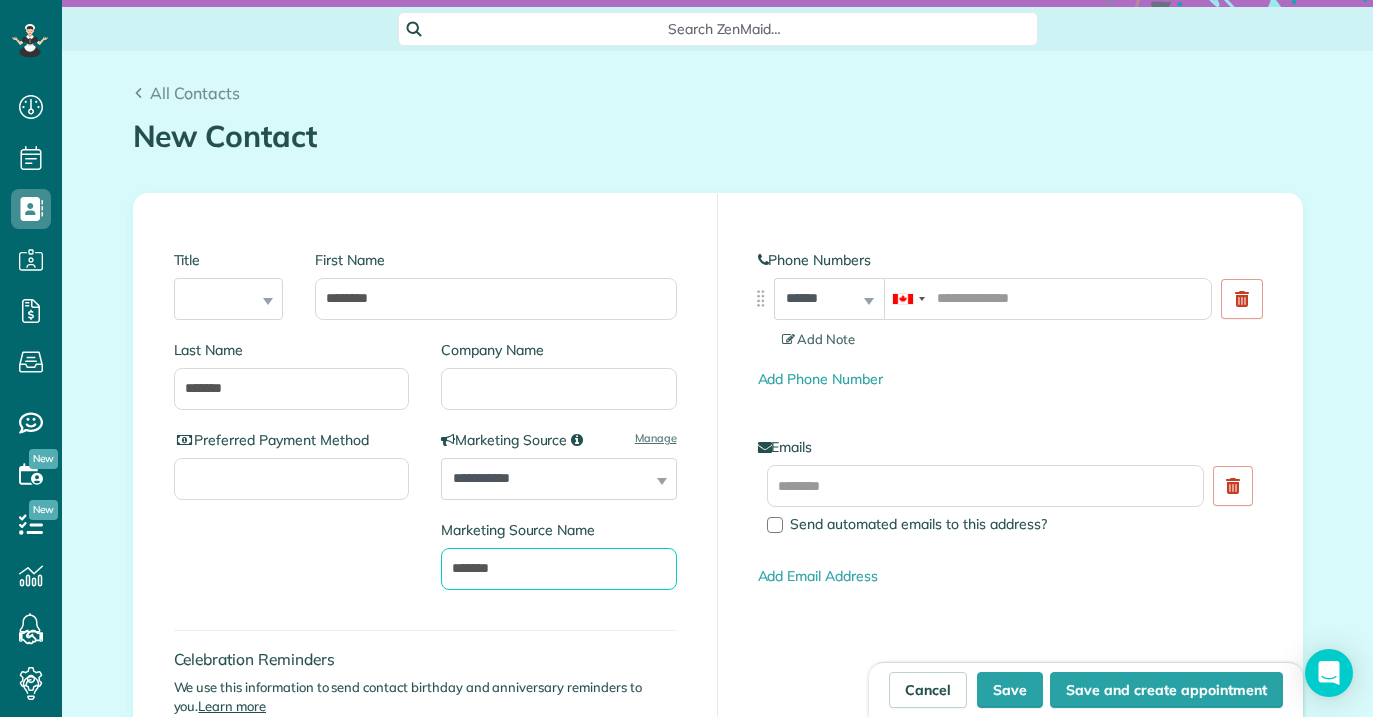 type on "*******" 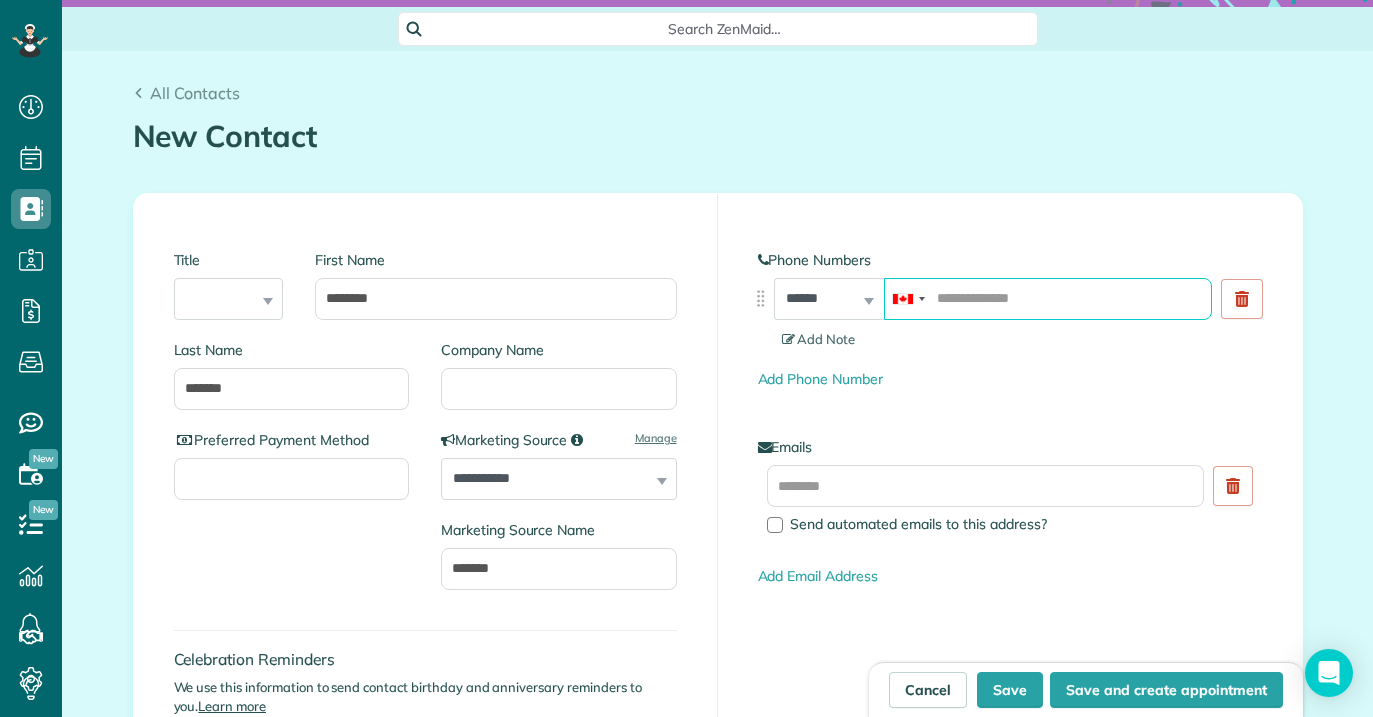 click at bounding box center (1048, 299) 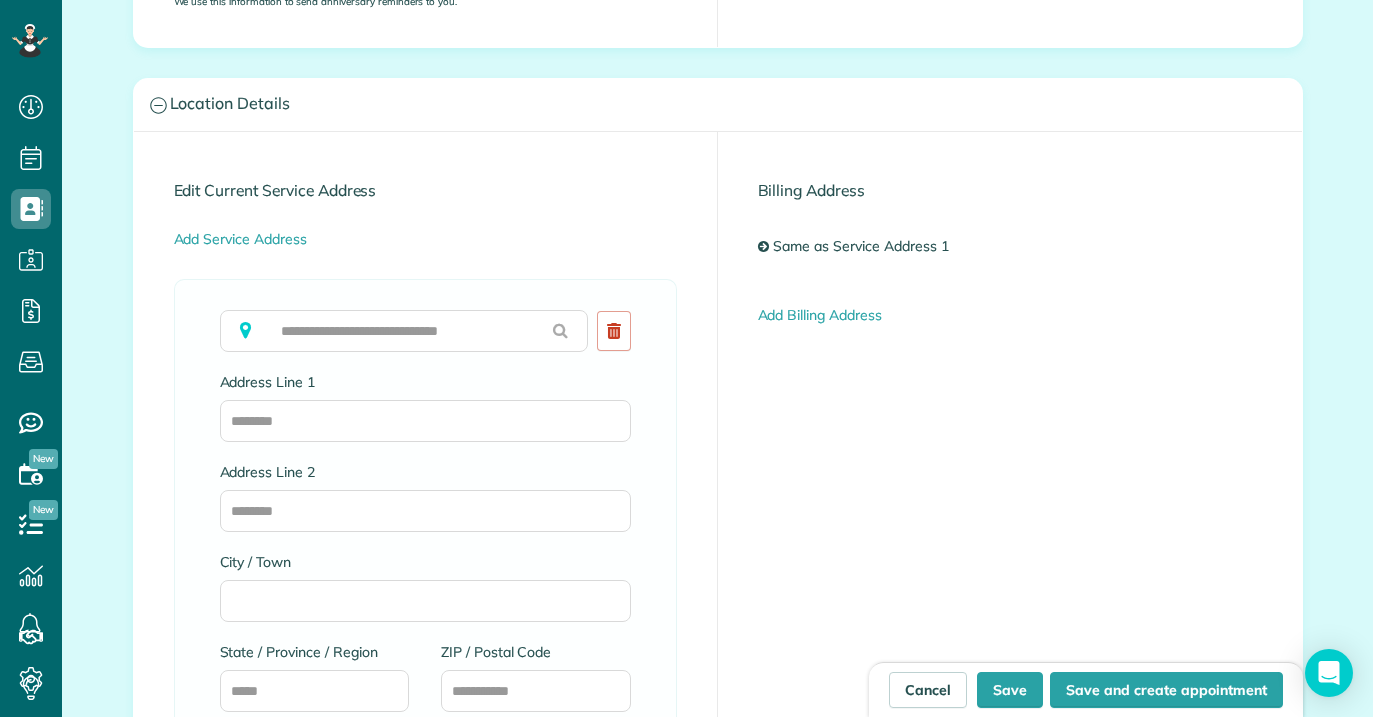 scroll, scrollTop: 1091, scrollLeft: 0, axis: vertical 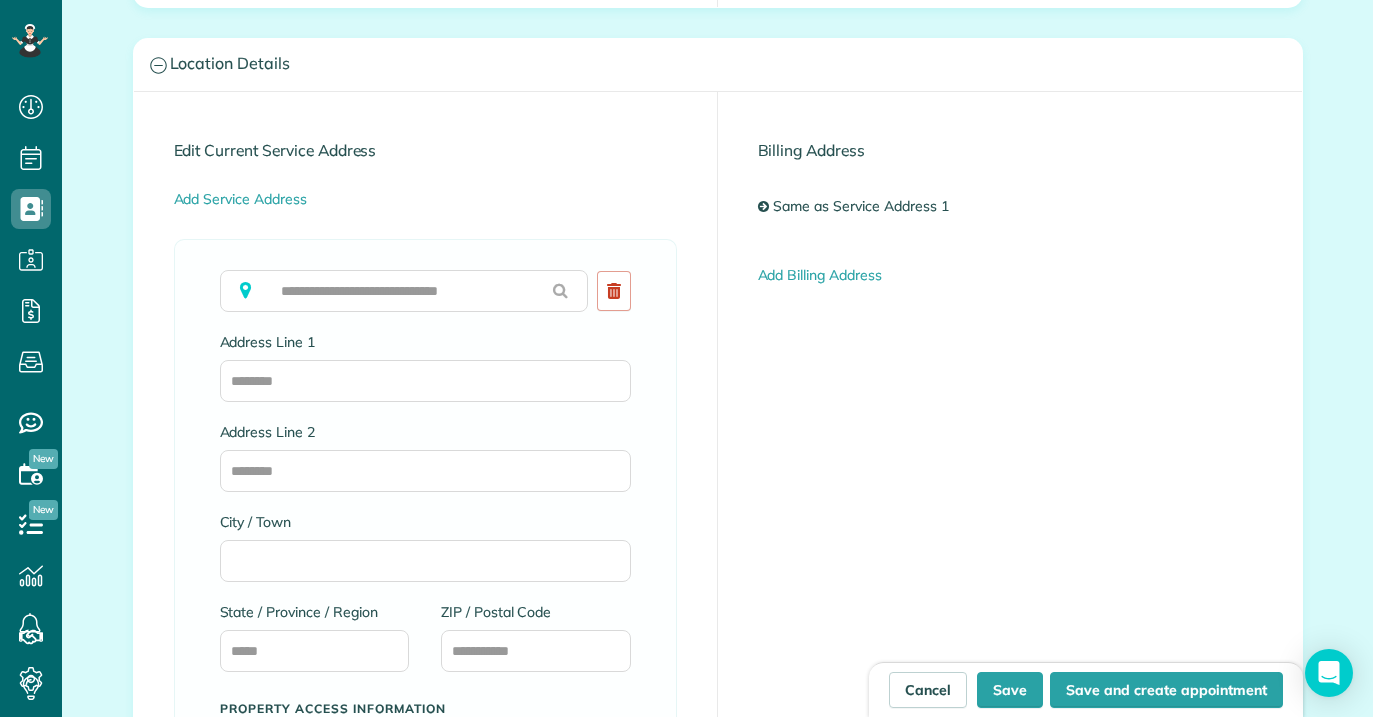 type on "**********" 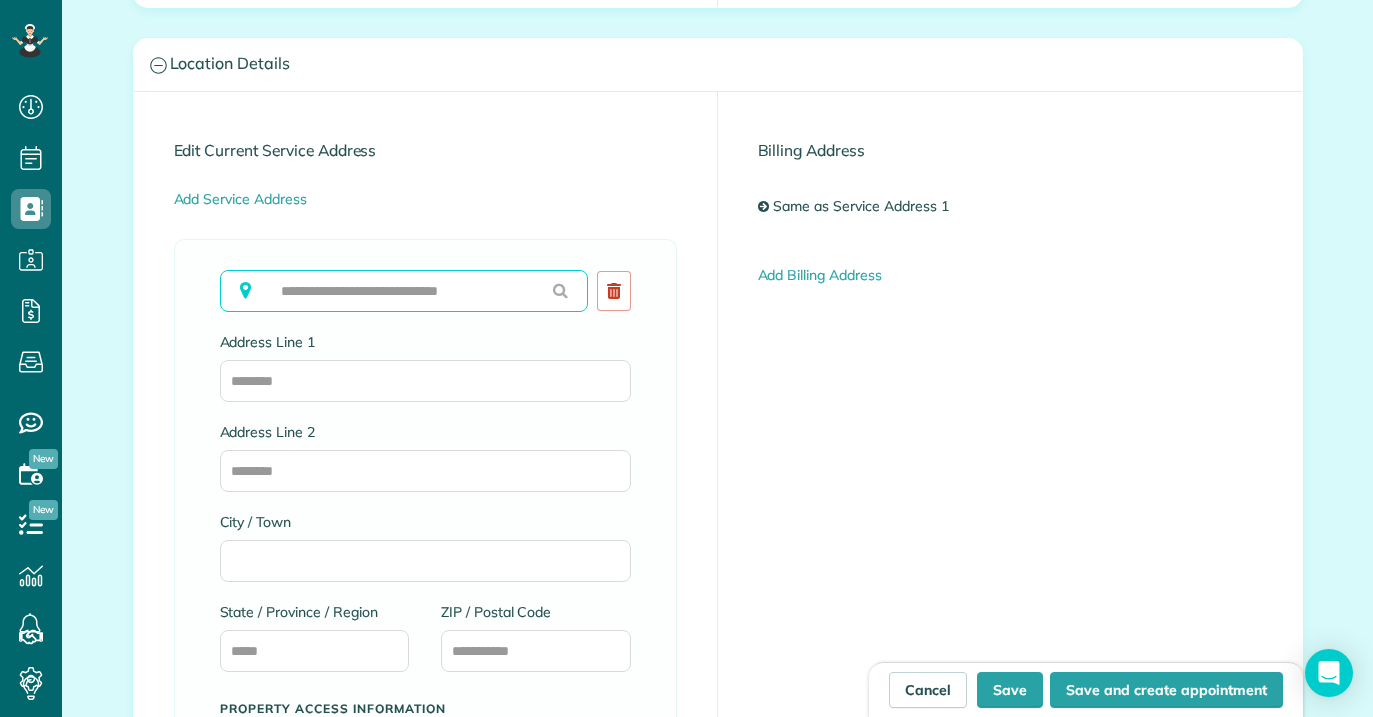 click at bounding box center (404, 291) 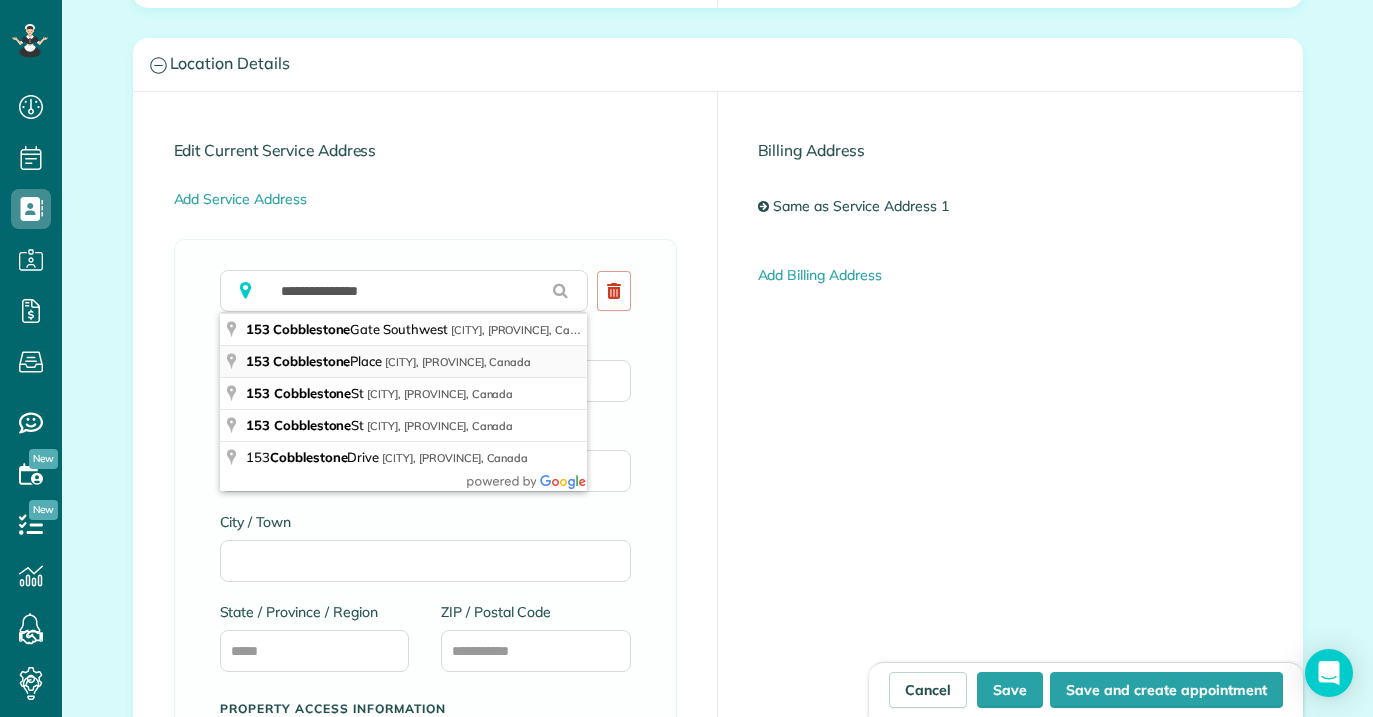 type on "**********" 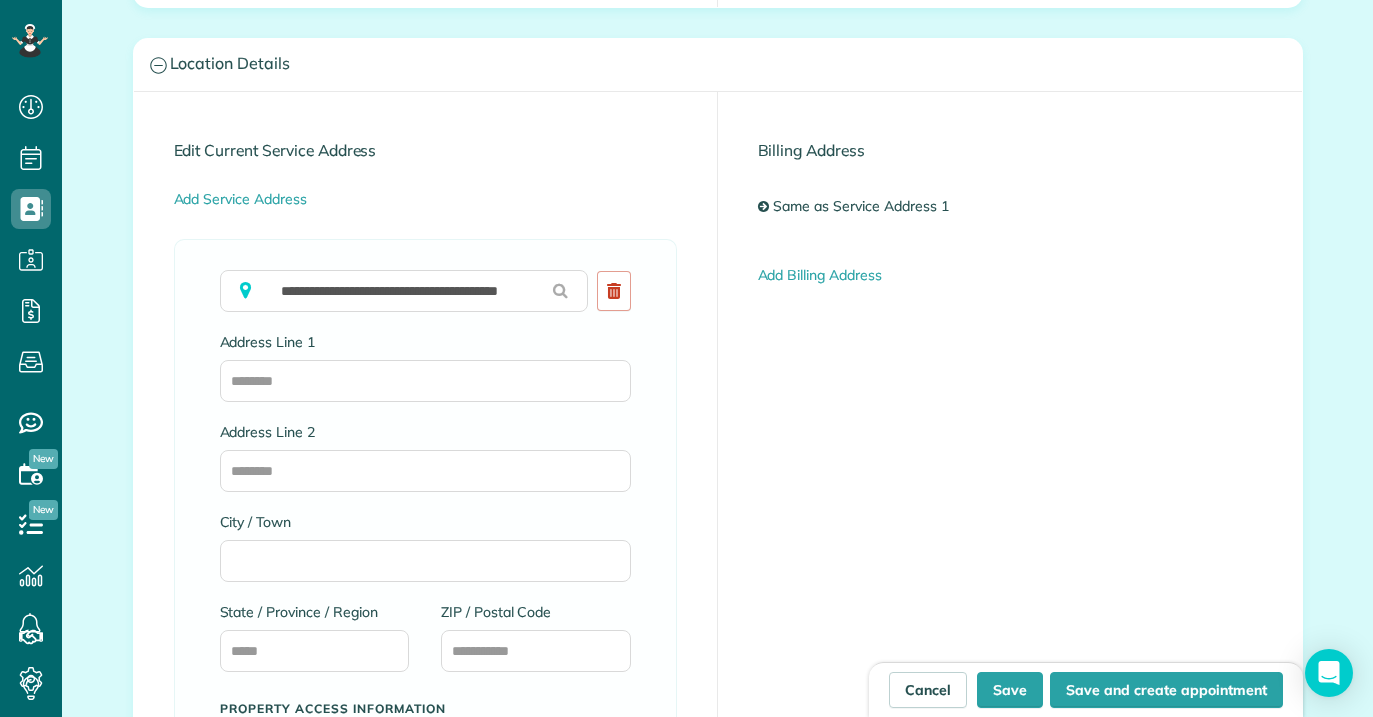 type on "**********" 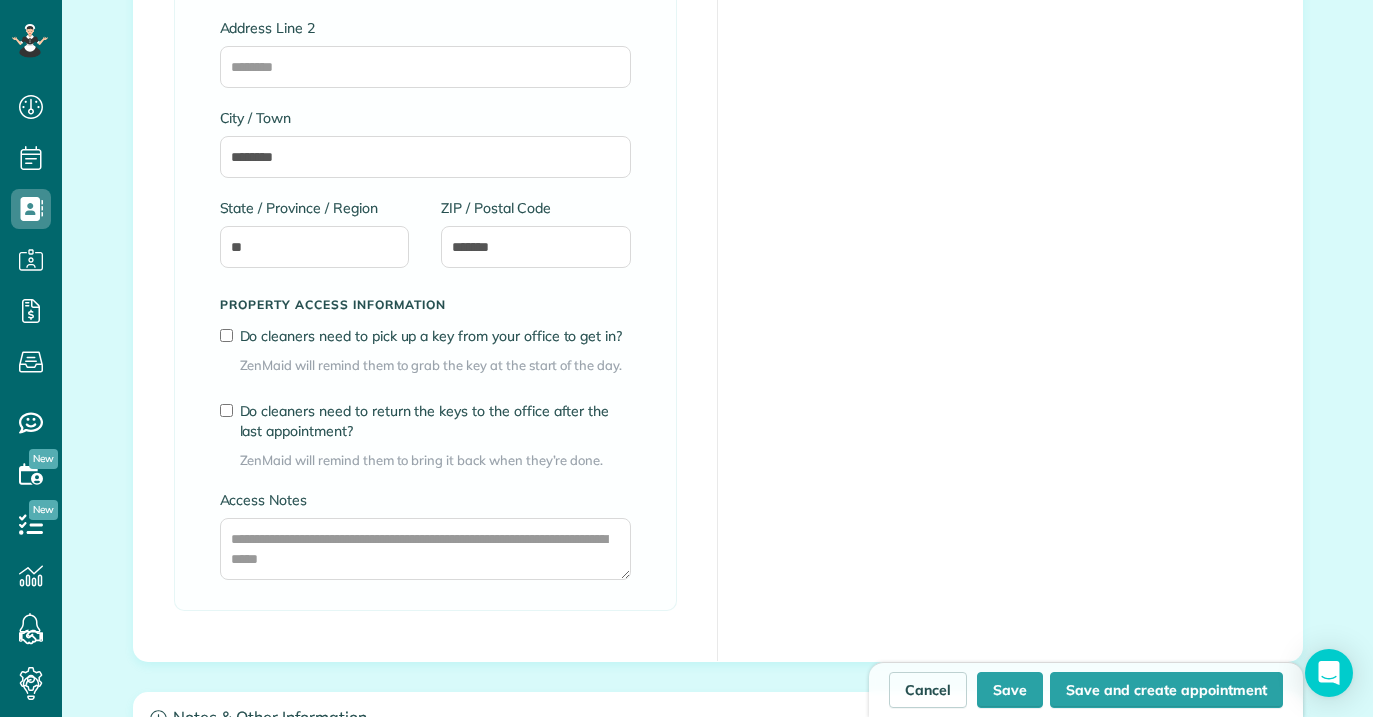 scroll, scrollTop: 1496, scrollLeft: 0, axis: vertical 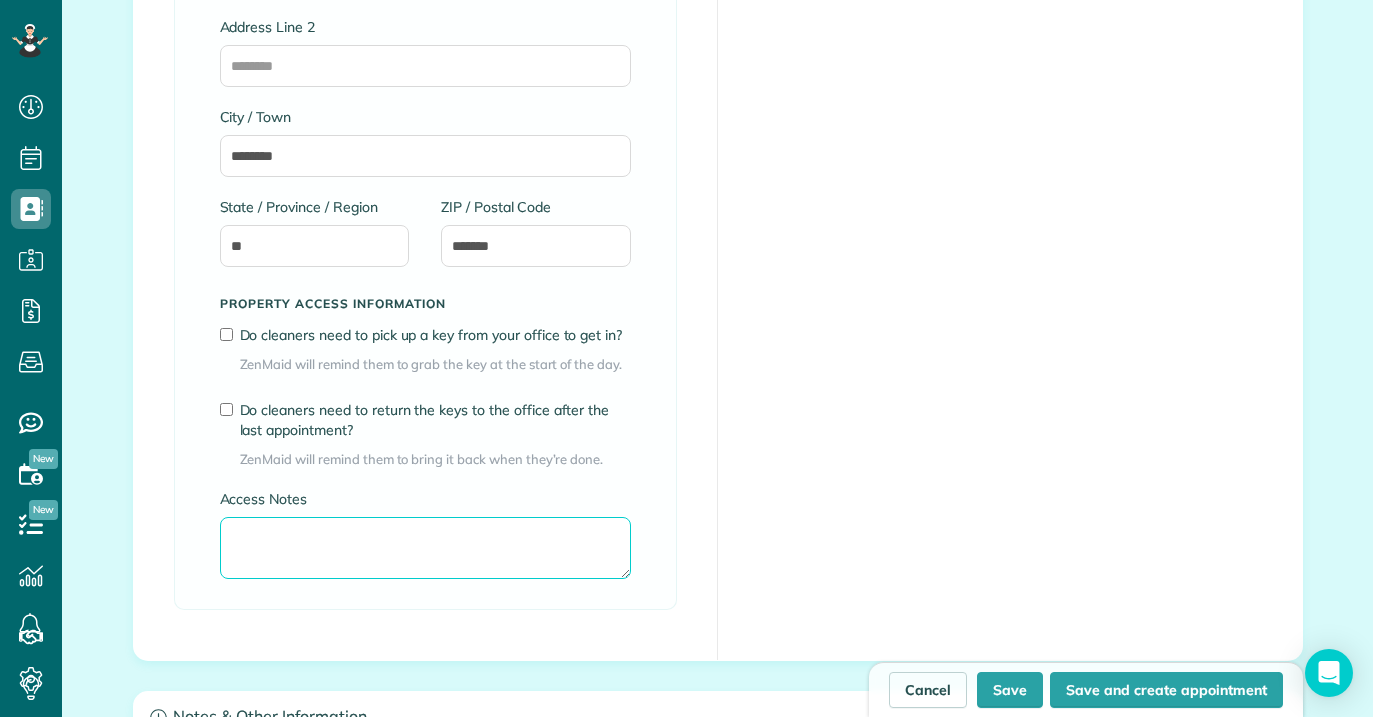 click on "Access Notes" at bounding box center [425, 548] 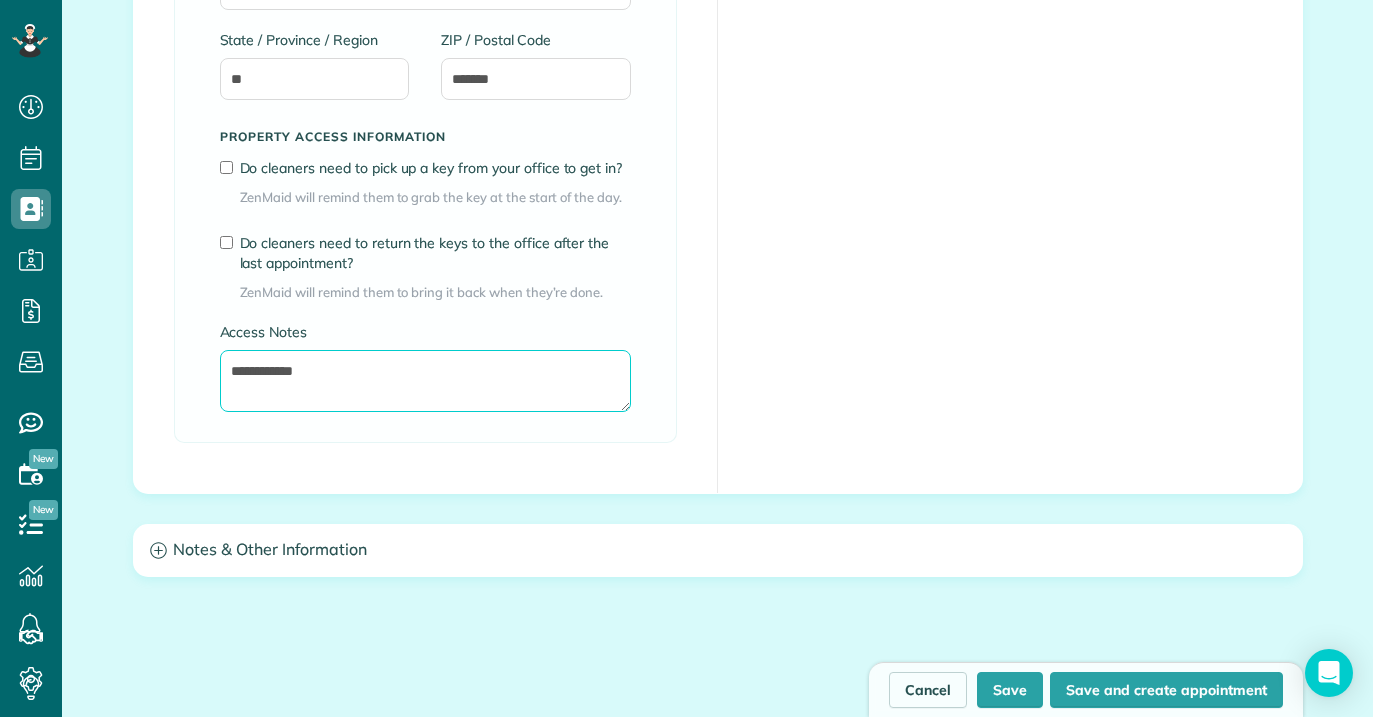 scroll, scrollTop: 1913, scrollLeft: 0, axis: vertical 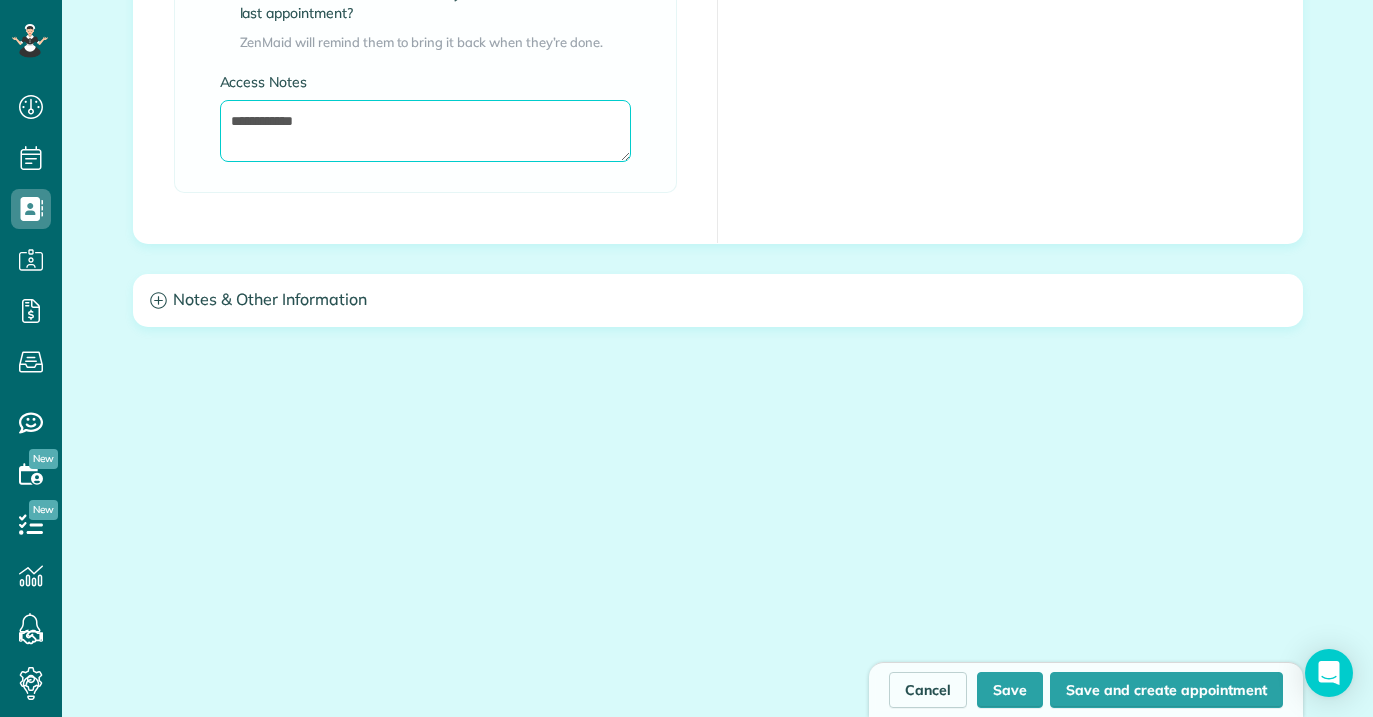 type on "**********" 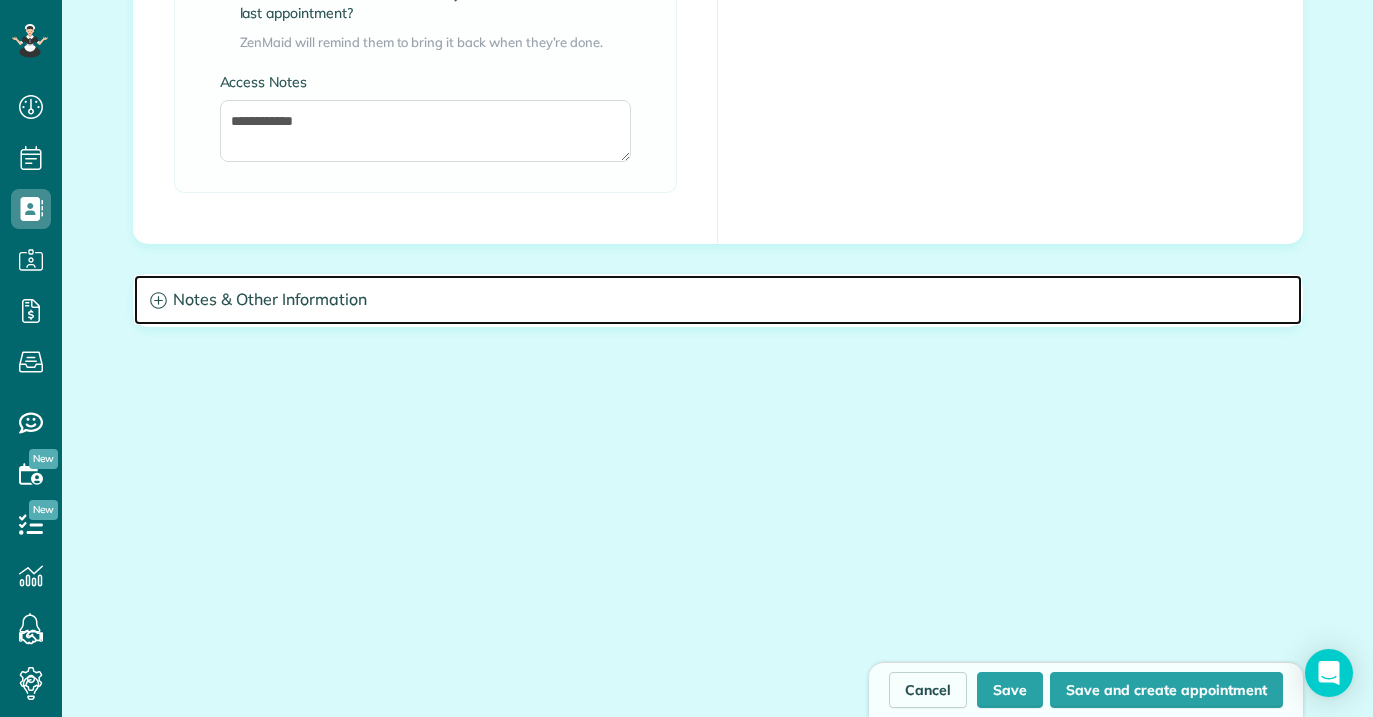click on "Notes & Other Information" at bounding box center (718, 300) 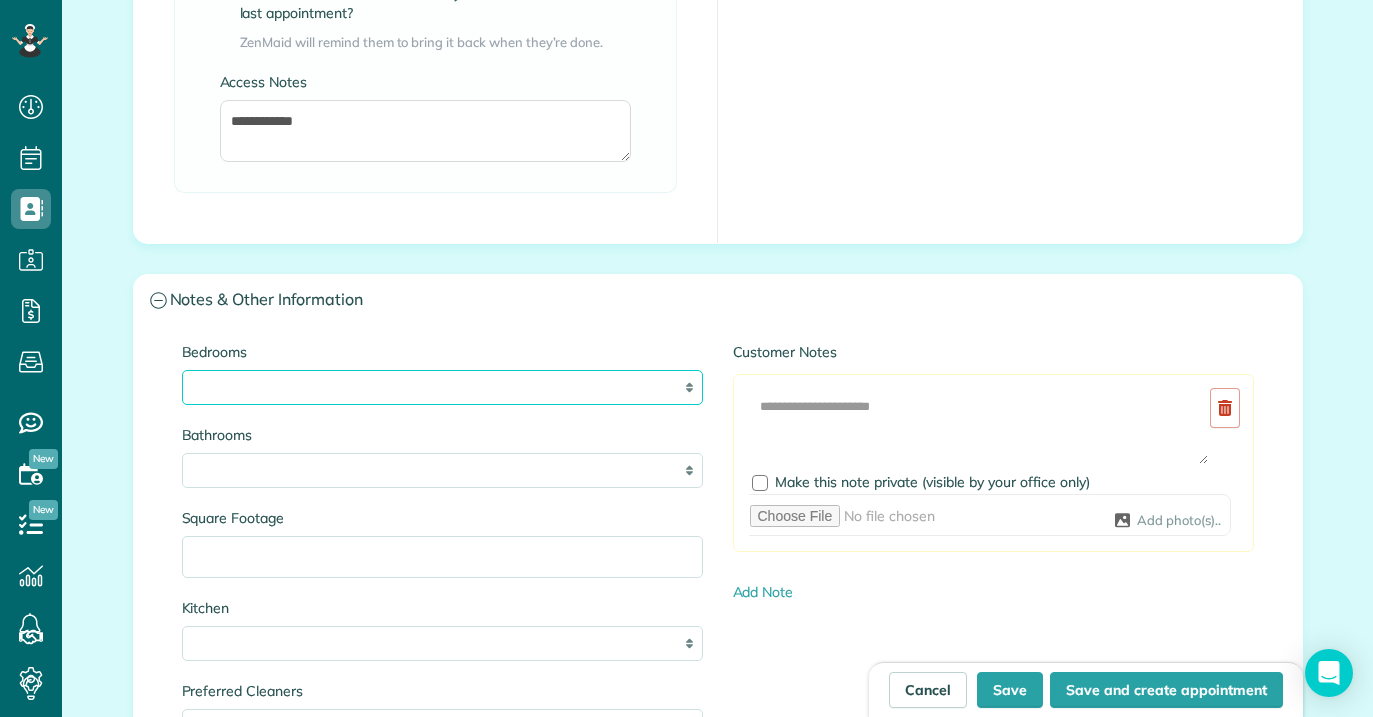 click on "*
*
*
*
**" at bounding box center (442, 387) 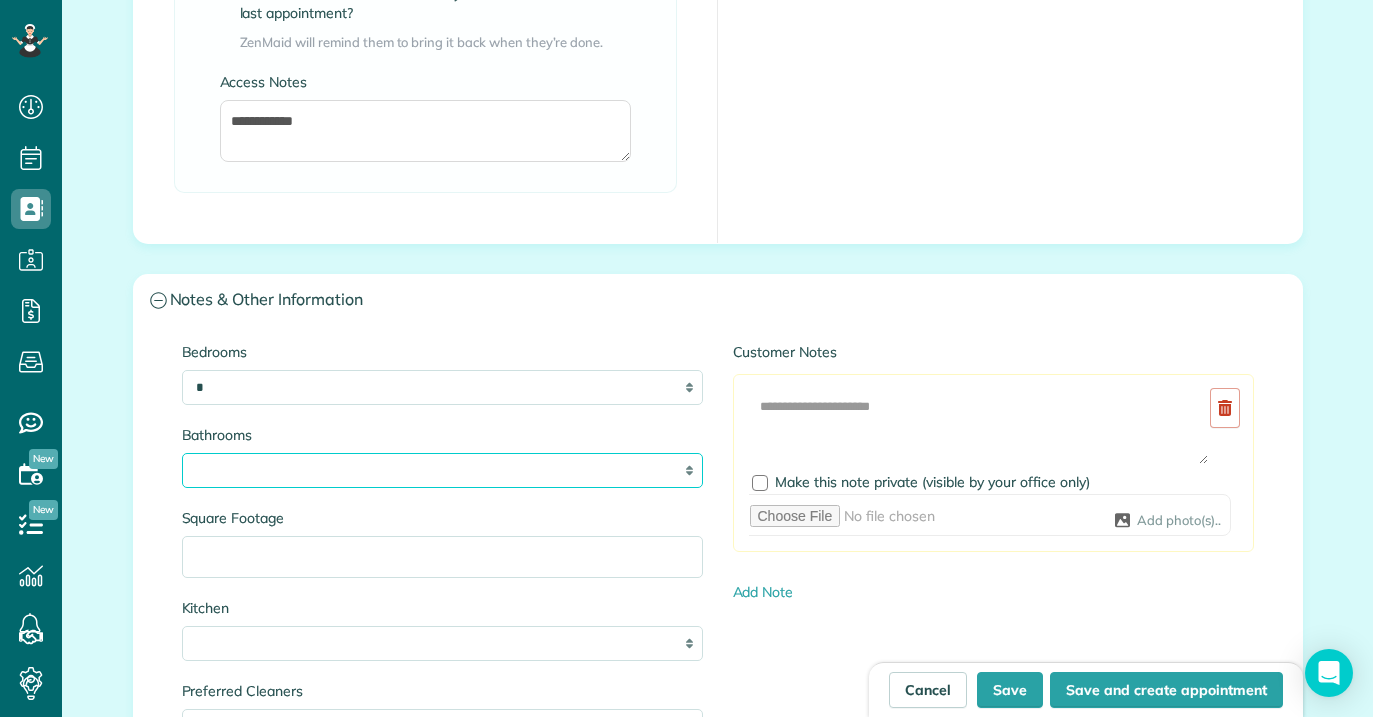 click on "*
***
*
***
*
***
*
***
**" at bounding box center [442, 470] 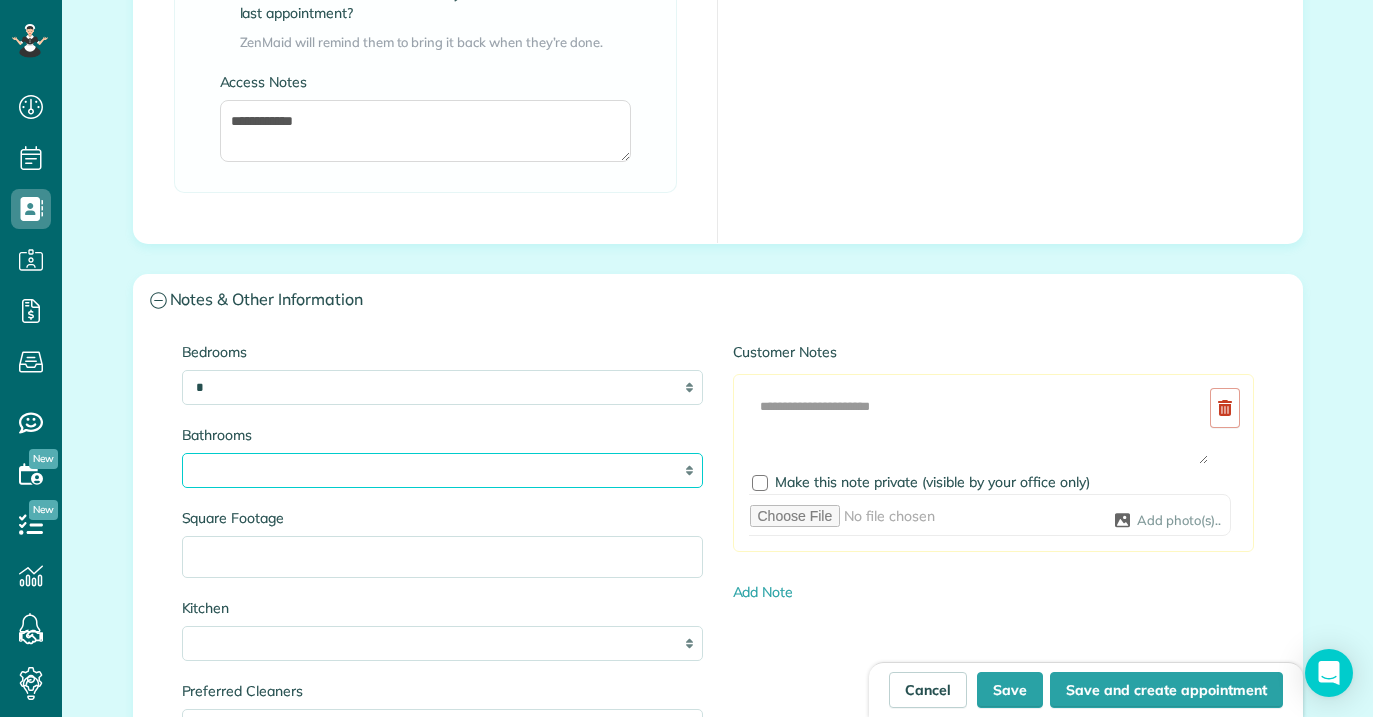 select on "***" 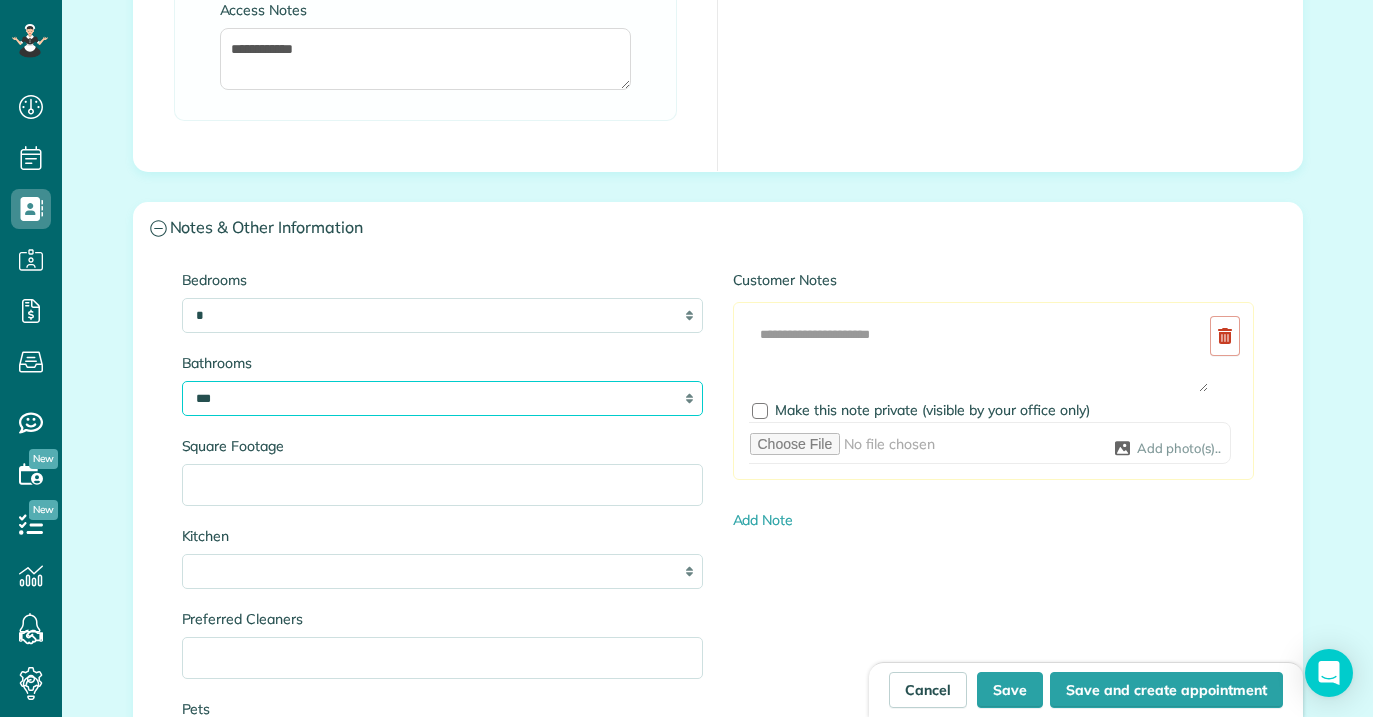 scroll, scrollTop: 2001, scrollLeft: 0, axis: vertical 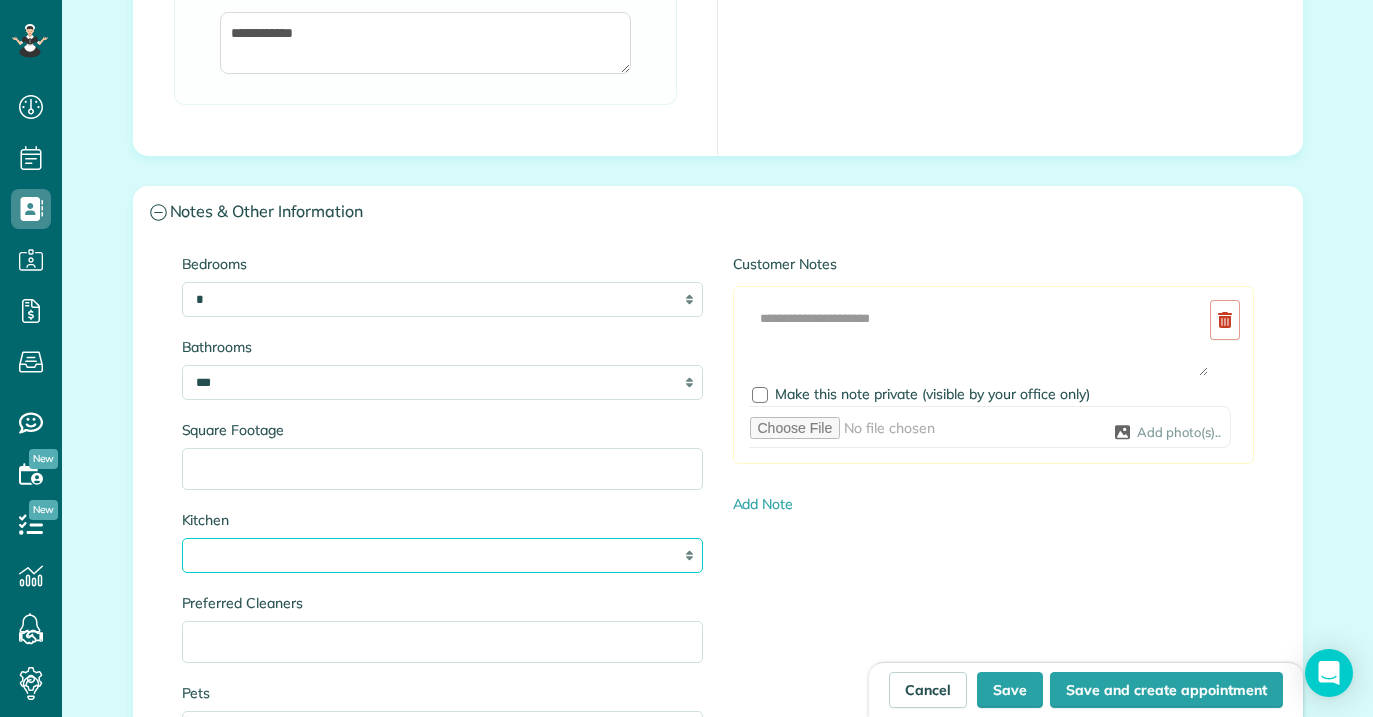 click on "*
*
*
*" at bounding box center [442, 555] 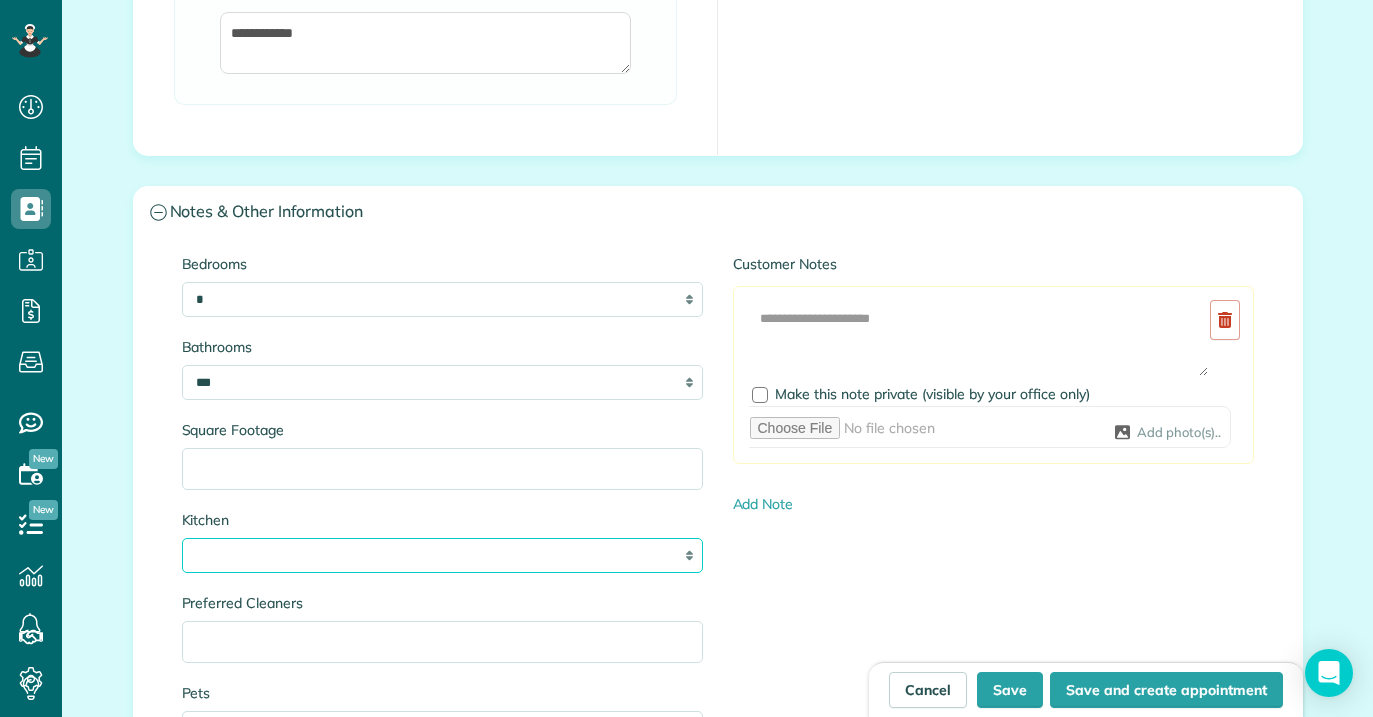 select on "*" 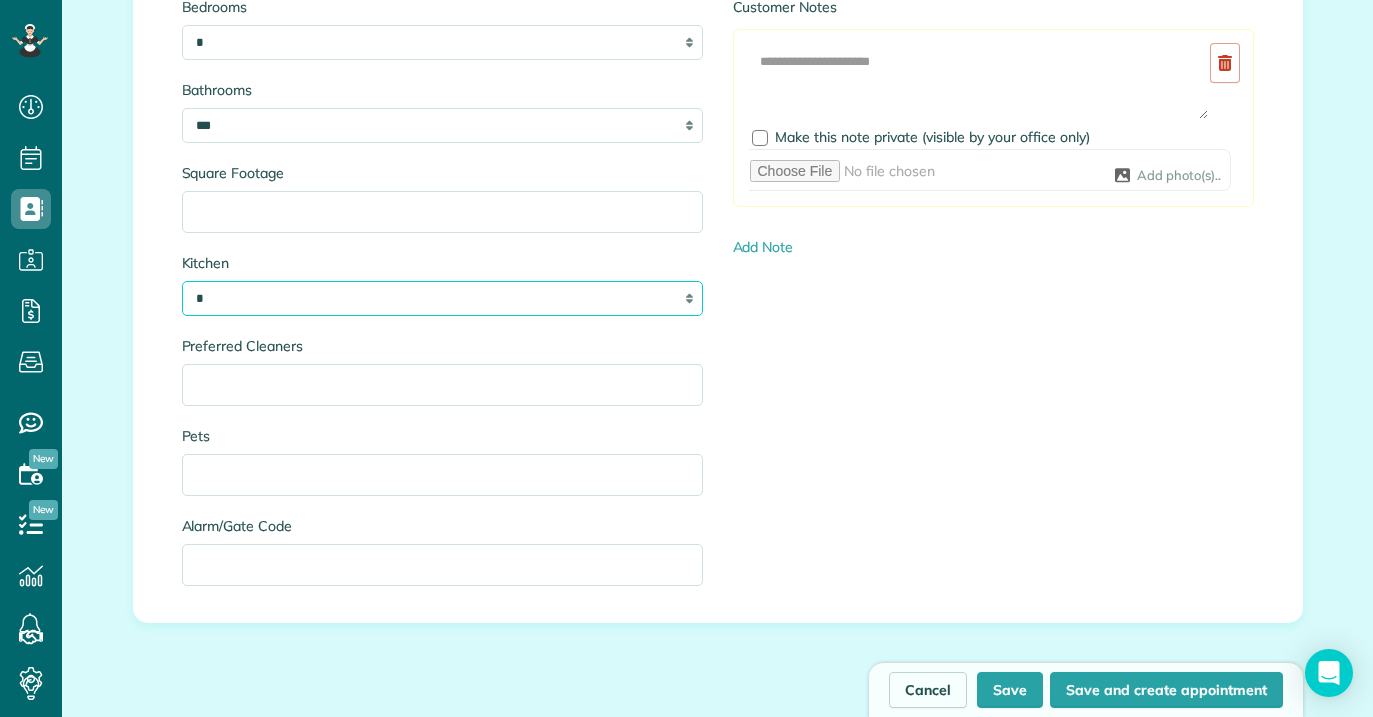 scroll, scrollTop: 2284, scrollLeft: 0, axis: vertical 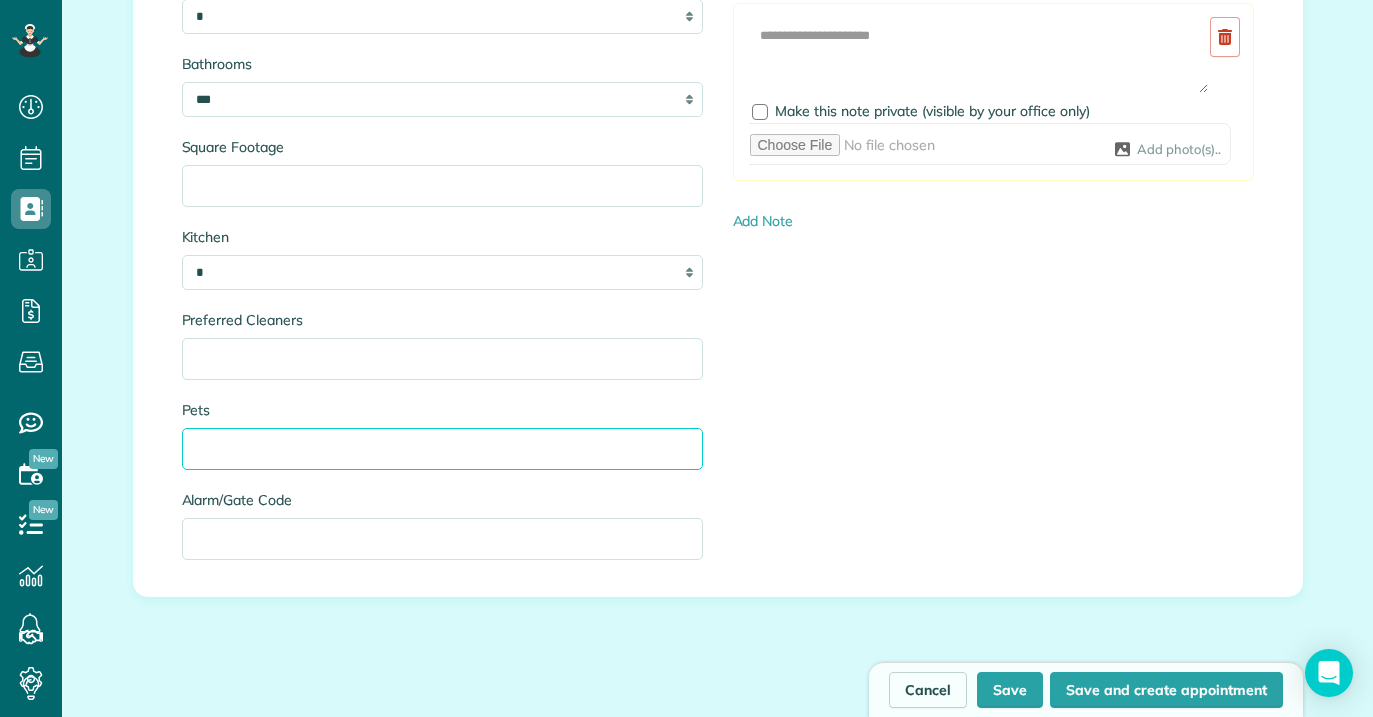 click on "Pets" at bounding box center [442, 449] 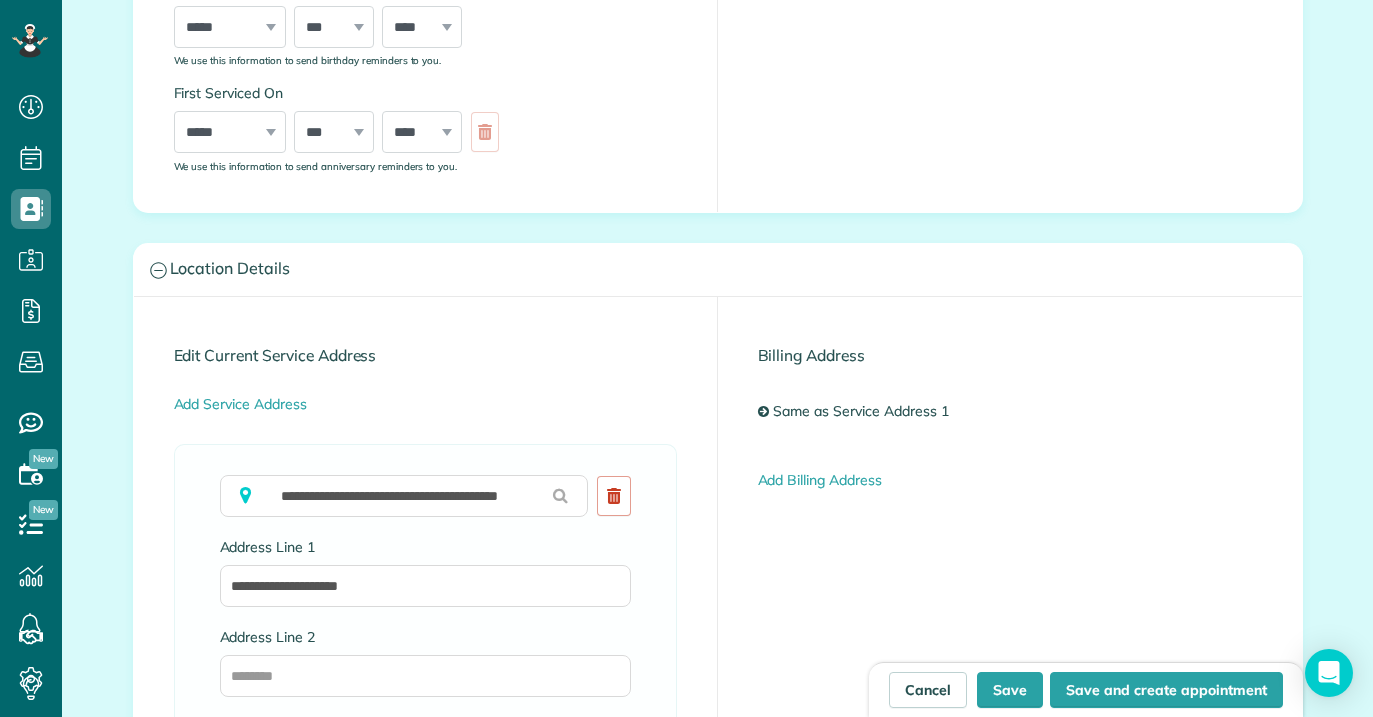 scroll, scrollTop: 1029, scrollLeft: 0, axis: vertical 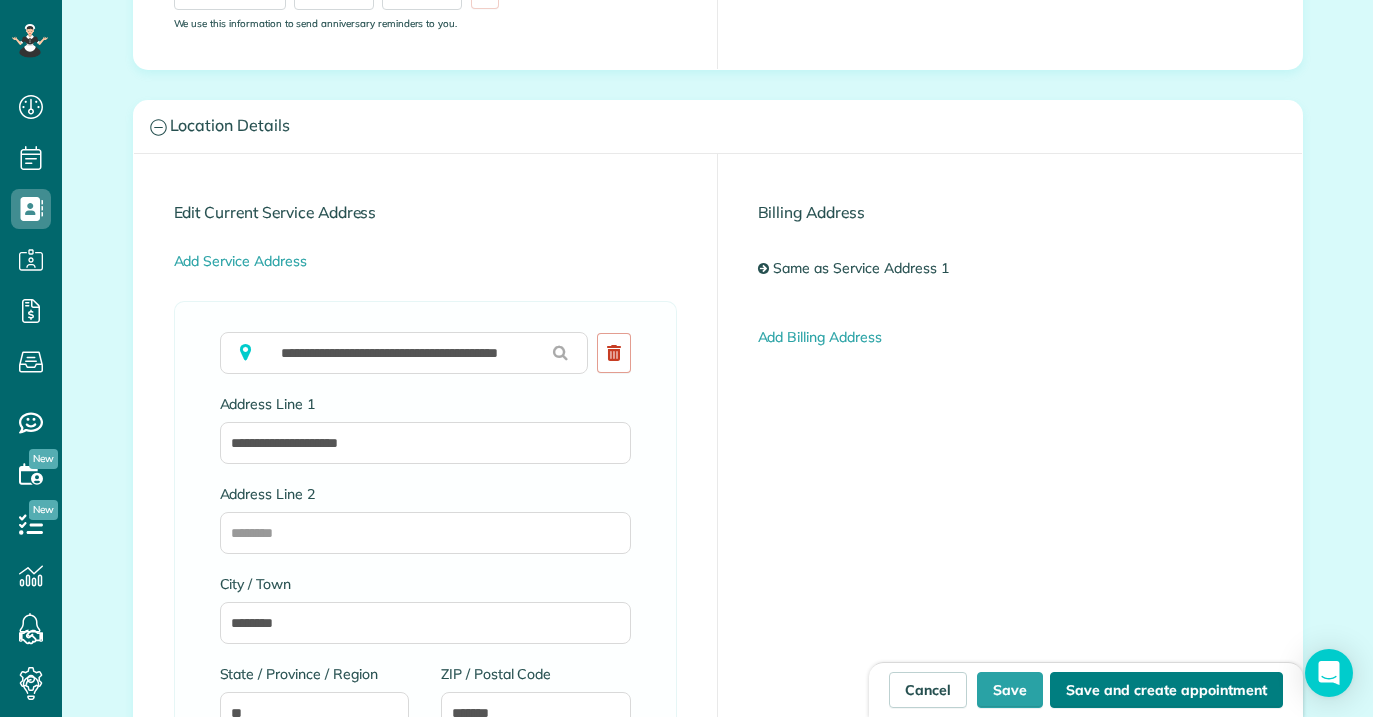 type on "**********" 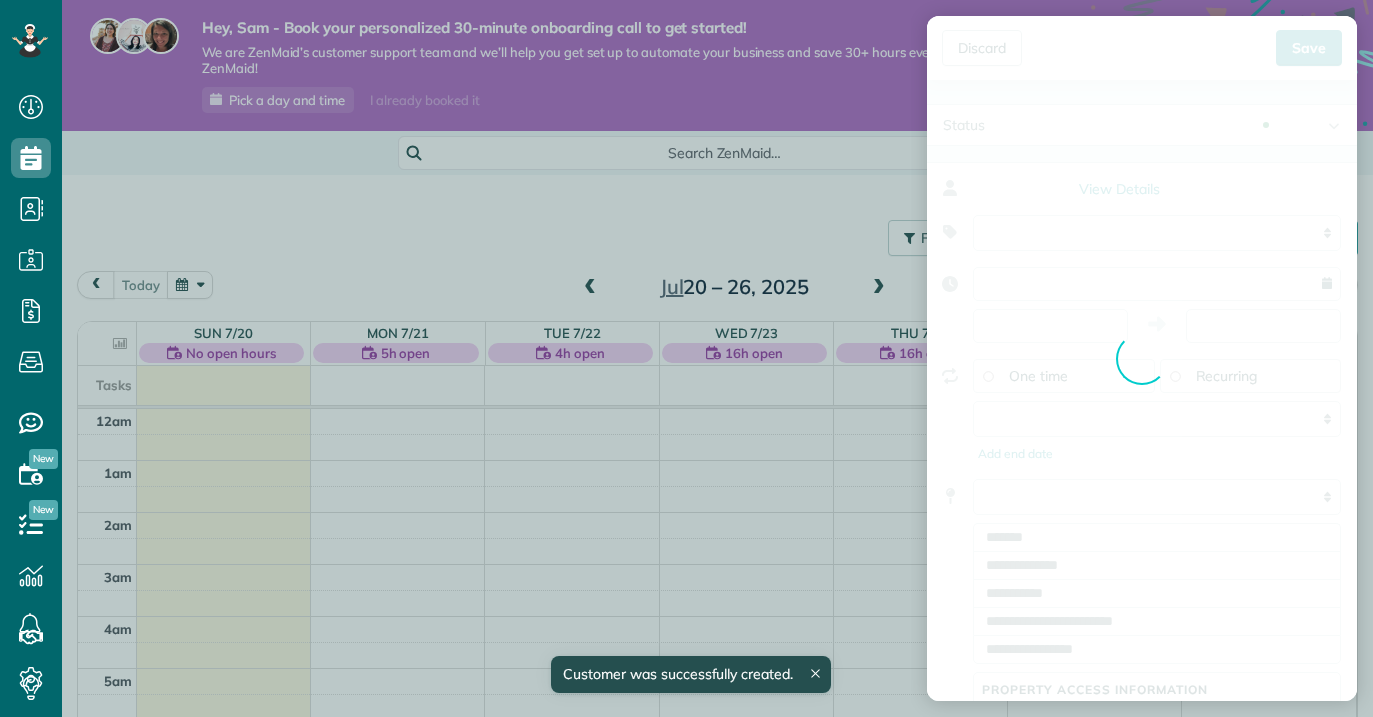 scroll, scrollTop: 0, scrollLeft: 0, axis: both 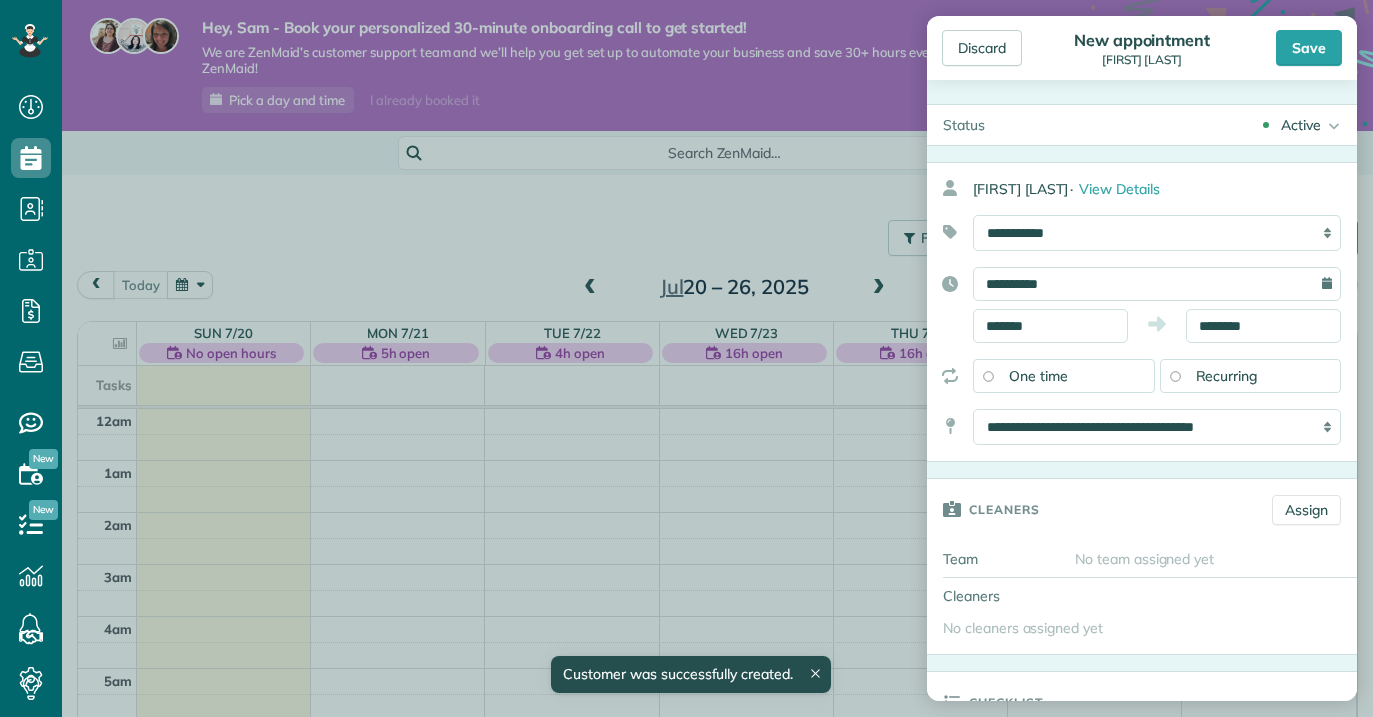 type on "**********" 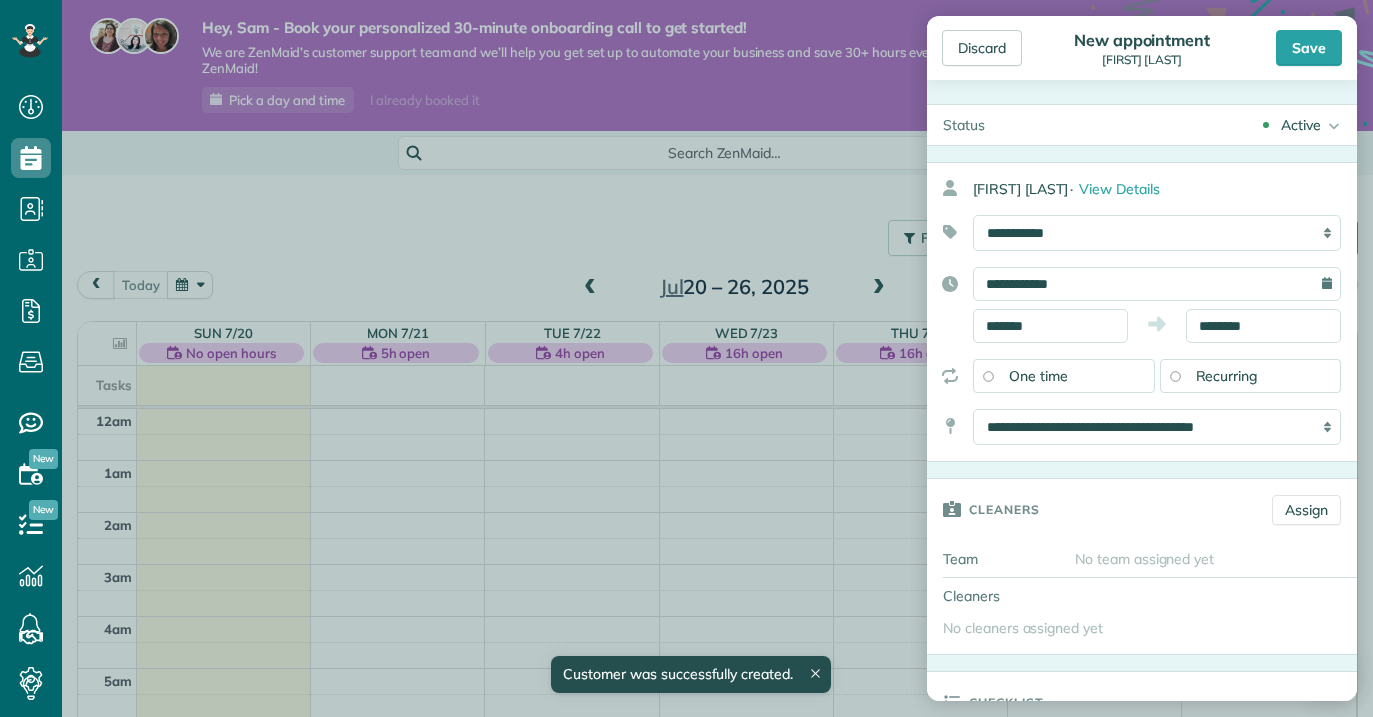 scroll, scrollTop: 717, scrollLeft: 62, axis: both 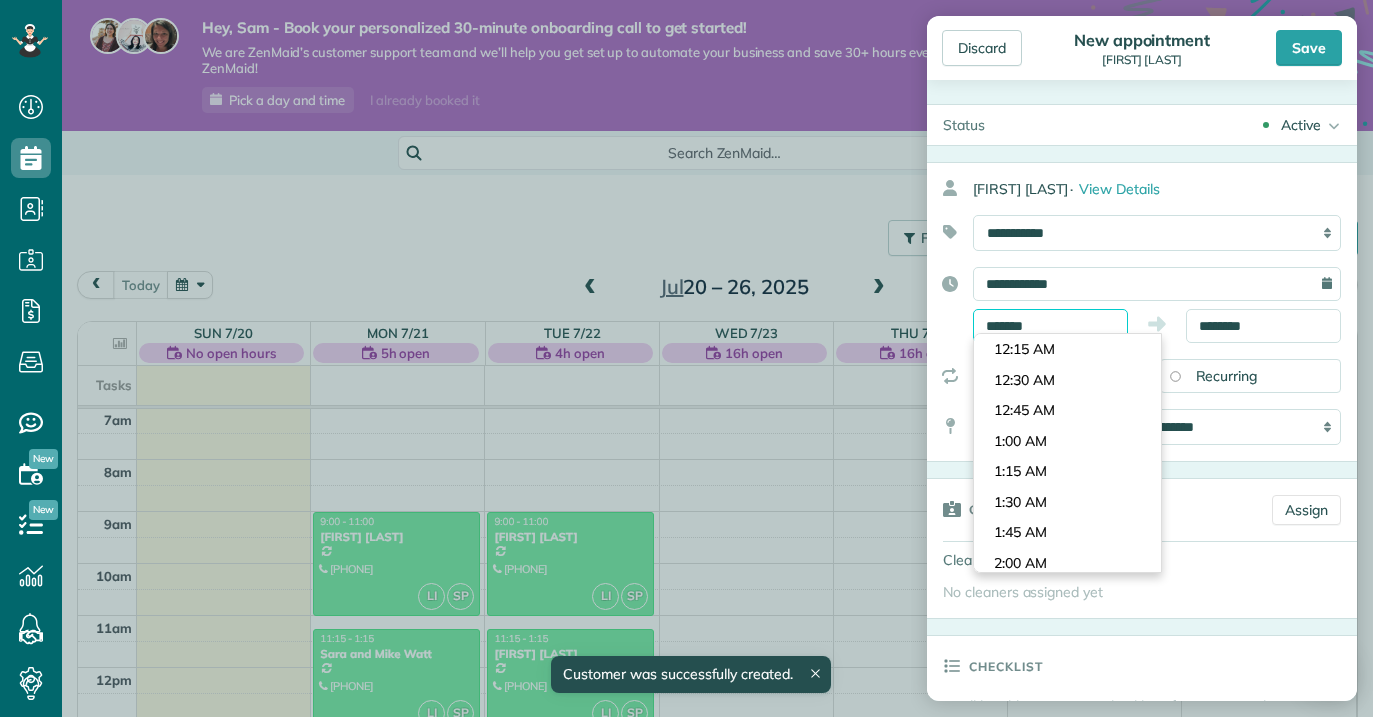 click on "*******" at bounding box center [1050, 326] 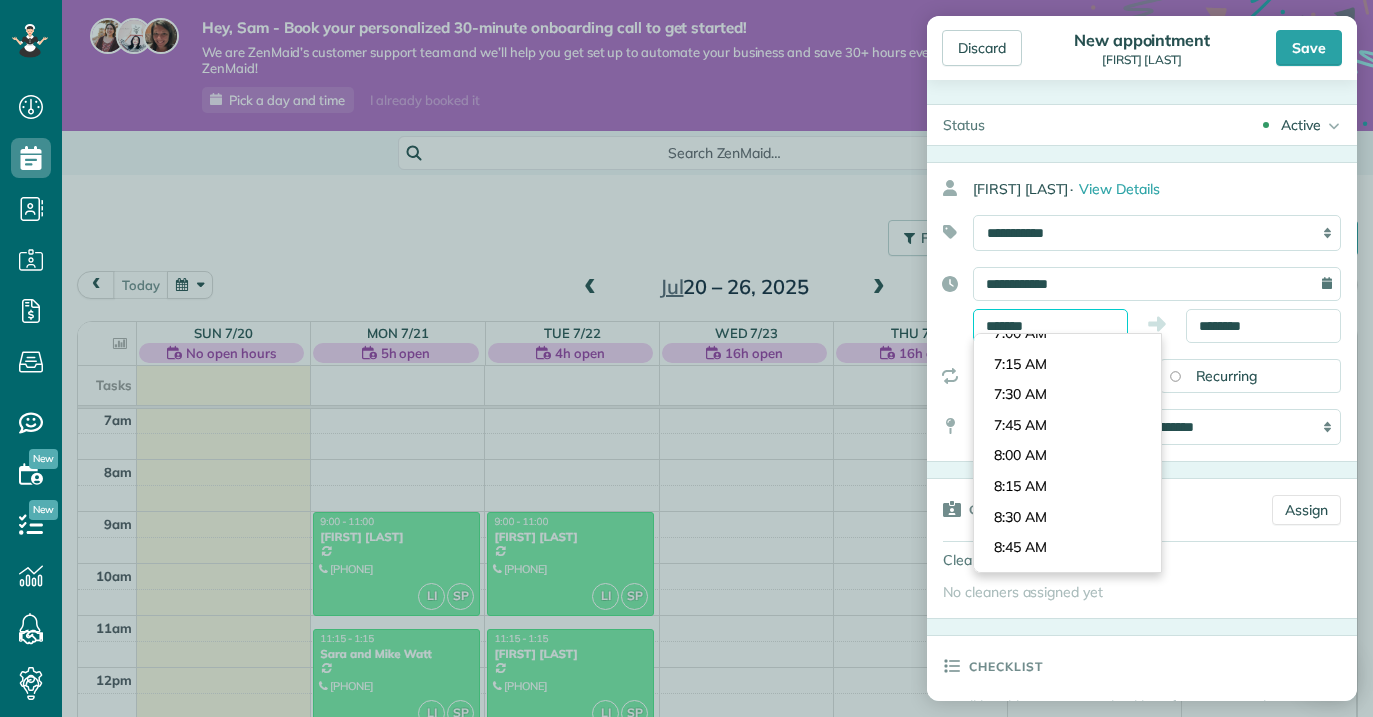 scroll, scrollTop: 835, scrollLeft: 0, axis: vertical 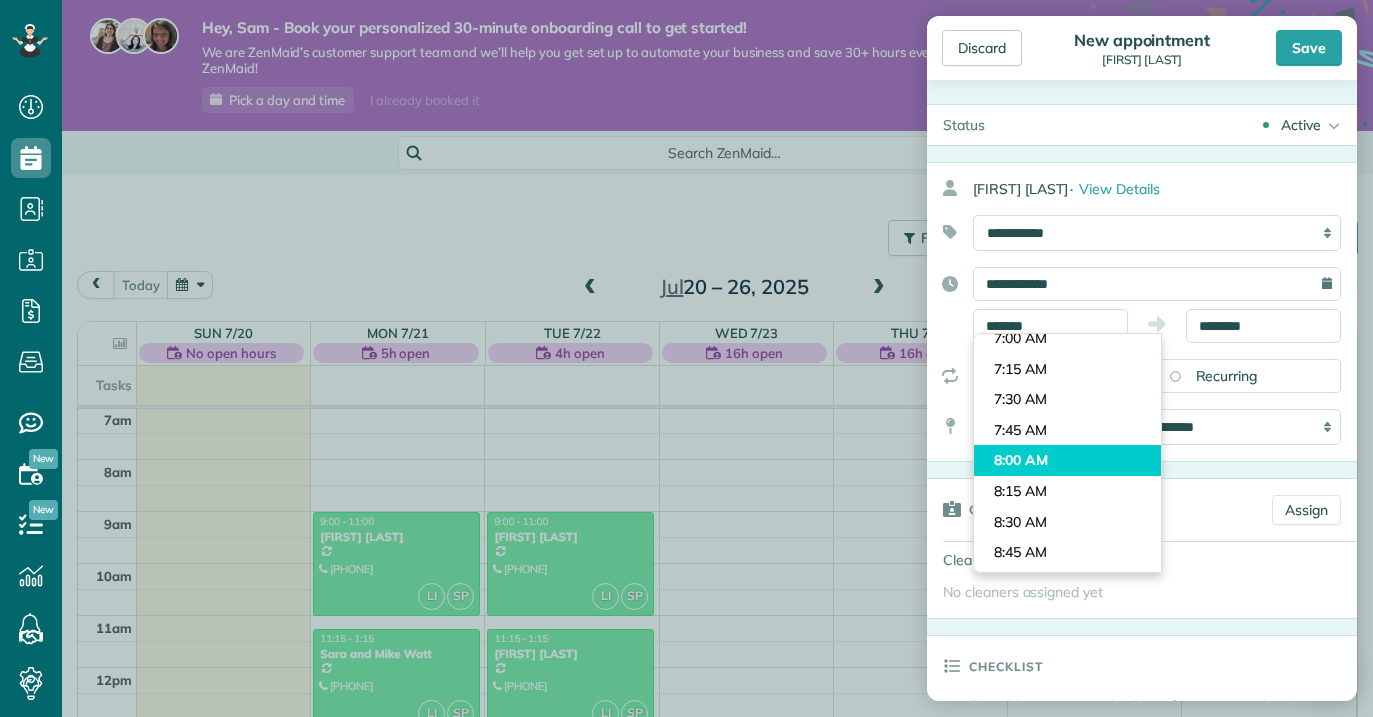 type on "*******" 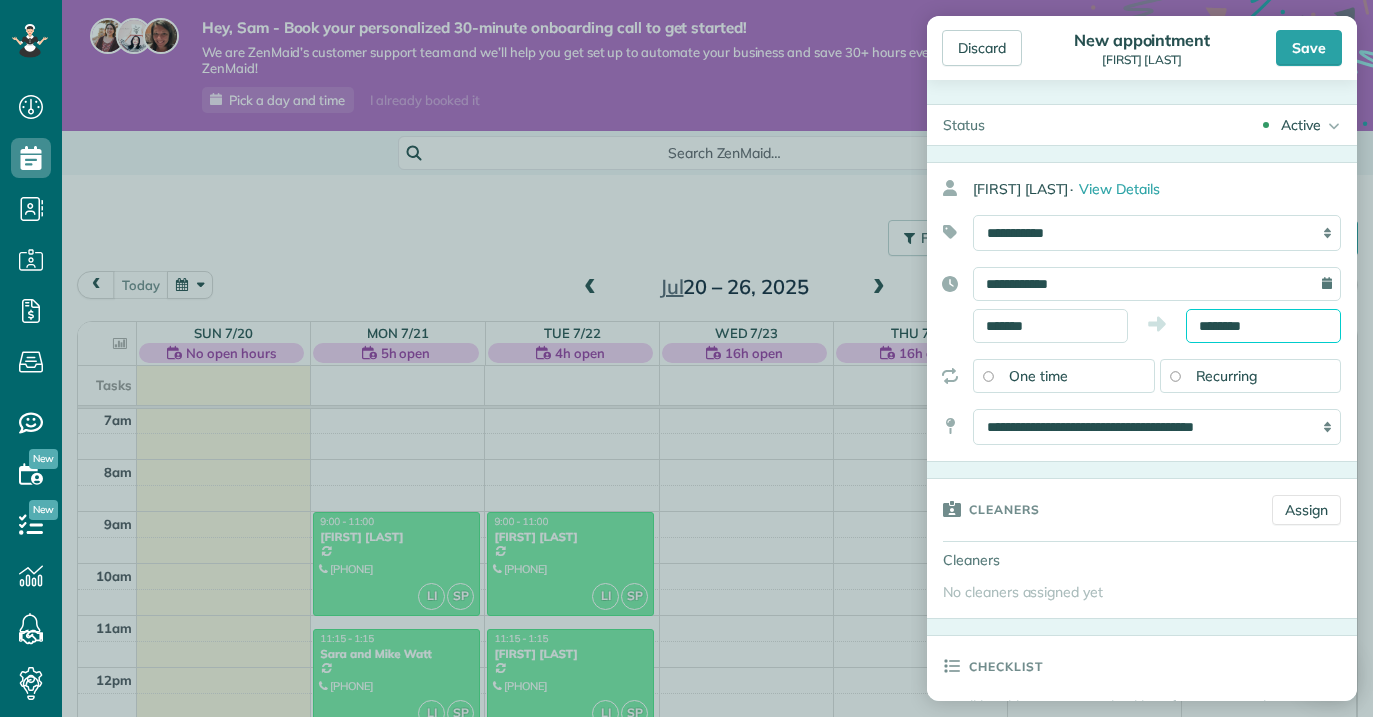 click on "Dashboard
Scheduling
Calendar View
List View
Dispatch View - Weekly scheduling (Beta)" at bounding box center (686, 358) 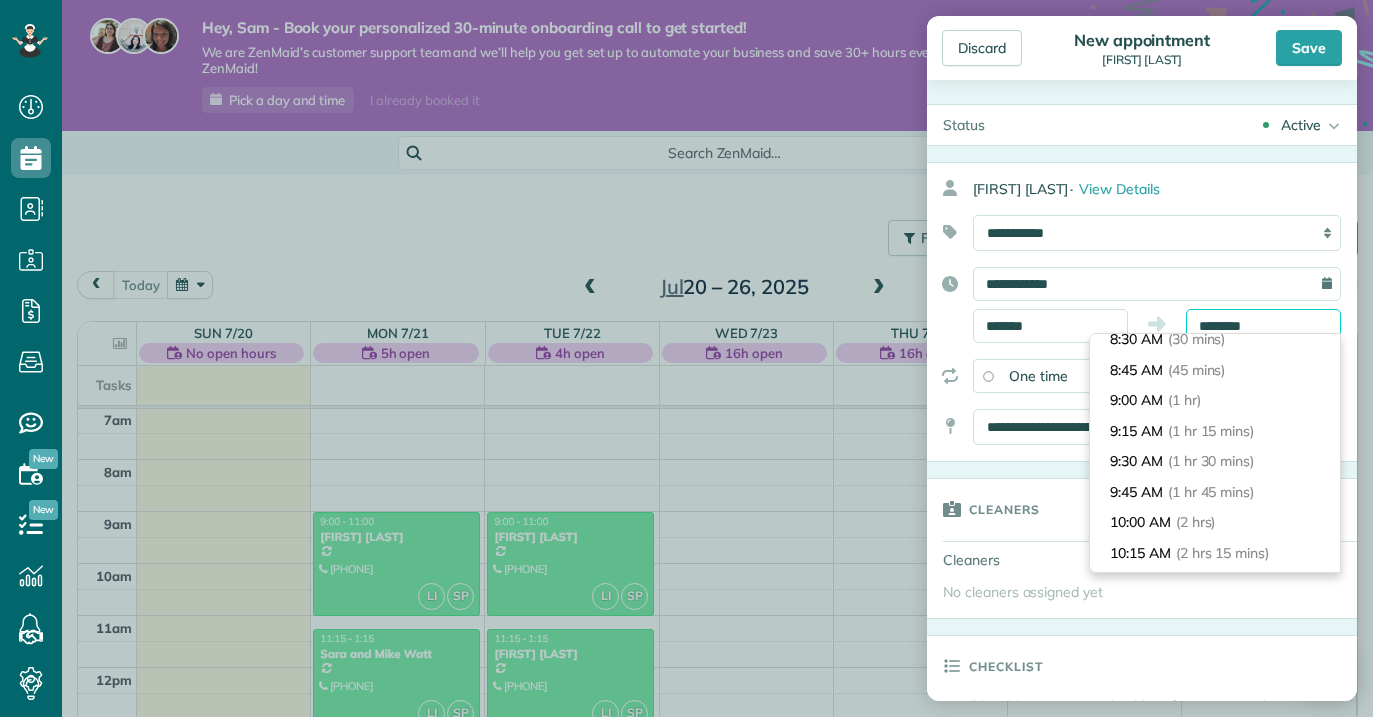 scroll, scrollTop: 0, scrollLeft: 0, axis: both 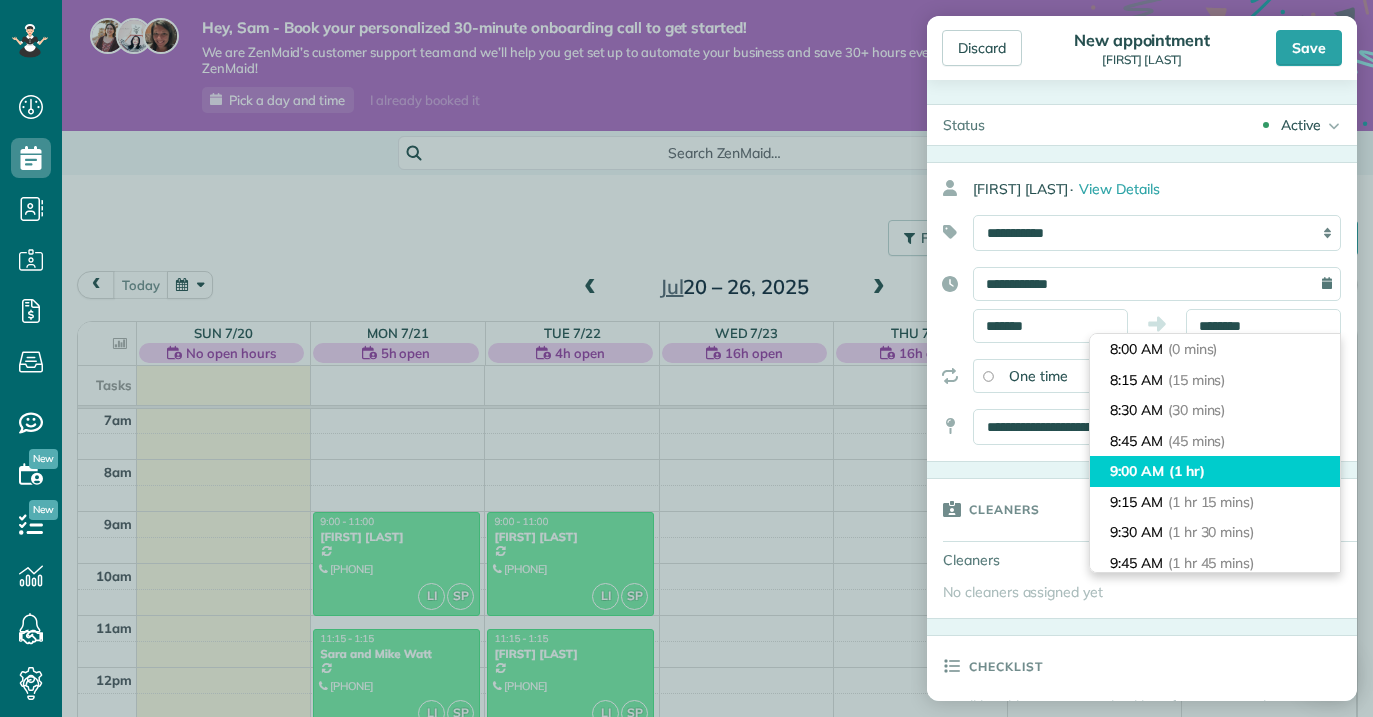 type on "*******" 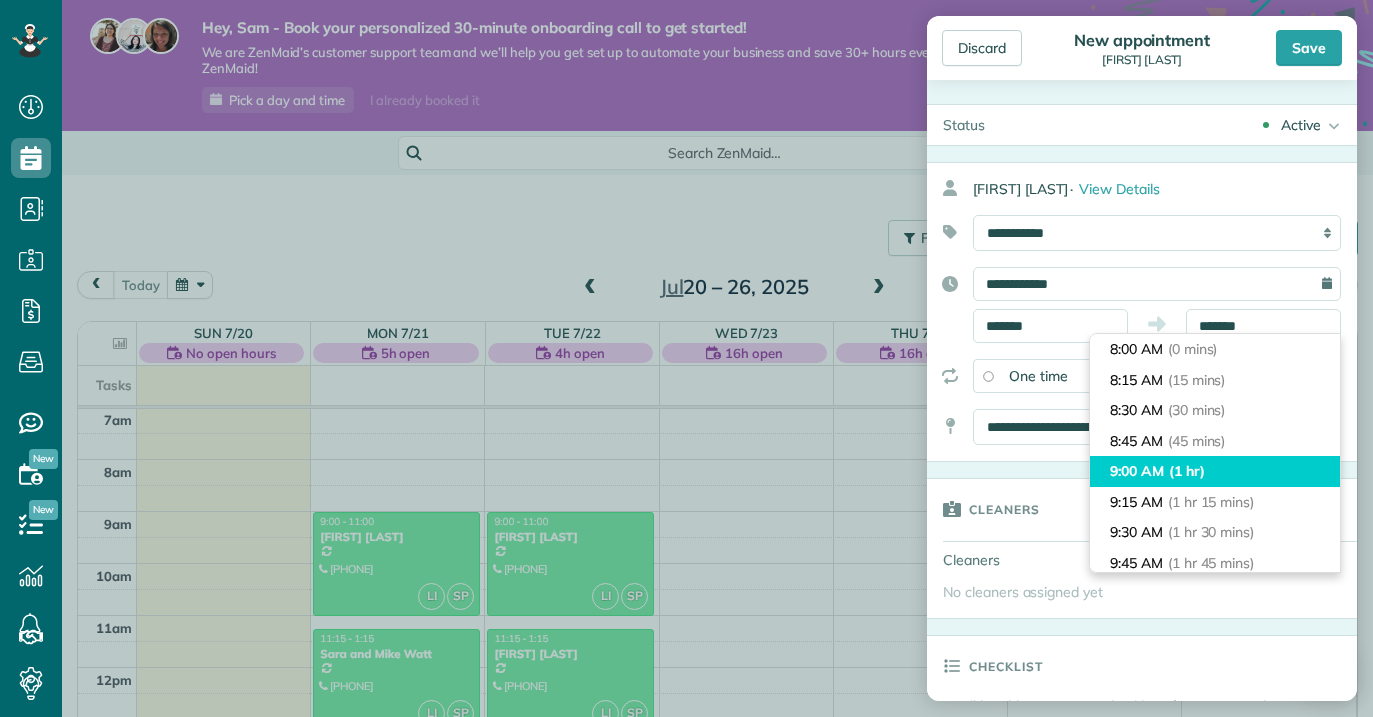 click on "9:00 AM  (1 hr)" at bounding box center (1215, 471) 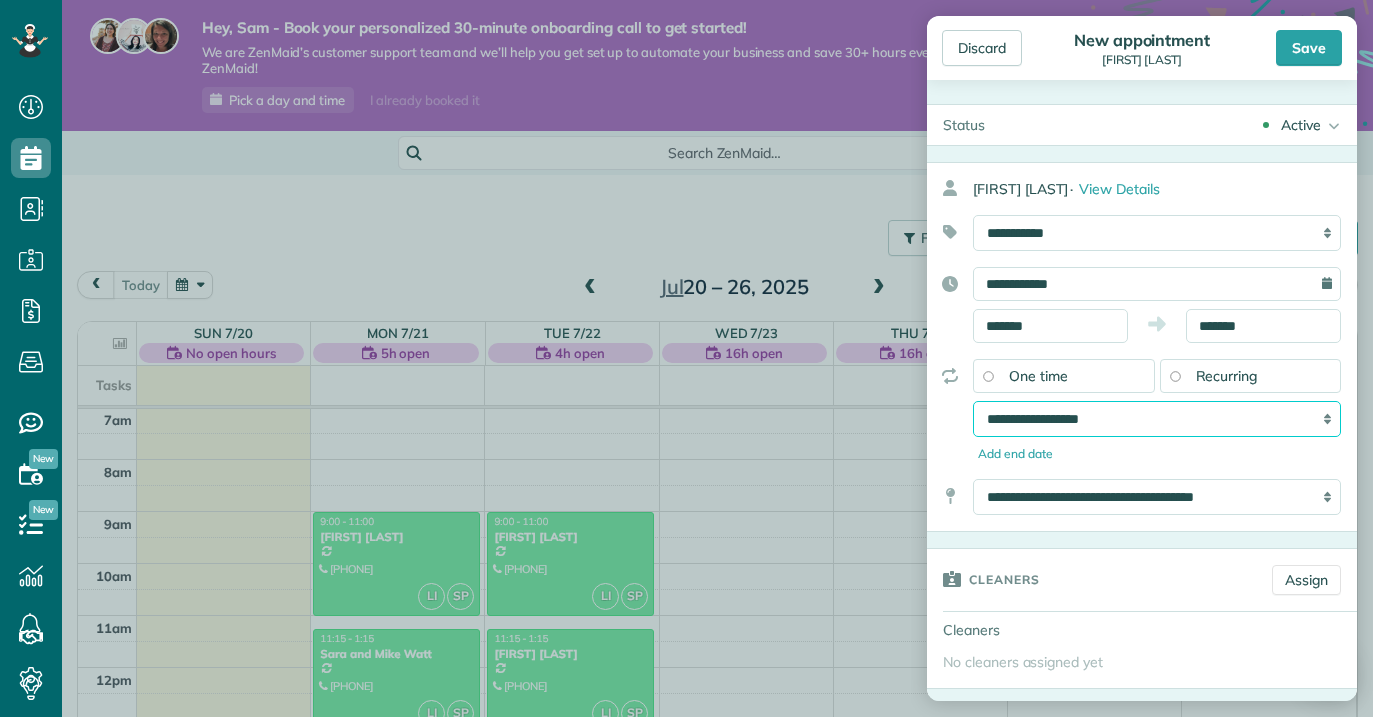 click on "**********" at bounding box center [1157, 419] 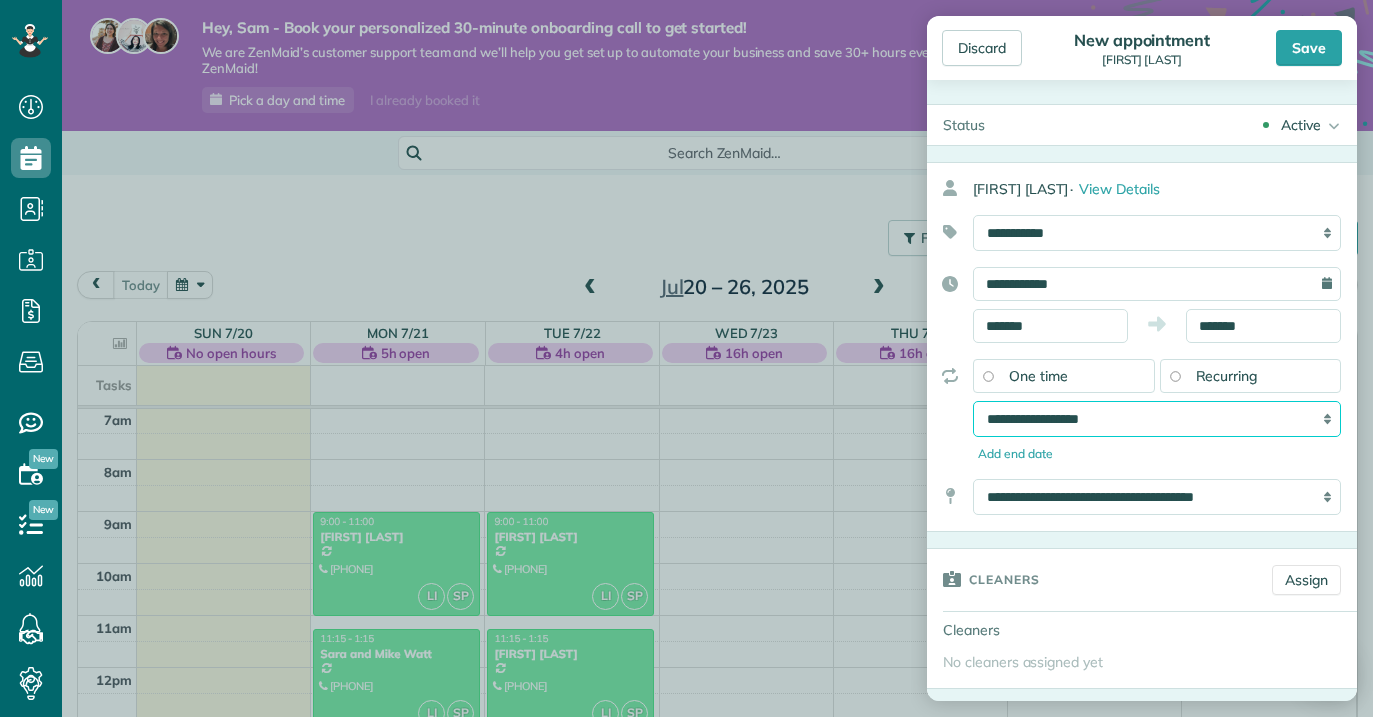 select on "**********" 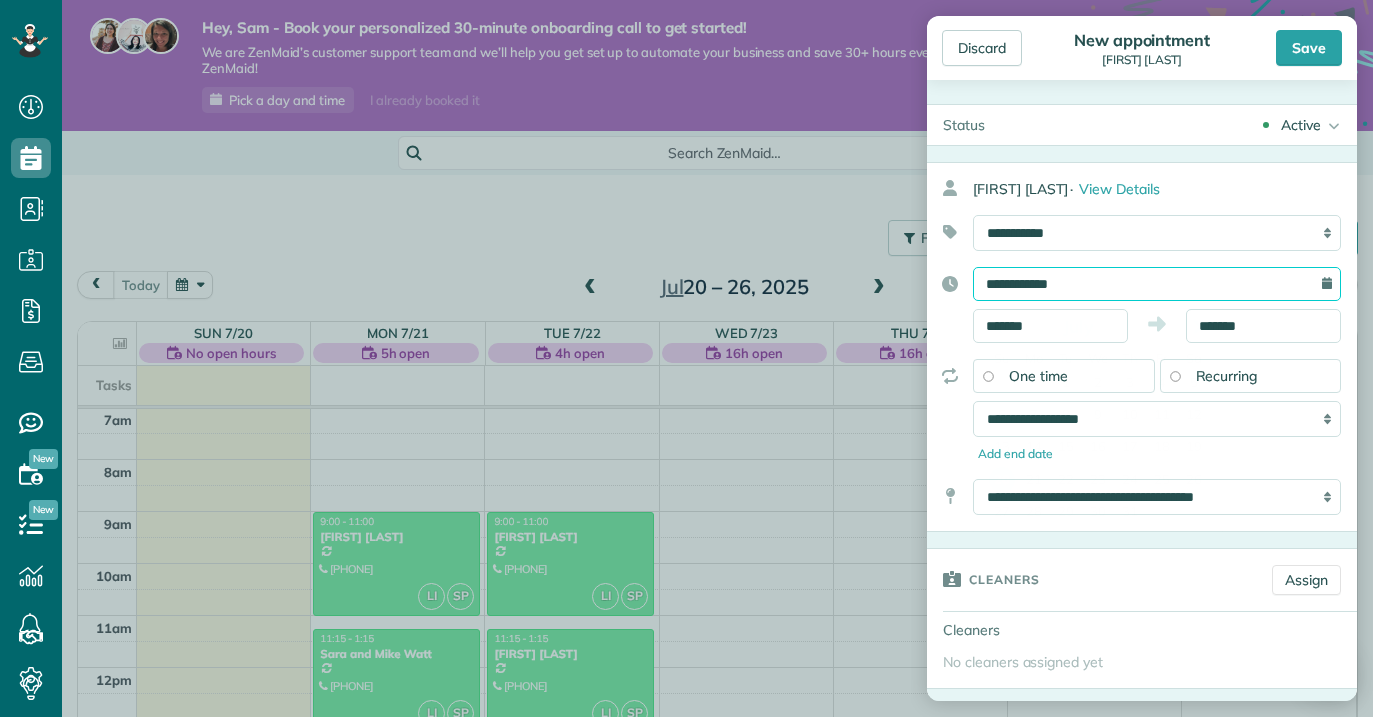 click on "**********" at bounding box center (1157, 284) 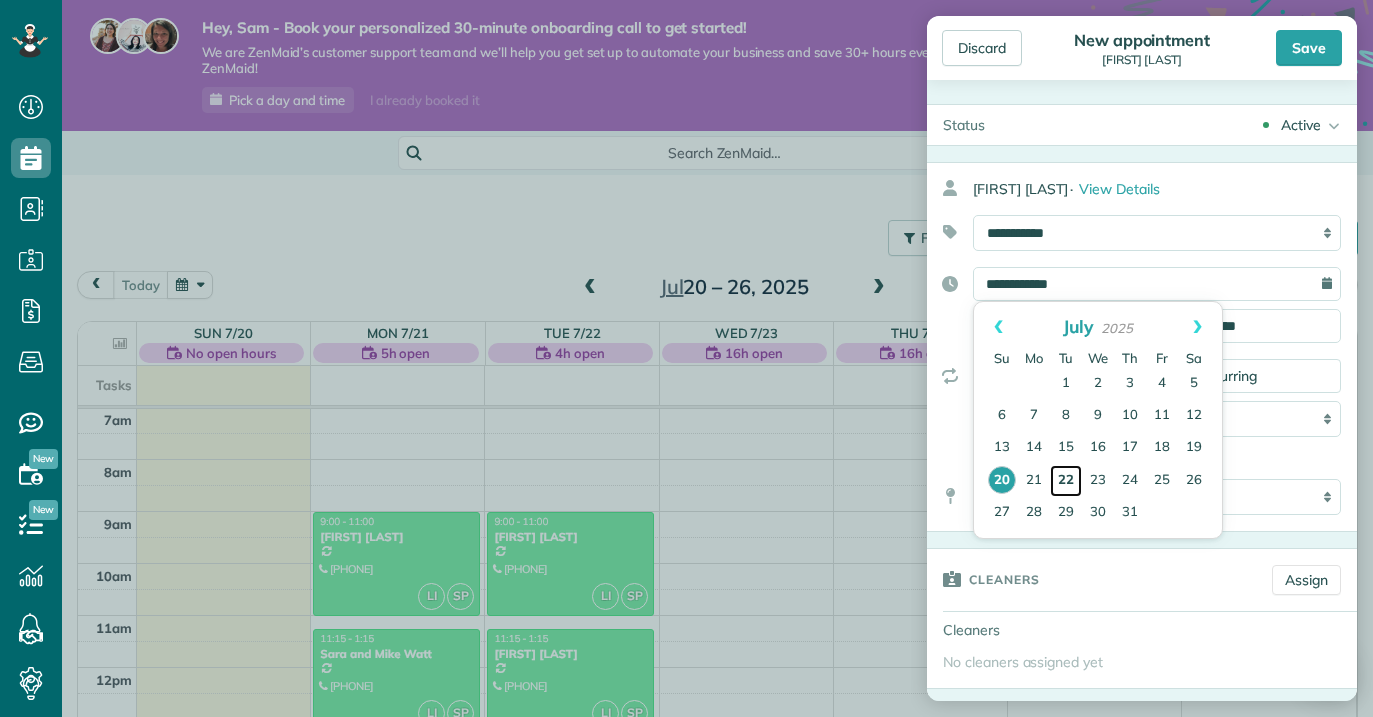 click on "22" at bounding box center (1066, 481) 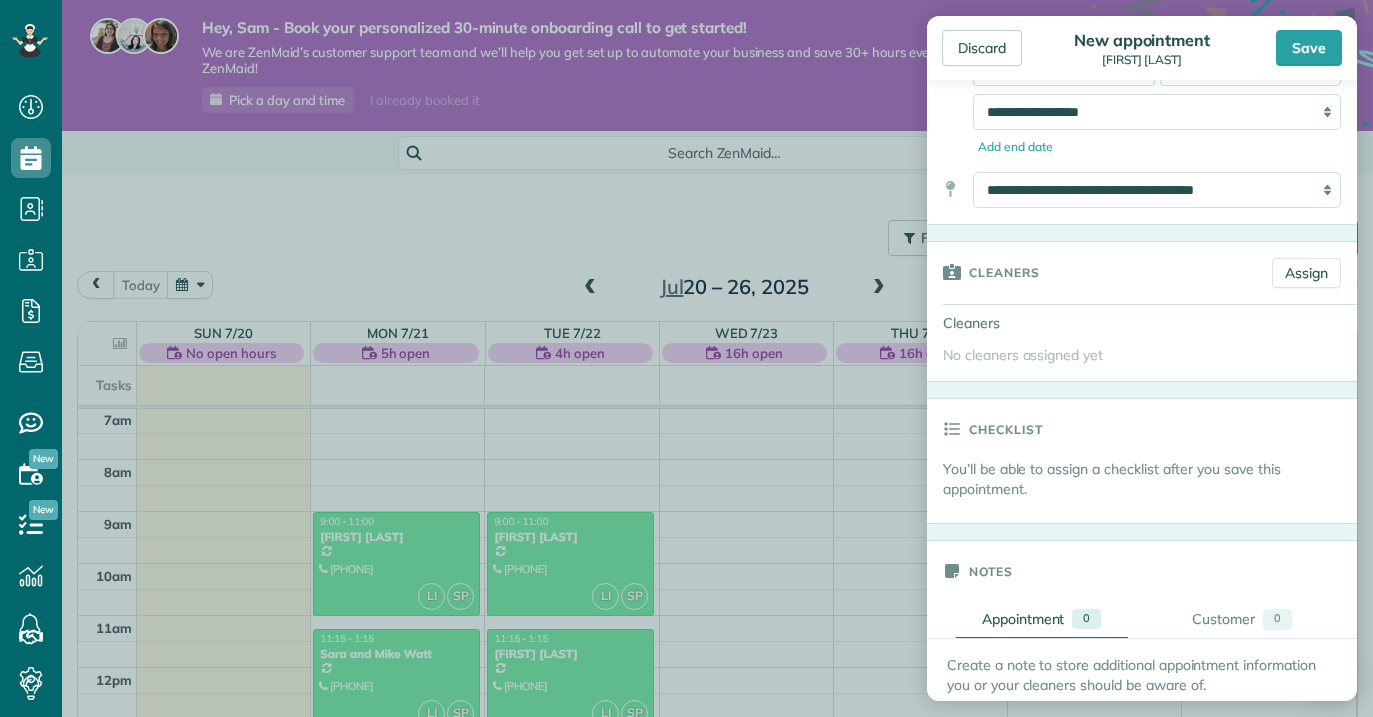 scroll, scrollTop: 317, scrollLeft: 0, axis: vertical 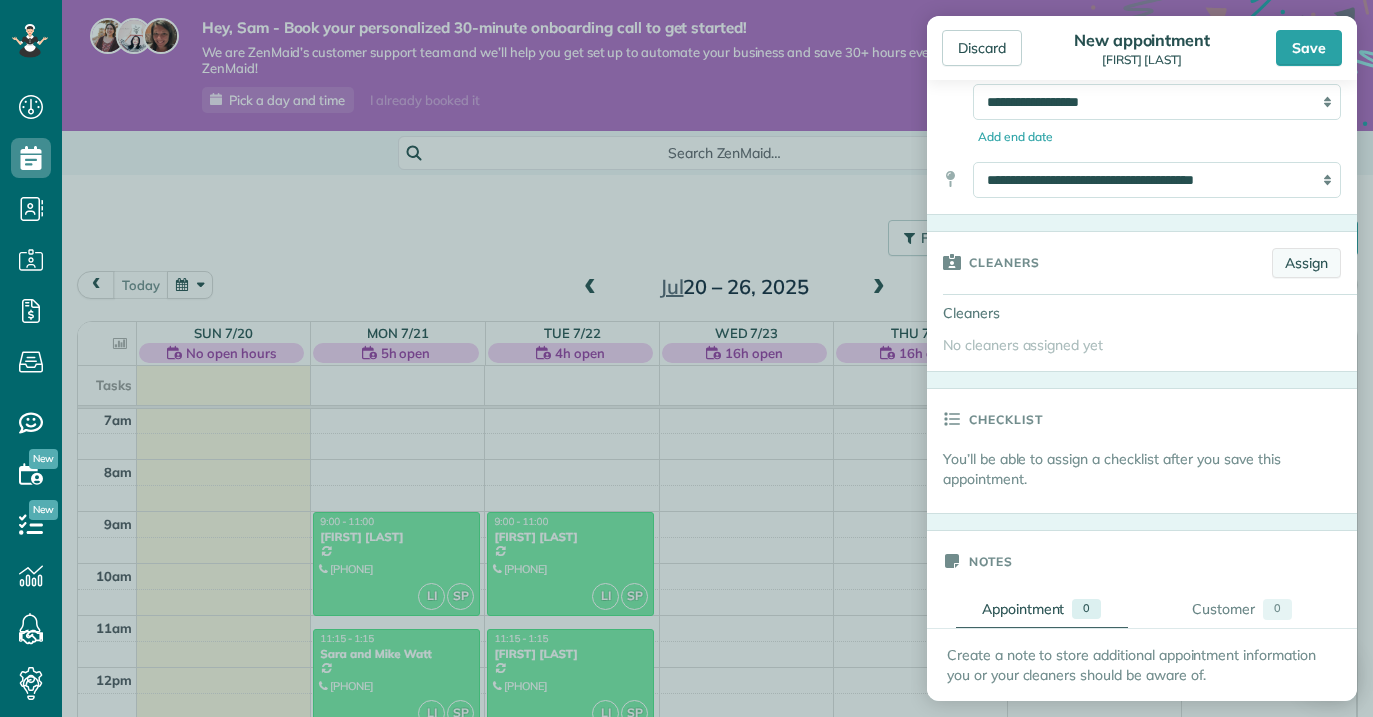 click on "Assign" at bounding box center (1306, 263) 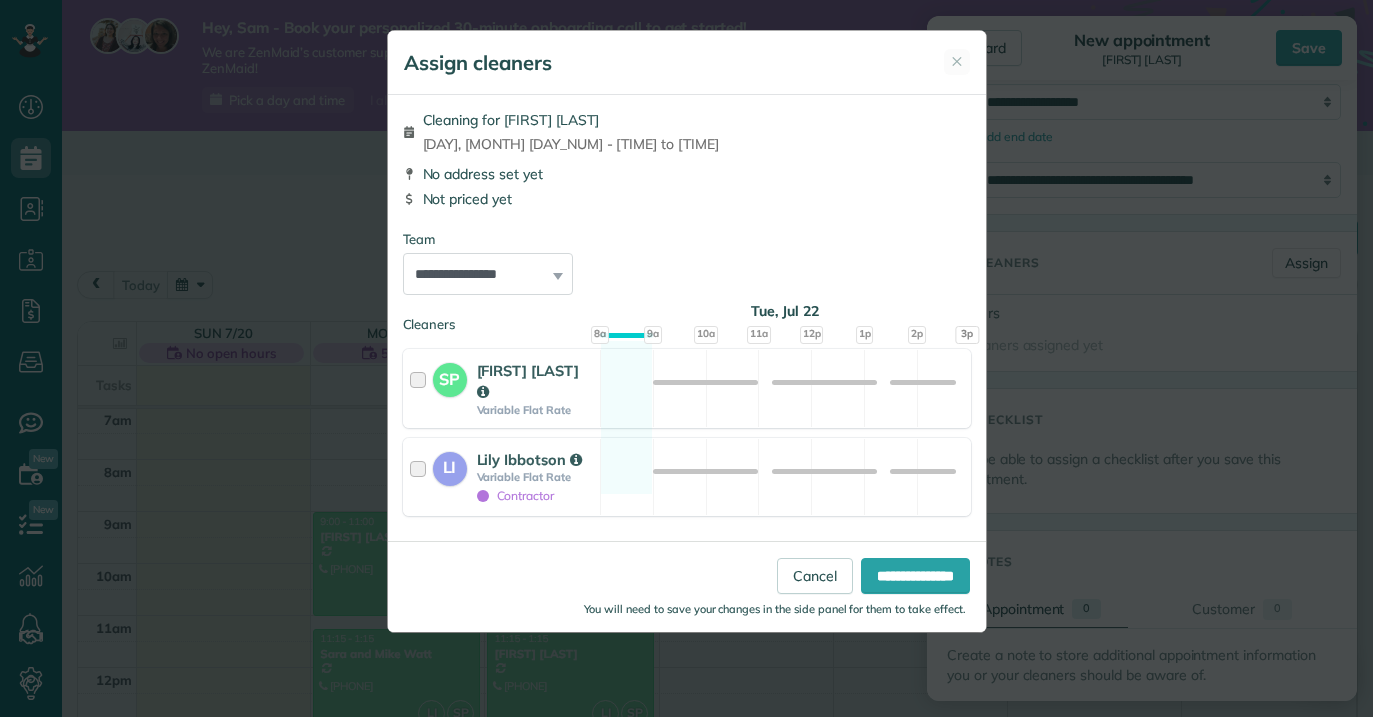 click on "**********" at bounding box center [488, 274] 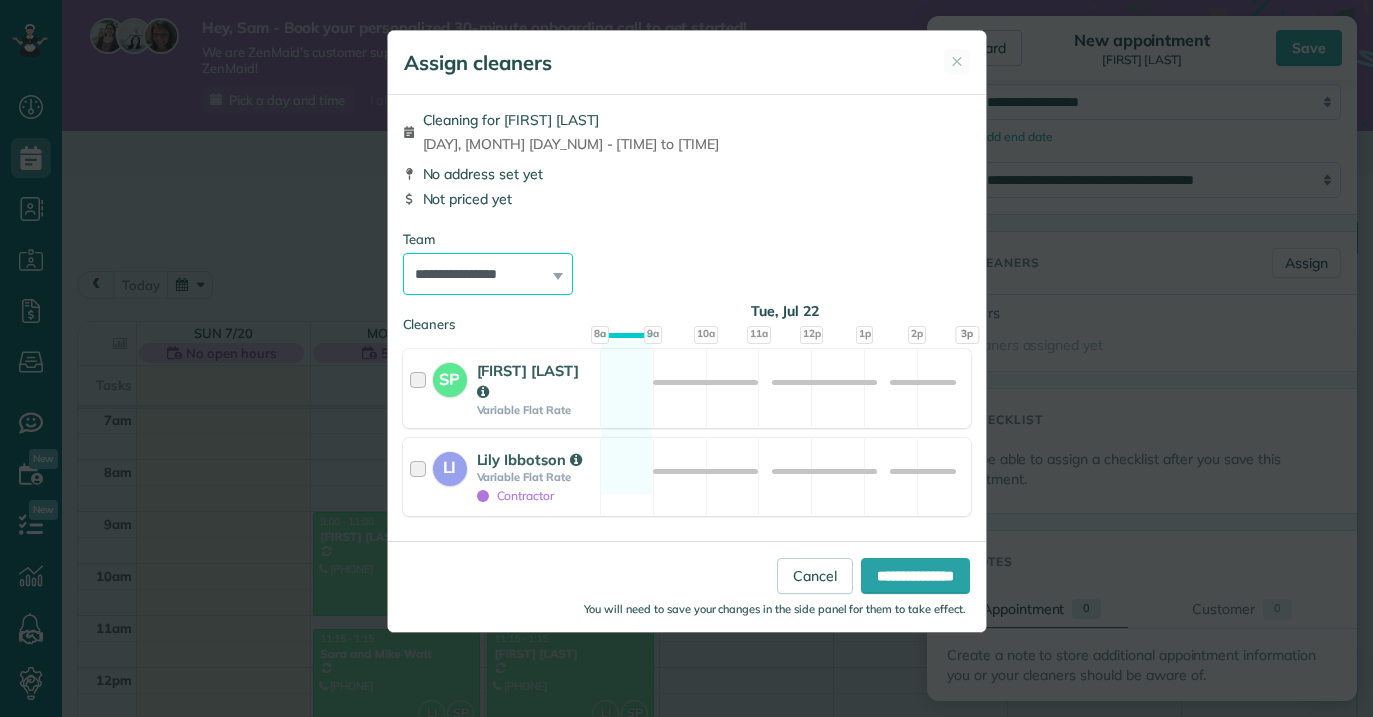 click on "**********" at bounding box center [488, 274] 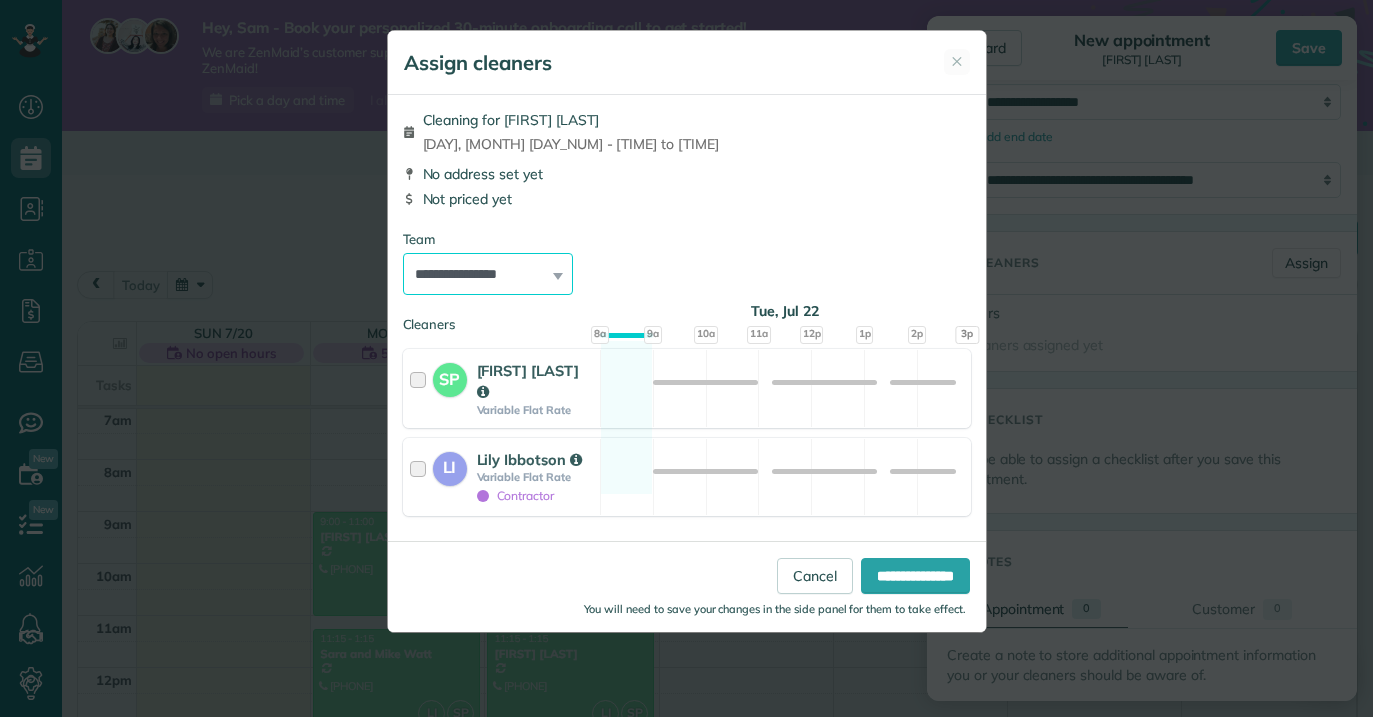 select on "*****" 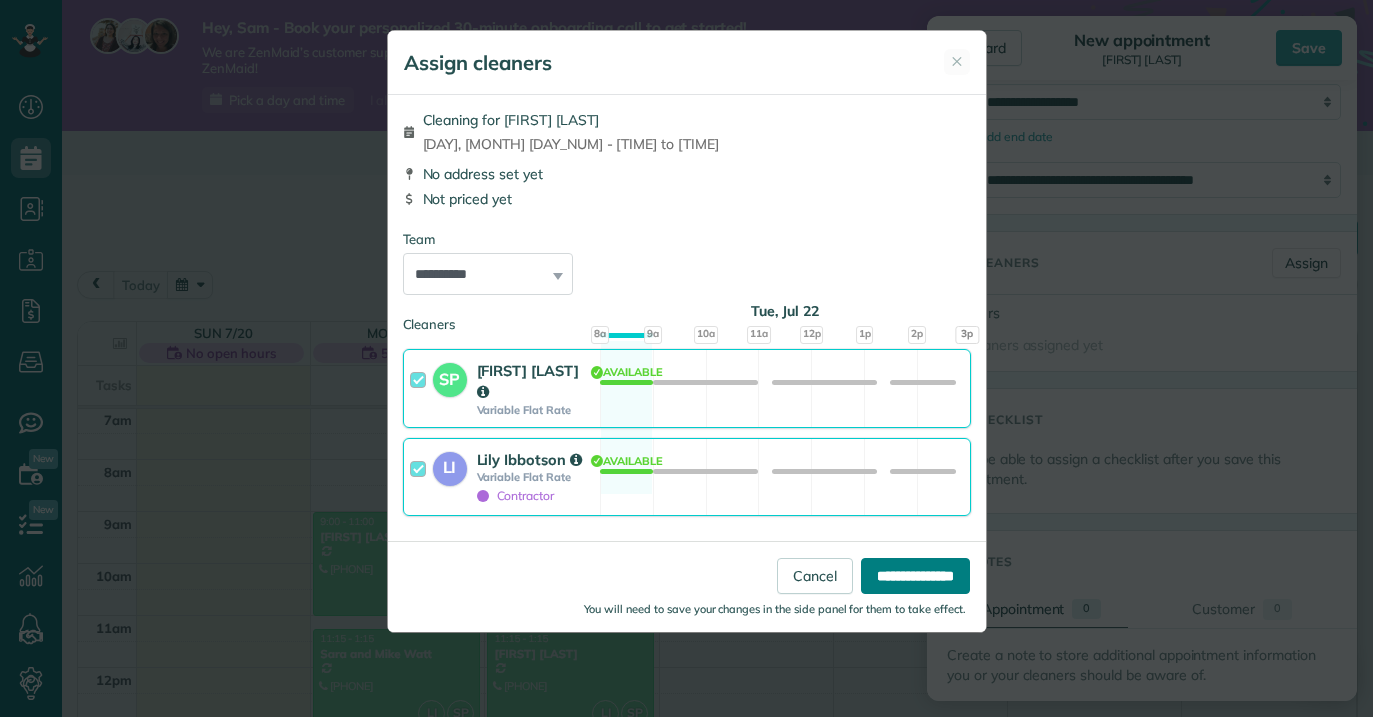 click on "**********" at bounding box center [915, 576] 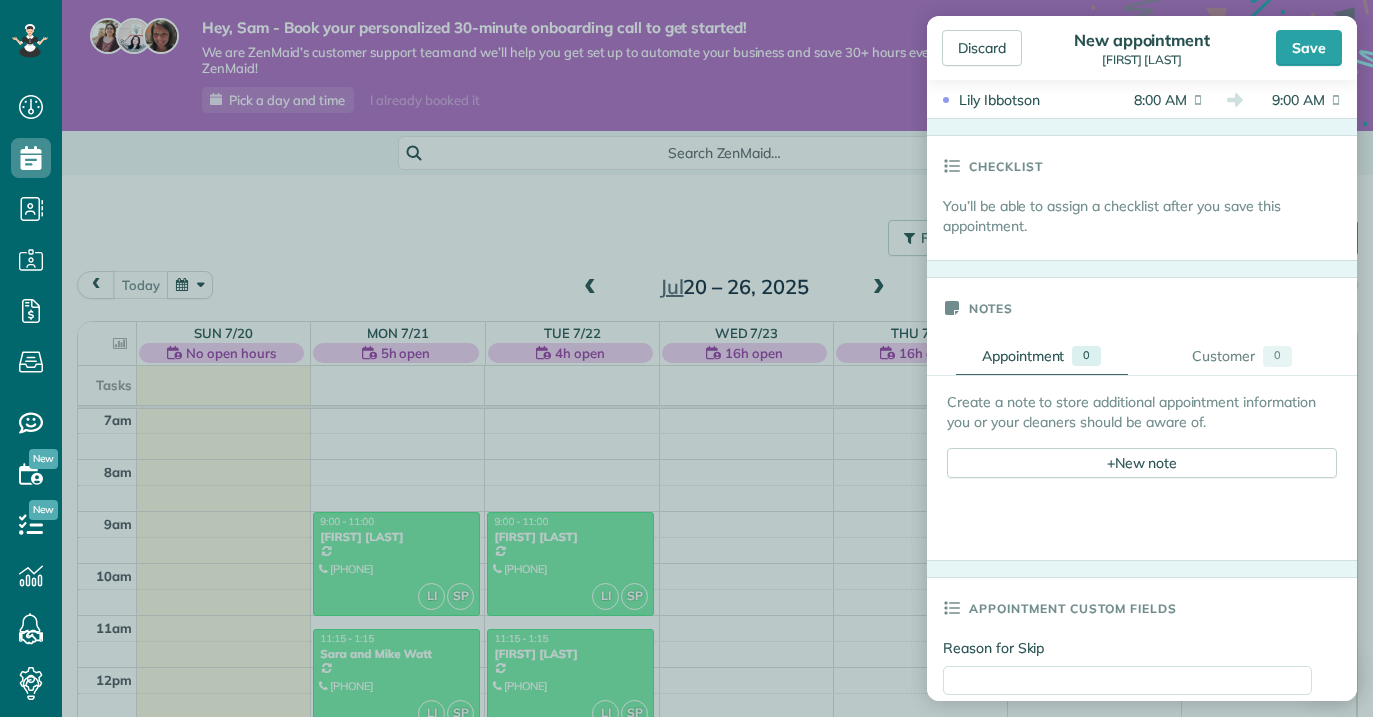 scroll, scrollTop: 655, scrollLeft: 0, axis: vertical 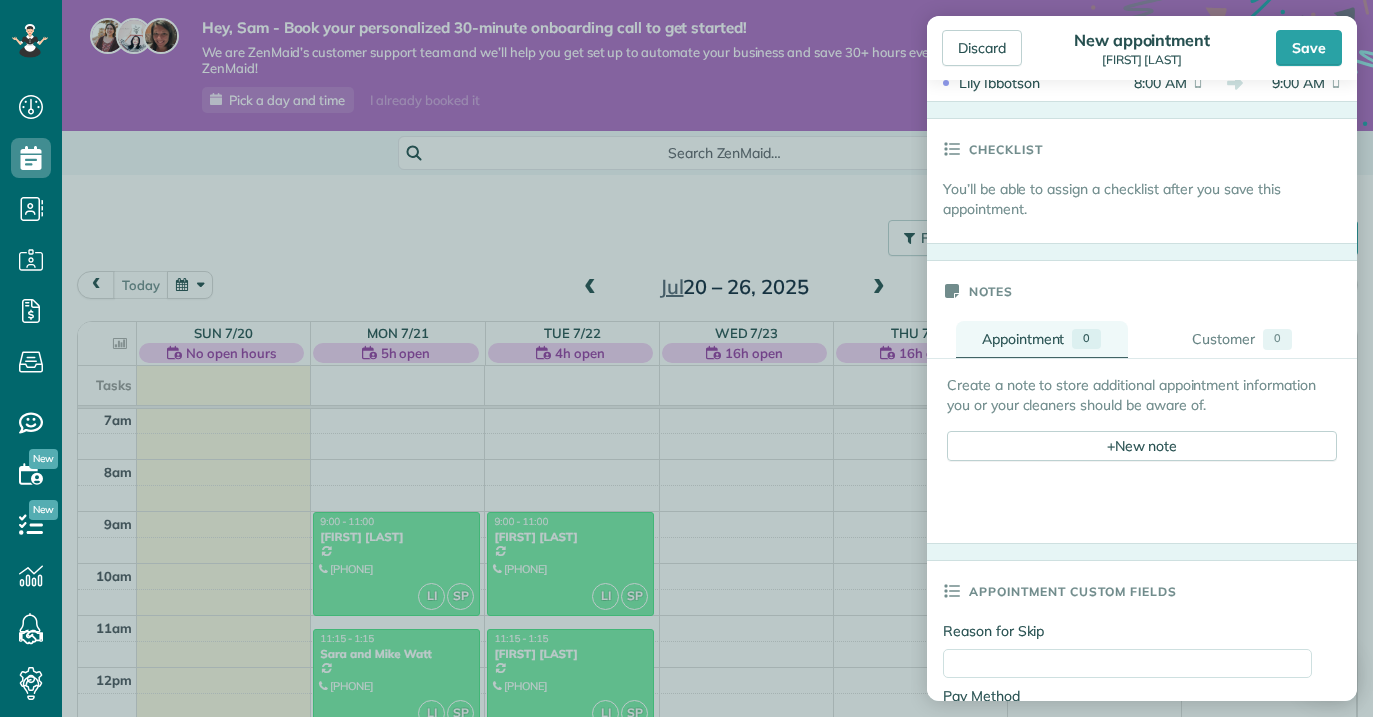 click on "Appointment" at bounding box center [1023, 339] 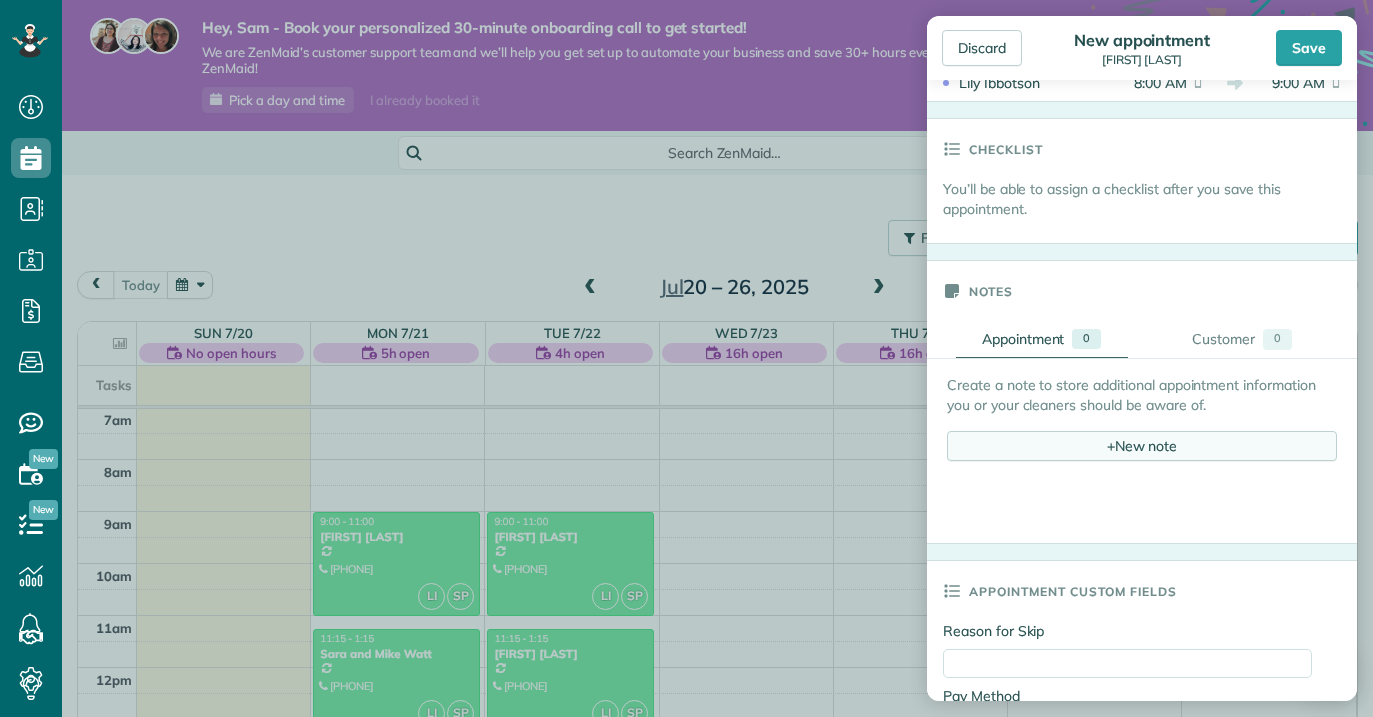click on "+ New note" at bounding box center [1142, 446] 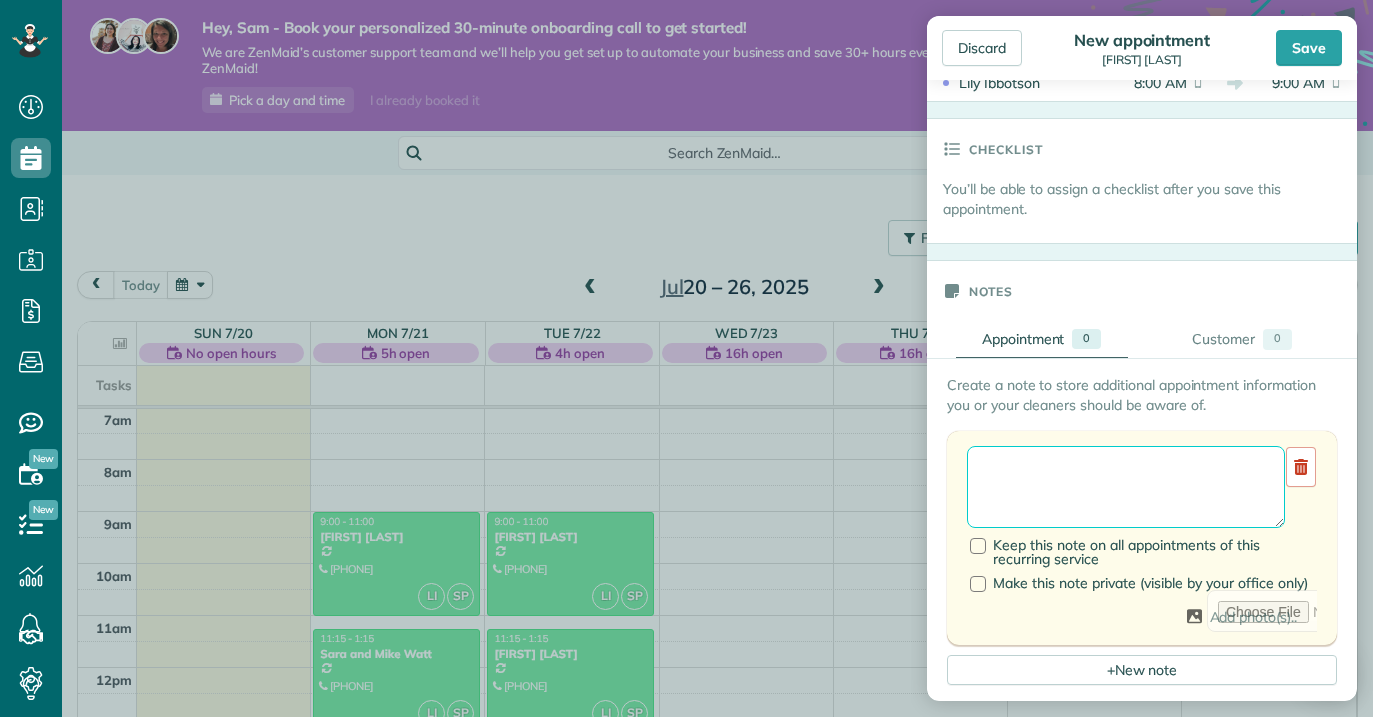 click at bounding box center (1126, 487) 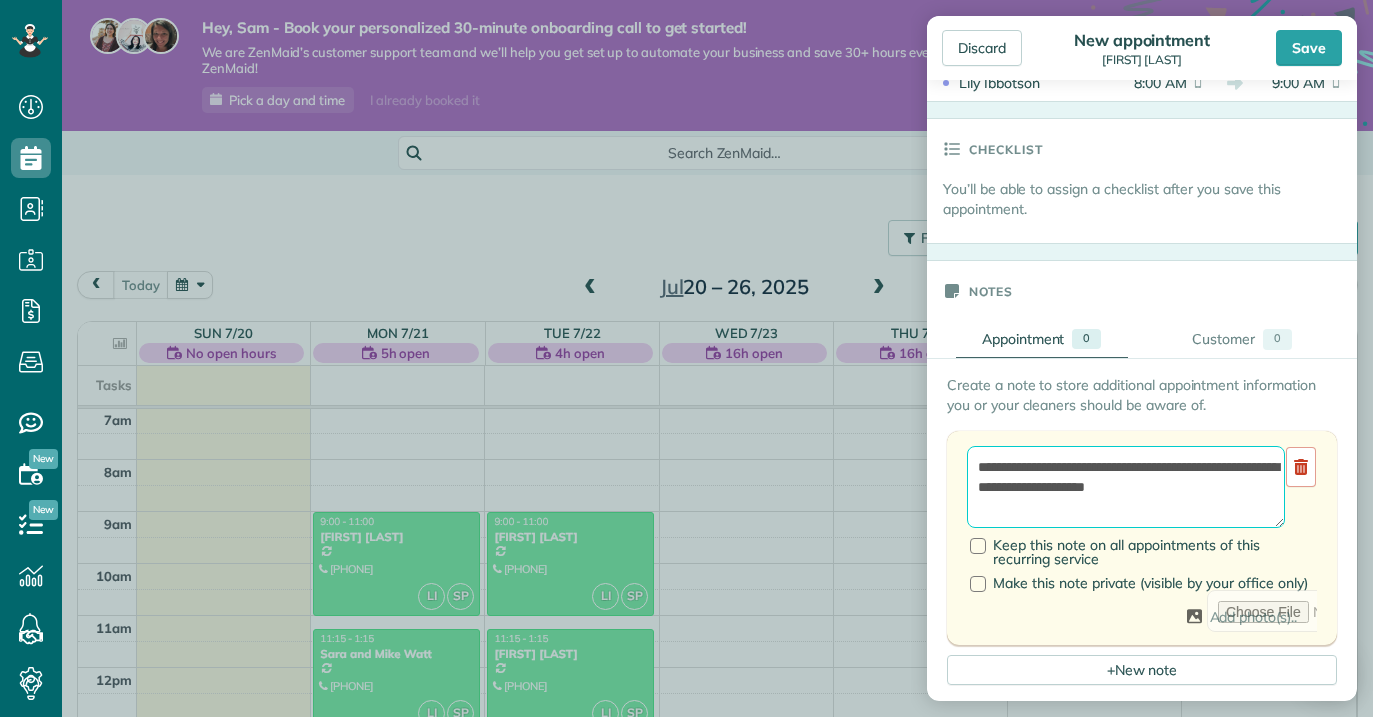 scroll, scrollTop: 722, scrollLeft: 0, axis: vertical 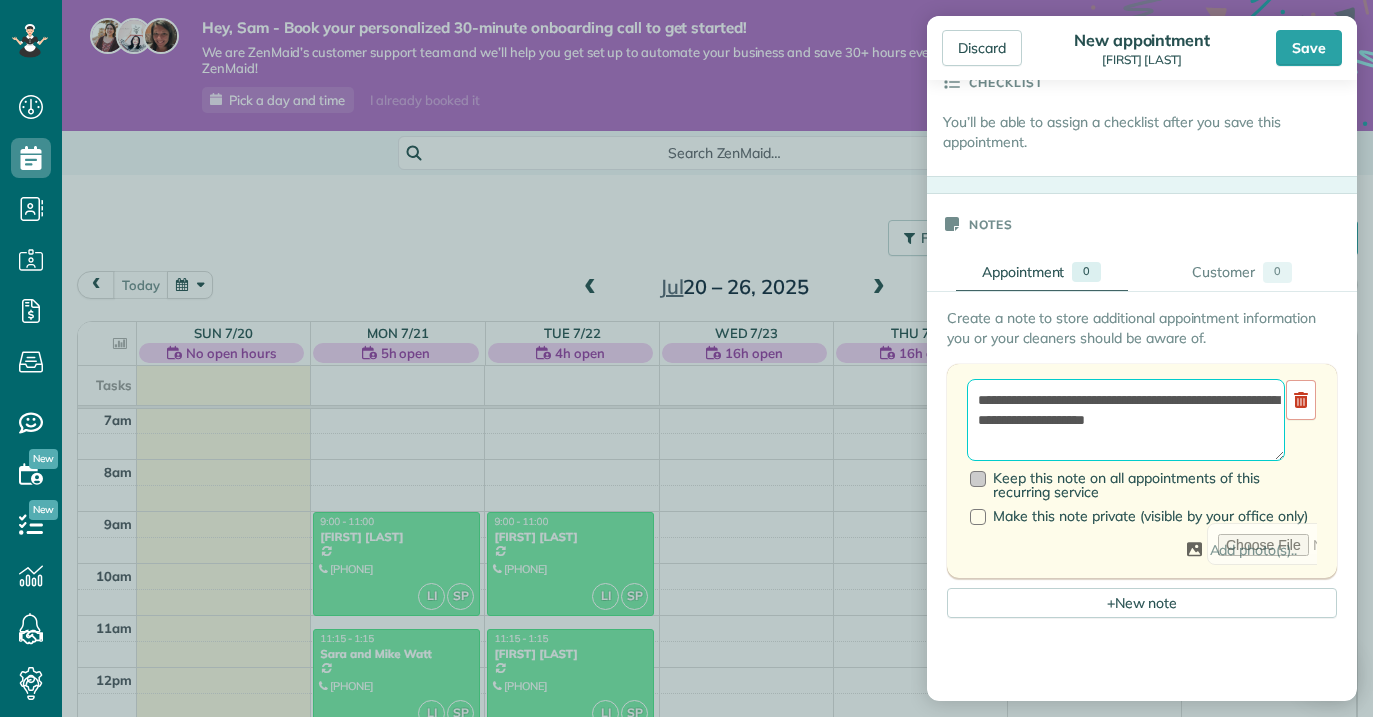 type on "**********" 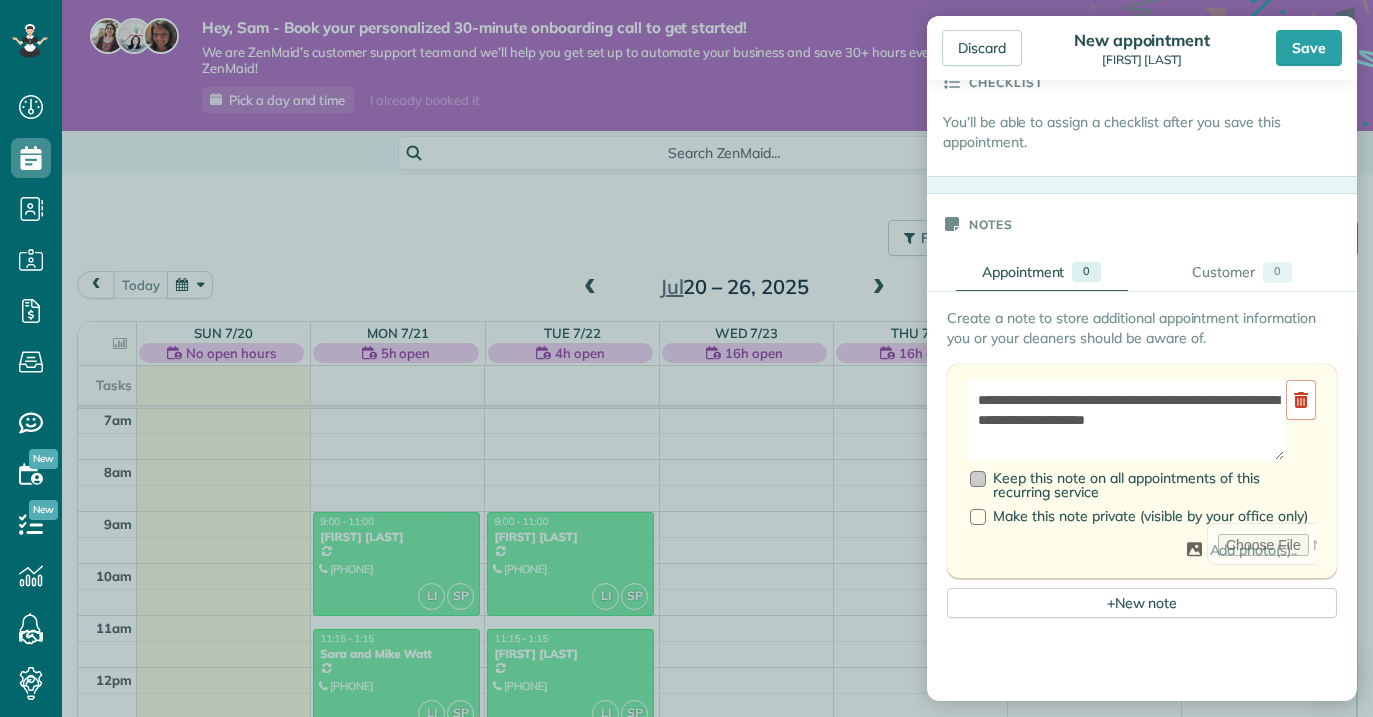 click at bounding box center (978, 479) 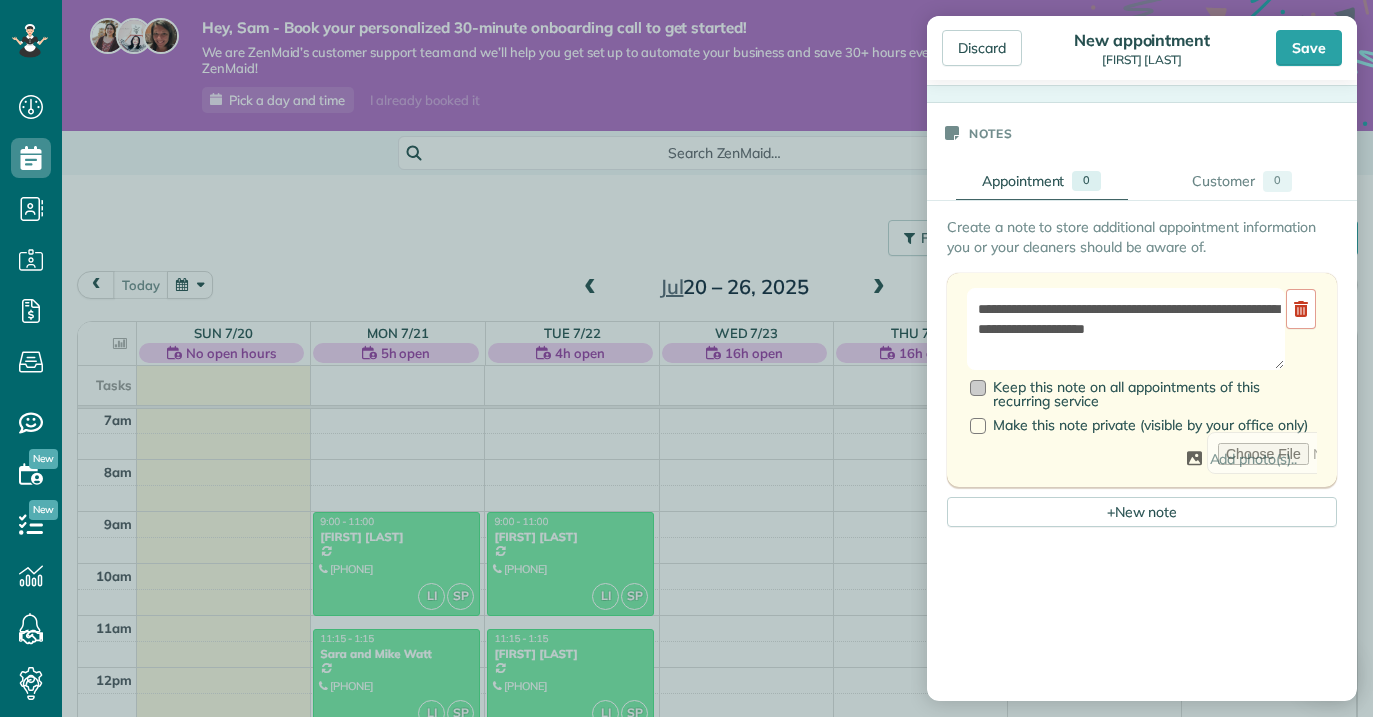 scroll, scrollTop: 830, scrollLeft: 0, axis: vertical 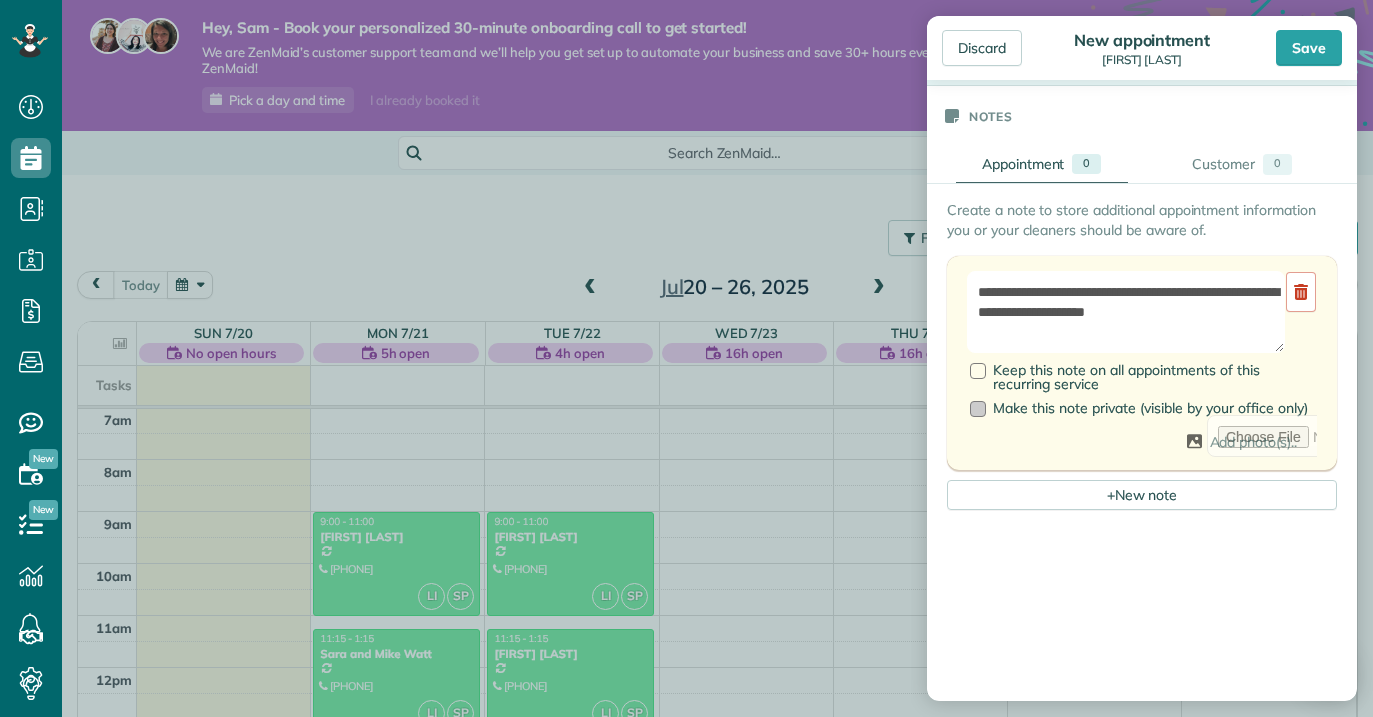 click at bounding box center (978, 409) 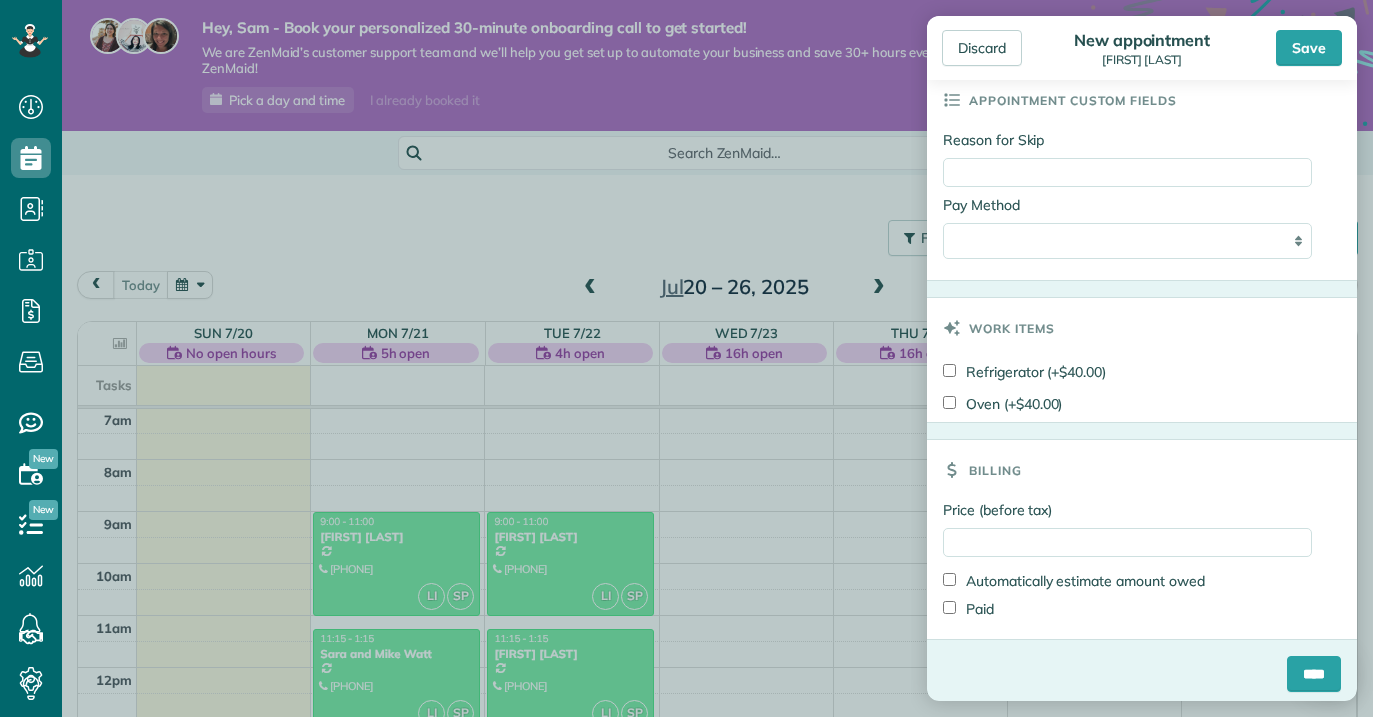scroll, scrollTop: 1666, scrollLeft: 0, axis: vertical 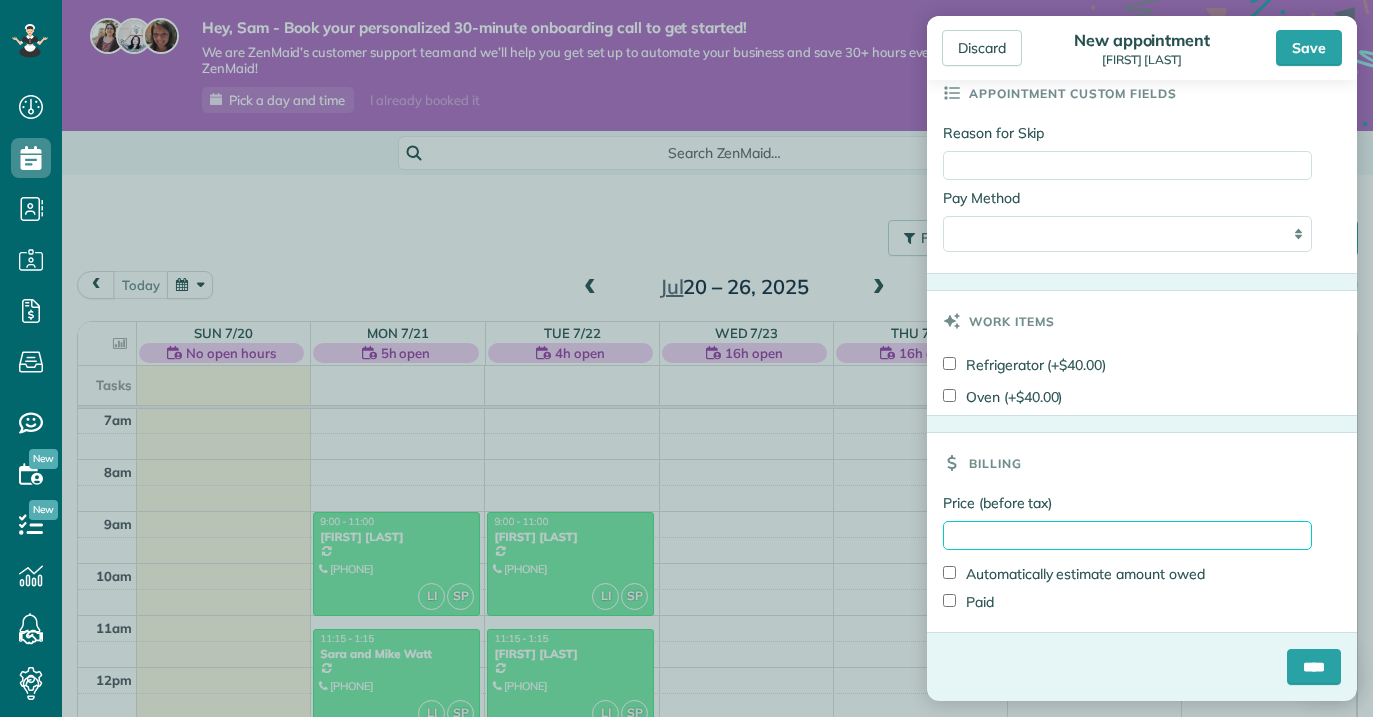 click on "Price (before tax)" at bounding box center (1127, 535) 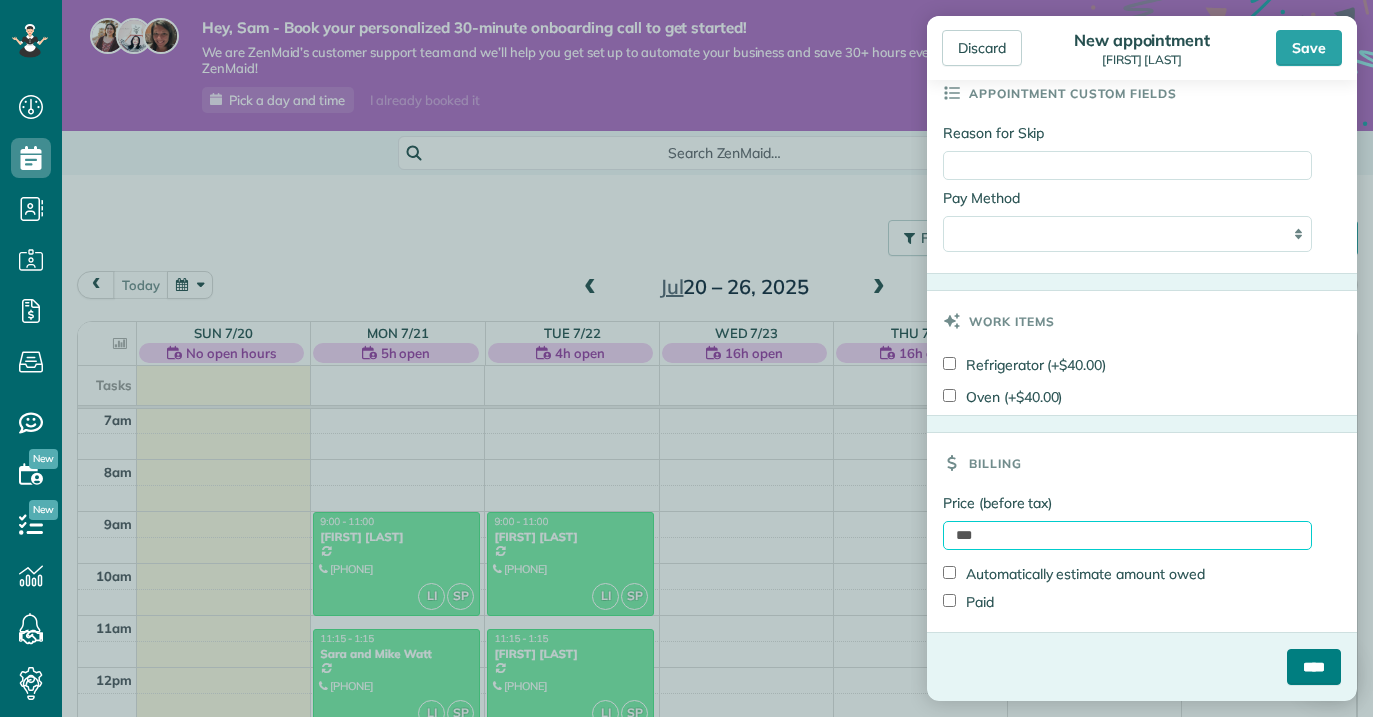 type on "***" 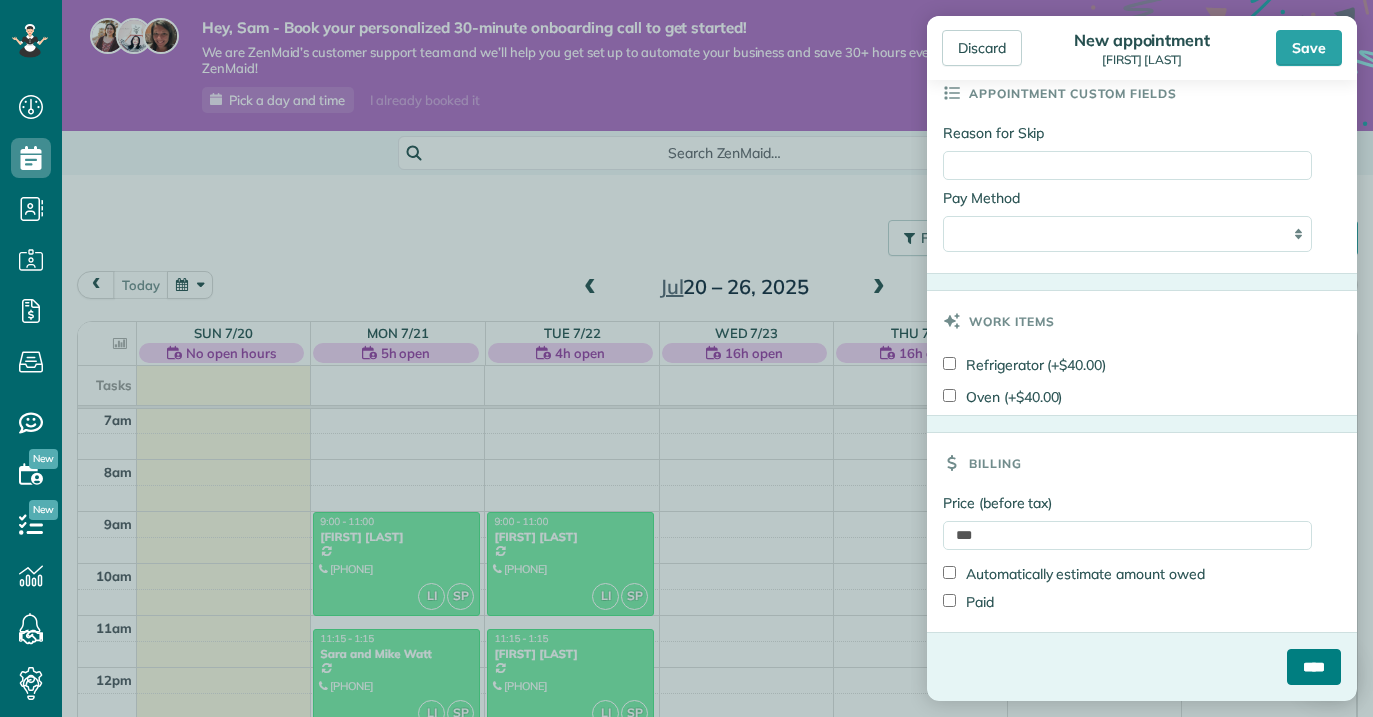 click on "****" at bounding box center (1314, 667) 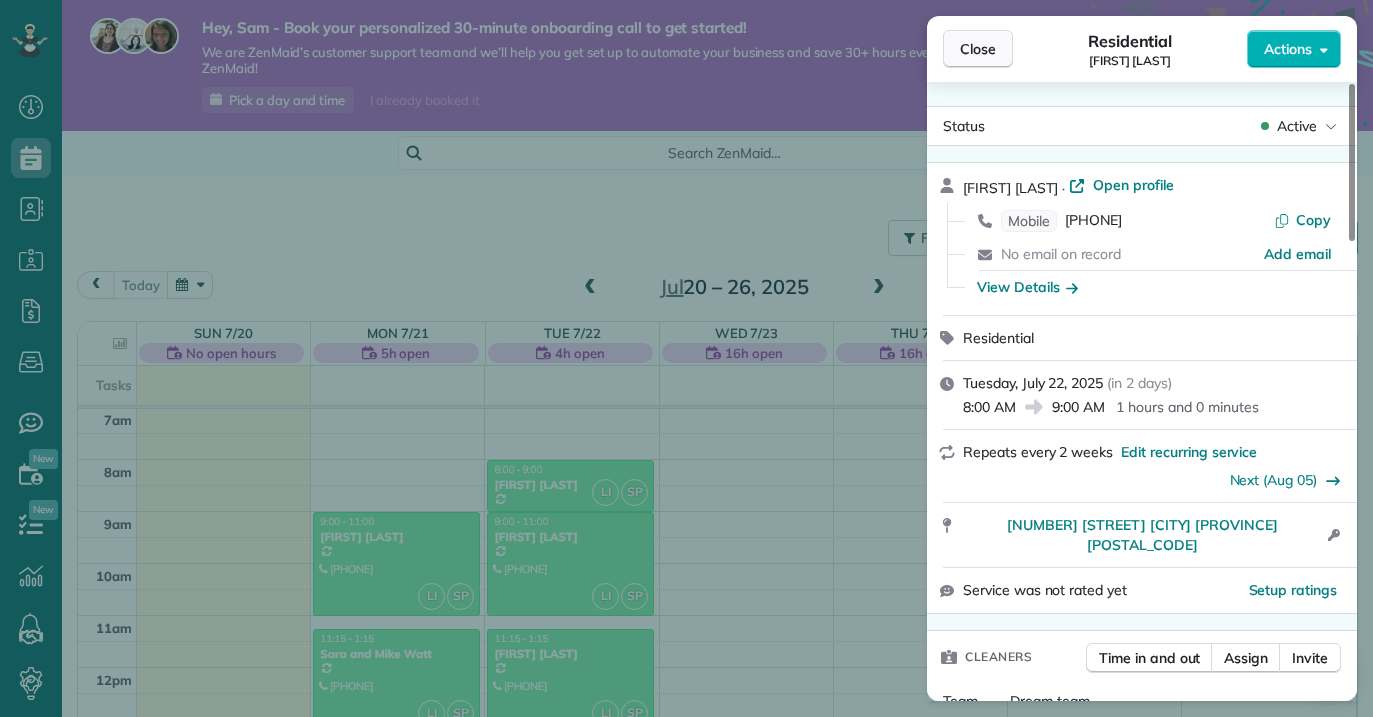 click on "Close" at bounding box center [978, 49] 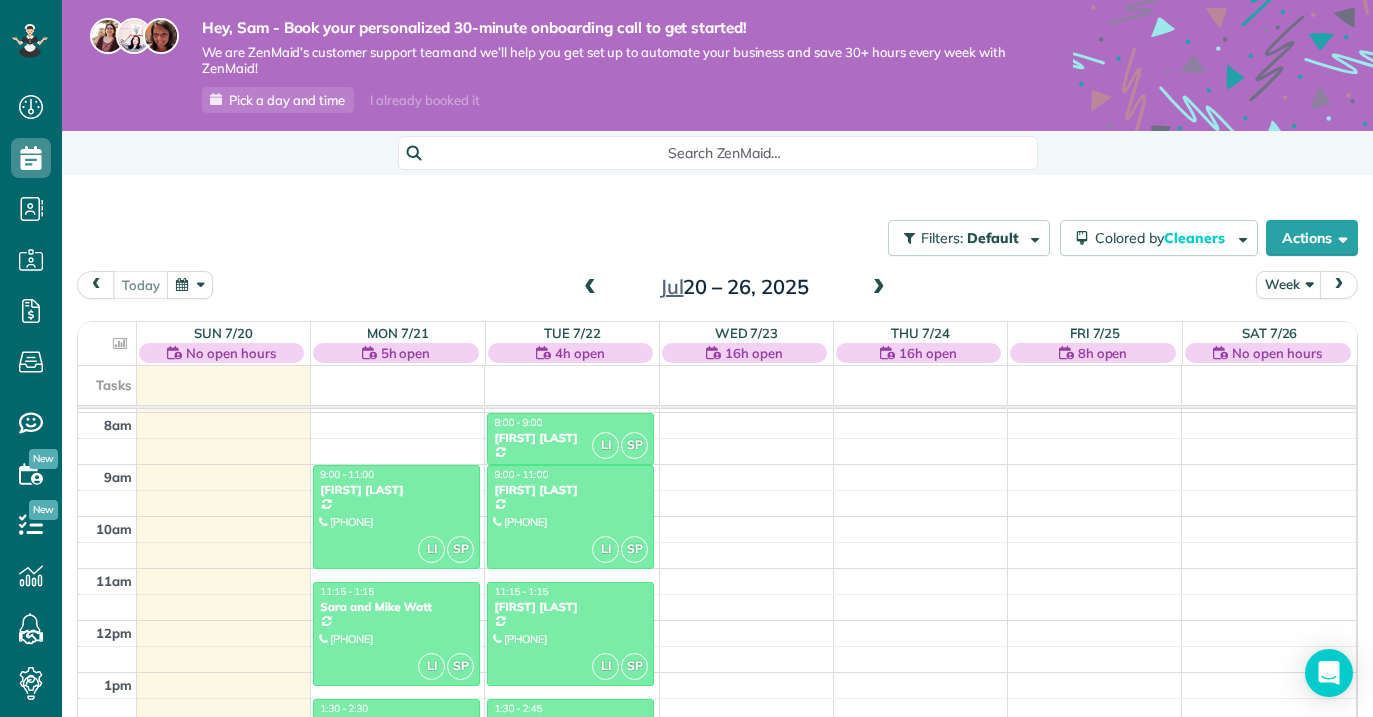 scroll, scrollTop: 413, scrollLeft: 0, axis: vertical 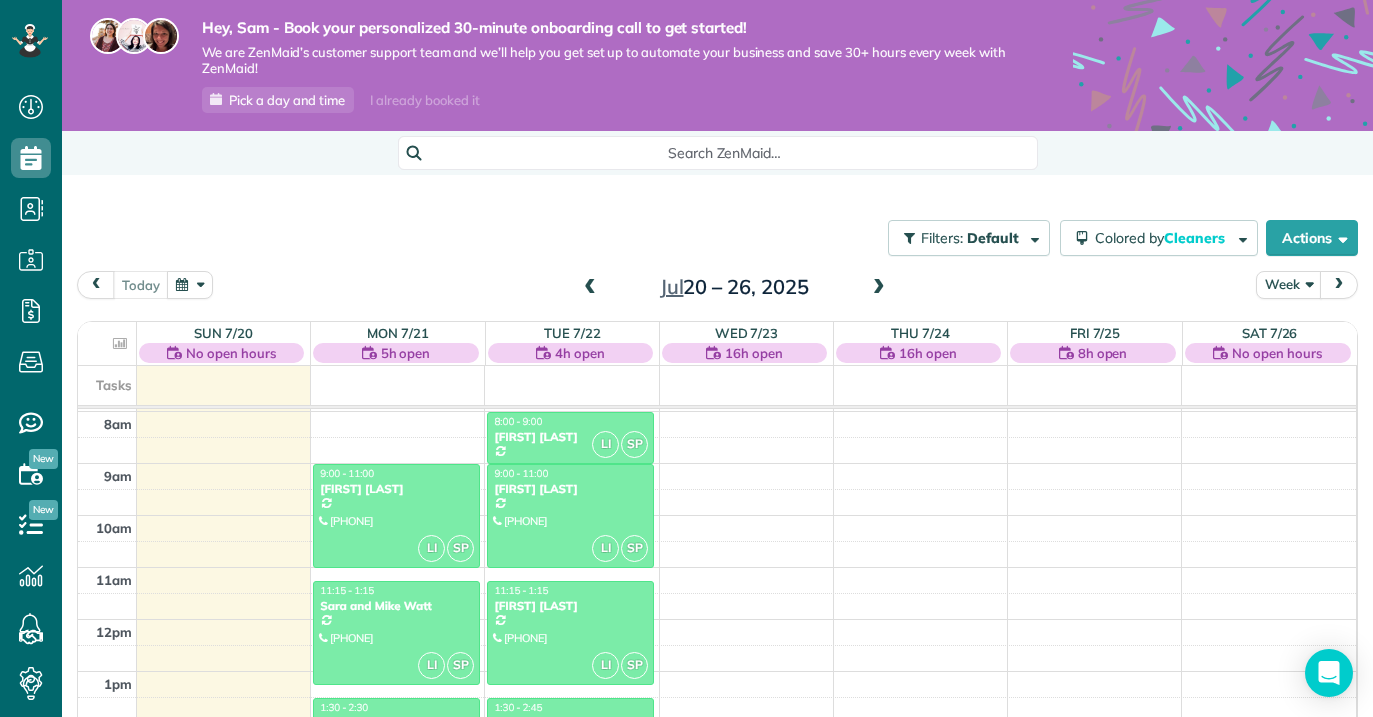 click at bounding box center (879, 288) 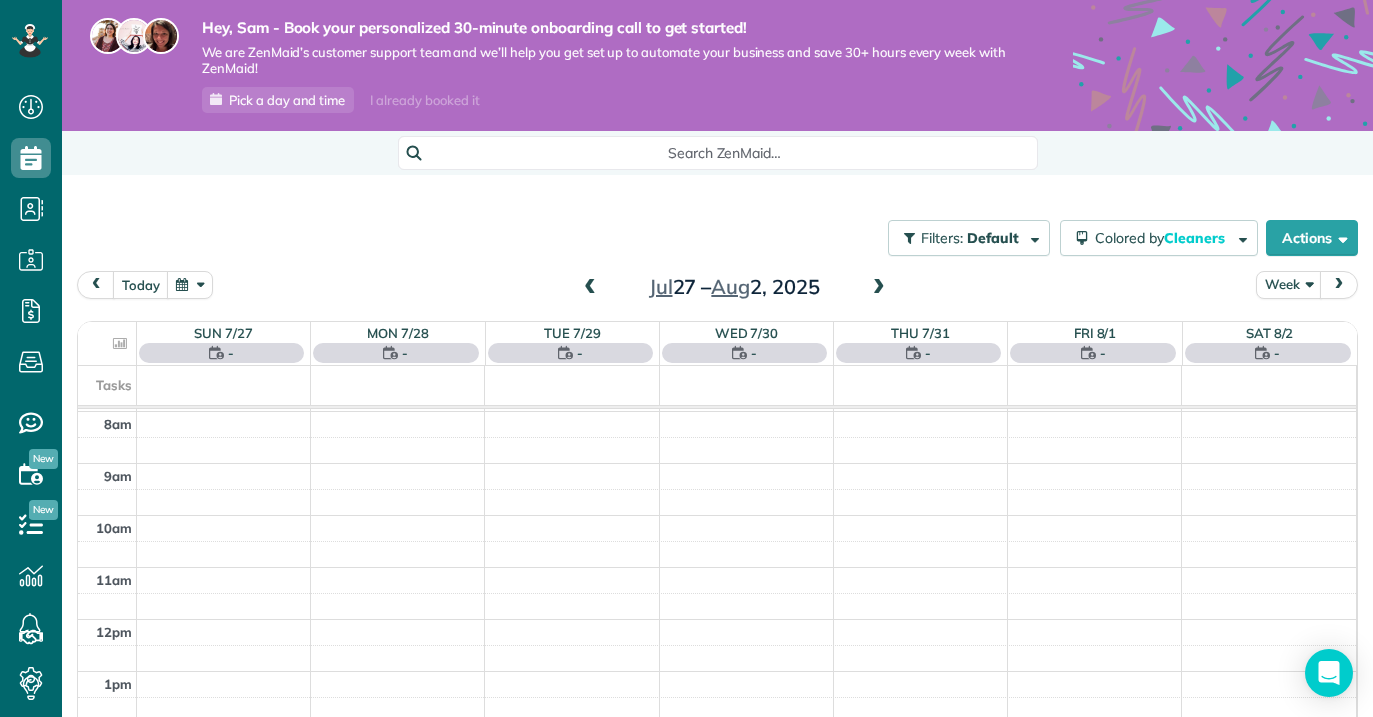 scroll, scrollTop: 365, scrollLeft: 0, axis: vertical 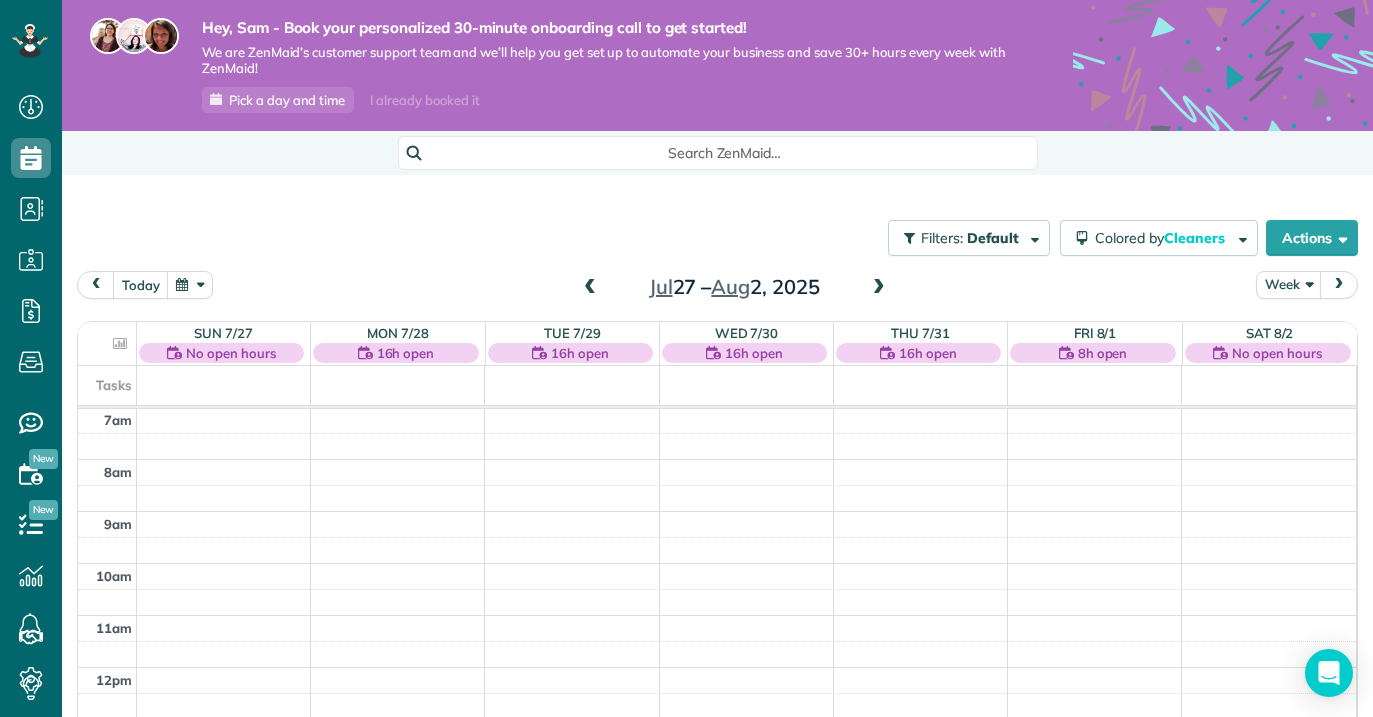 click at bounding box center (879, 288) 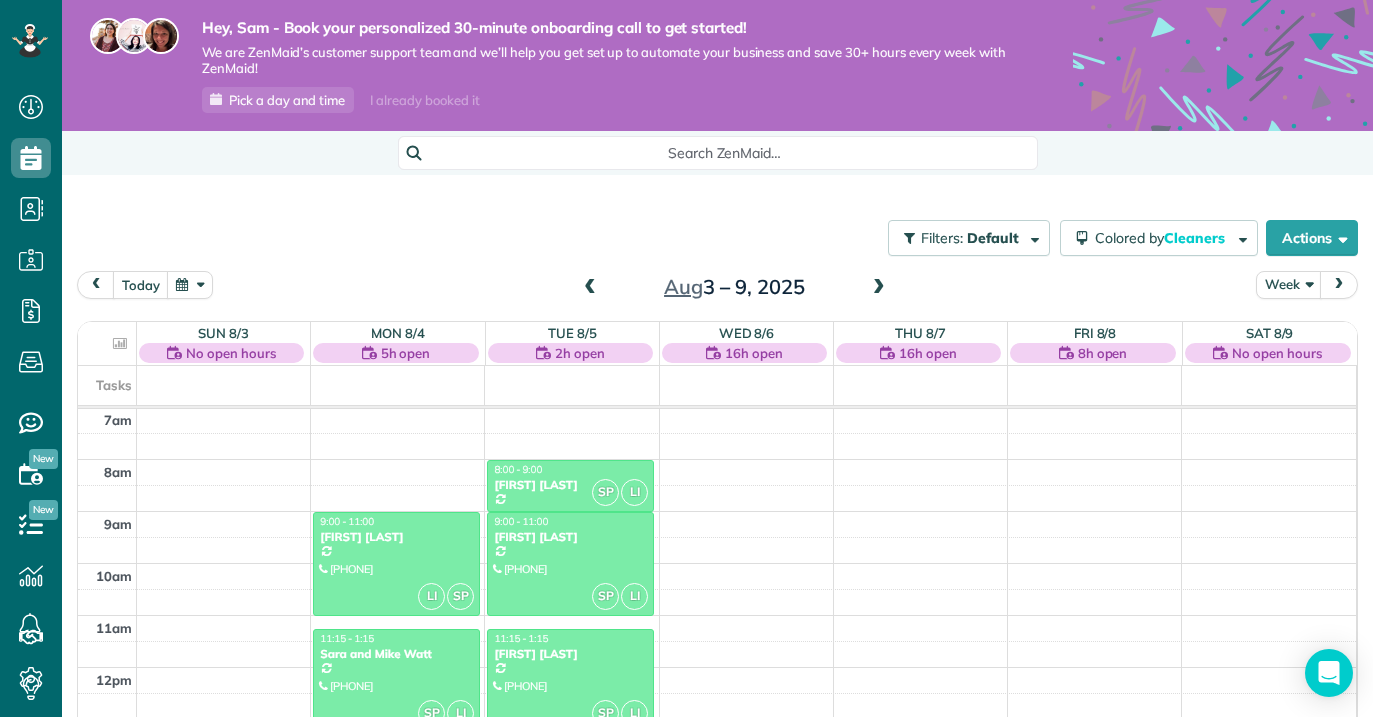 click at bounding box center [590, 288] 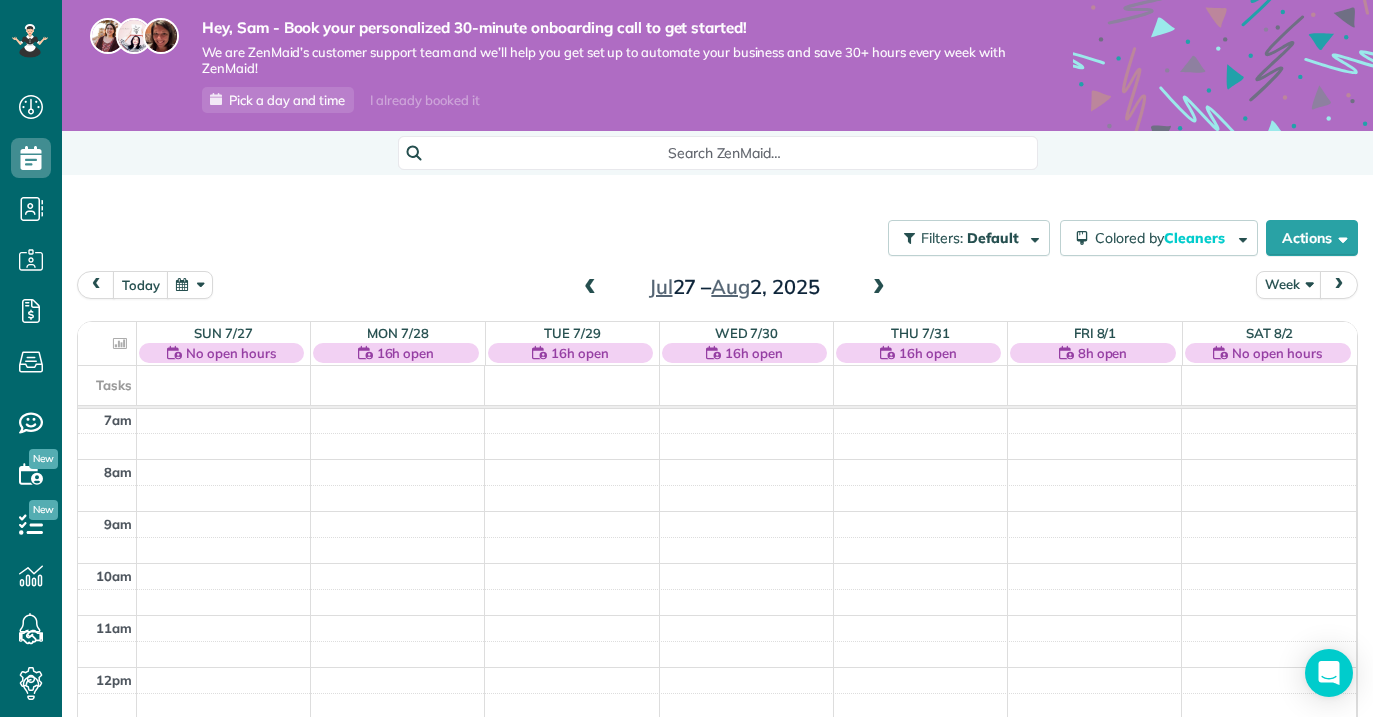 click at bounding box center [590, 288] 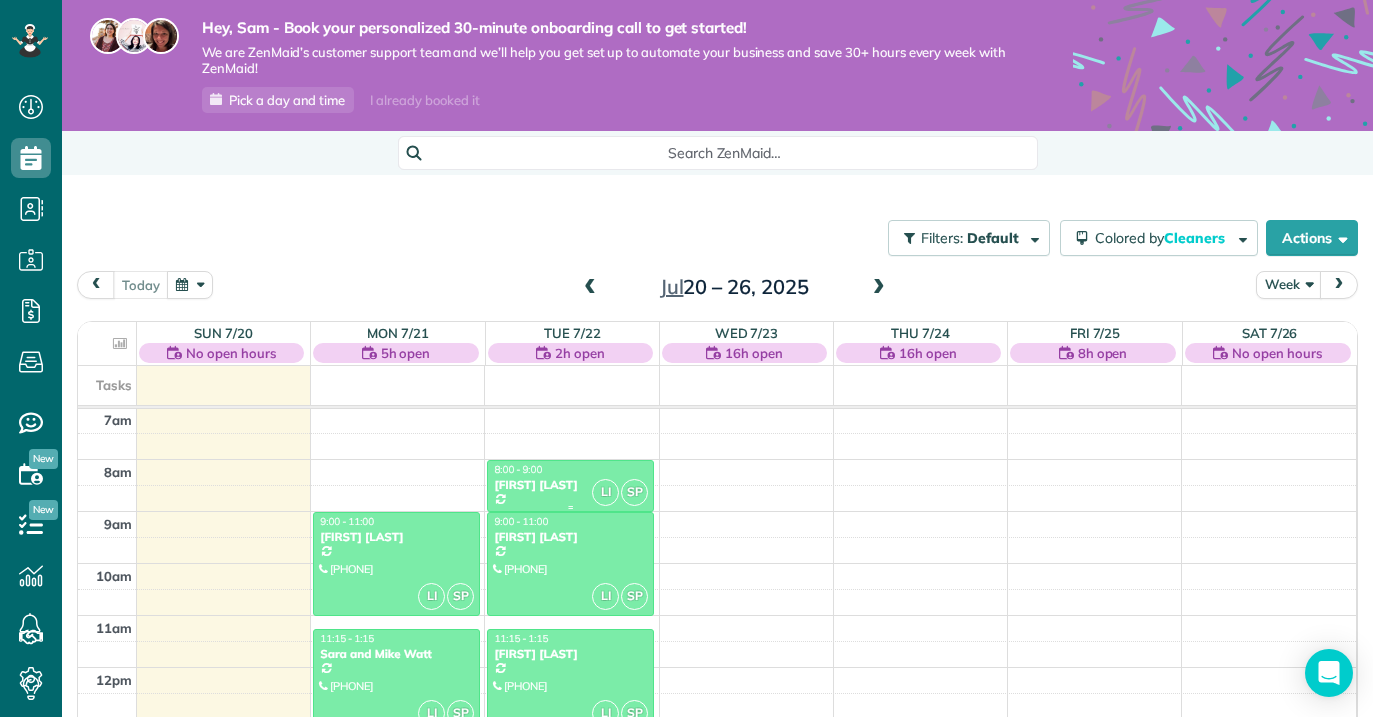 click on "Kathryn Bechtel" at bounding box center [570, 485] 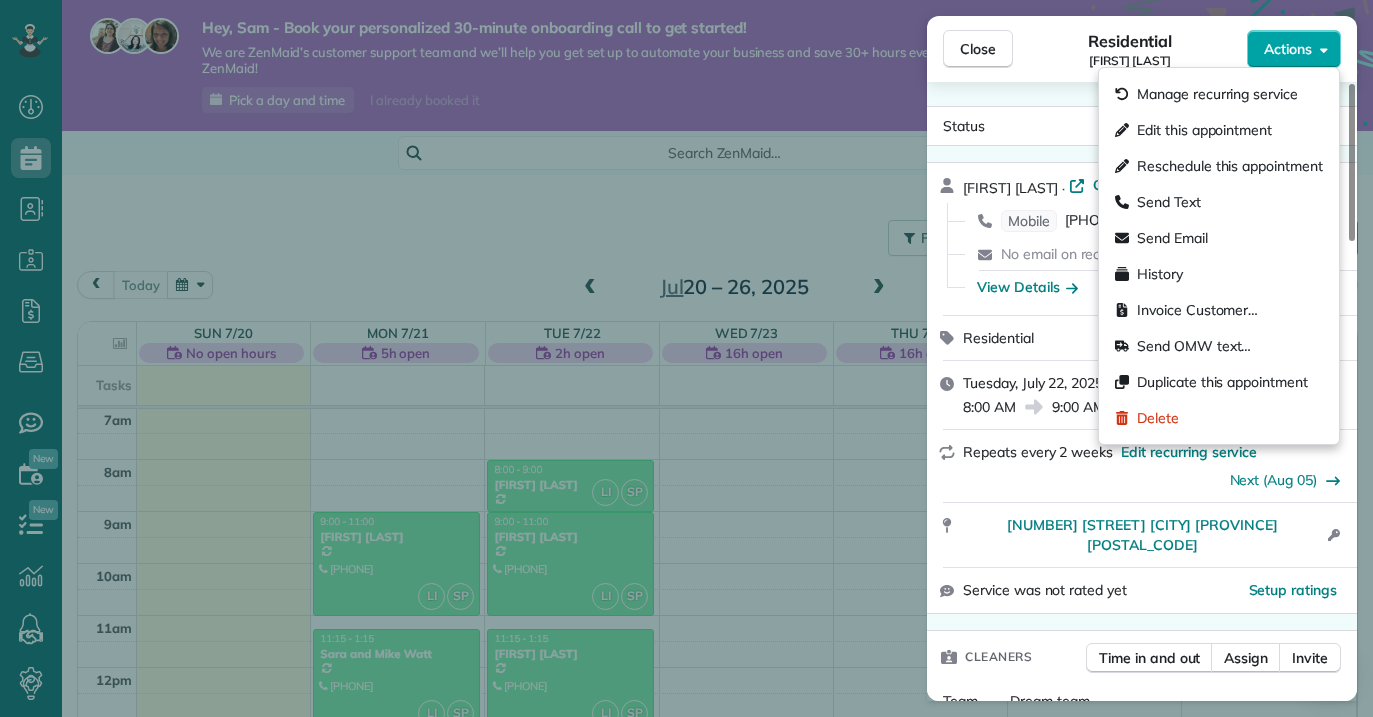 click on "Actions" at bounding box center [1294, 49] 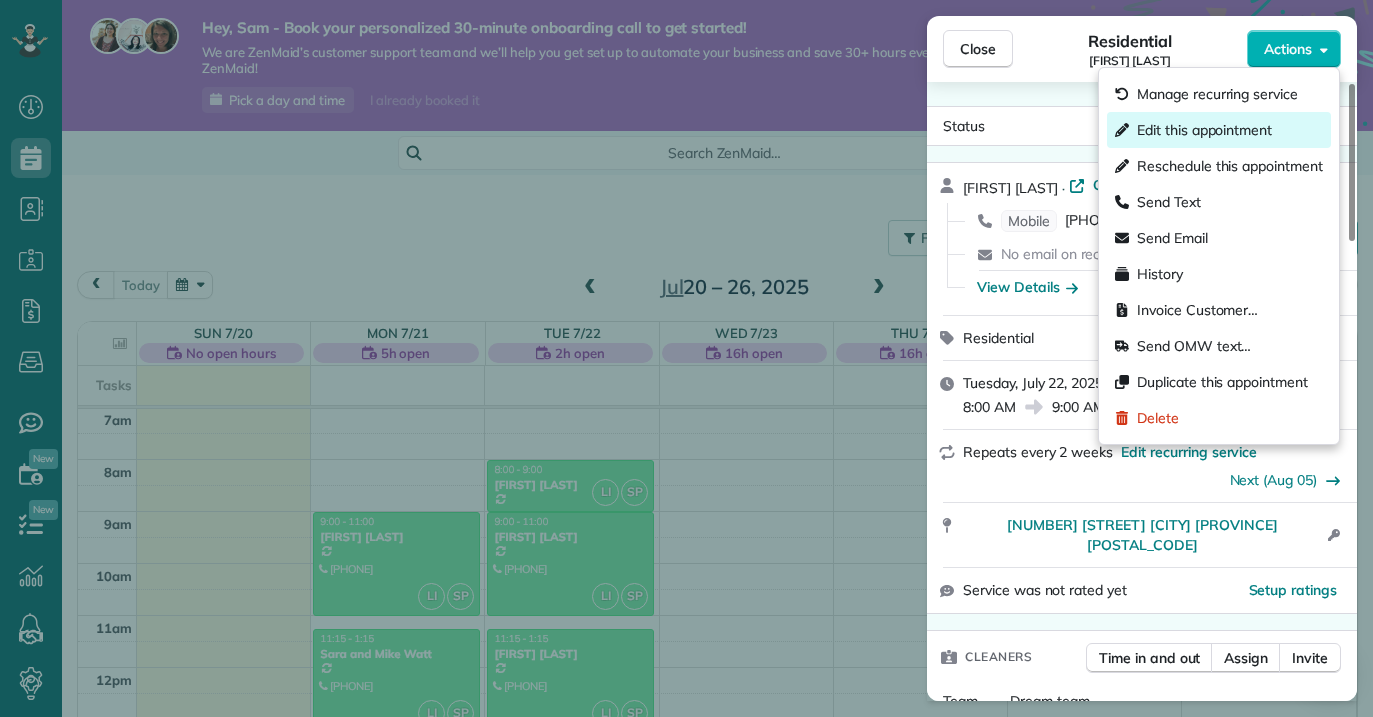 click on "Edit this appointment" at bounding box center (1219, 130) 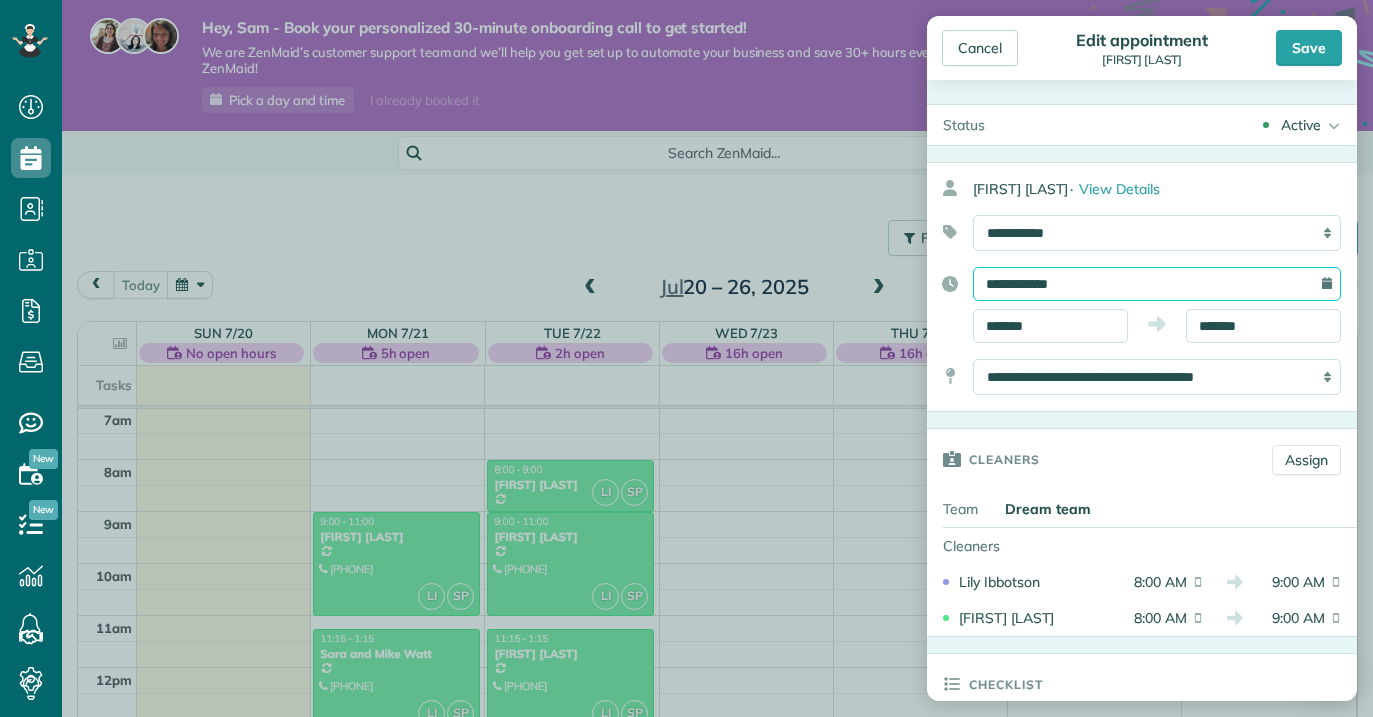 click on "**********" at bounding box center [1157, 284] 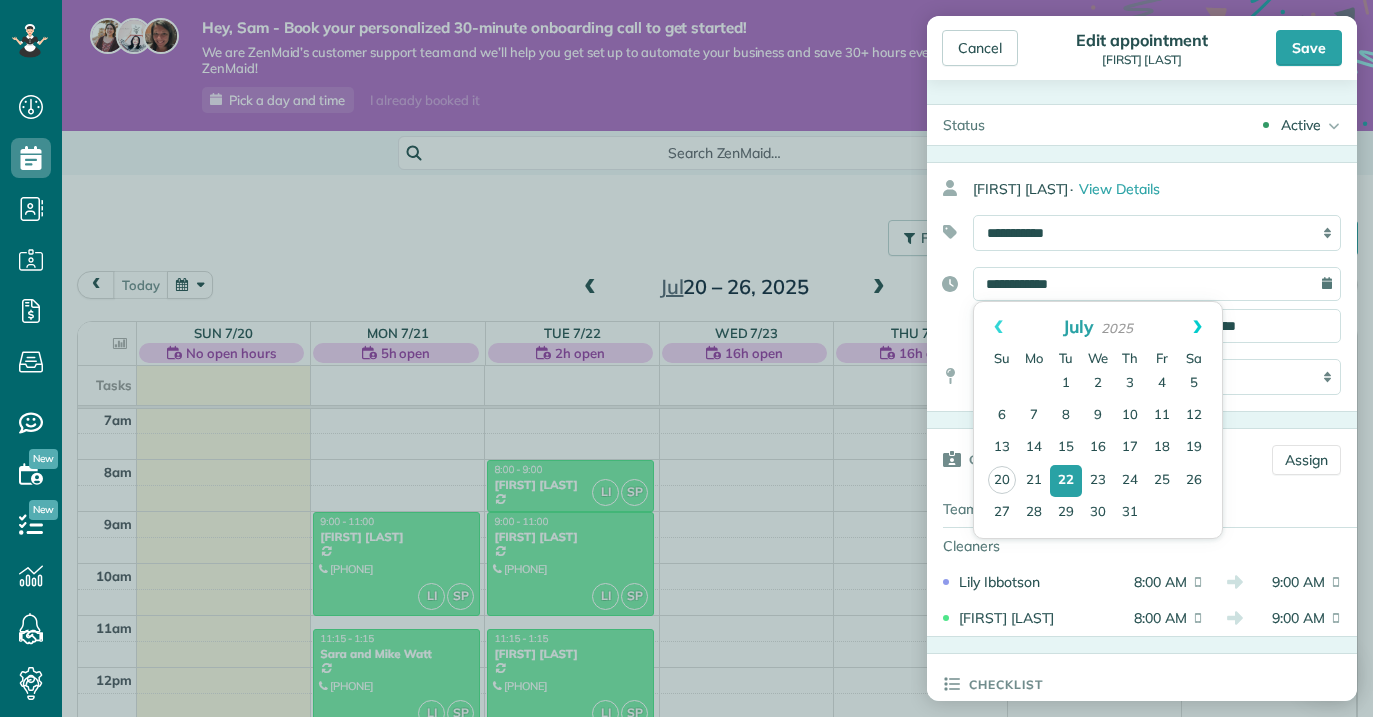 click on "Next" at bounding box center (1197, 327) 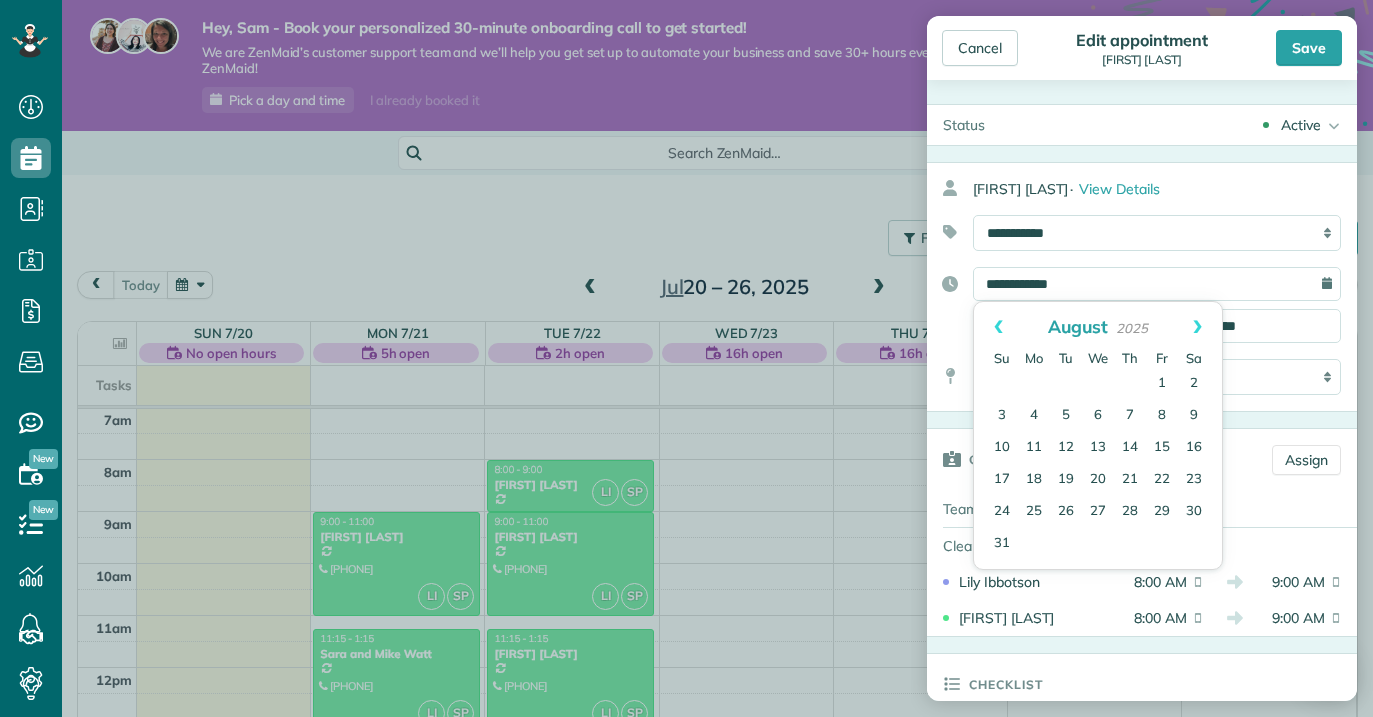 click on "Next" at bounding box center (1197, 327) 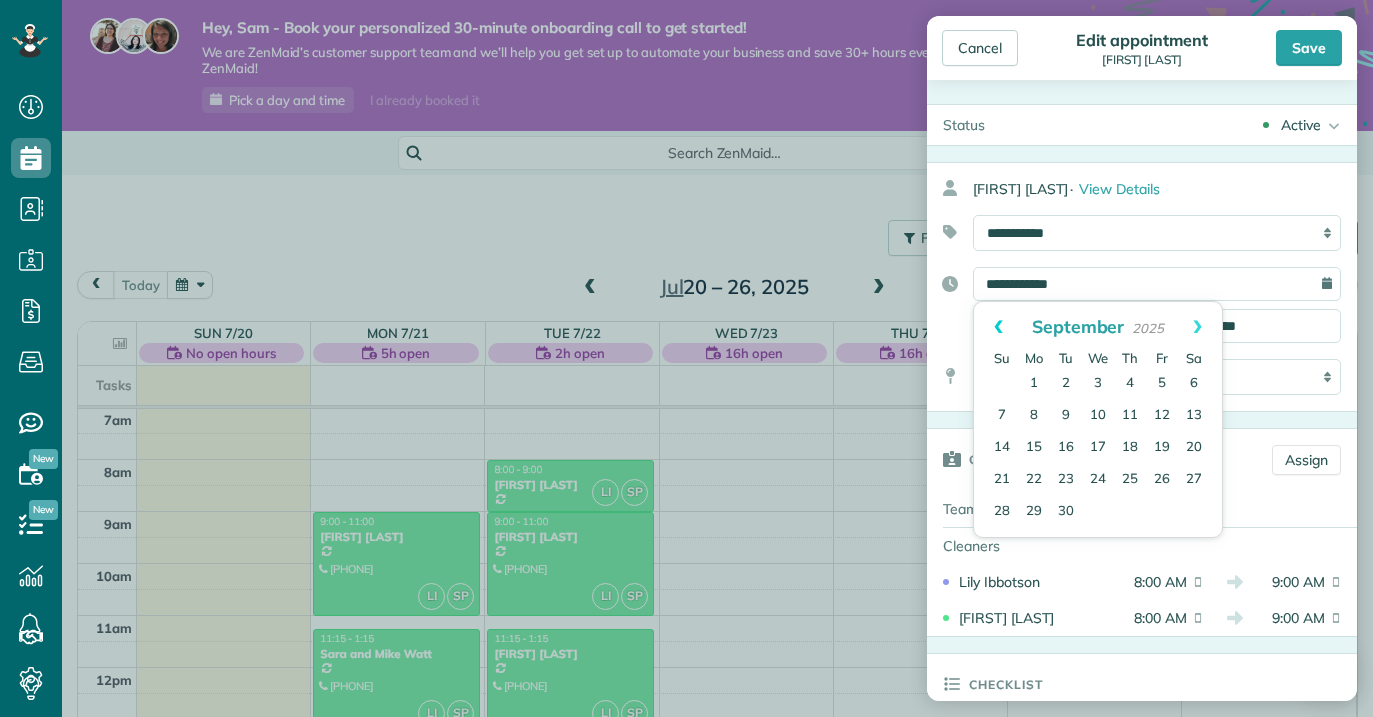 click on "Prev" at bounding box center (998, 327) 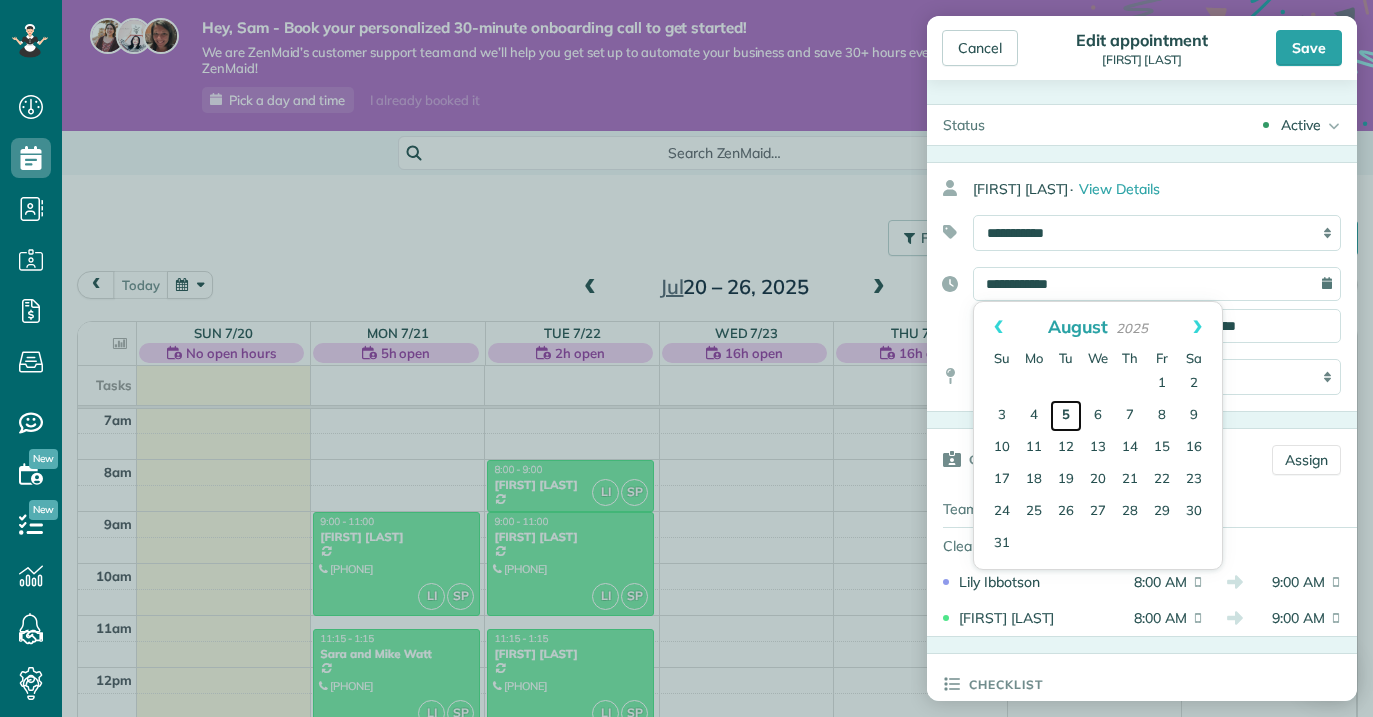 click on "5" at bounding box center (1066, 416) 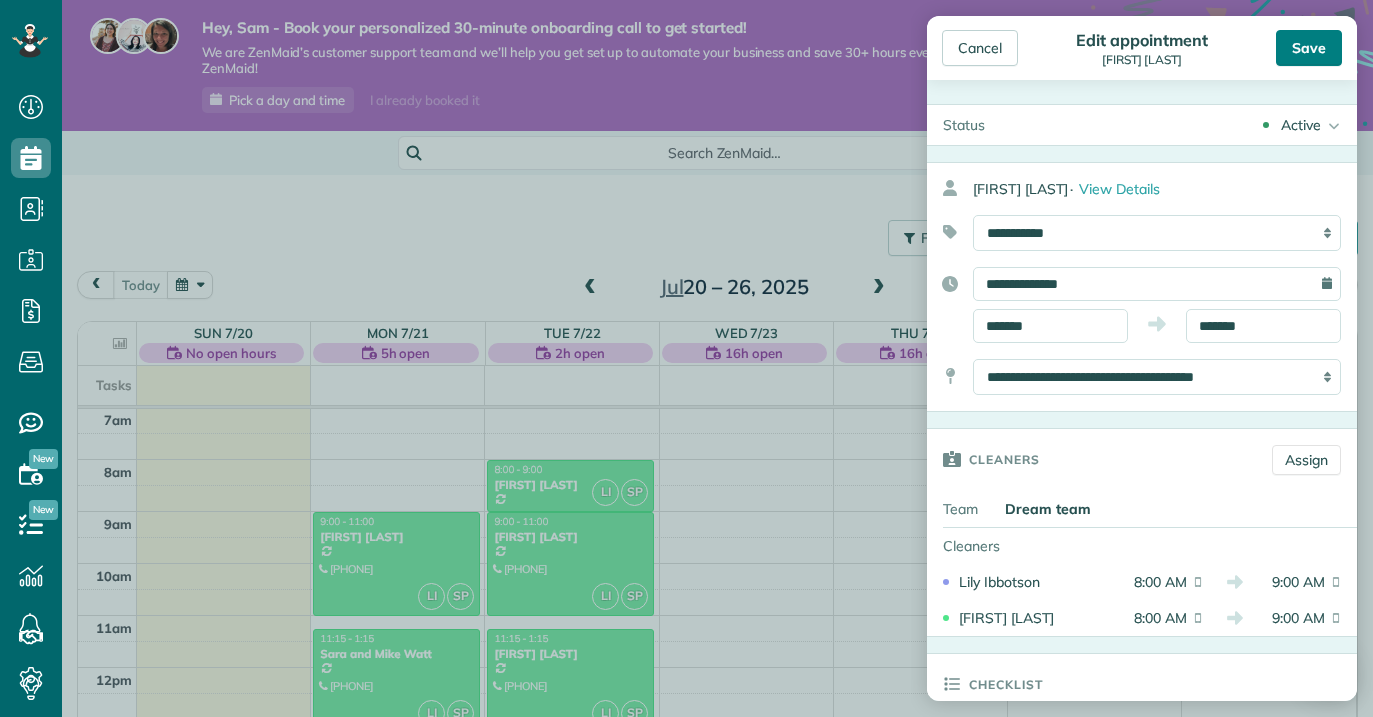 click on "Save" at bounding box center (1309, 48) 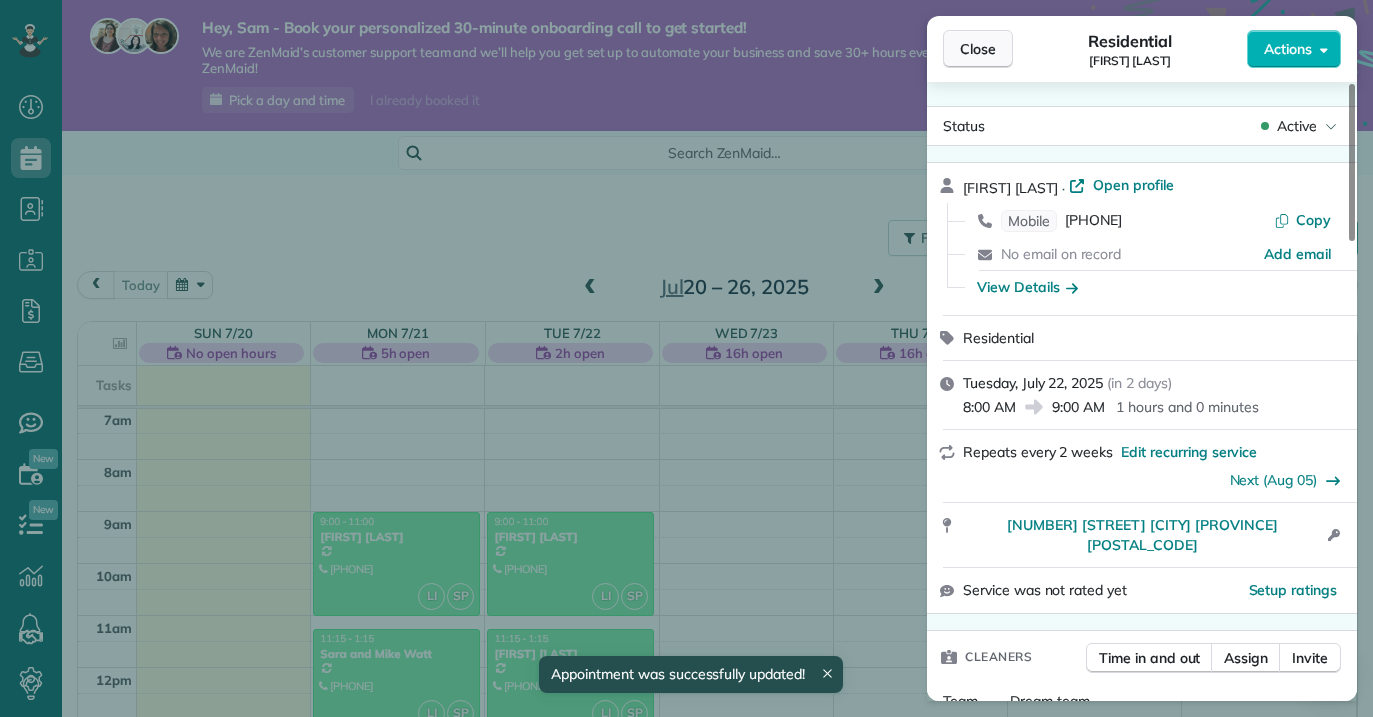 click on "Close" at bounding box center (978, 49) 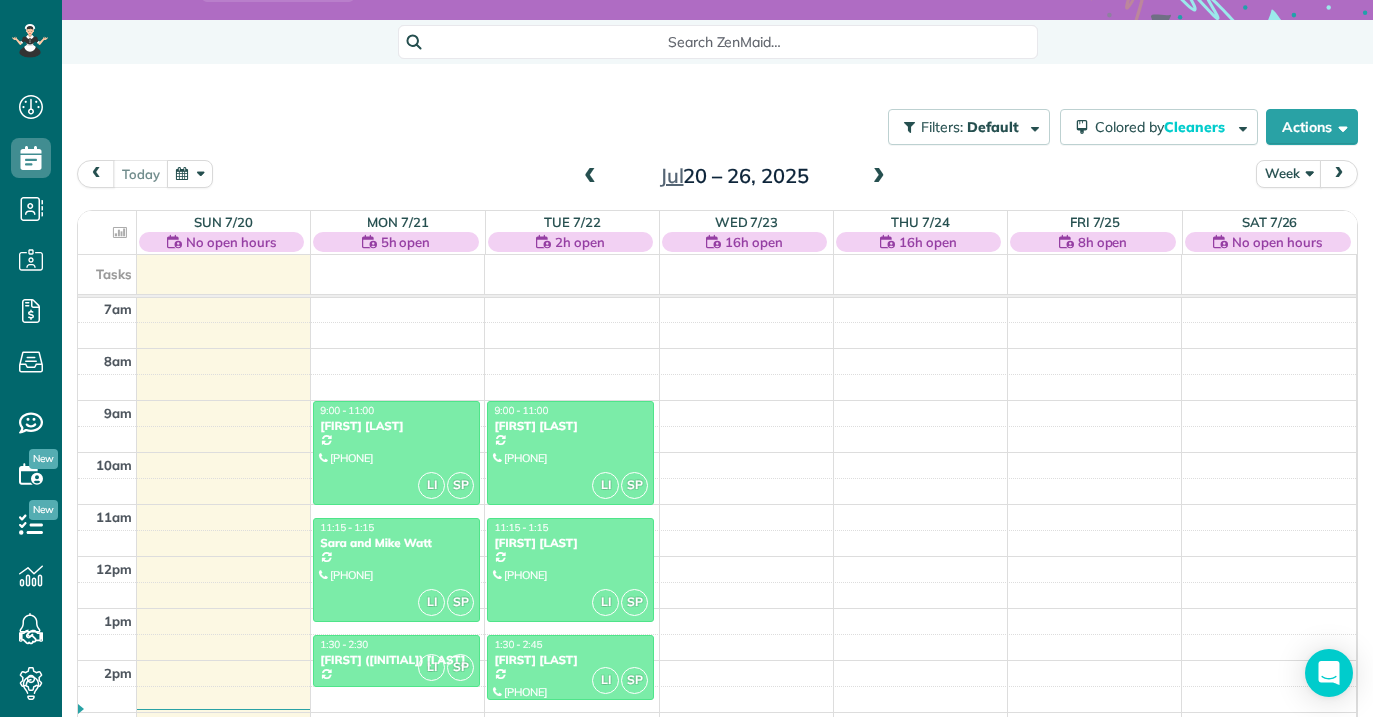 scroll, scrollTop: 131, scrollLeft: 0, axis: vertical 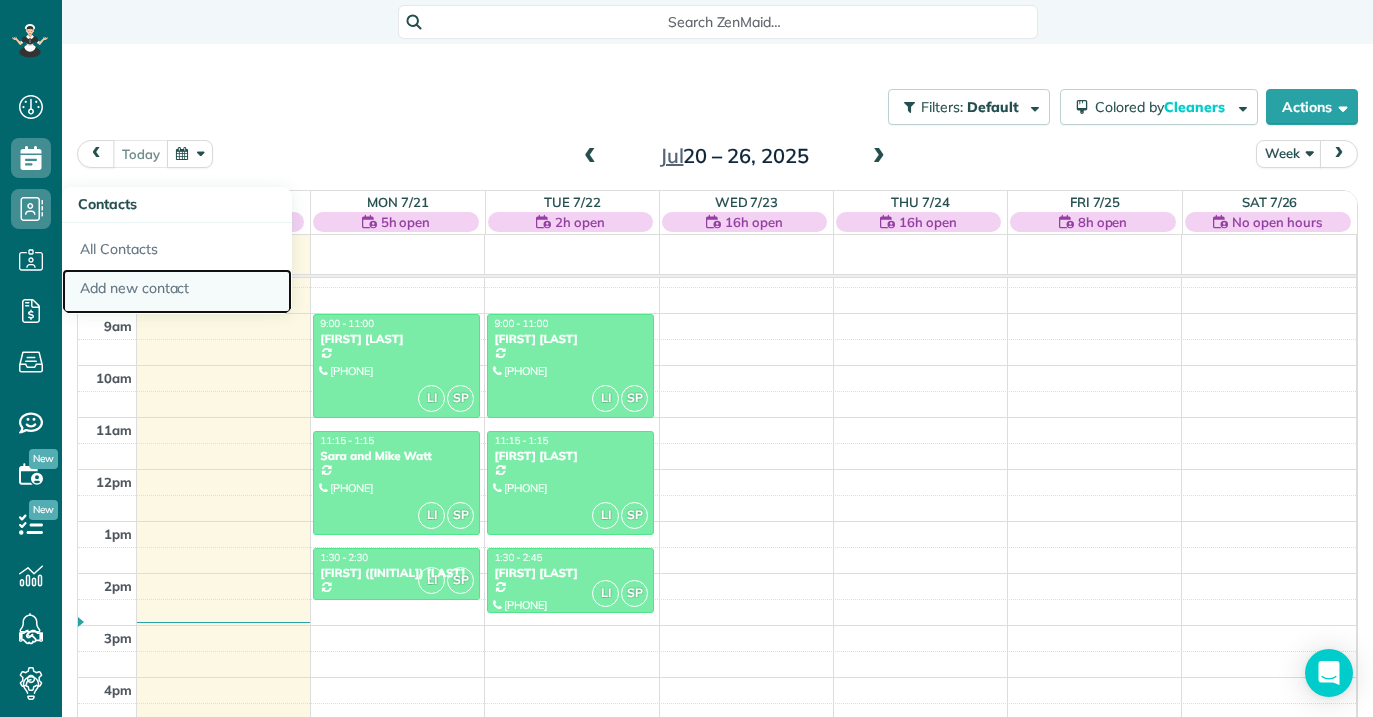 click on "Add new contact" at bounding box center (177, 292) 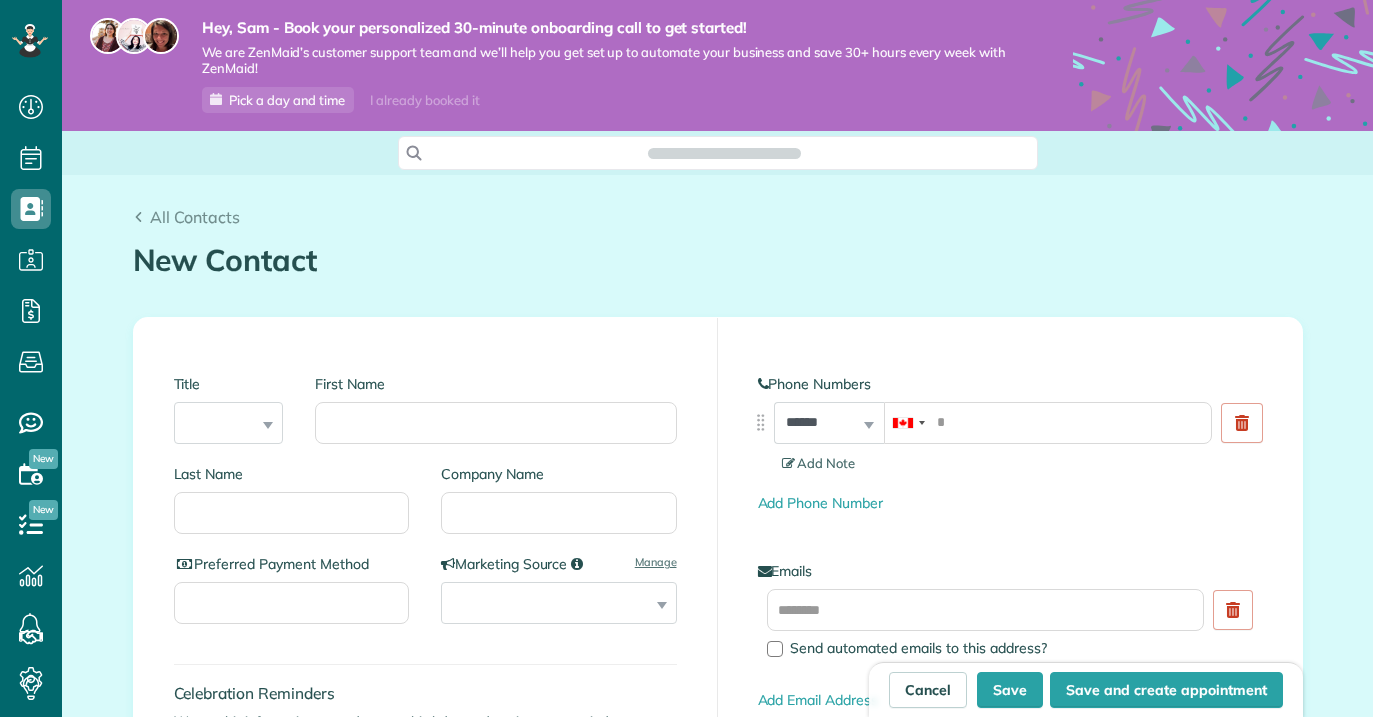 scroll, scrollTop: 0, scrollLeft: 0, axis: both 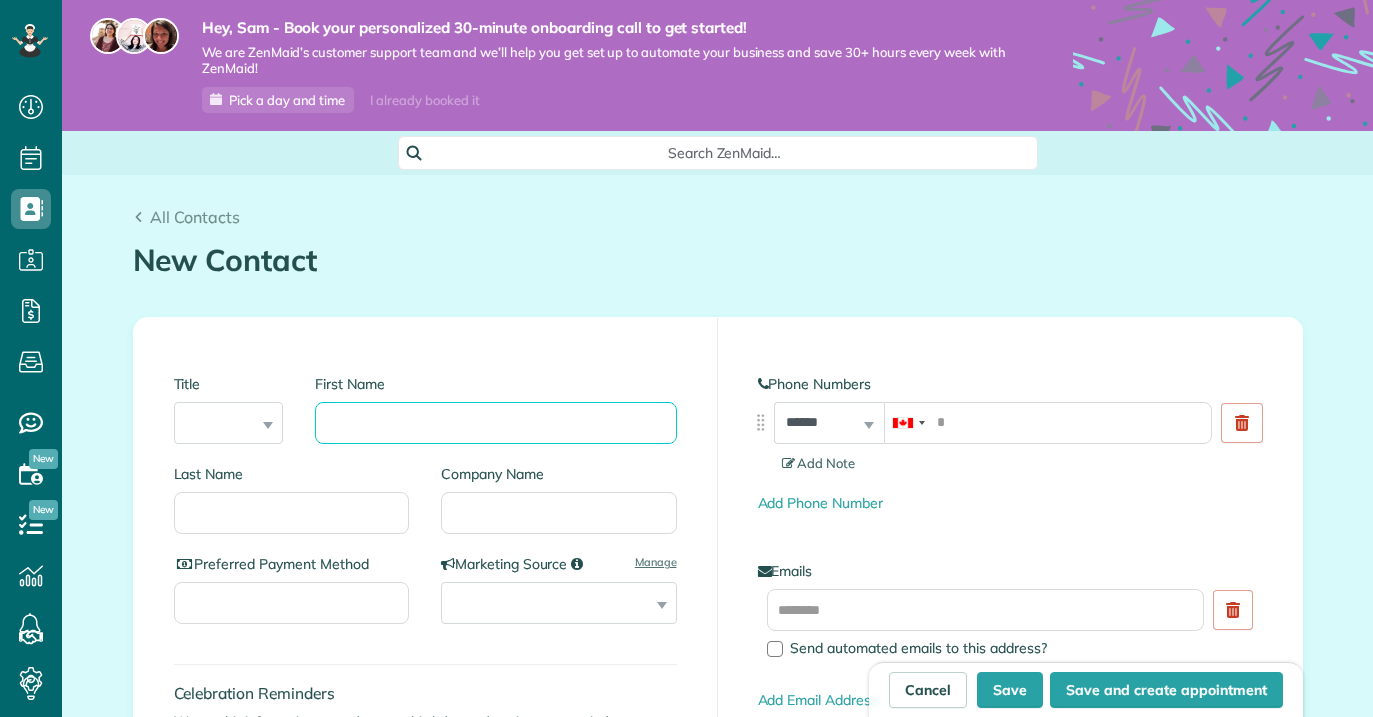 click on "First Name" at bounding box center [495, 423] 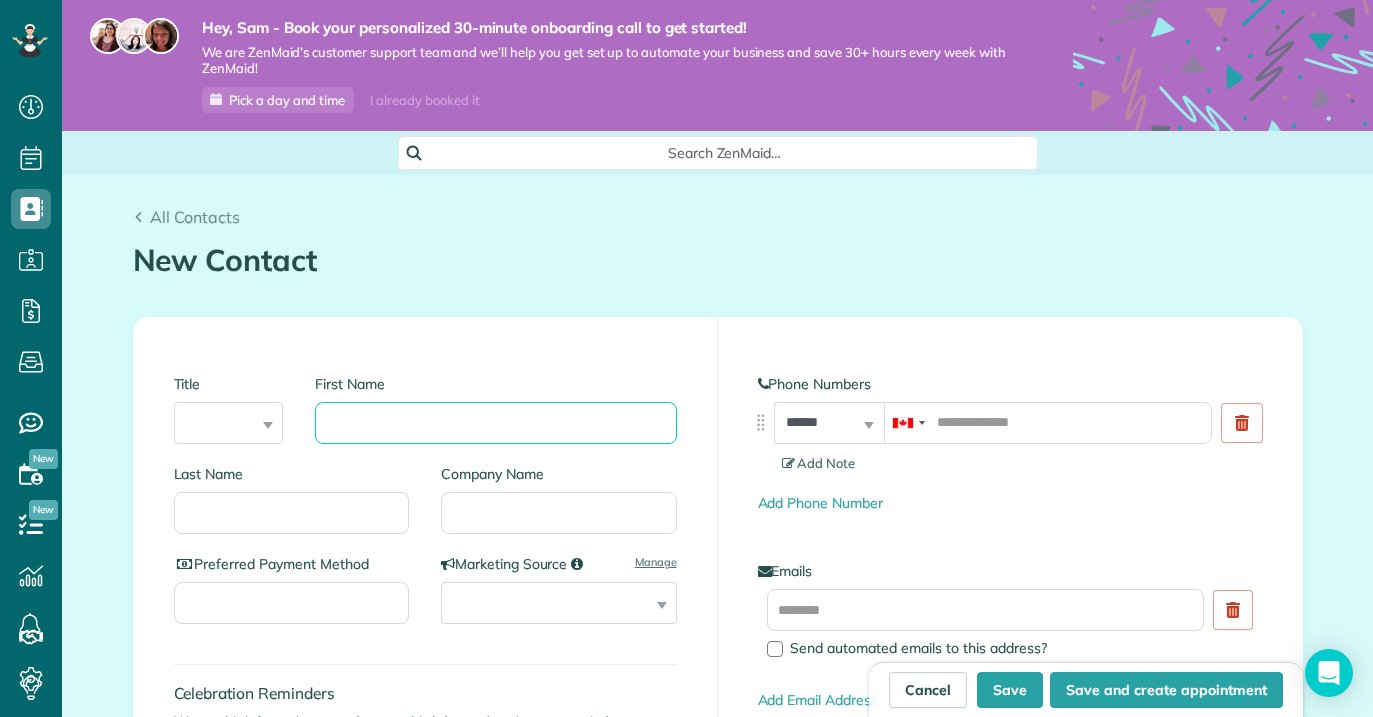 scroll, scrollTop: 717, scrollLeft: 62, axis: both 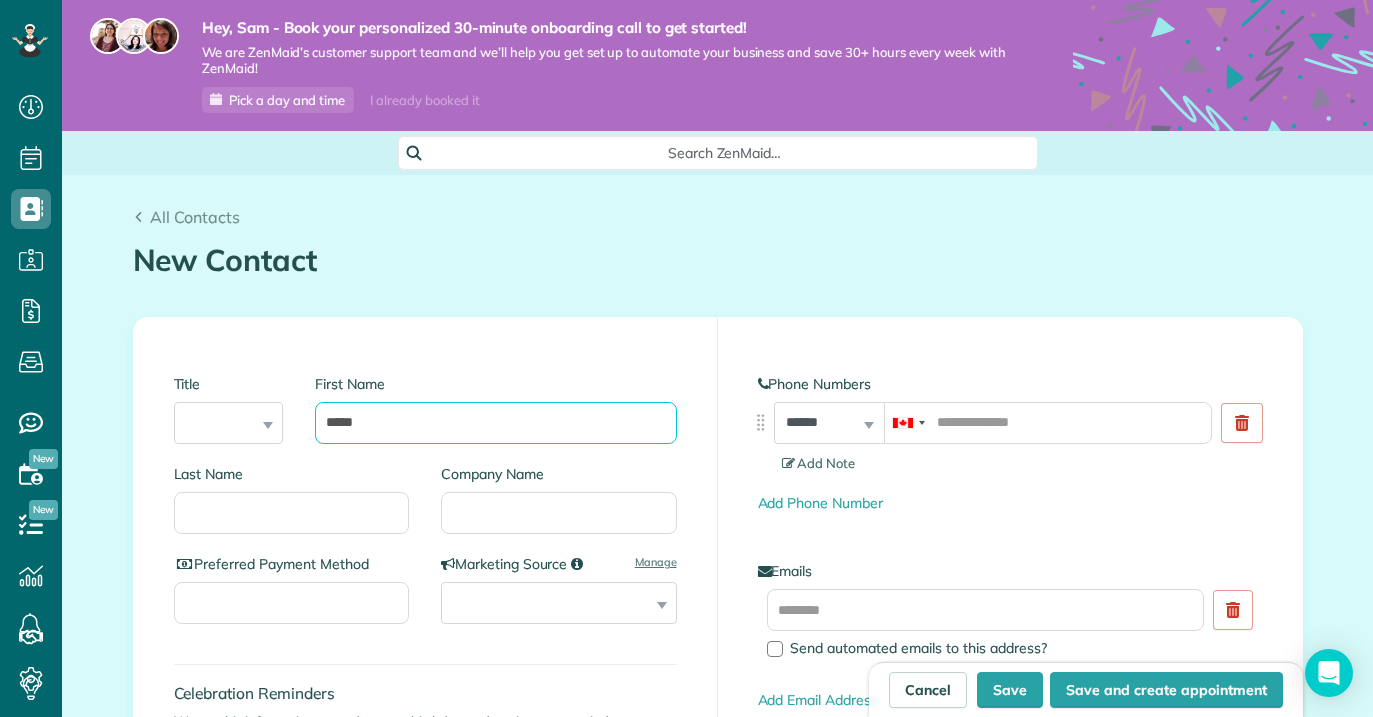 type on "*****" 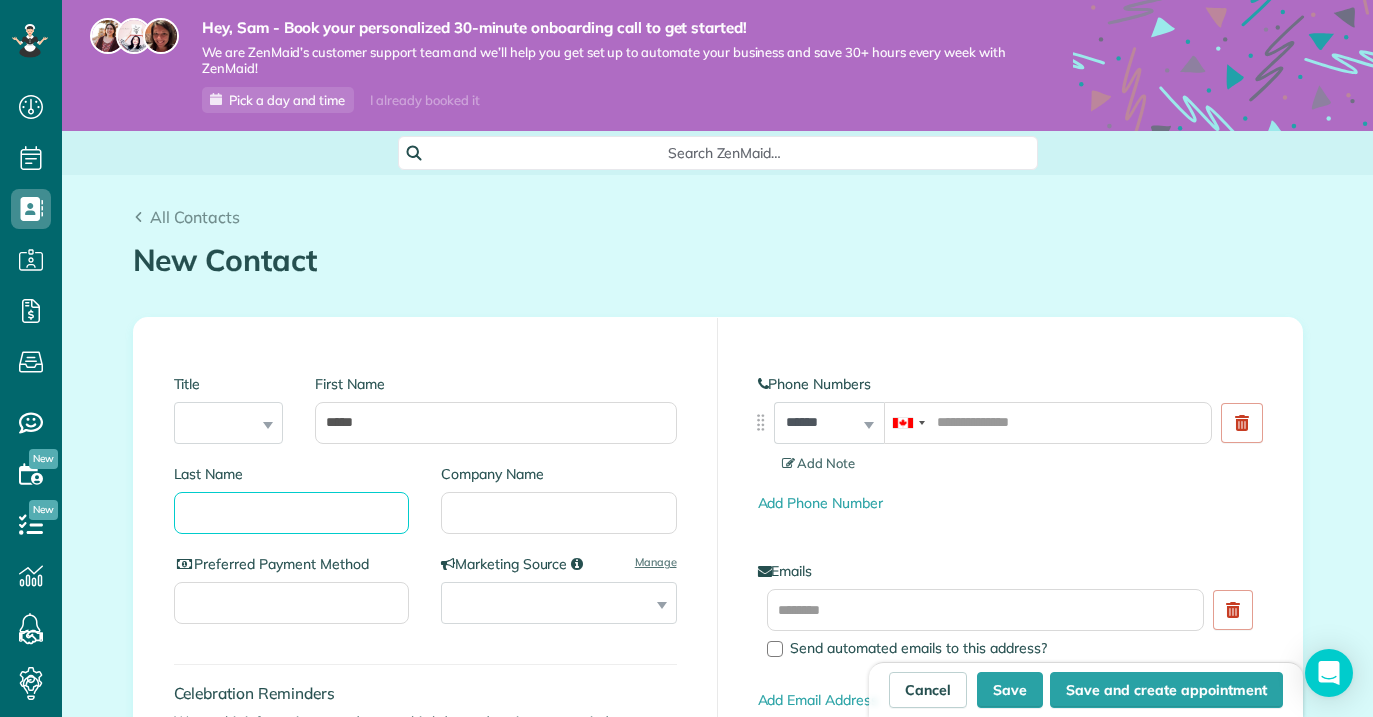click on "Last Name" at bounding box center [292, 513] 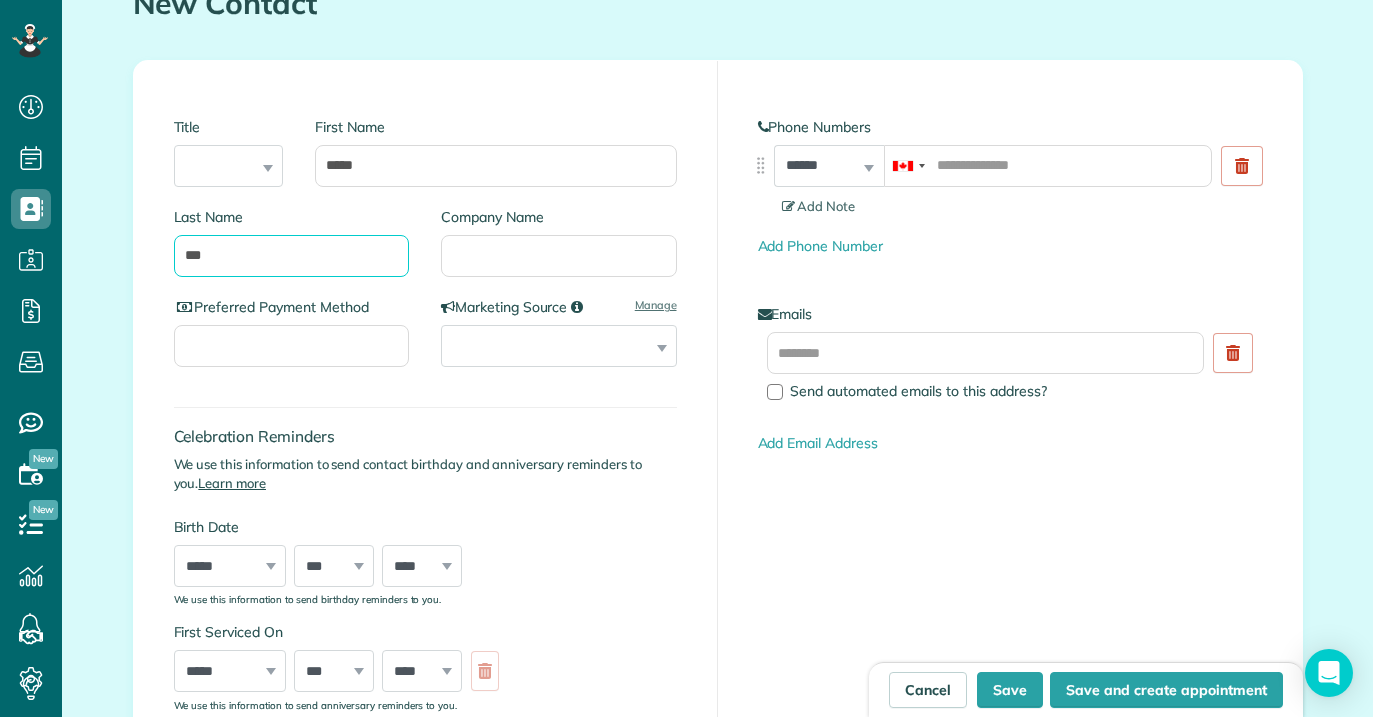 scroll, scrollTop: 265, scrollLeft: 0, axis: vertical 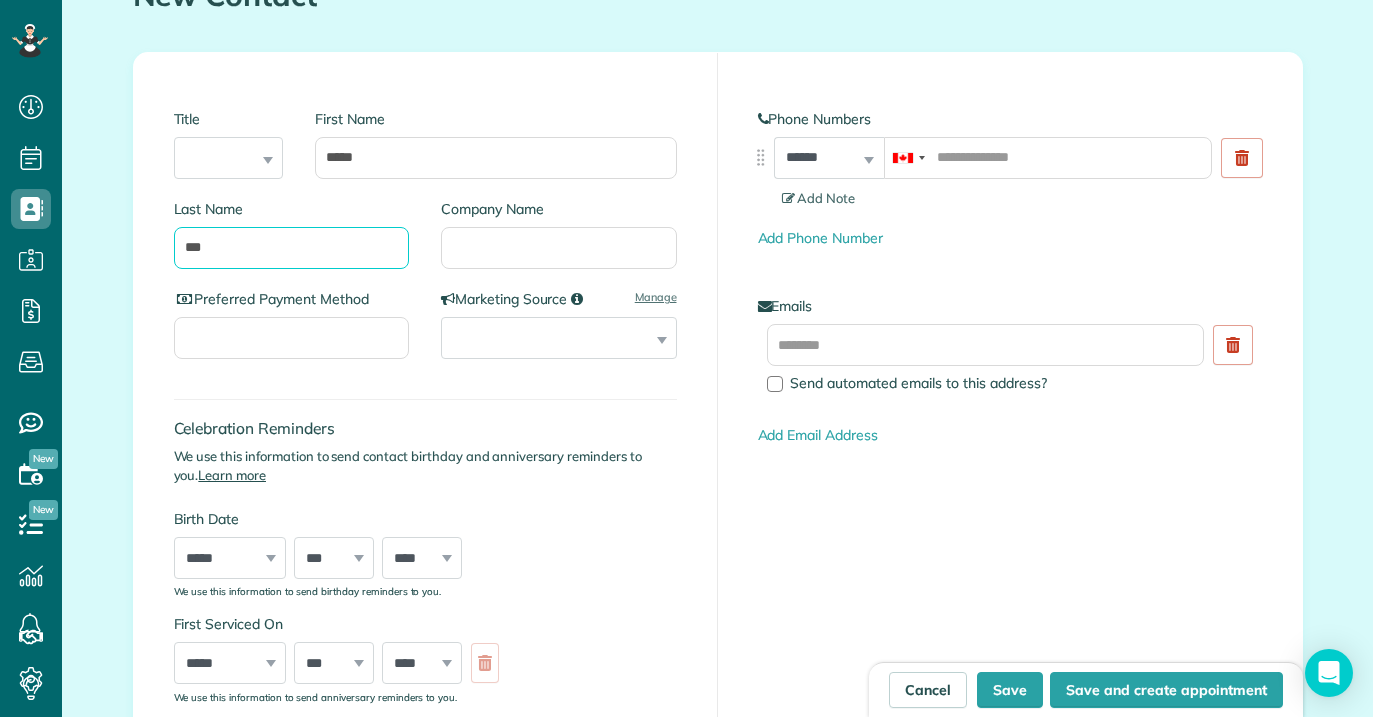 type on "***" 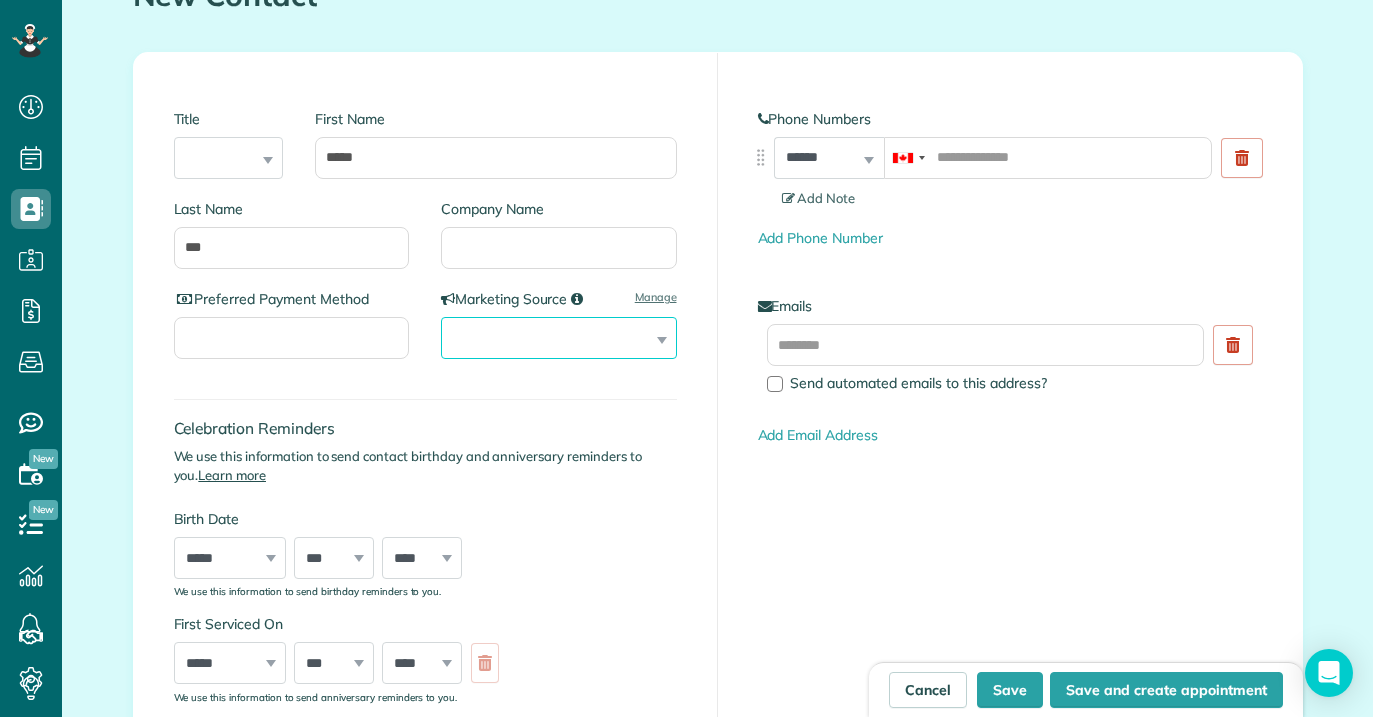 click on "**********" at bounding box center [559, 338] 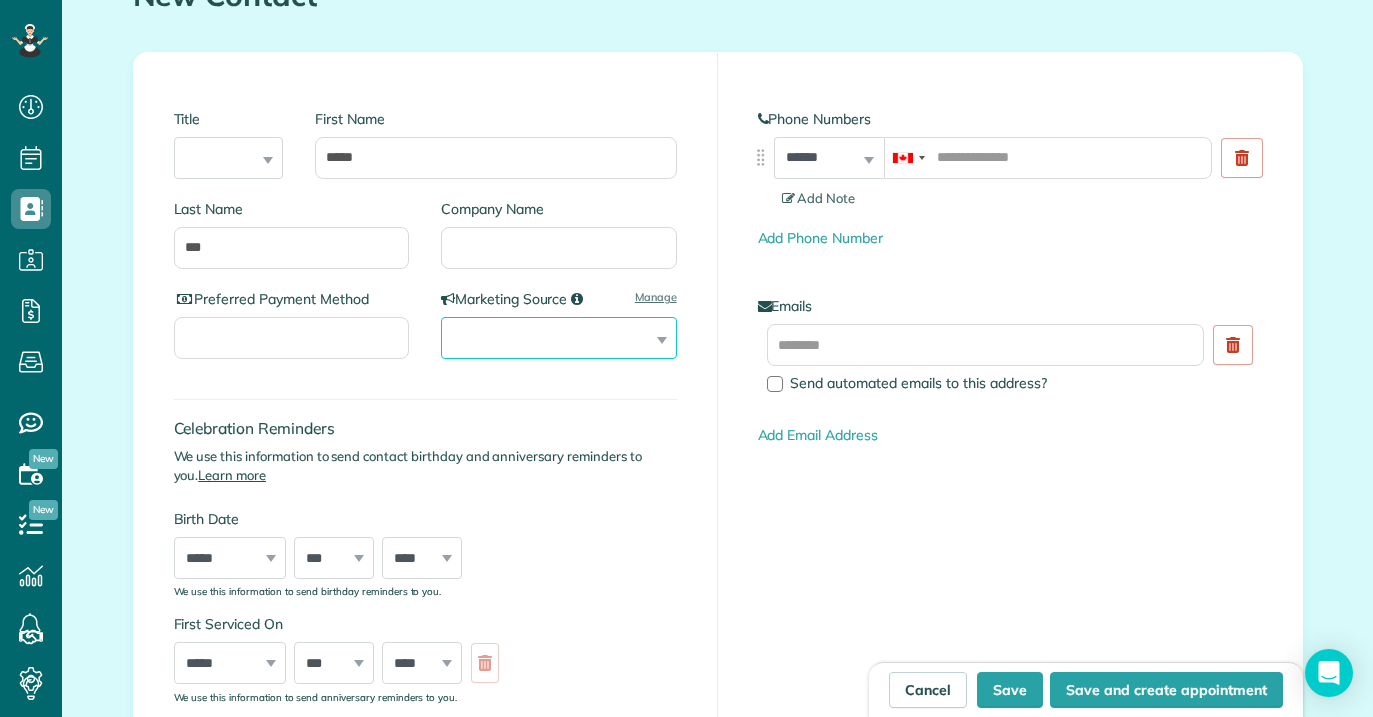 select on "*******" 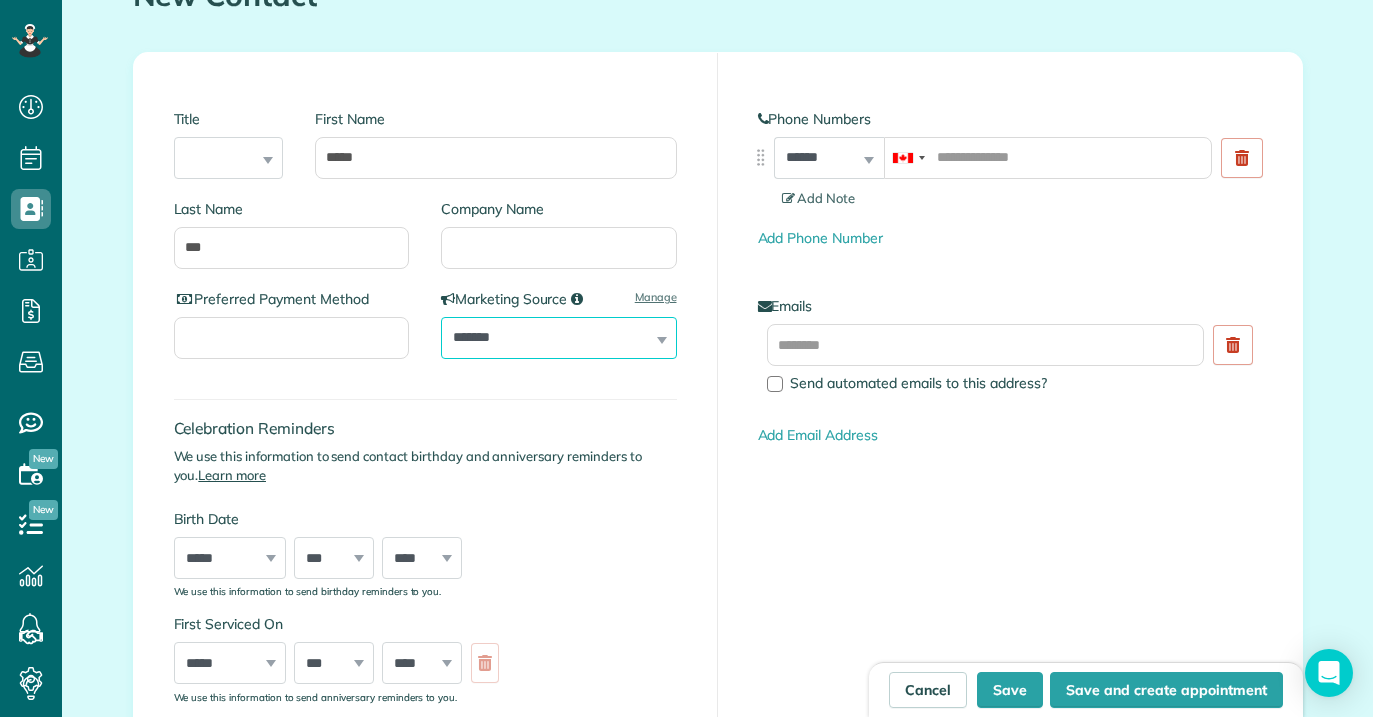 scroll, scrollTop: 308, scrollLeft: 0, axis: vertical 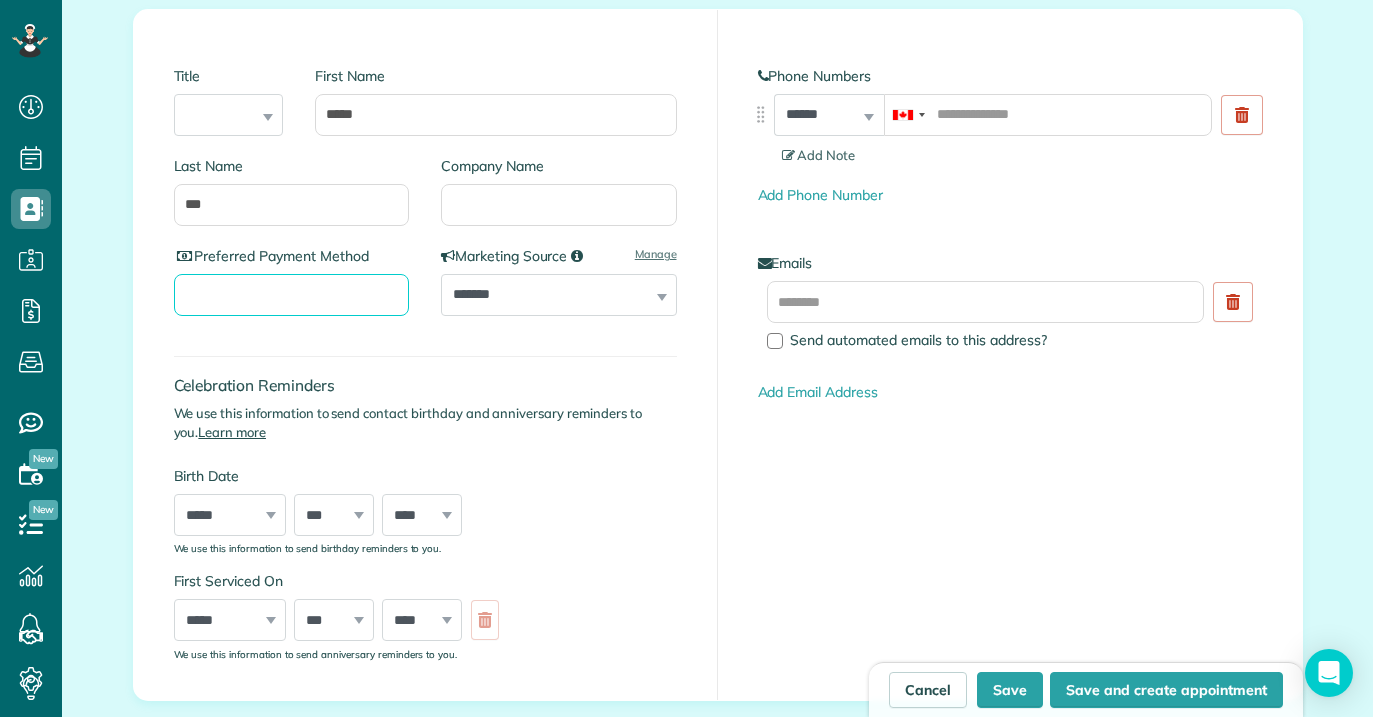 click on "Preferred Payment Method" at bounding box center (292, 295) 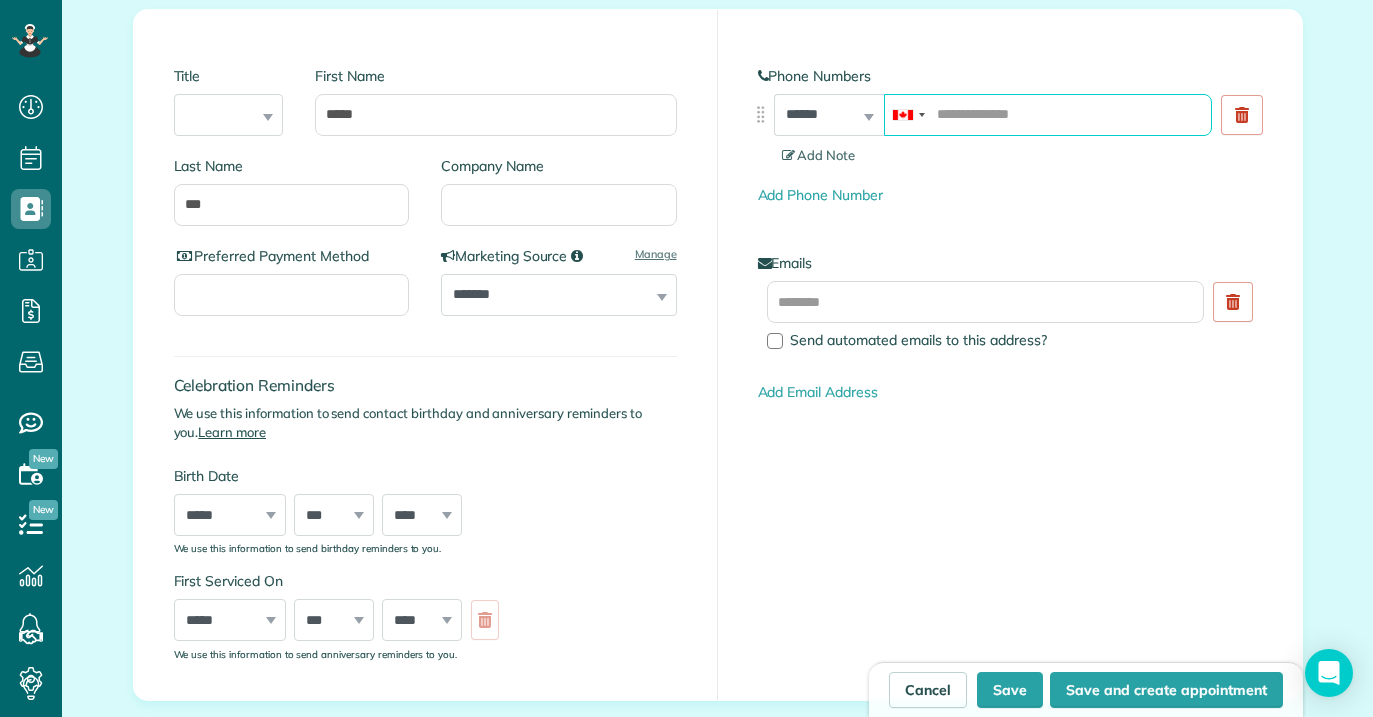 click at bounding box center [1048, 115] 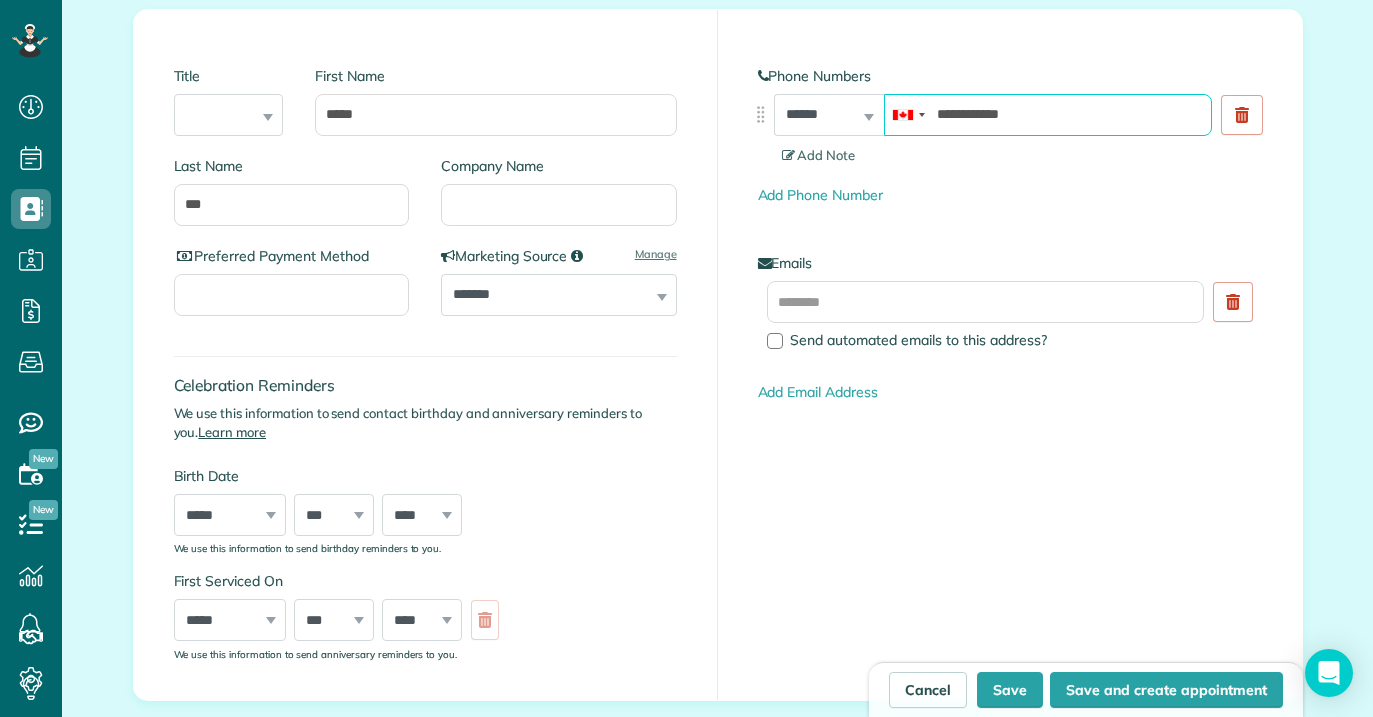 type on "**********" 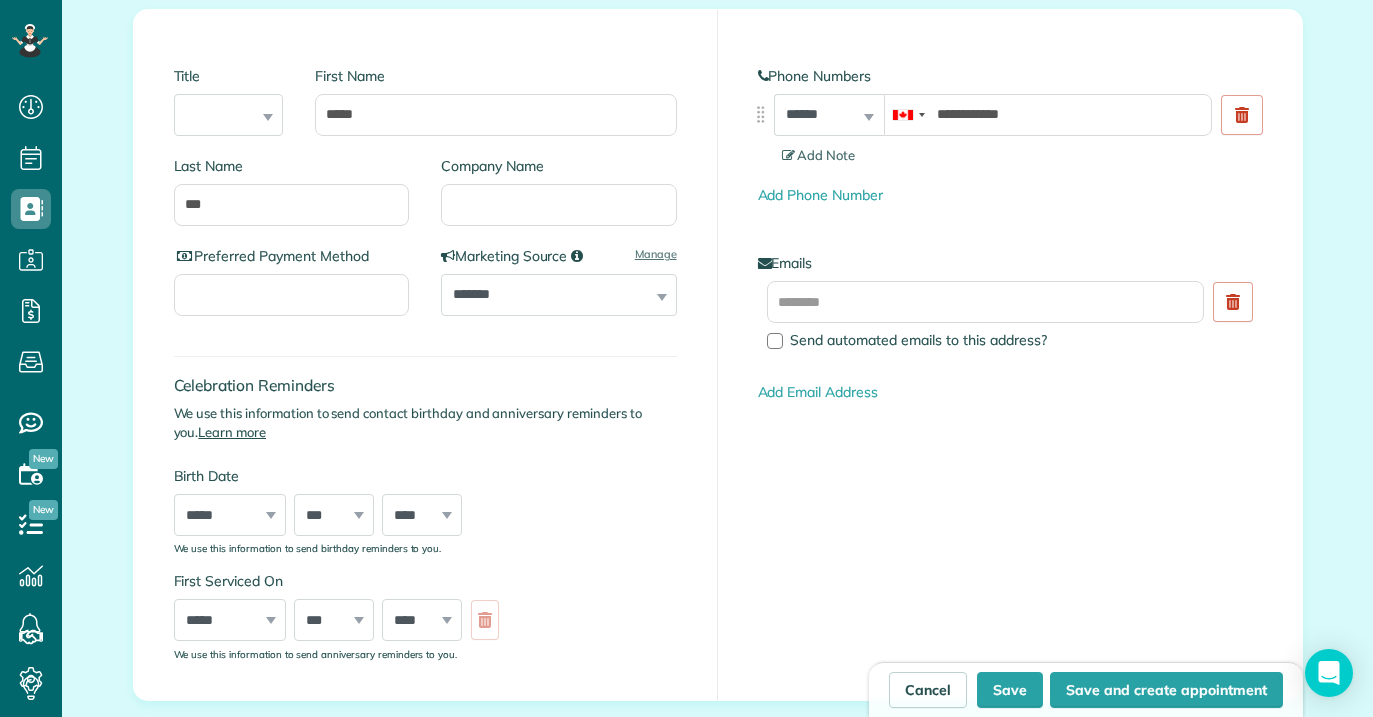 click on "Celebration Reminders
We use this information to send contact birthday and anniversary reminders to you.
Learn more
Birth Date
*****
*******
********
*****
*****
***
****
****
******
*********
*******
********
********
***
*
*
*
*
*
*
*
*
*
**
**
**
**
**
**
**
**
**
**
**
**
**
**
**
**
**
**
**
**
**
**
****
****
****
****
****
****
****
****
****
****
****
****
****
****
****
****
****
****
****
****
****
****
****
****
****
****
****
****
****
****
****
****
****
****
****
****
****
****
****
****
****
****
****
****
****
****
****
****
****
****
****
****
****
****
****
****
****
****
****
****
****" at bounding box center (425, 445) 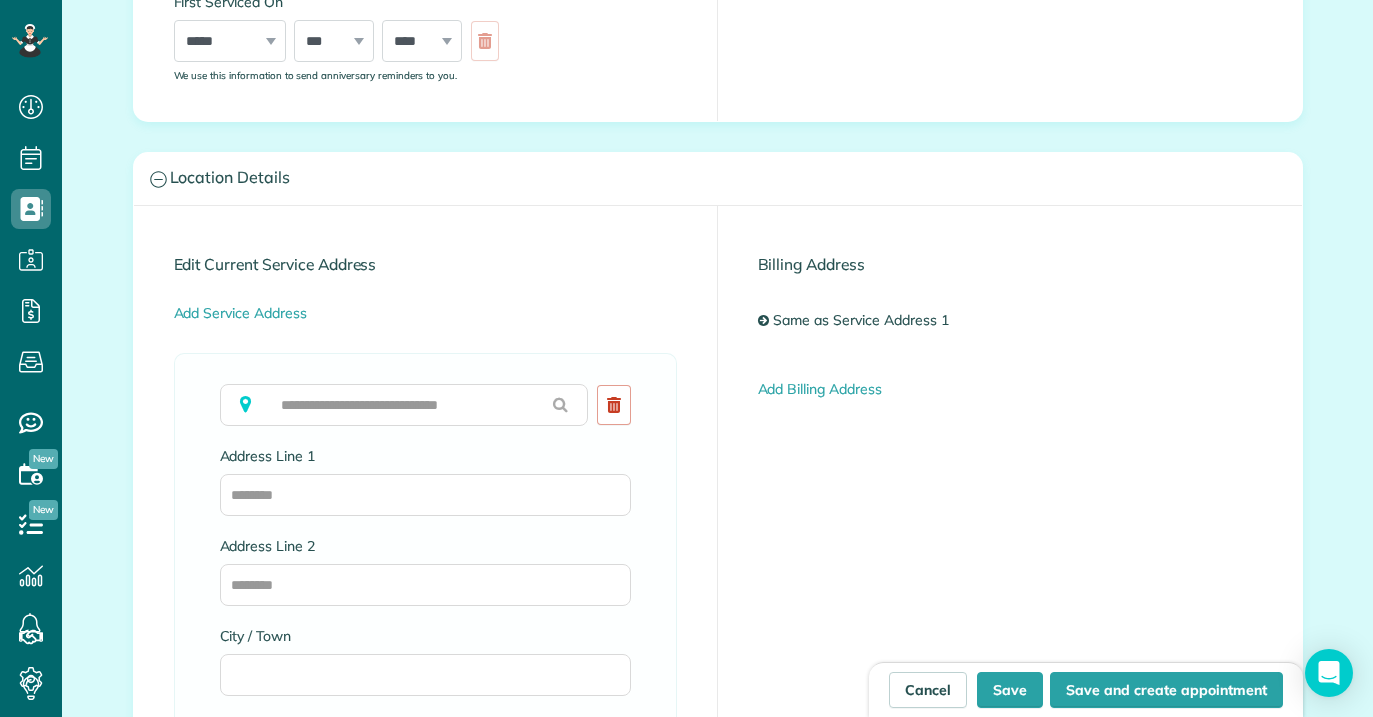 scroll, scrollTop: 957, scrollLeft: 0, axis: vertical 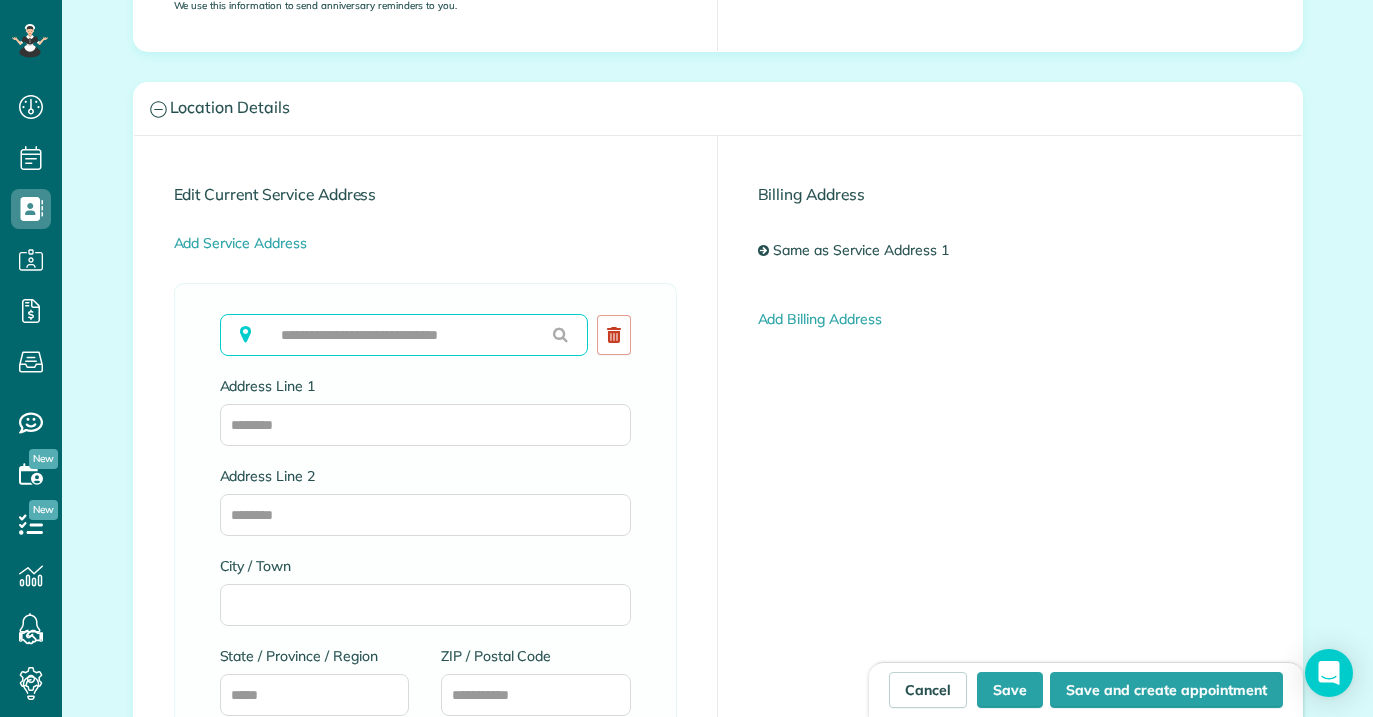 click at bounding box center [404, 335] 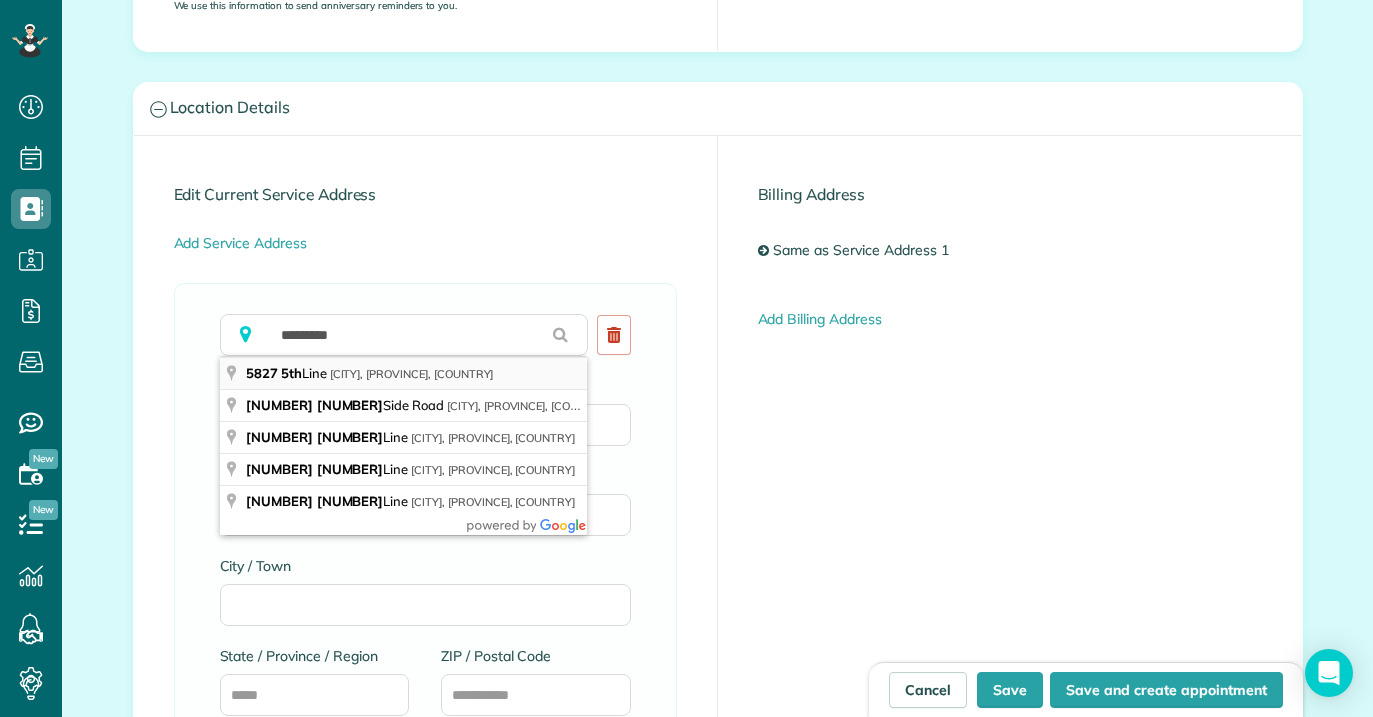 type on "**********" 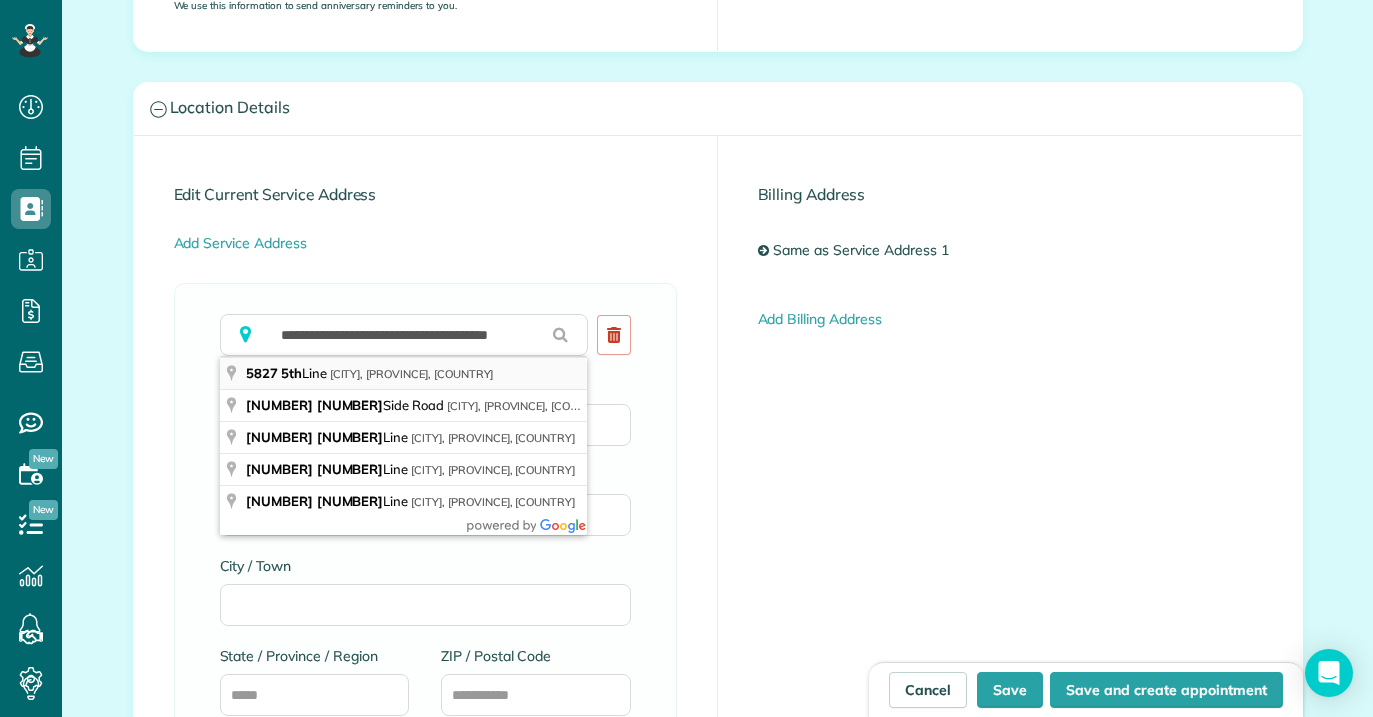 type on "**********" 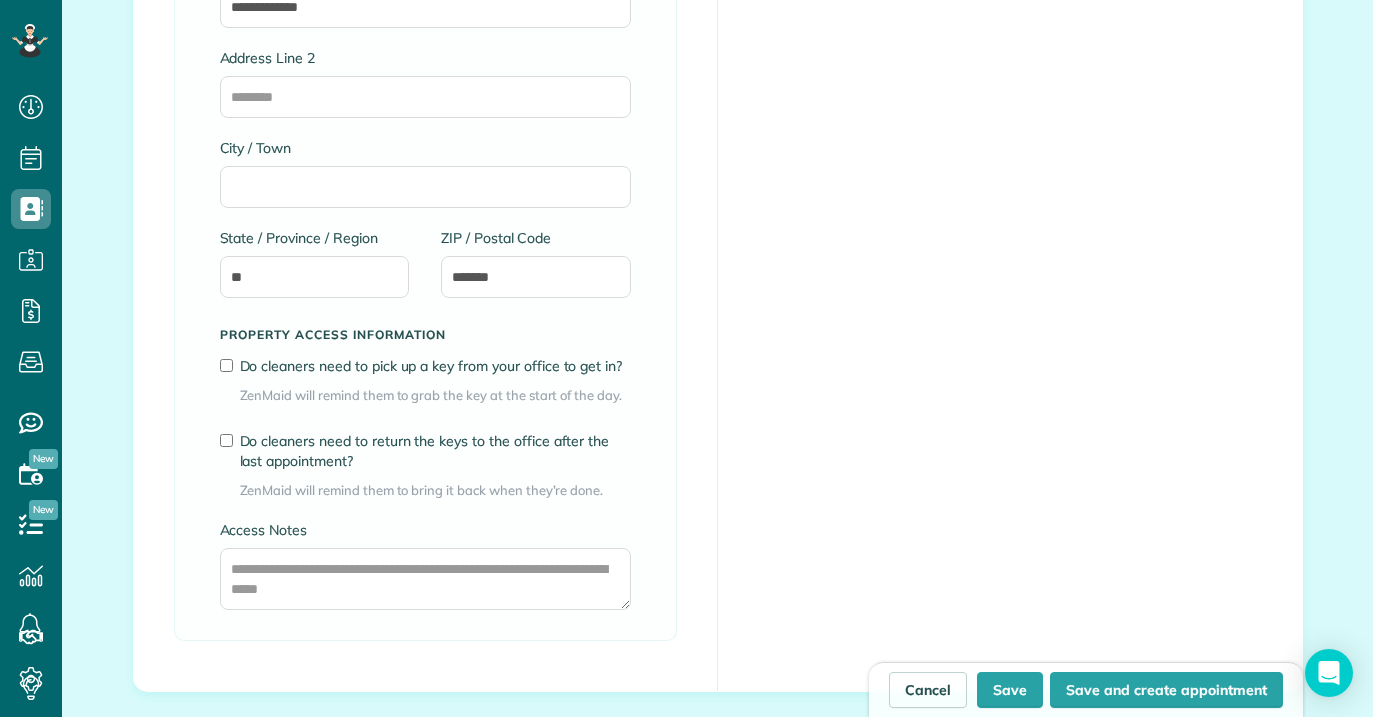 scroll, scrollTop: 1379, scrollLeft: 0, axis: vertical 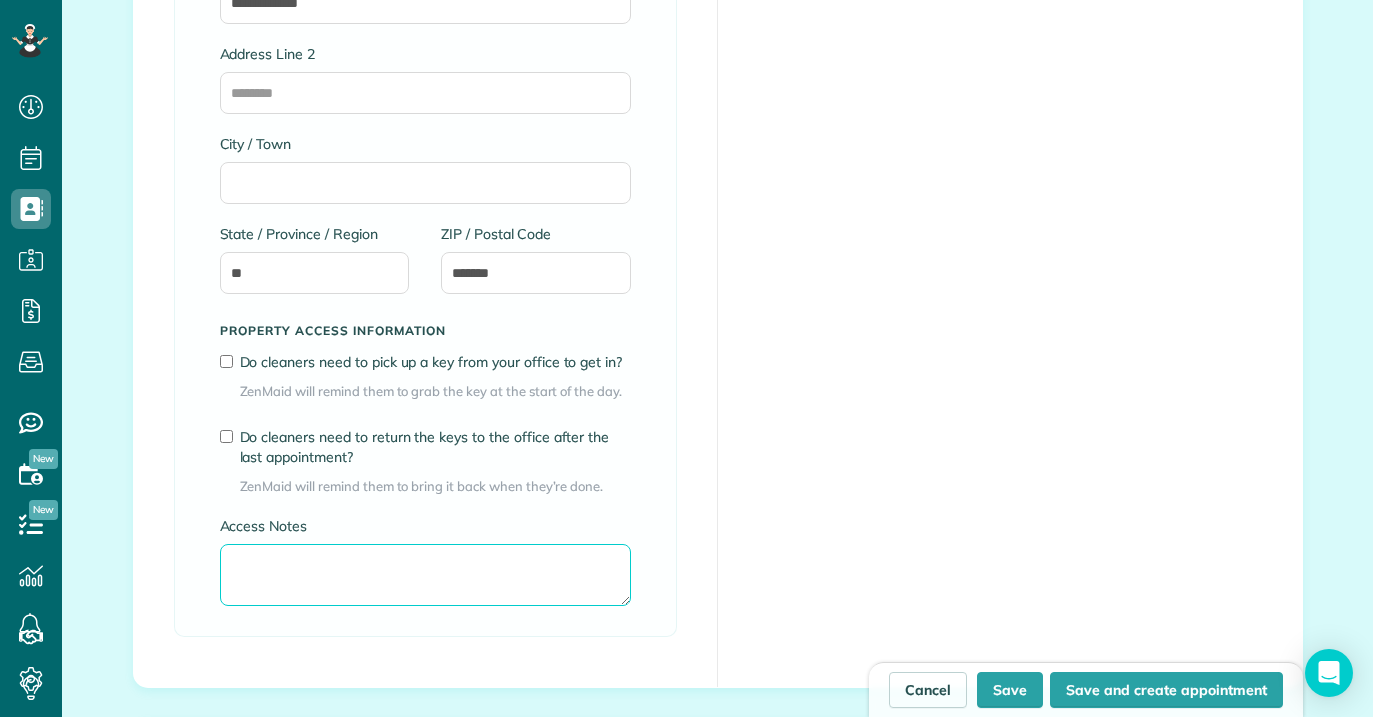 click on "Access Notes" at bounding box center [425, 575] 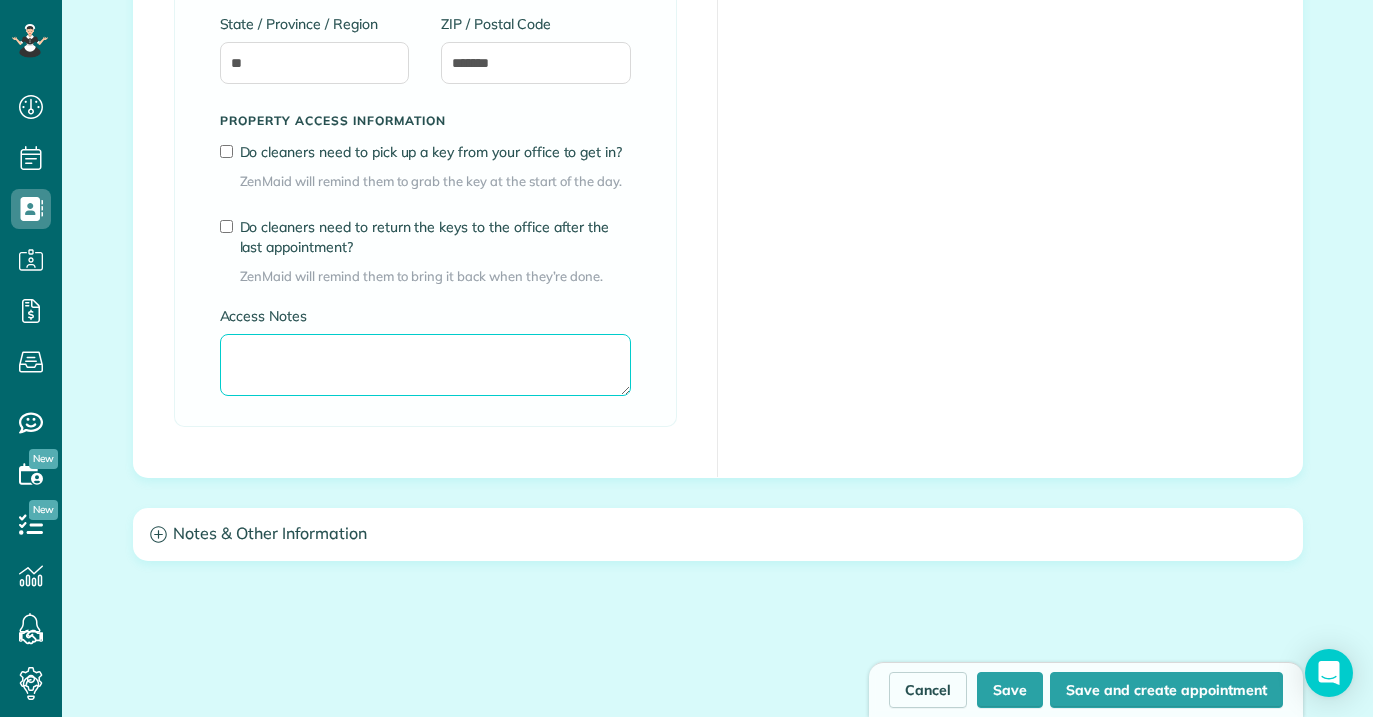 scroll, scrollTop: 1632, scrollLeft: 0, axis: vertical 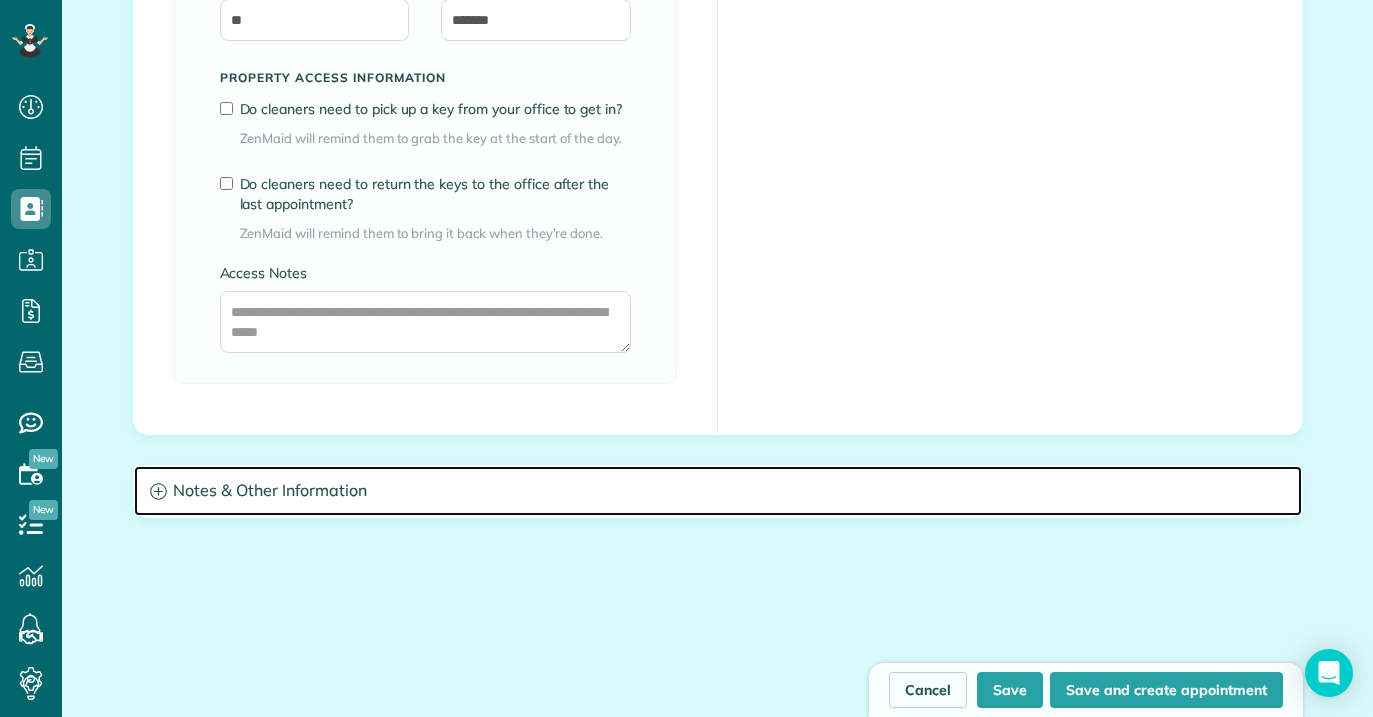 click on "Notes & Other Information" at bounding box center [718, 491] 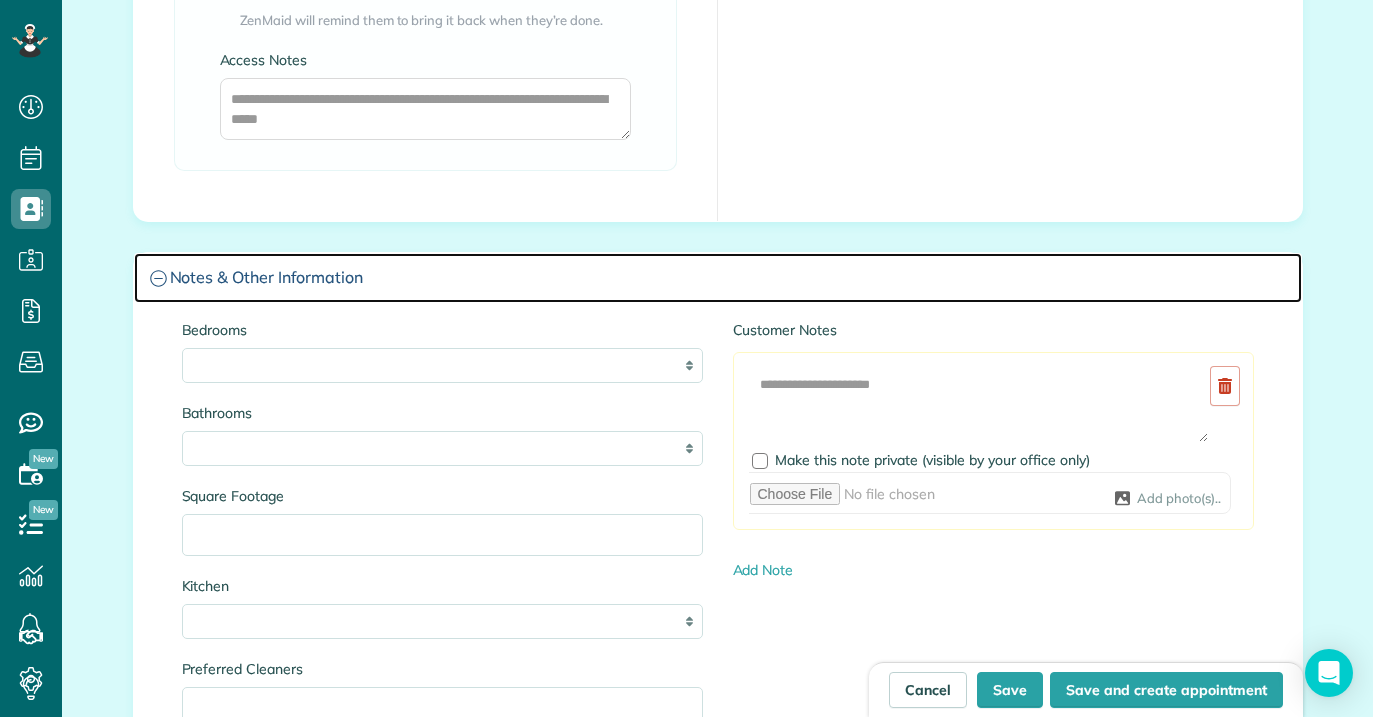 scroll, scrollTop: 1852, scrollLeft: 0, axis: vertical 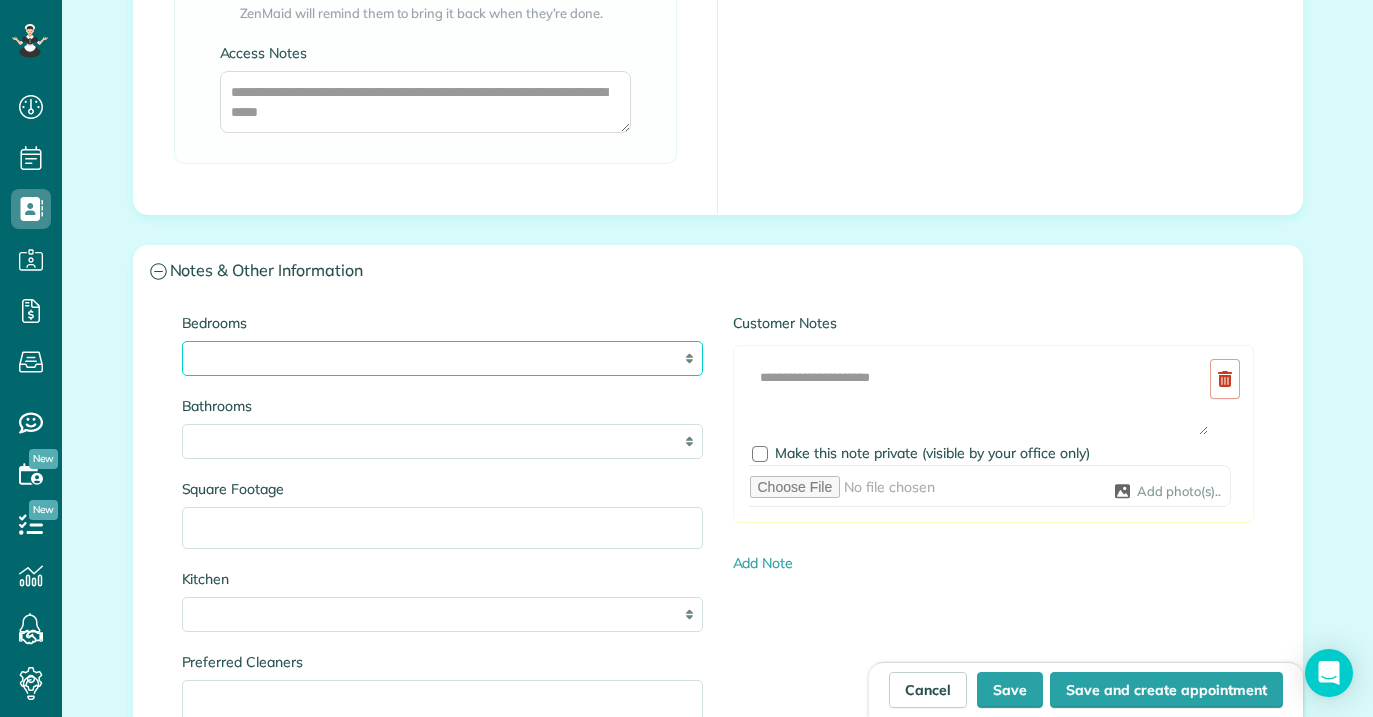 click on "*
*
*
*
**" at bounding box center [442, 358] 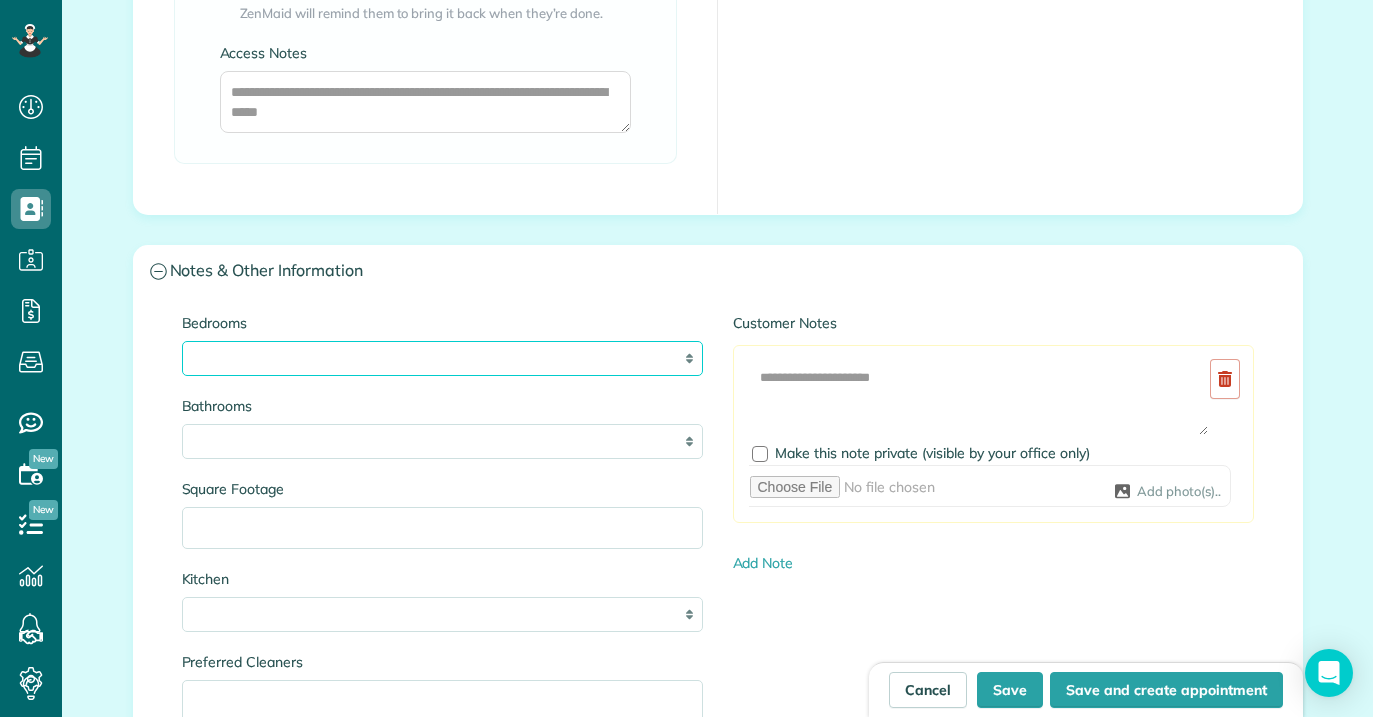 select on "*" 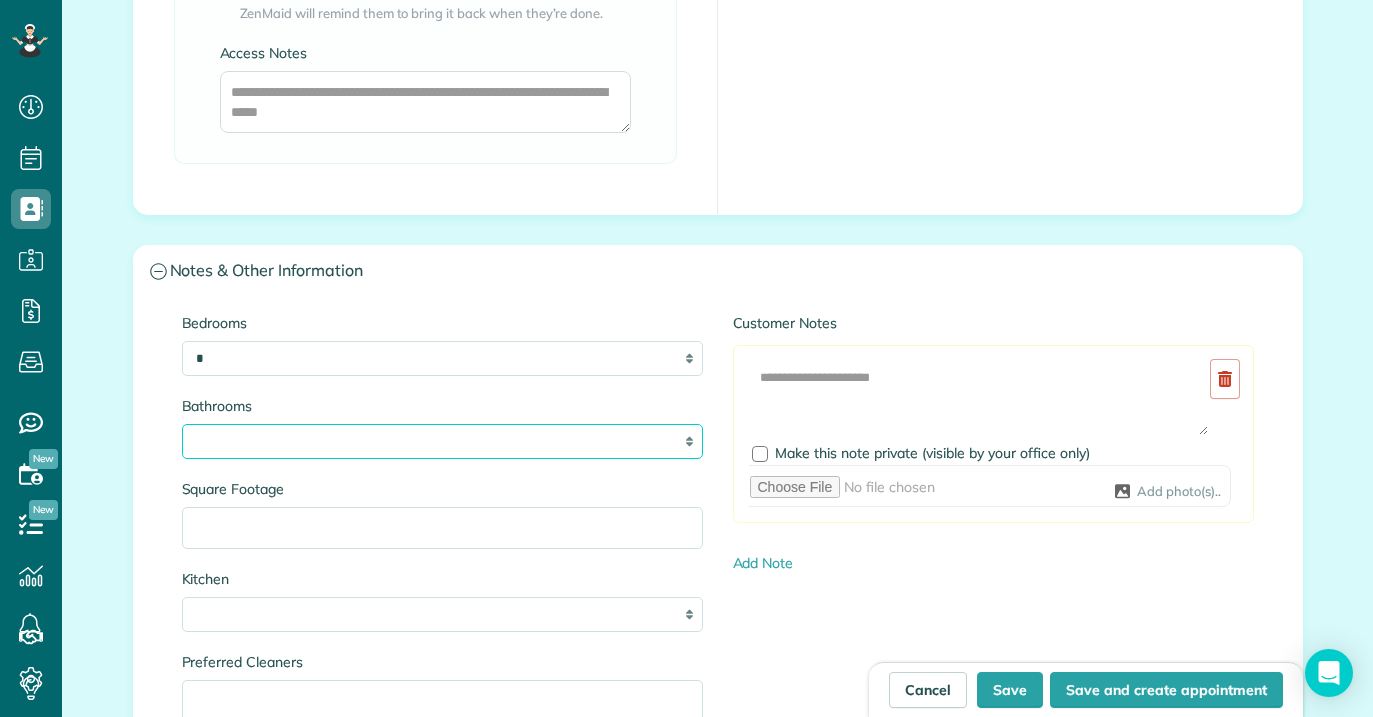 click on "*
***
*
***
*
***
*
***
**" at bounding box center (442, 441) 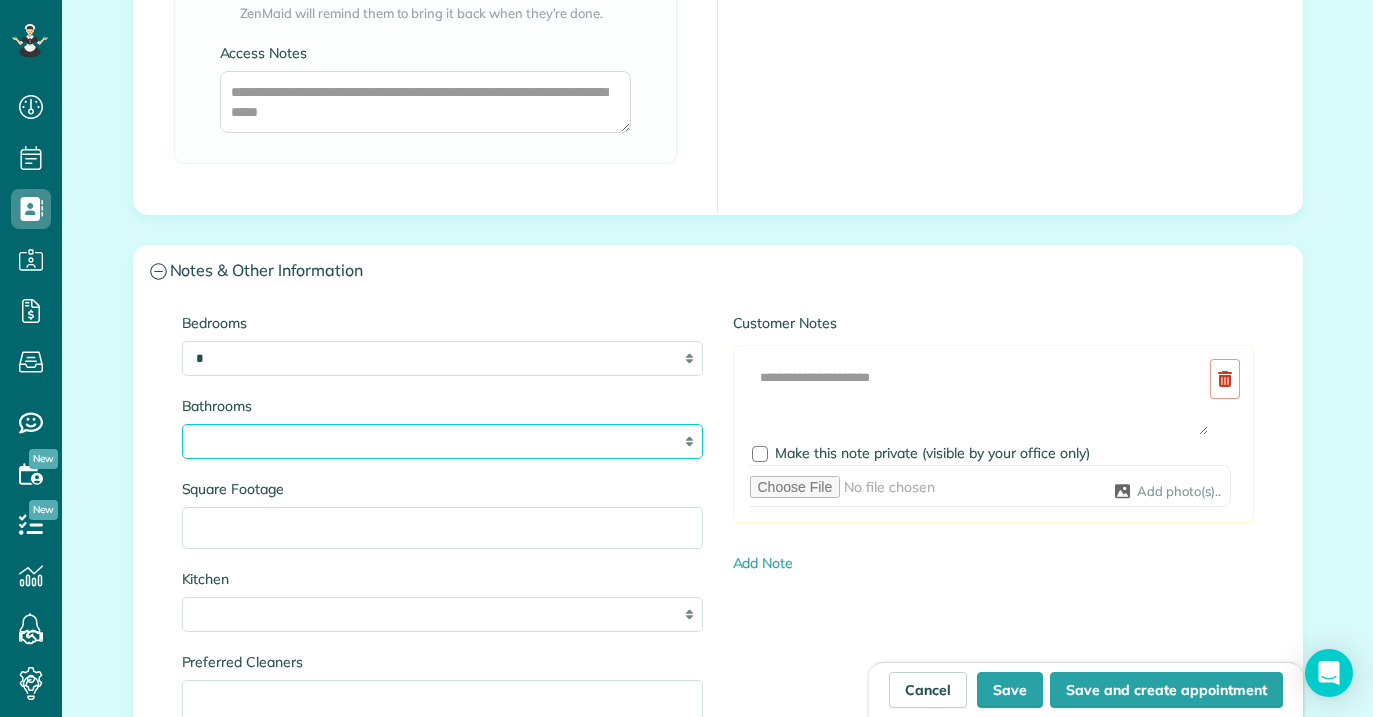 select on "***" 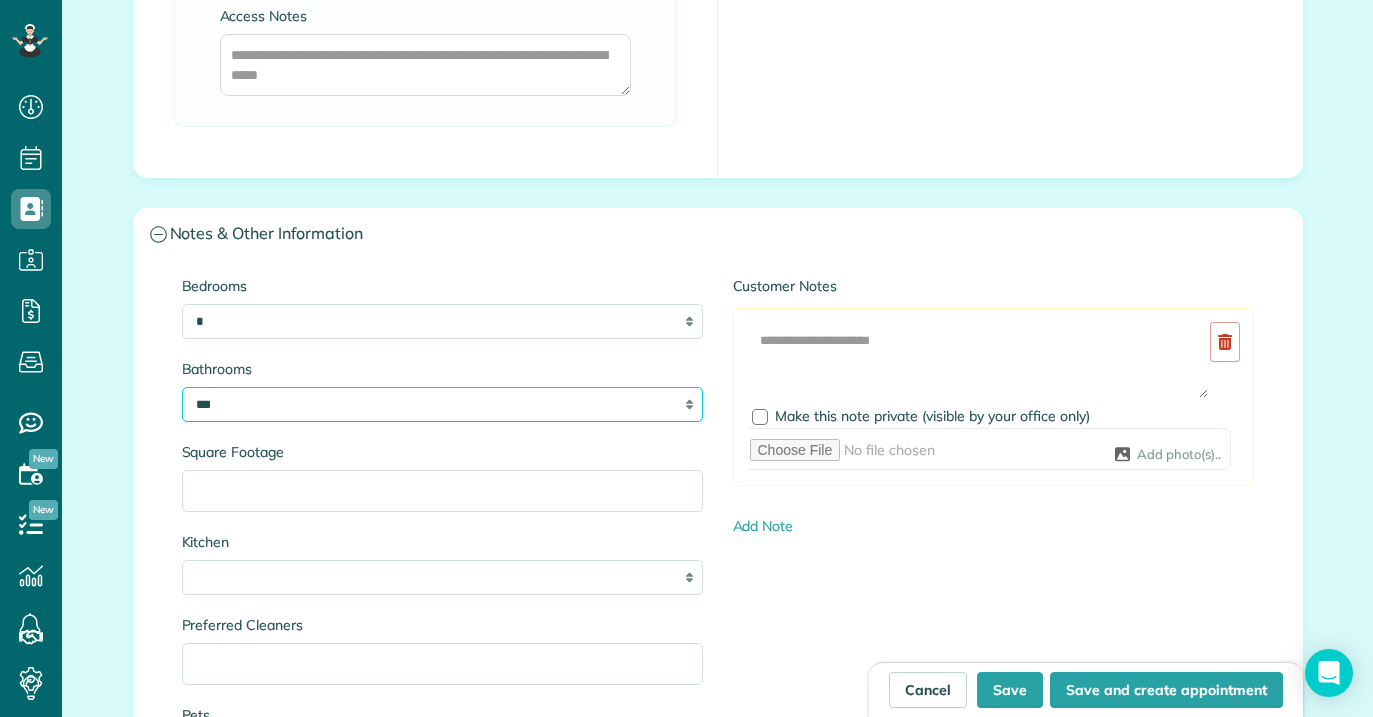scroll, scrollTop: 1906, scrollLeft: 0, axis: vertical 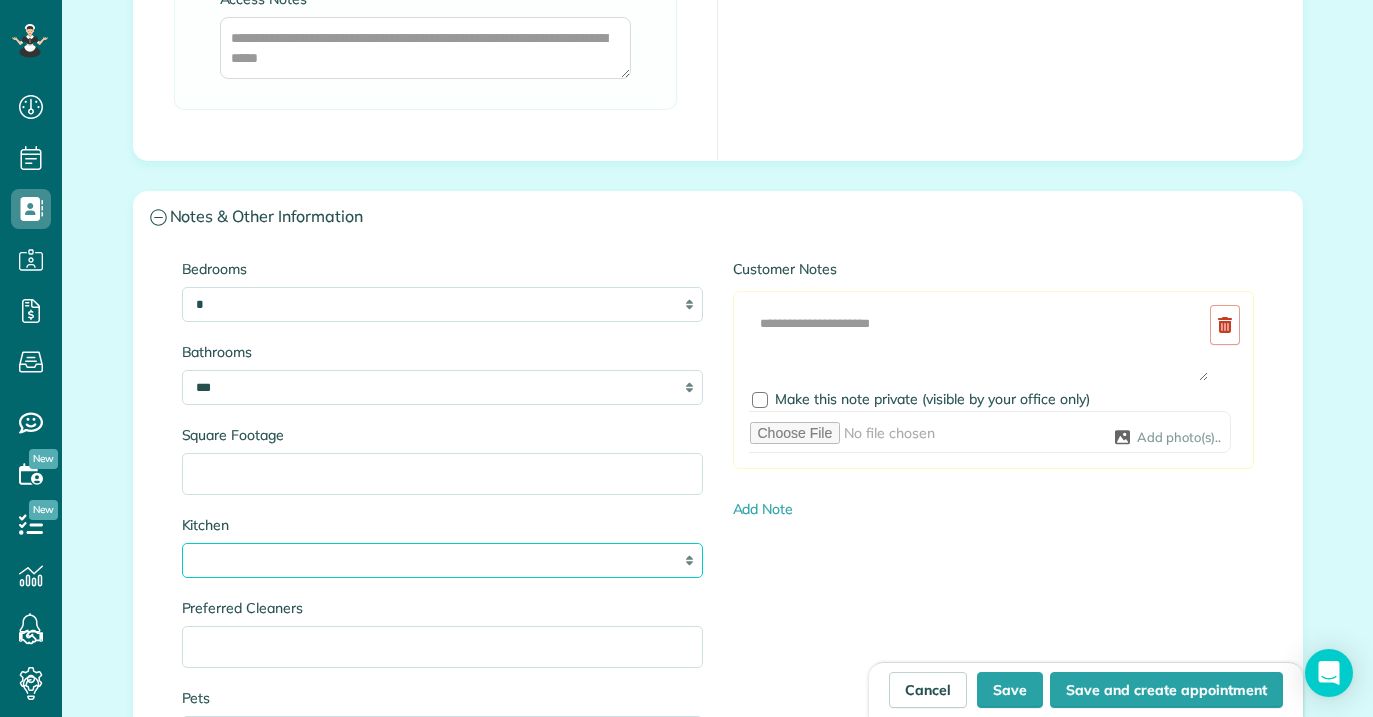 click on "*
*
*
*" at bounding box center (442, 560) 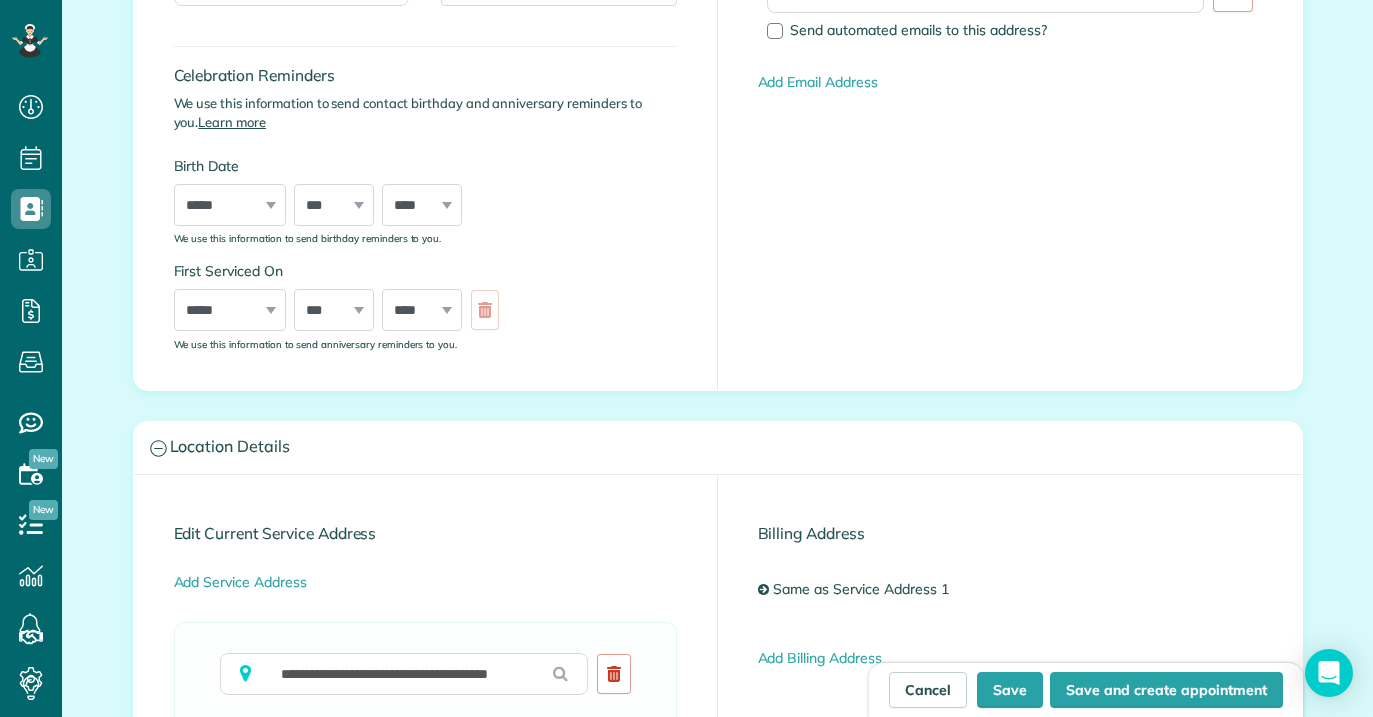 scroll, scrollTop: 626, scrollLeft: 0, axis: vertical 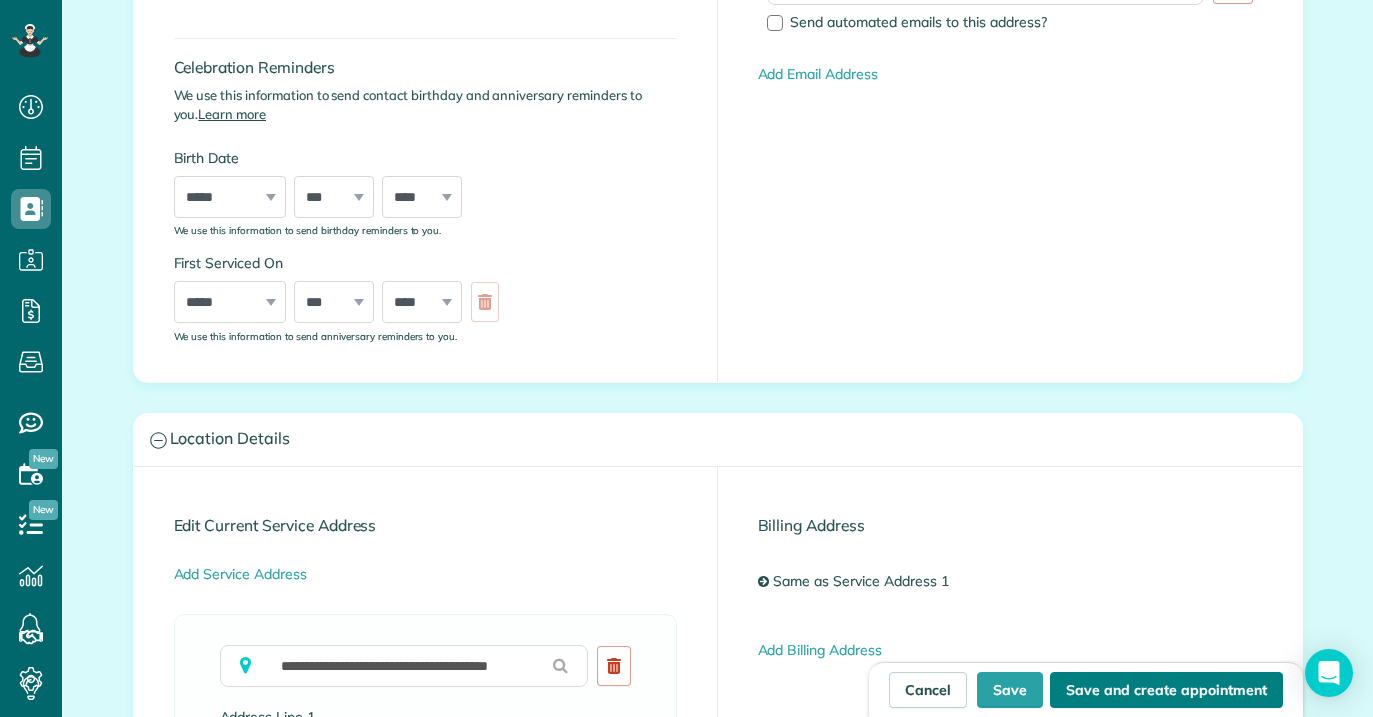 click on "Save and create appointment" at bounding box center (1166, 690) 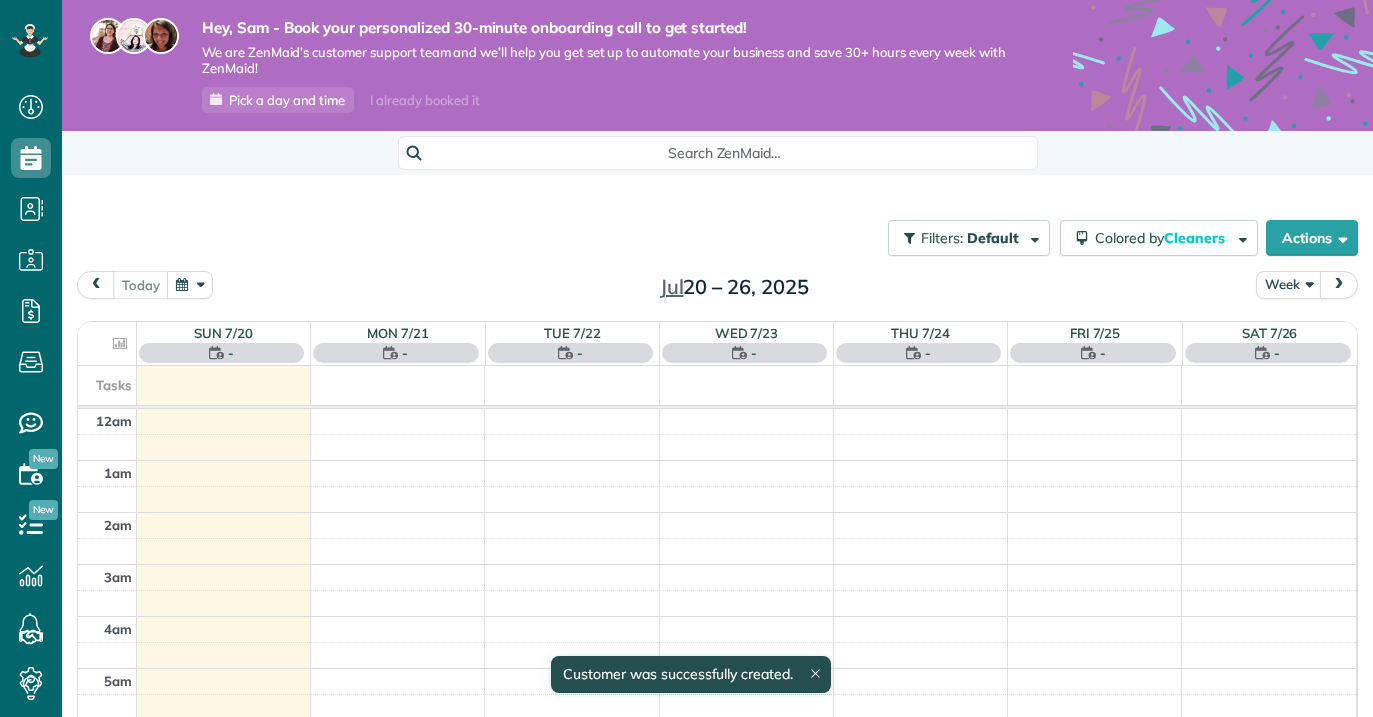 scroll, scrollTop: 0, scrollLeft: 0, axis: both 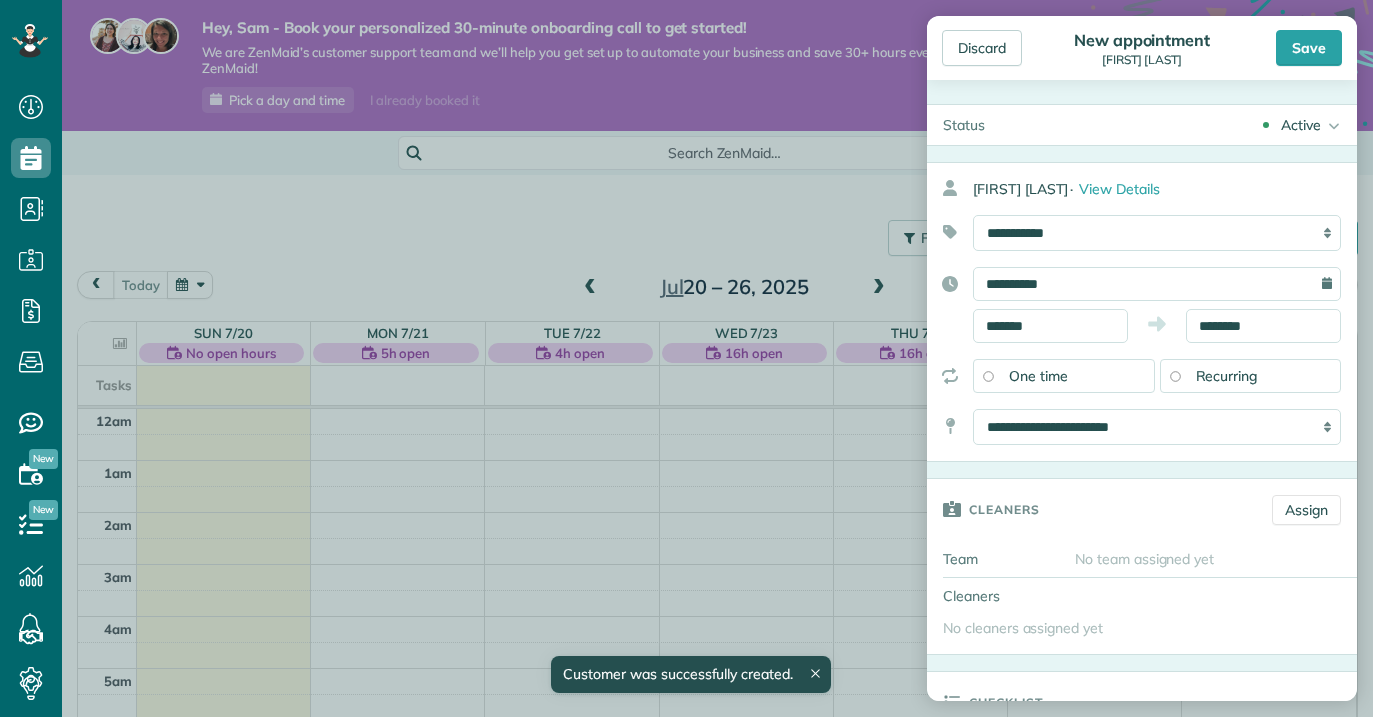 type on "**********" 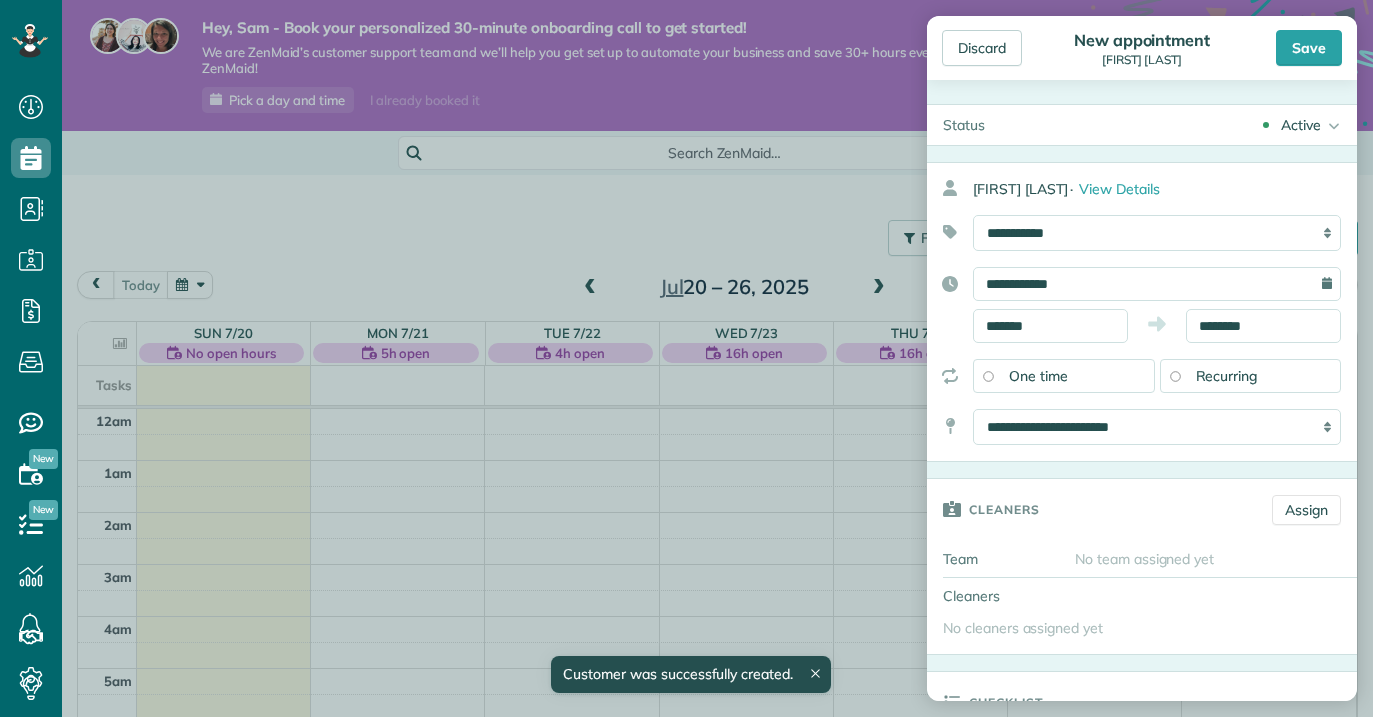 scroll, scrollTop: 717, scrollLeft: 62, axis: both 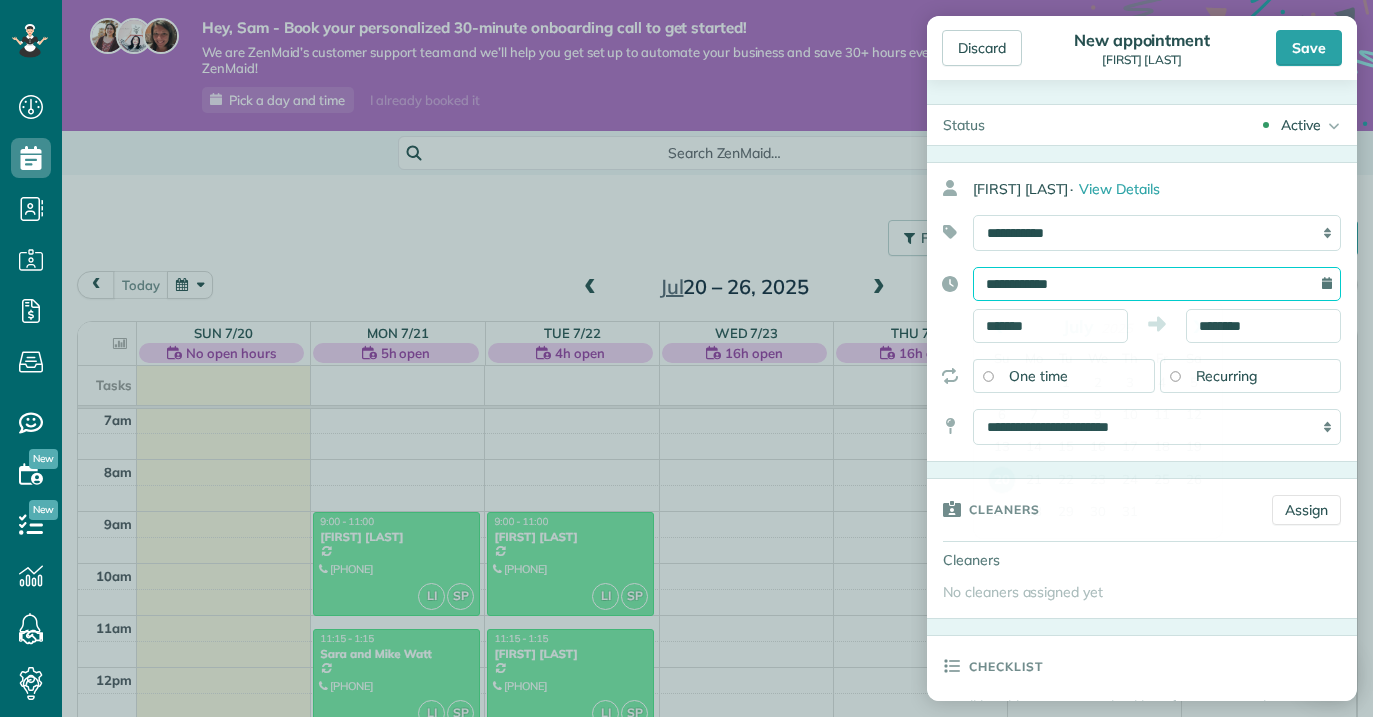 click on "**********" at bounding box center [1157, 284] 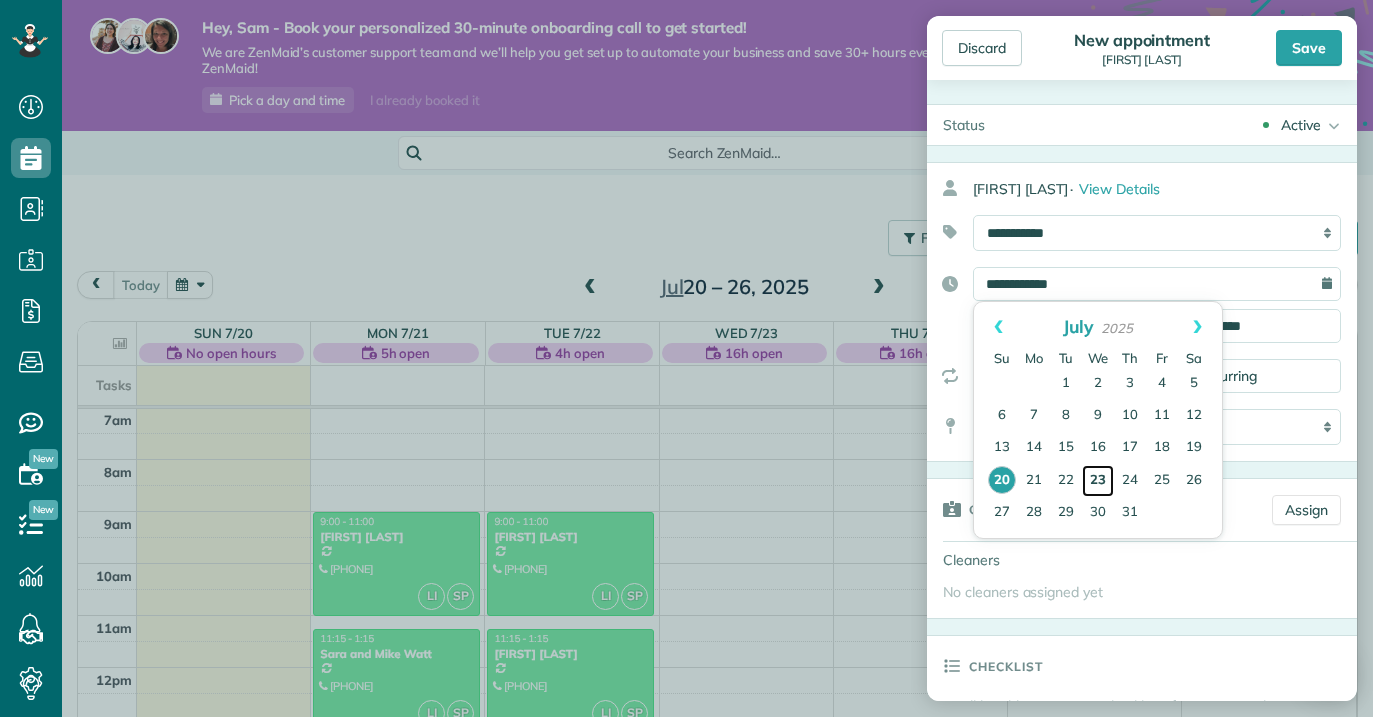 click on "23" at bounding box center (1098, 481) 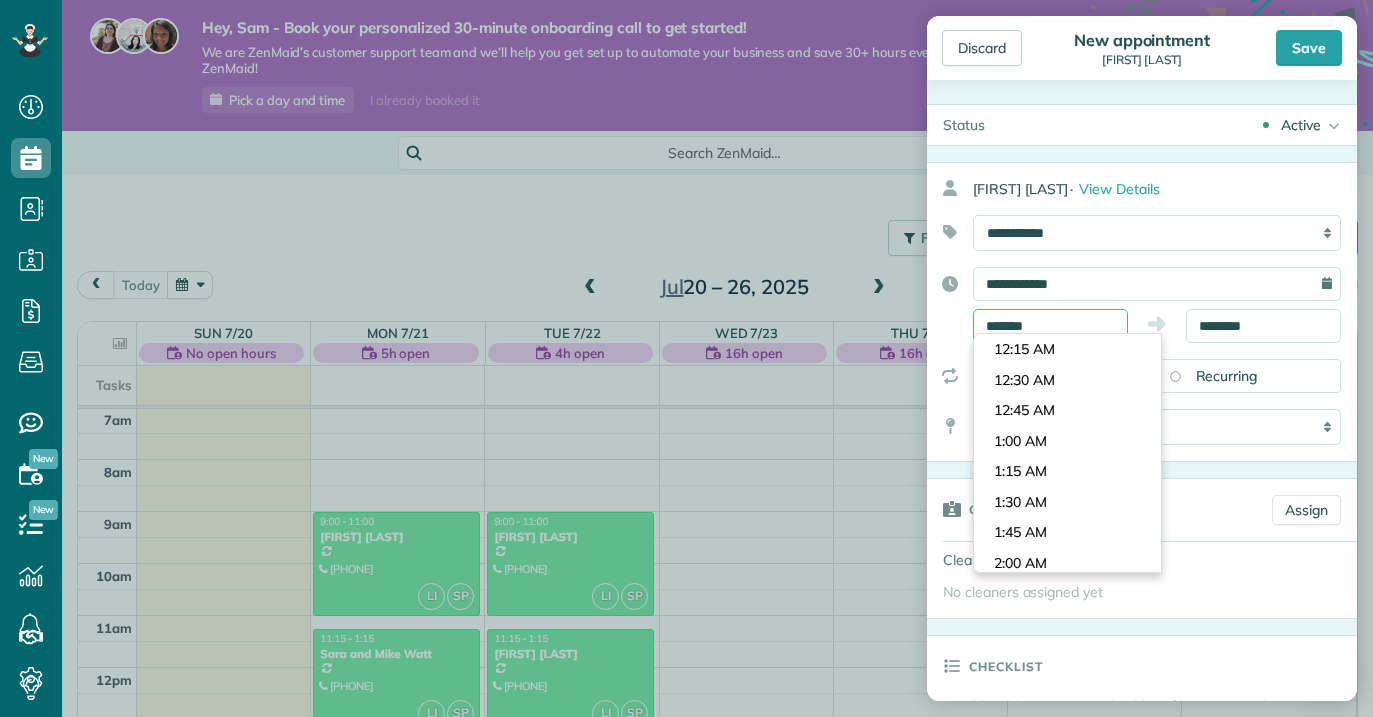 click on "*******" at bounding box center [1050, 326] 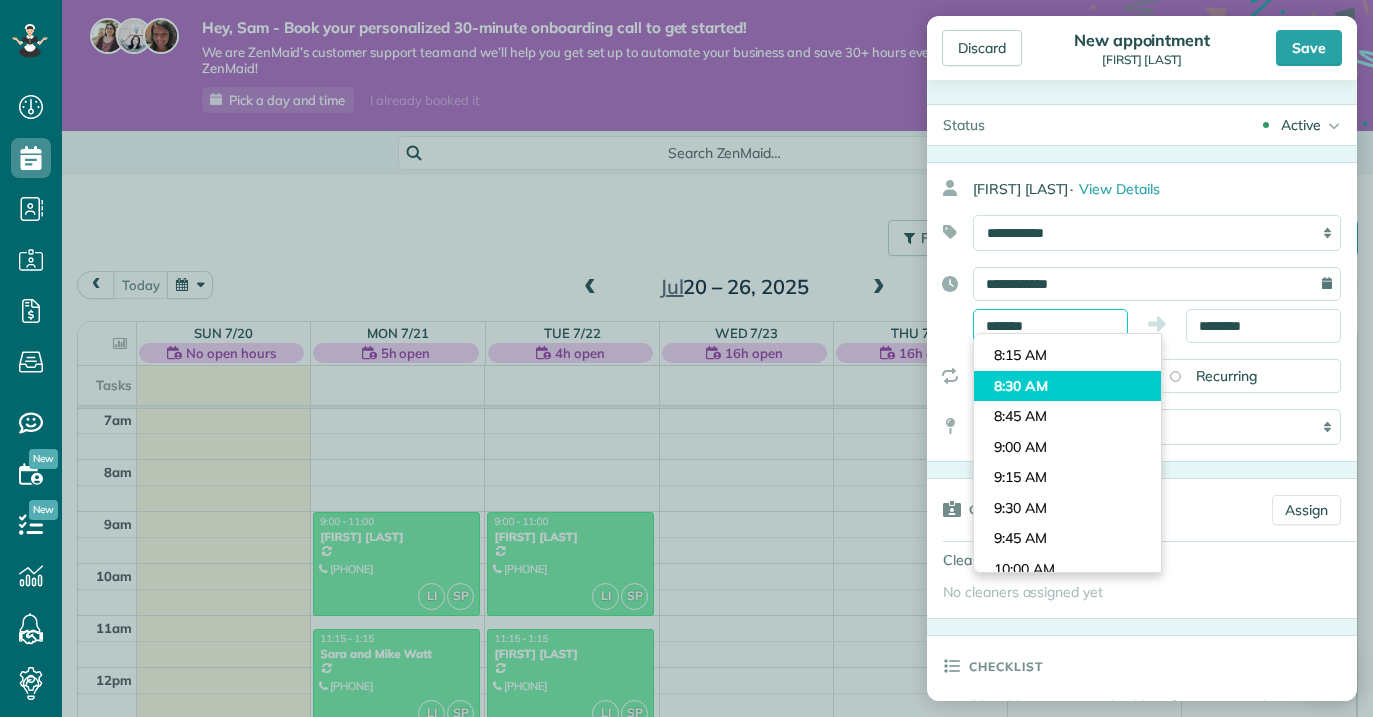 scroll, scrollTop: 930, scrollLeft: 0, axis: vertical 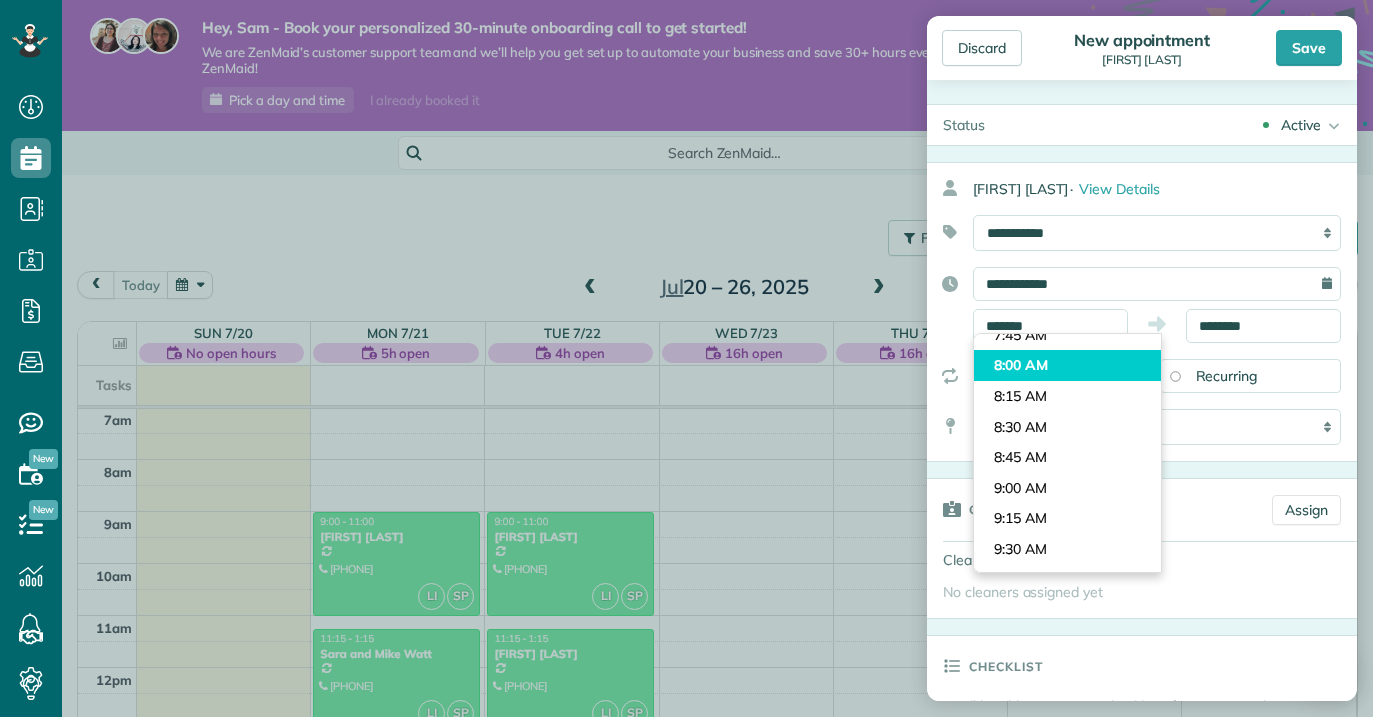 type on "*******" 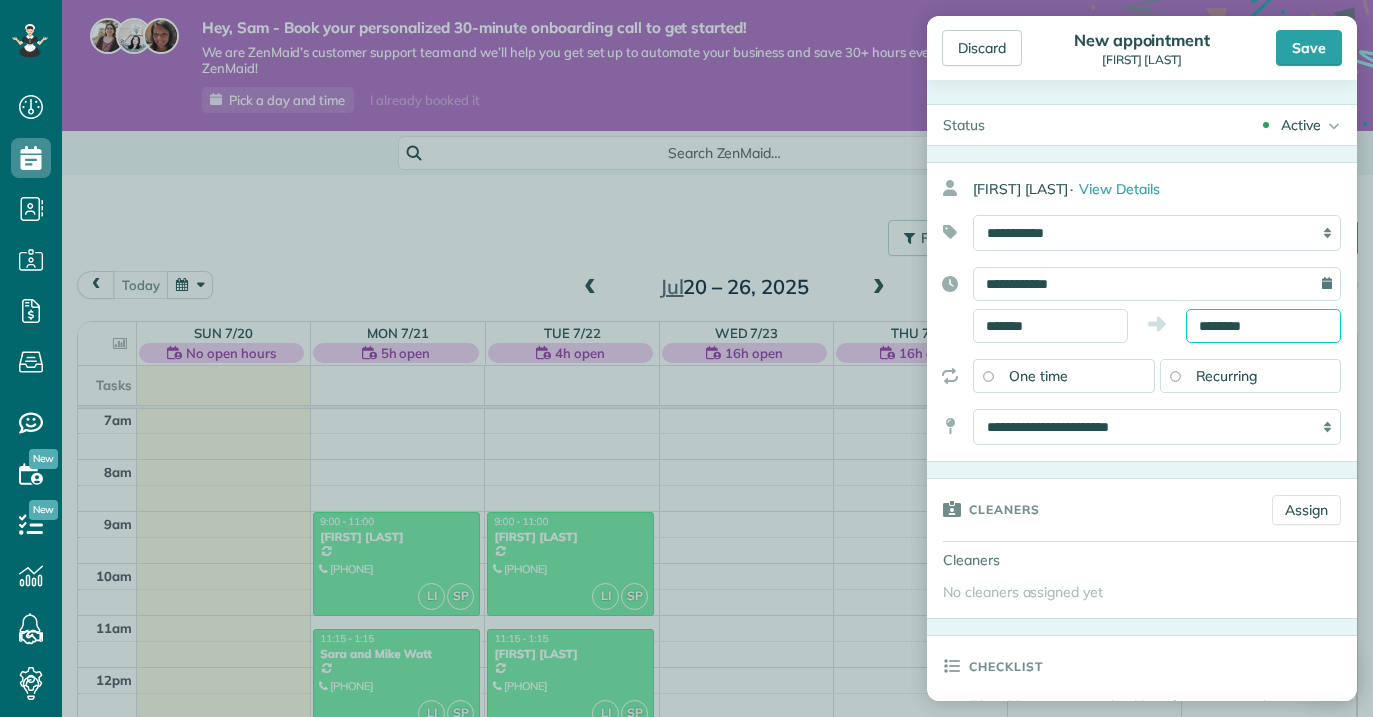 click on "********" at bounding box center (1263, 326) 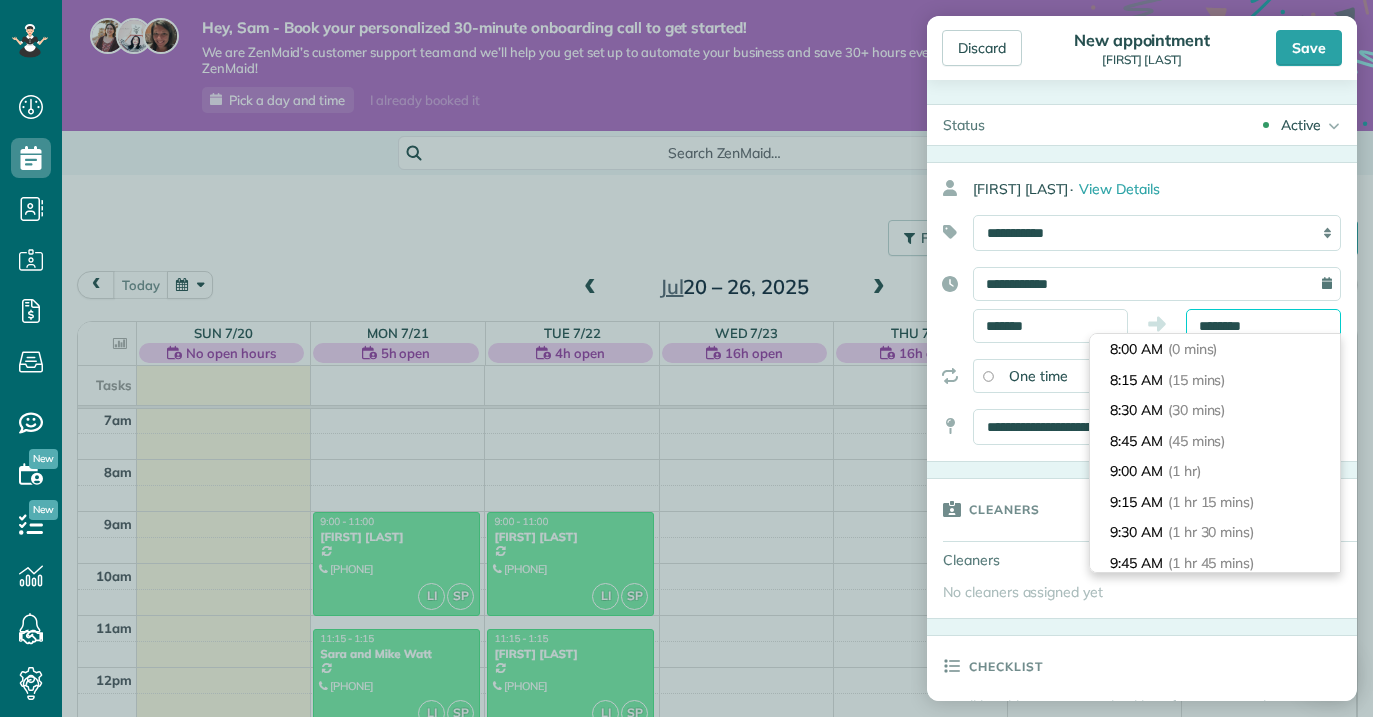 scroll, scrollTop: 335, scrollLeft: 0, axis: vertical 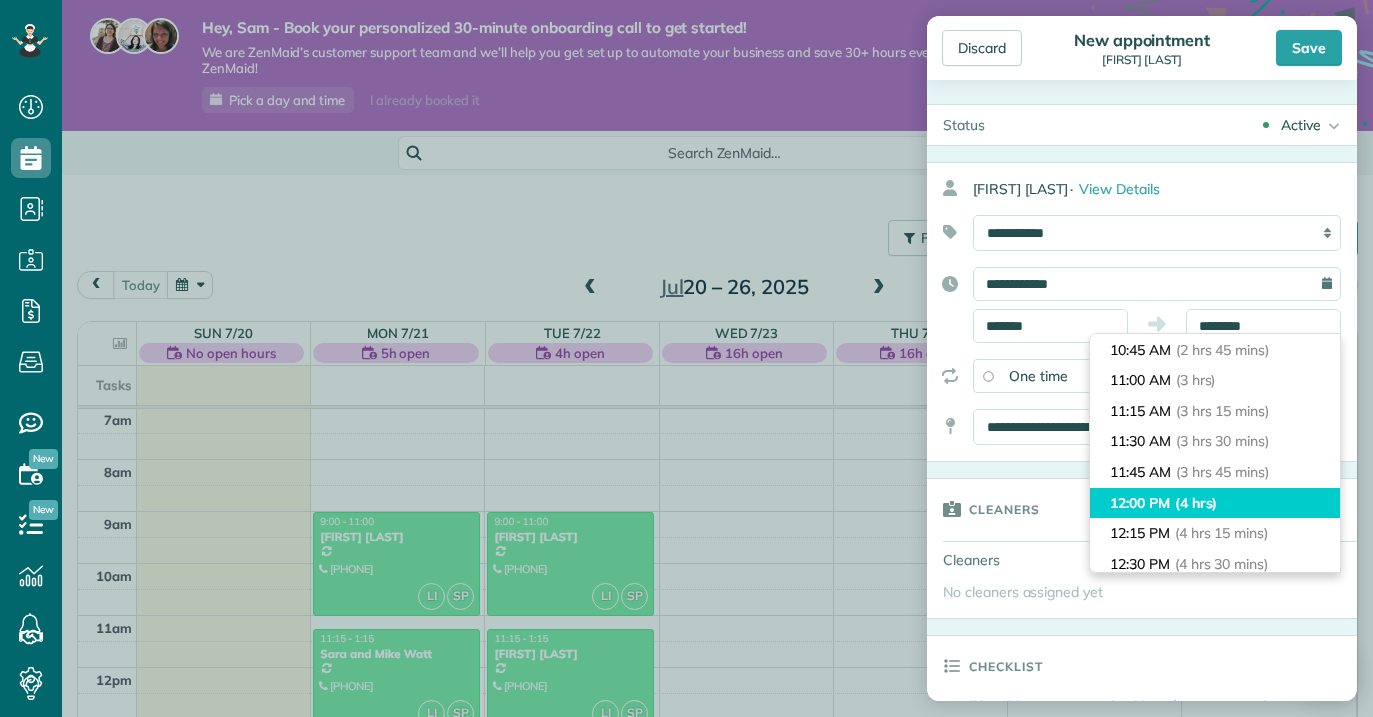 type on "********" 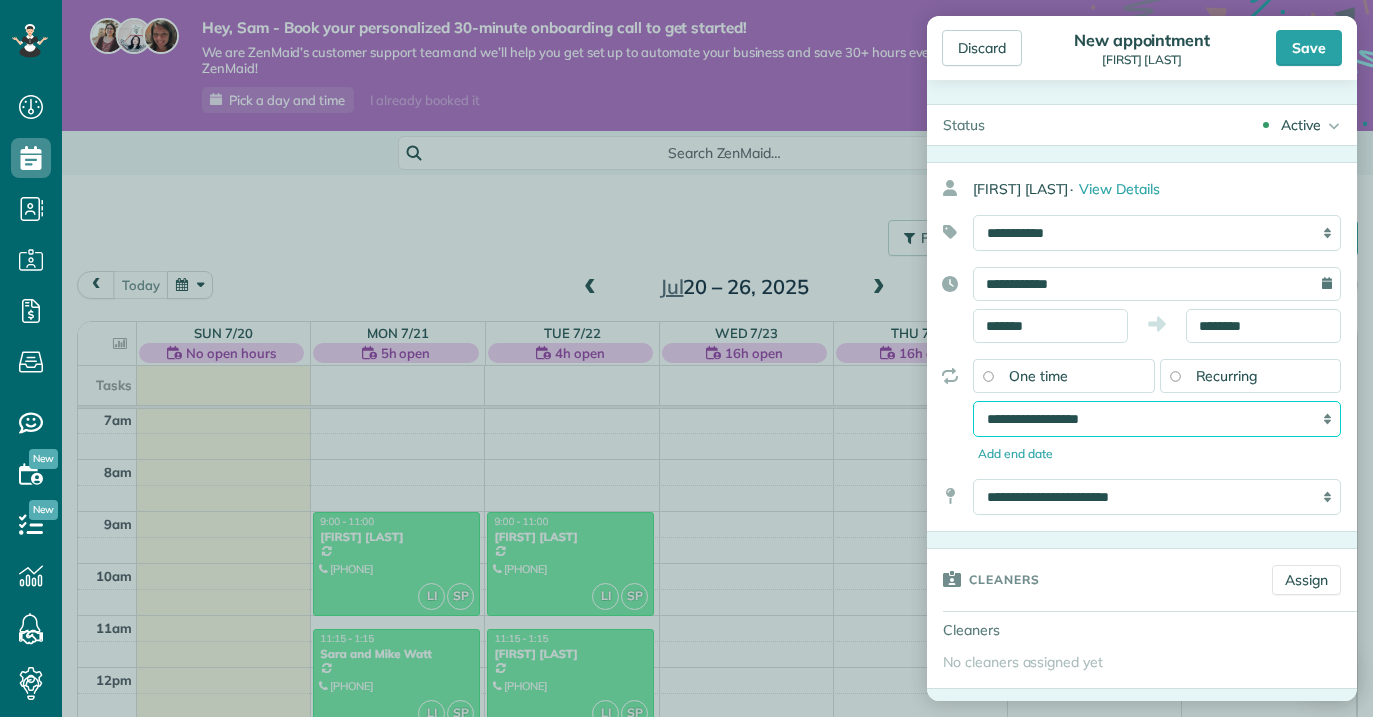 click on "**********" at bounding box center [1157, 419] 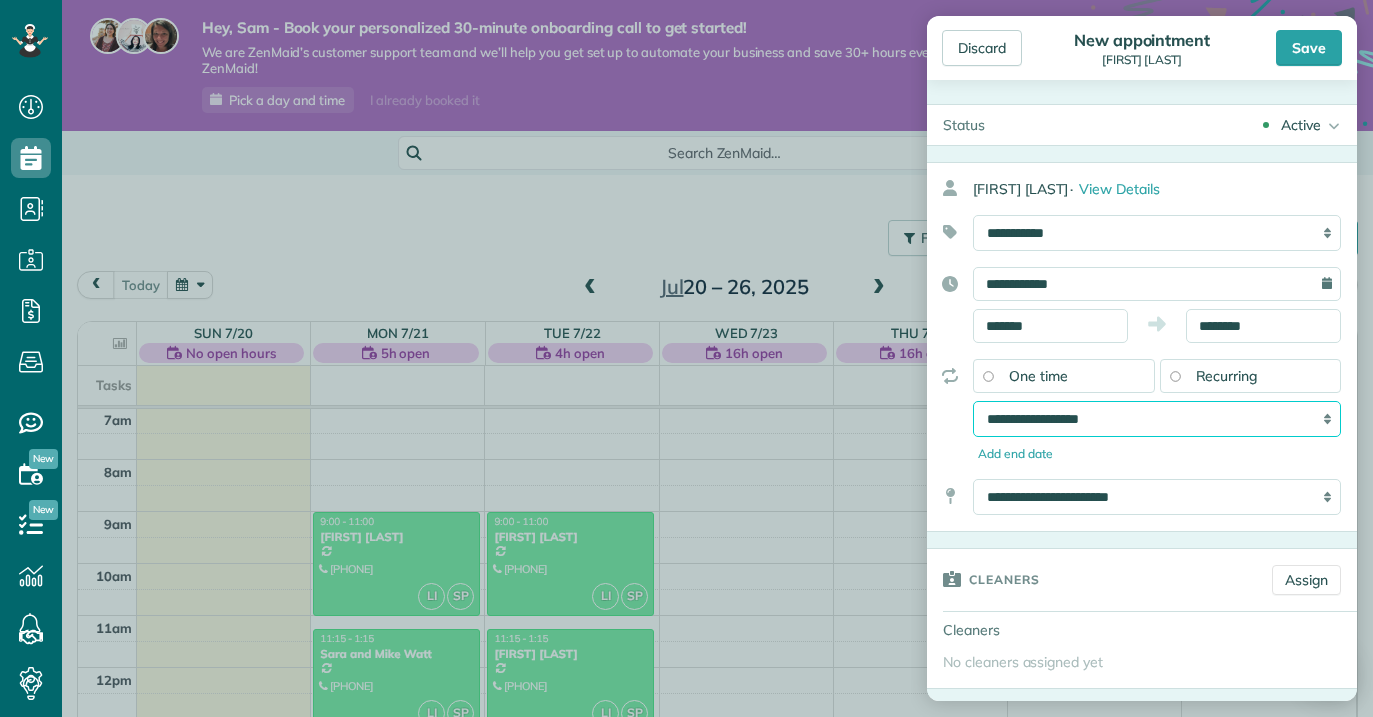select on "**********" 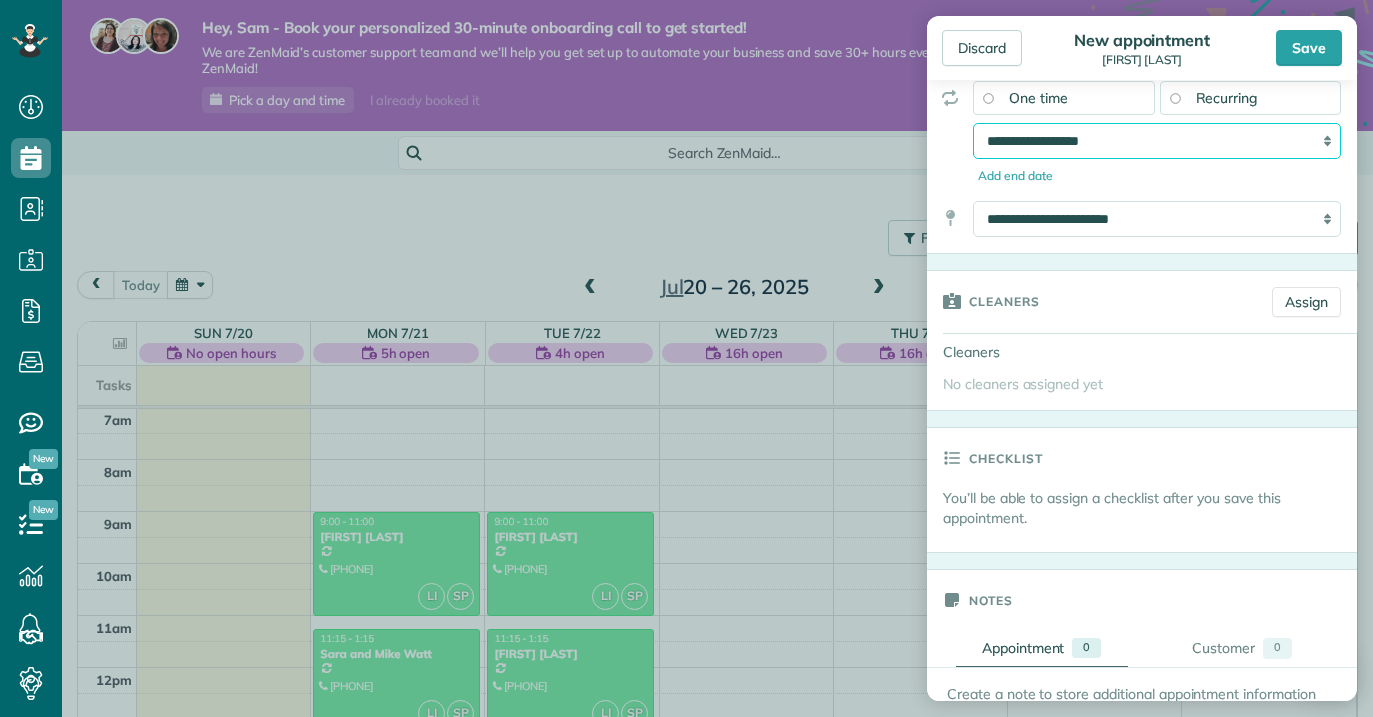 scroll, scrollTop: 280, scrollLeft: 0, axis: vertical 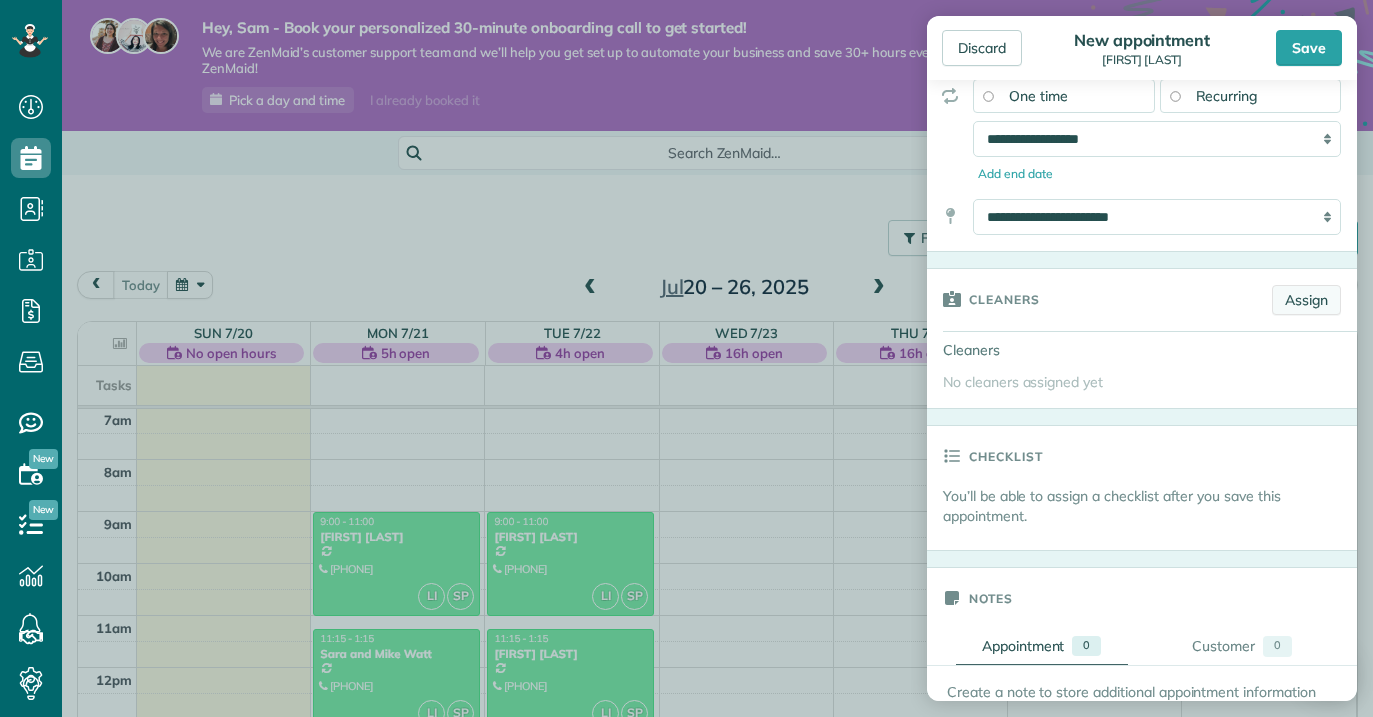 click on "Assign" at bounding box center (1306, 300) 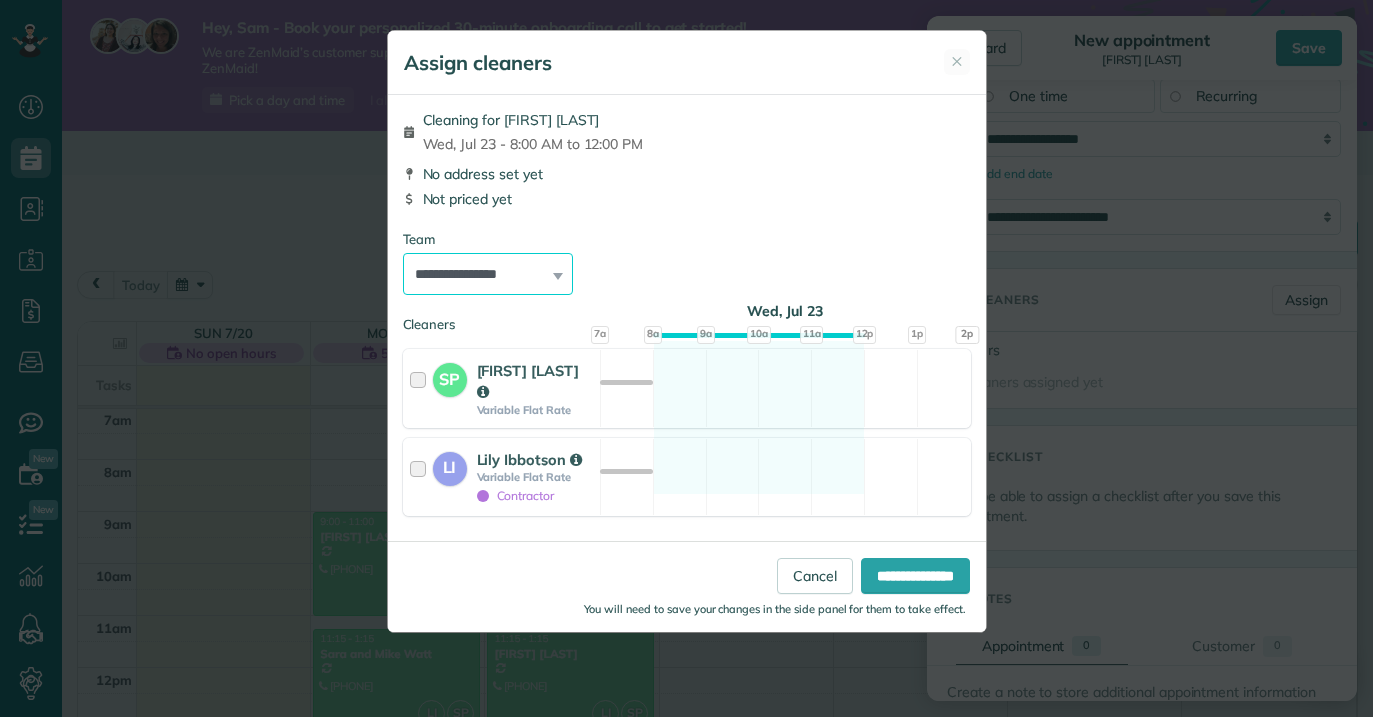 click on "**********" at bounding box center [488, 274] 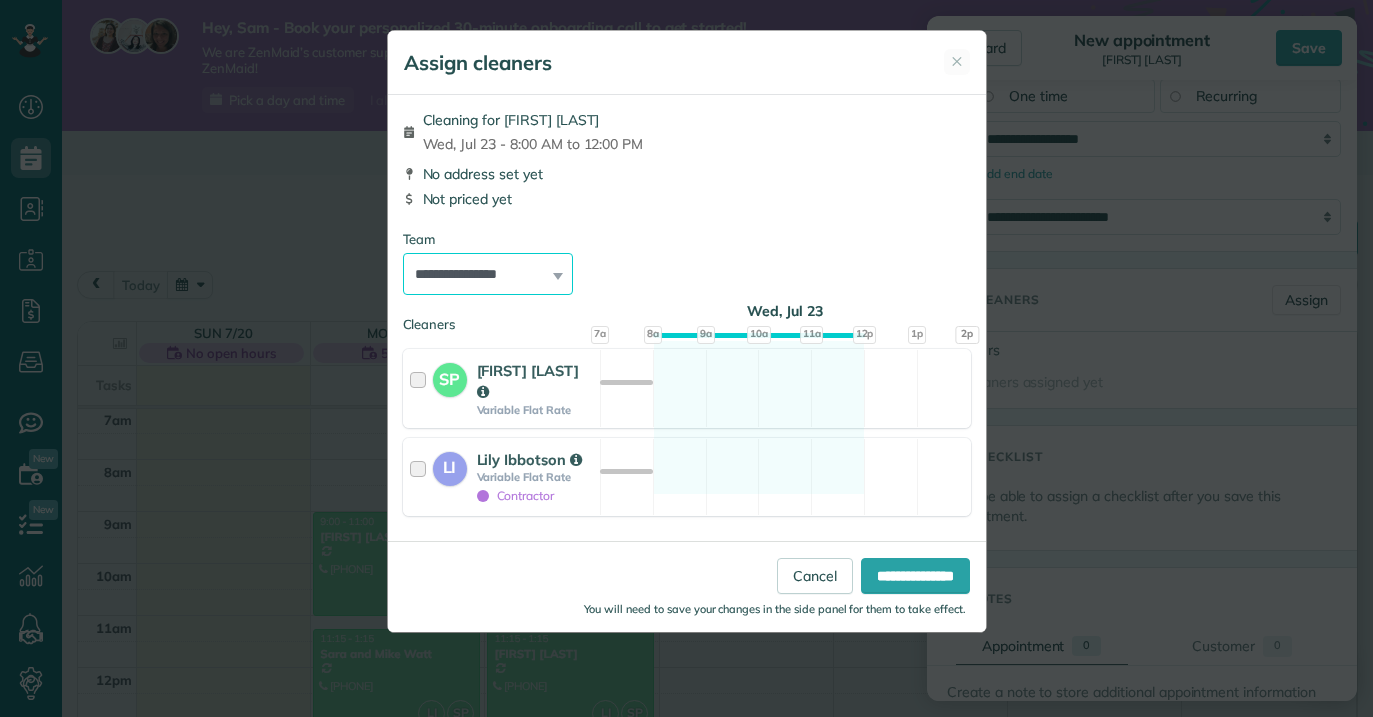 select on "*****" 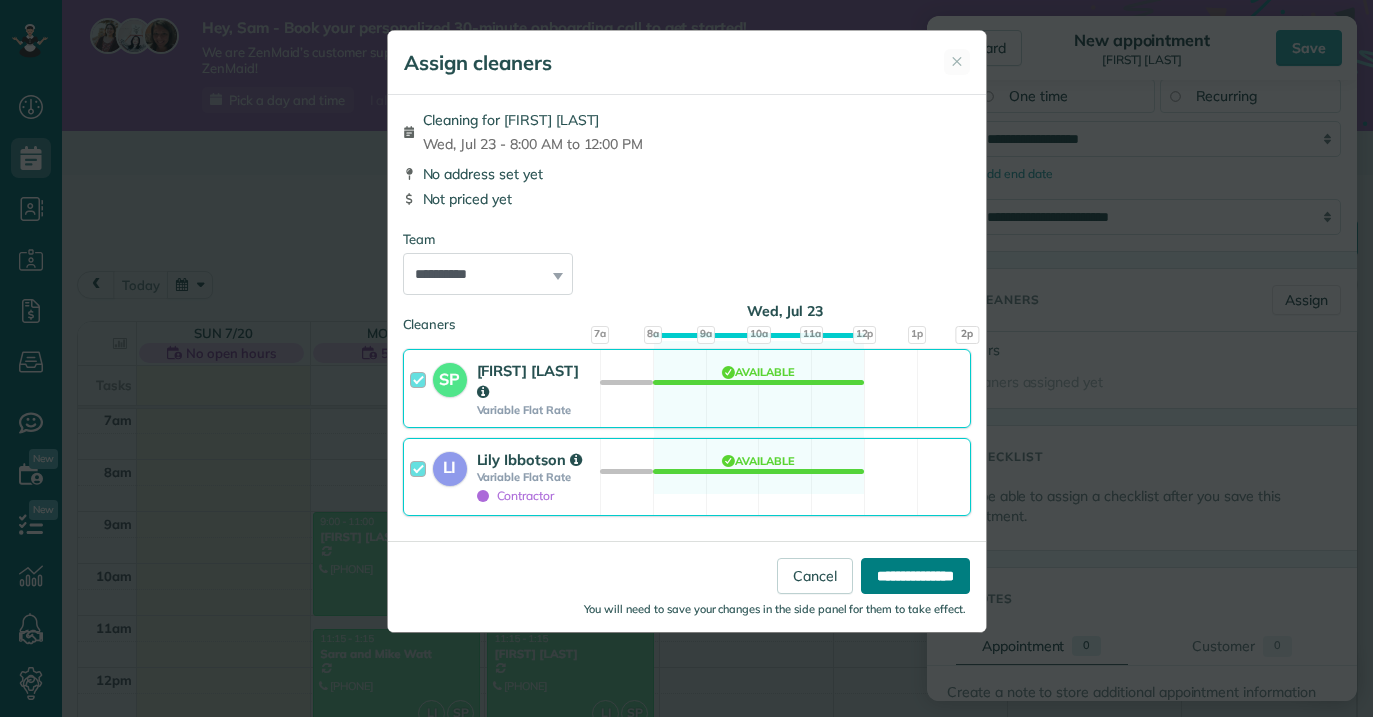click on "**********" at bounding box center (915, 576) 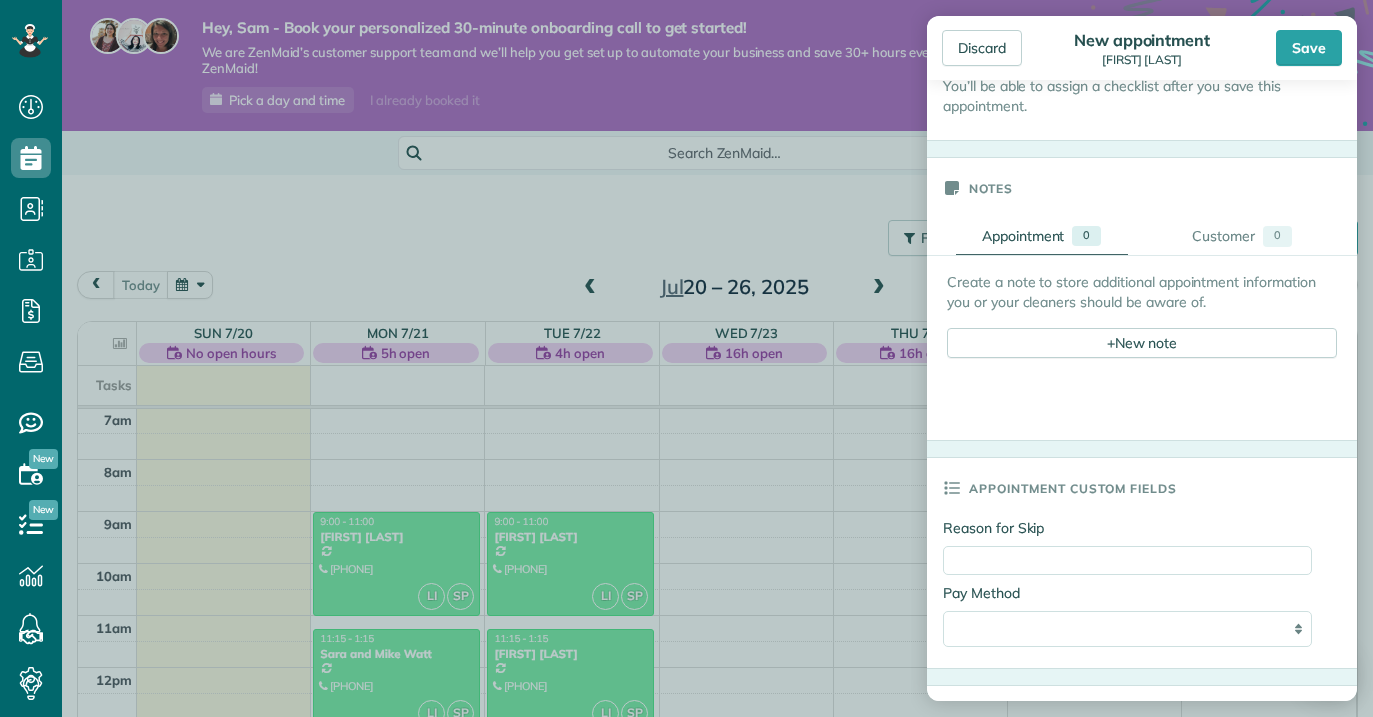 scroll, scrollTop: 825, scrollLeft: 0, axis: vertical 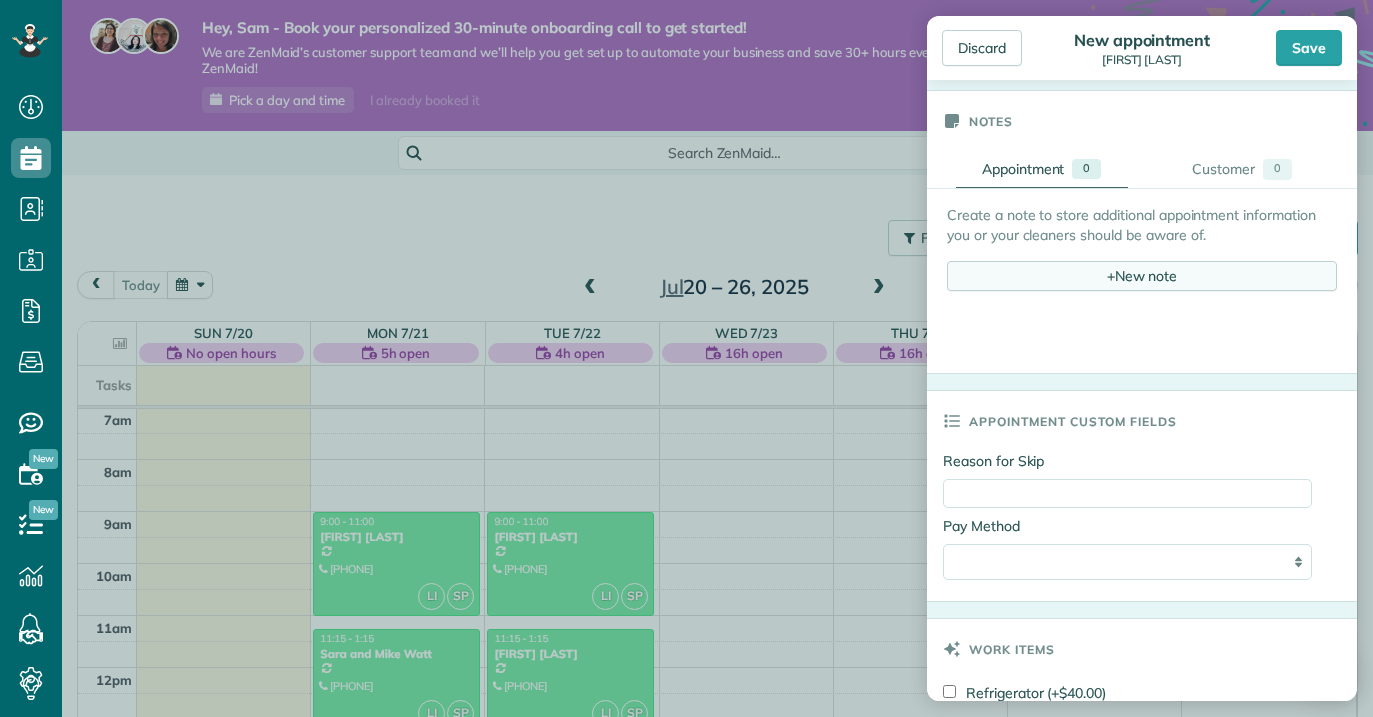 click on "+ New note" at bounding box center (1142, 276) 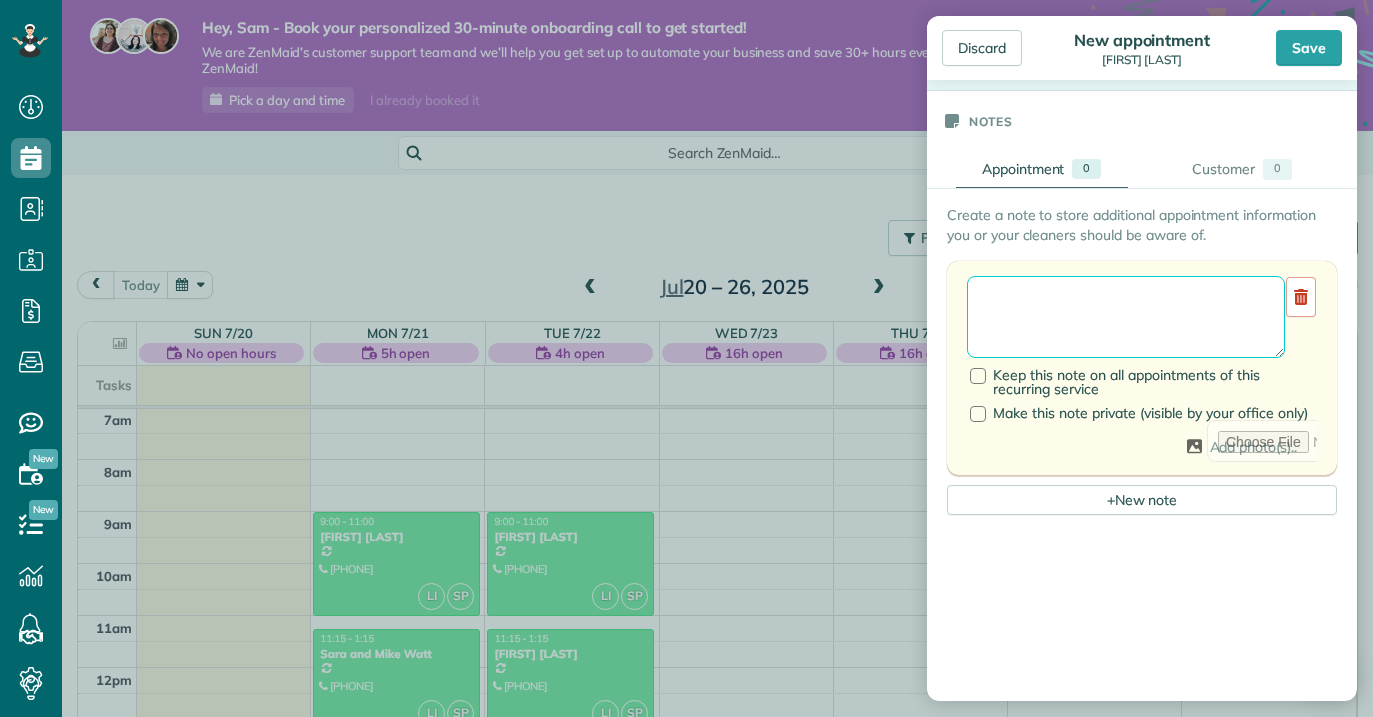 click at bounding box center [1126, 317] 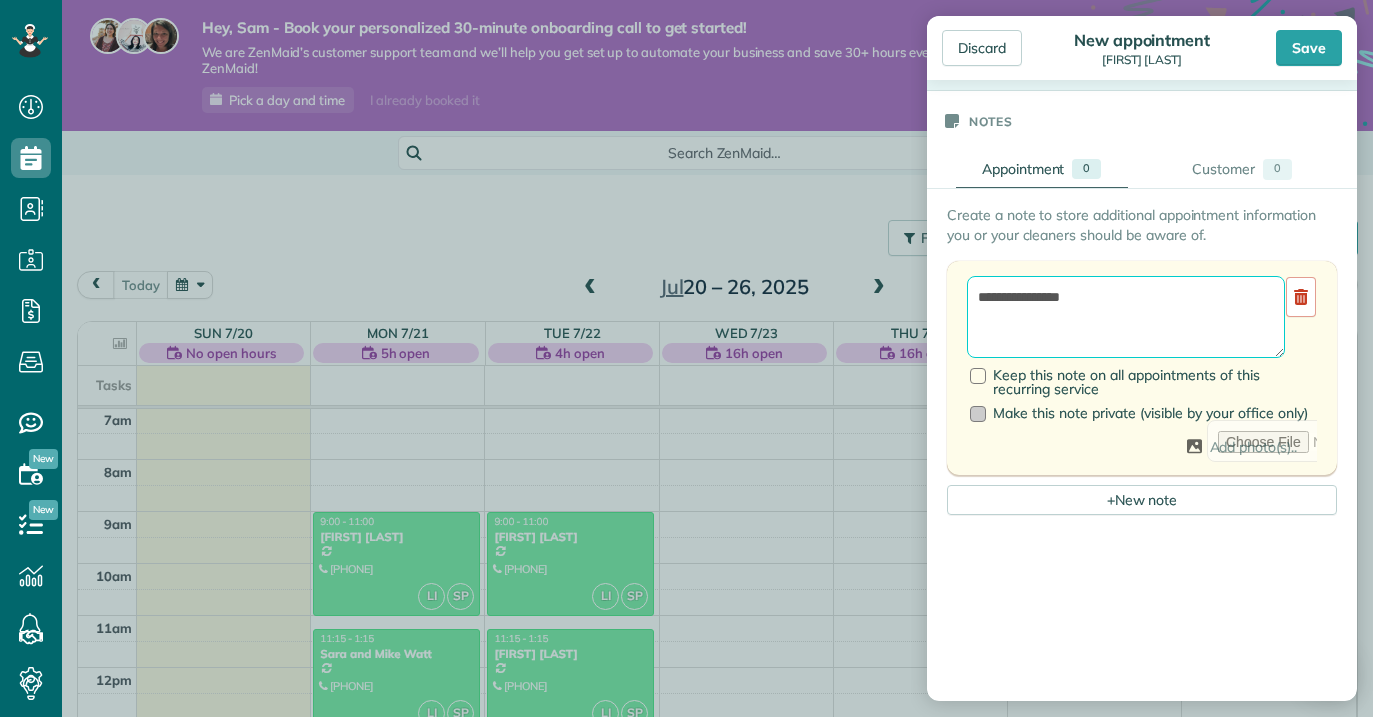 type on "**********" 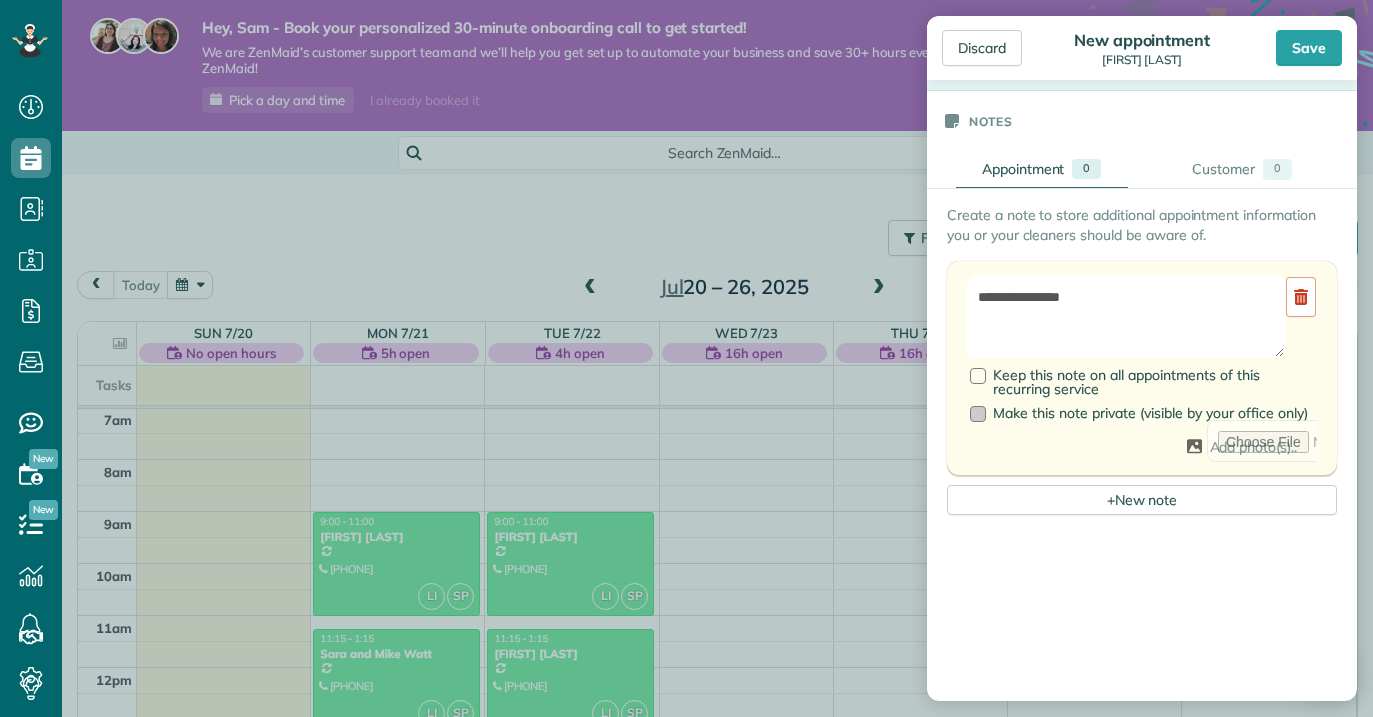 click at bounding box center (978, 414) 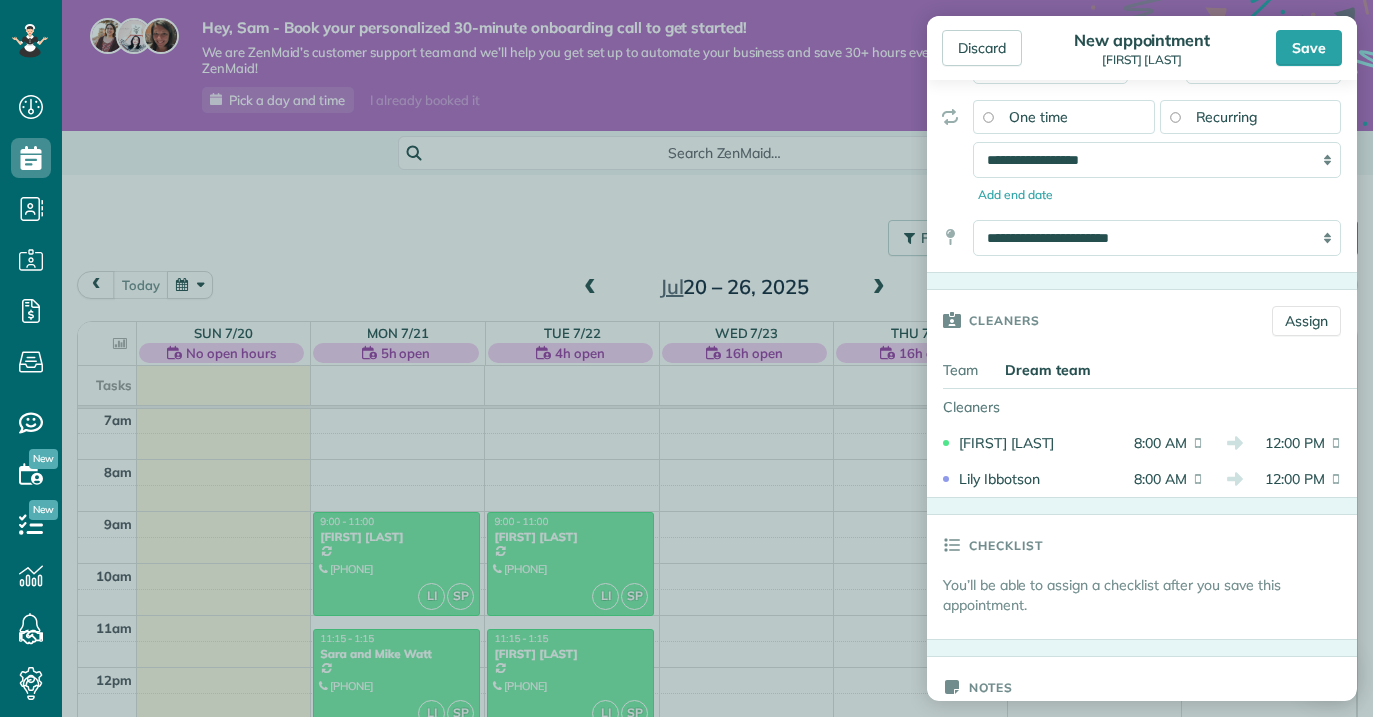 scroll, scrollTop: 0, scrollLeft: 0, axis: both 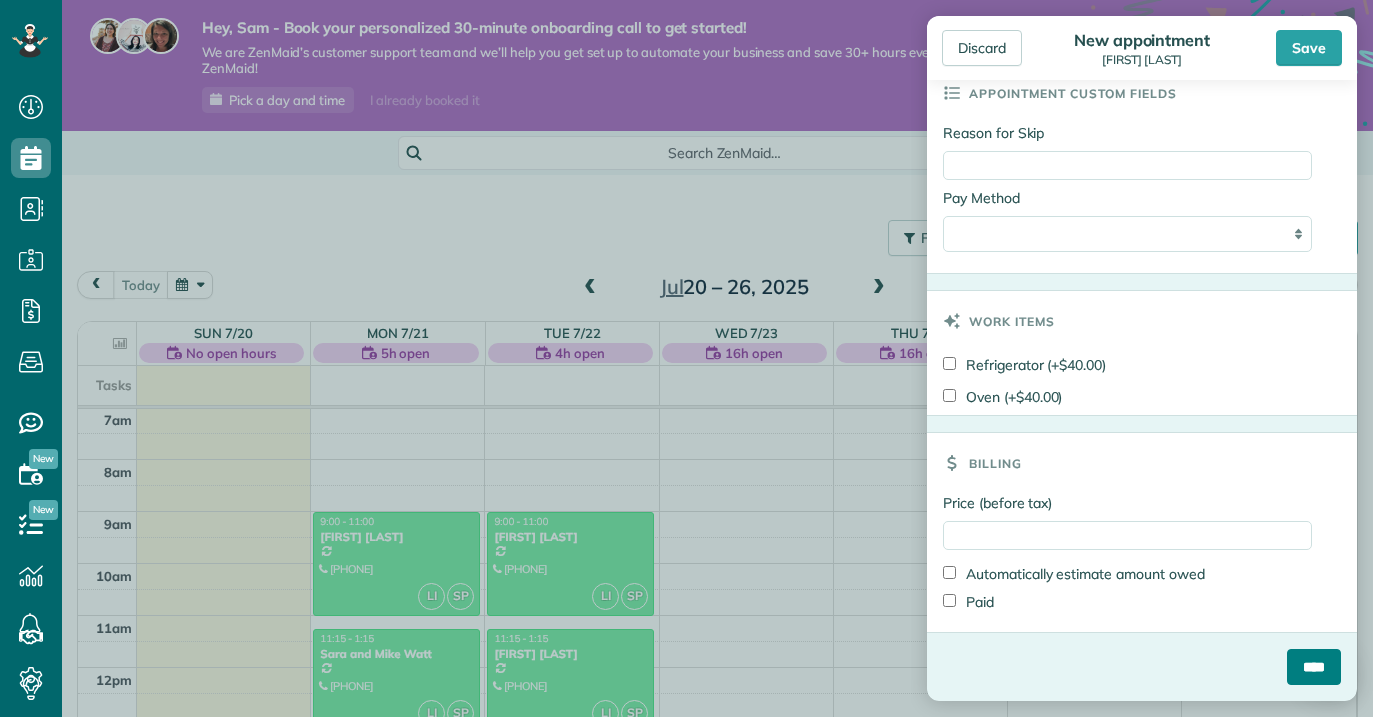 click on "****" at bounding box center [1314, 667] 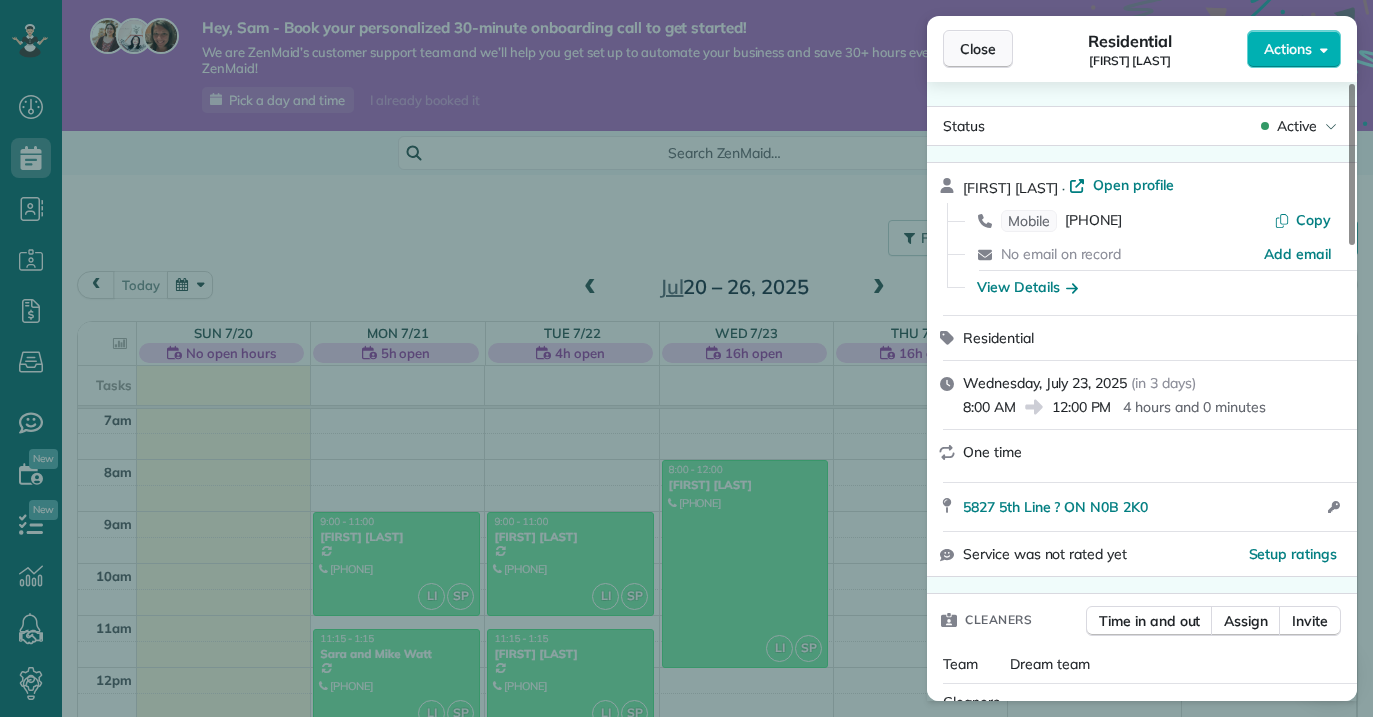 click on "Close" at bounding box center [978, 49] 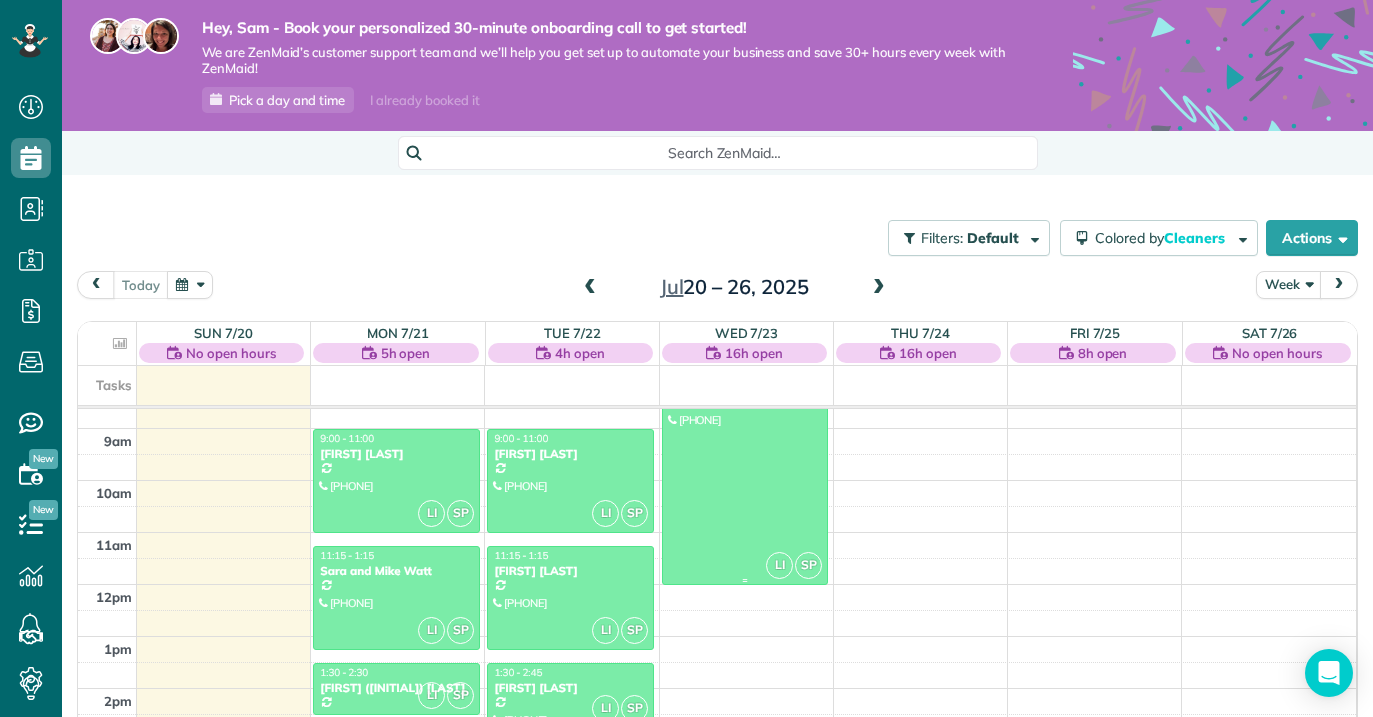 scroll, scrollTop: 452, scrollLeft: 0, axis: vertical 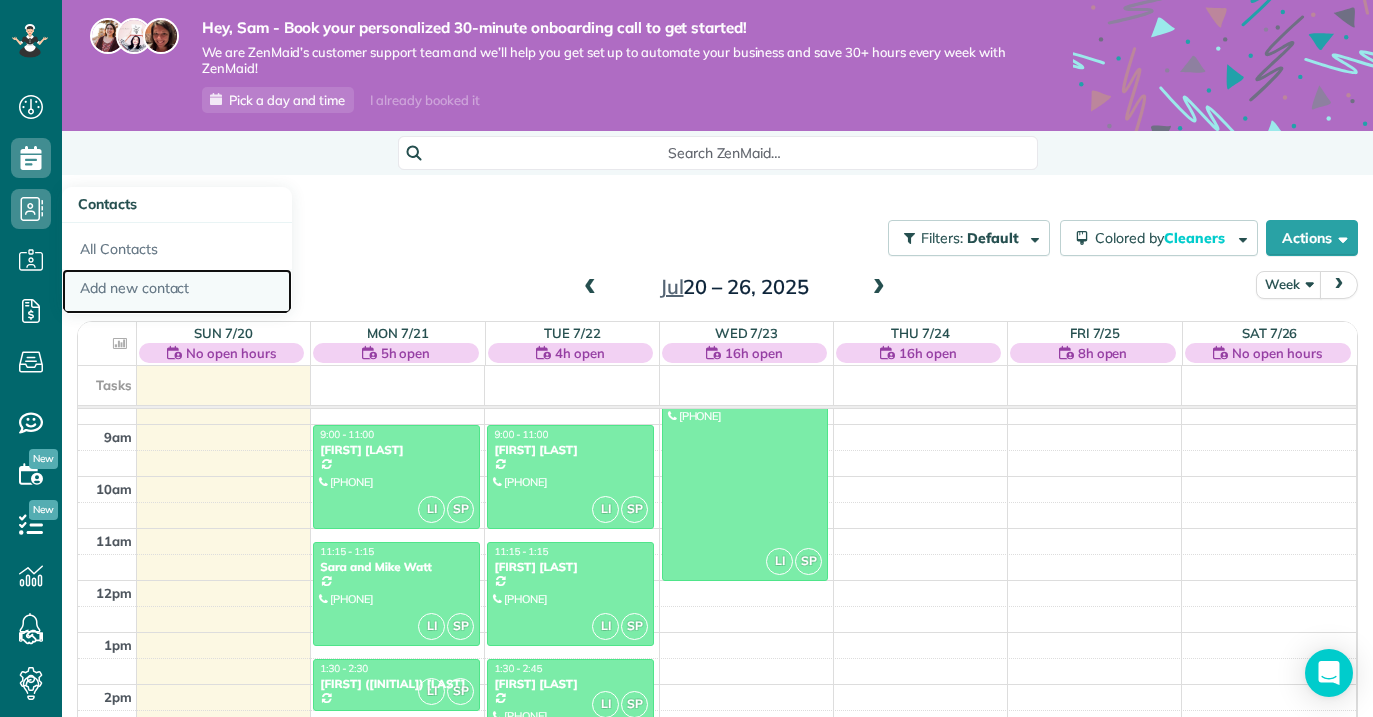 click on "Add new contact" at bounding box center (177, 292) 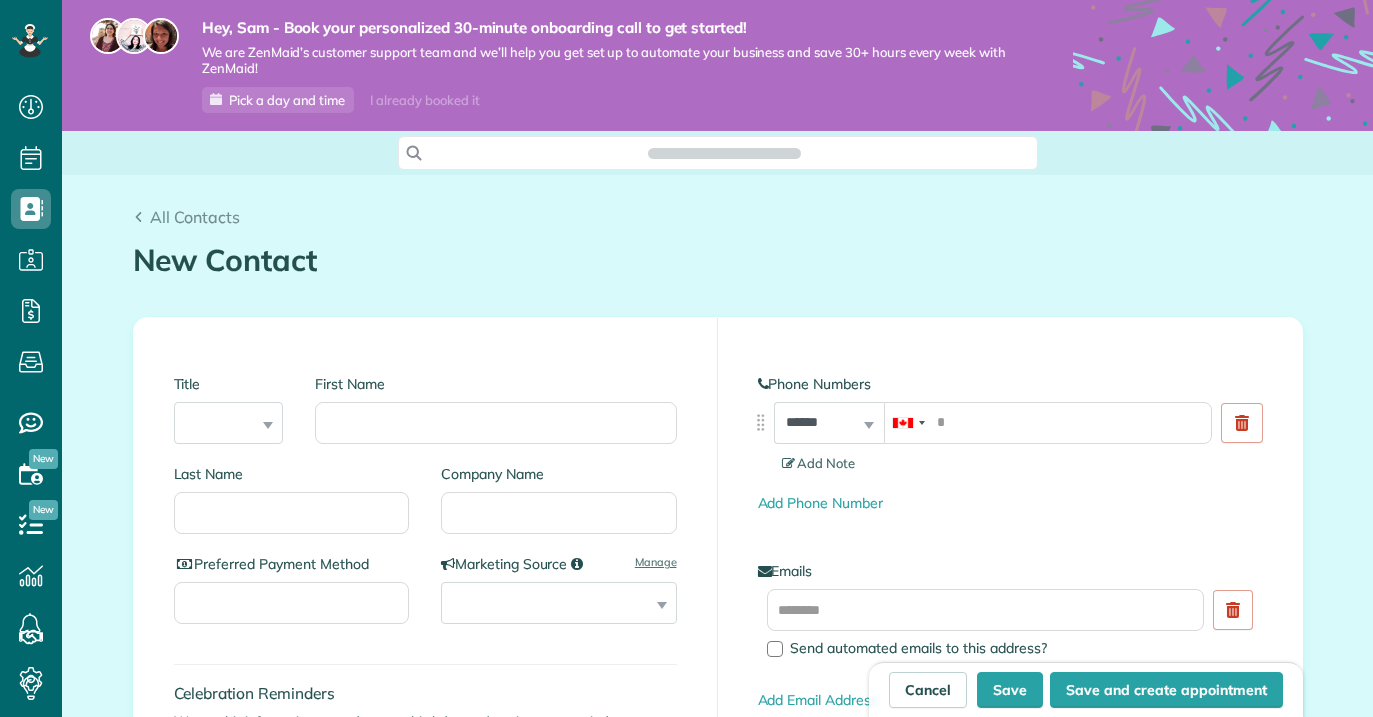 scroll, scrollTop: 0, scrollLeft: 0, axis: both 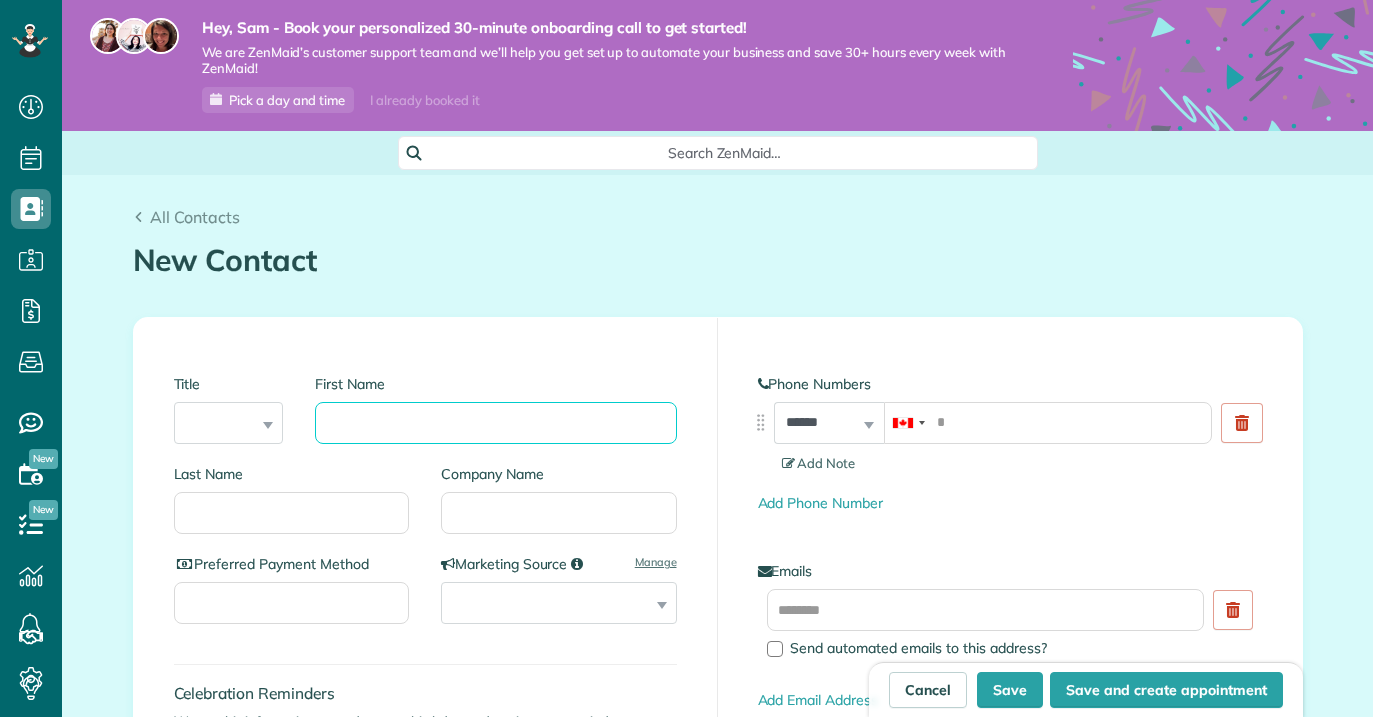 click on "First Name" at bounding box center [495, 423] 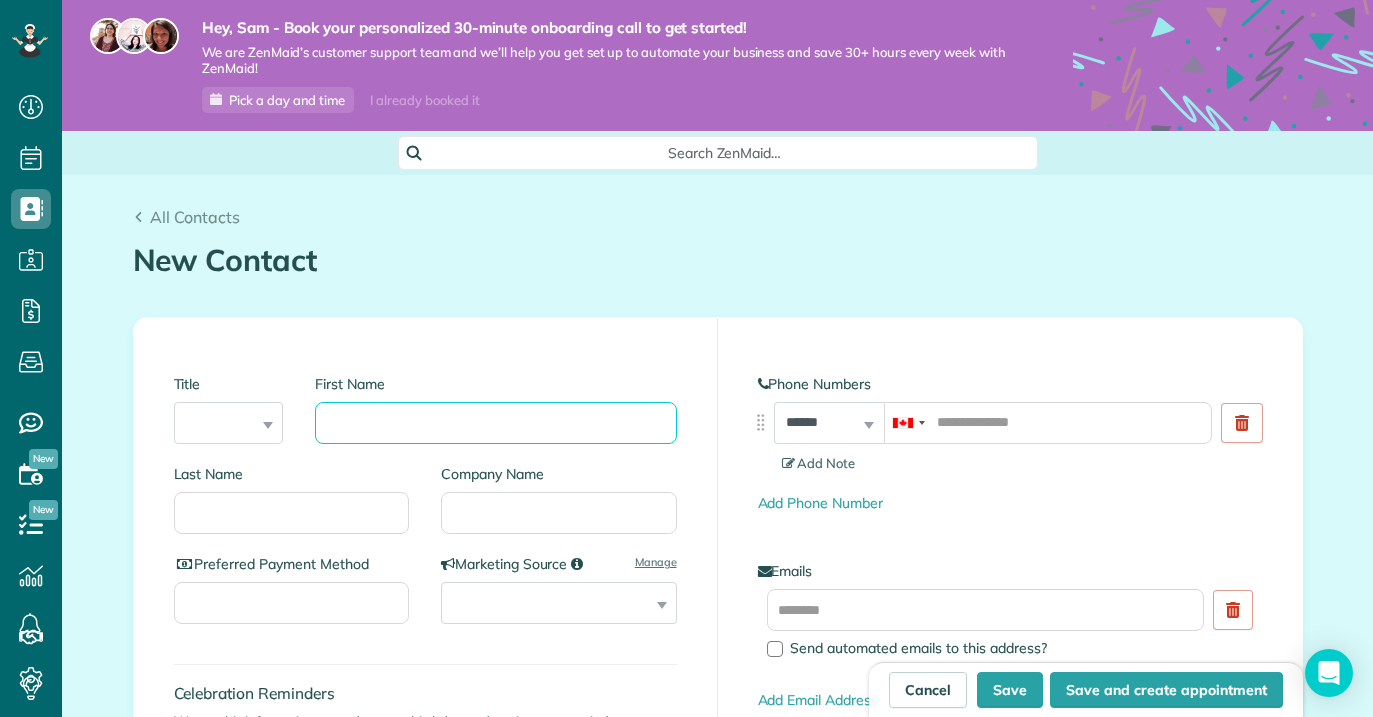 scroll, scrollTop: 717, scrollLeft: 62, axis: both 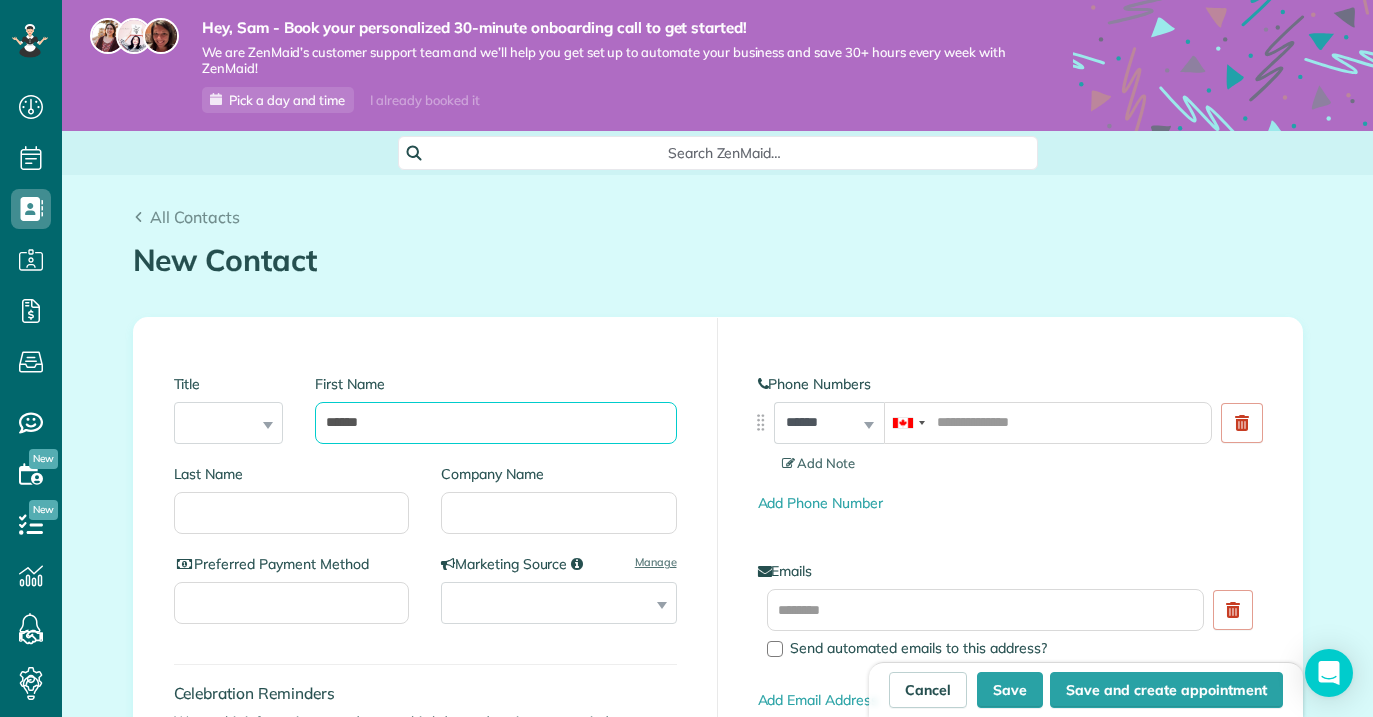 type on "*****" 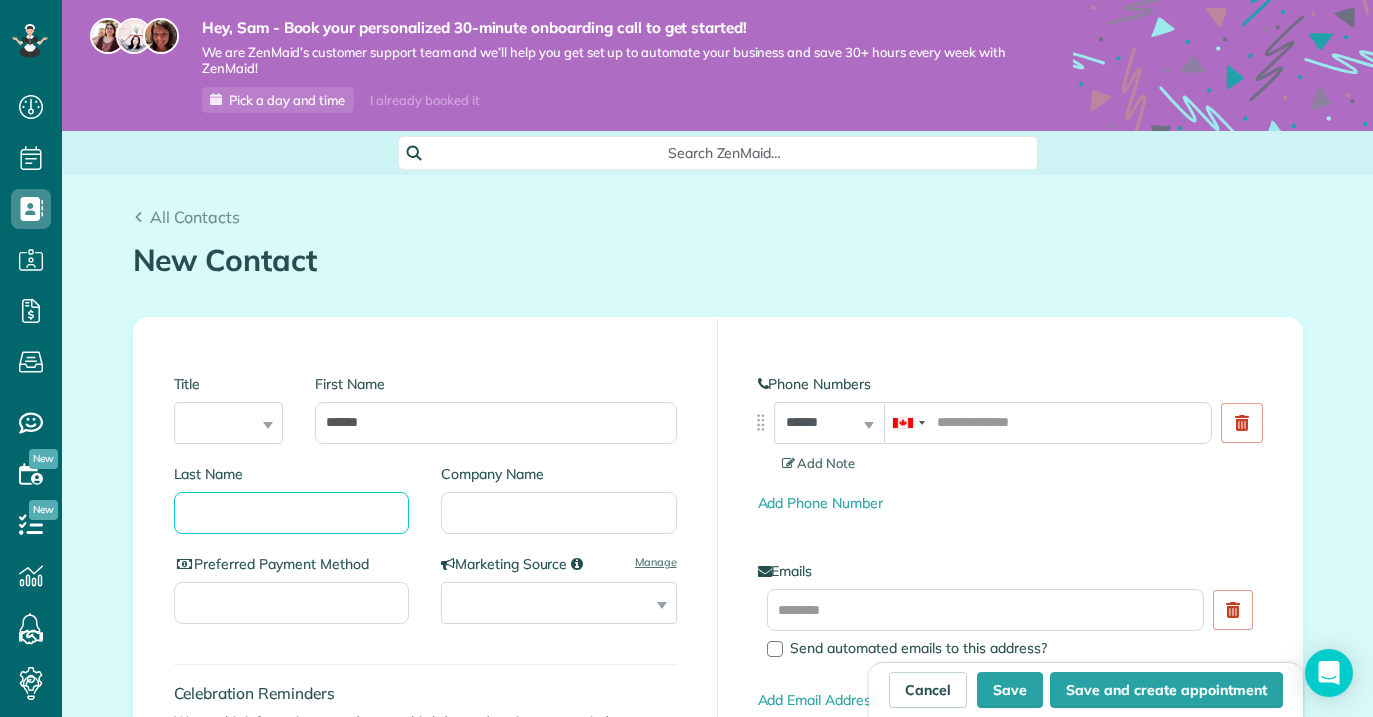click on "Last Name" at bounding box center (292, 513) 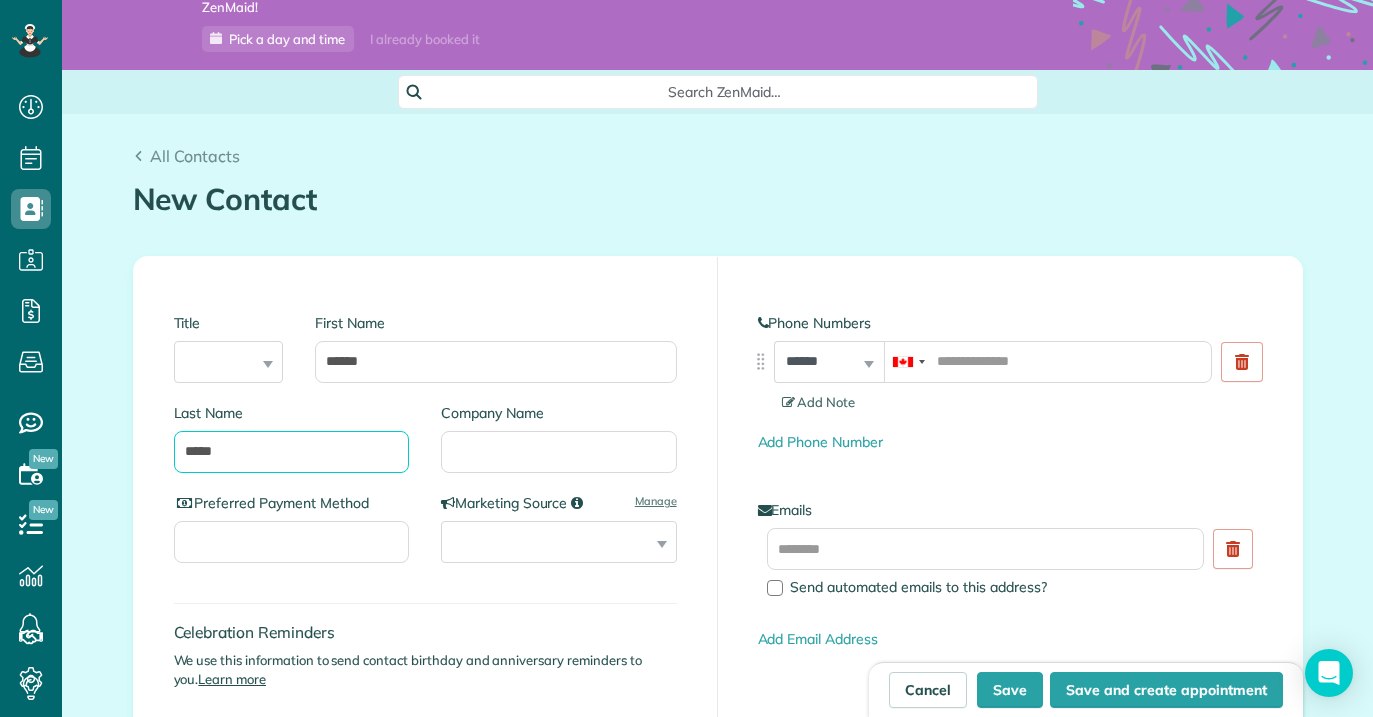 scroll, scrollTop: 81, scrollLeft: 0, axis: vertical 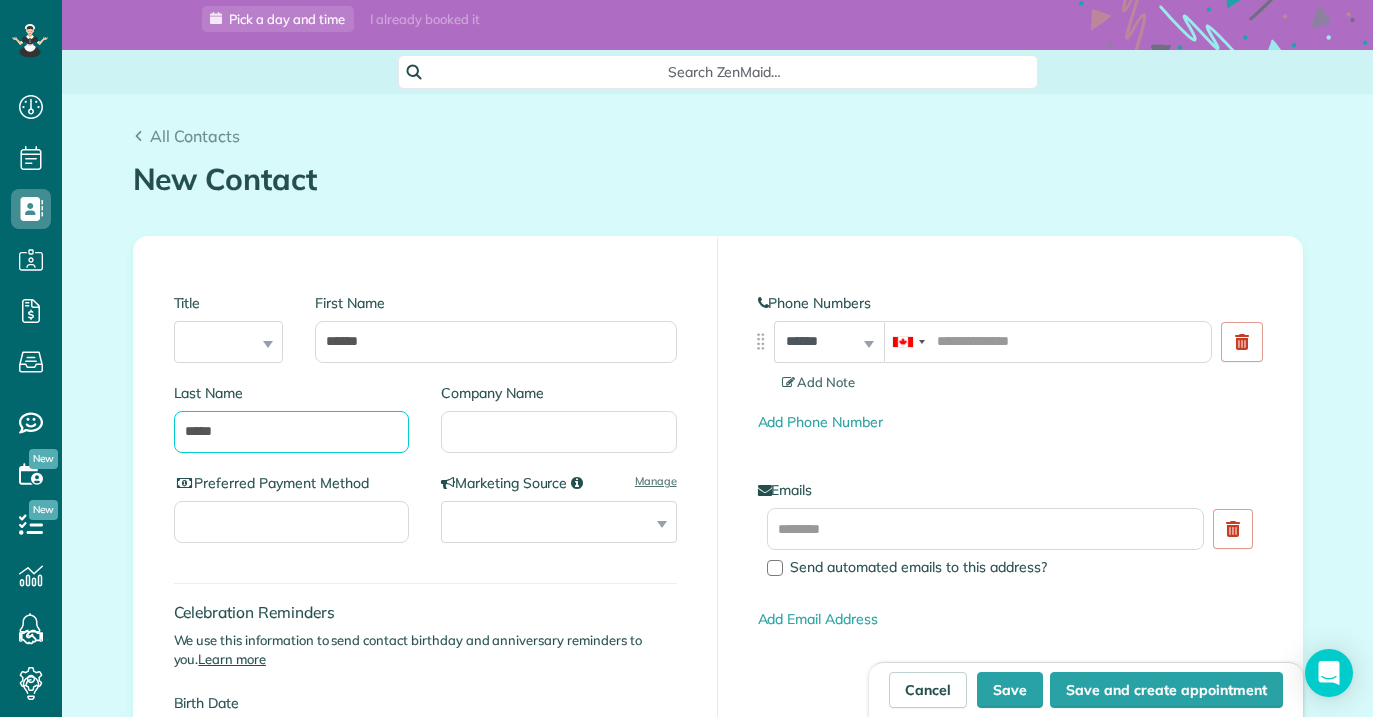 type on "*****" 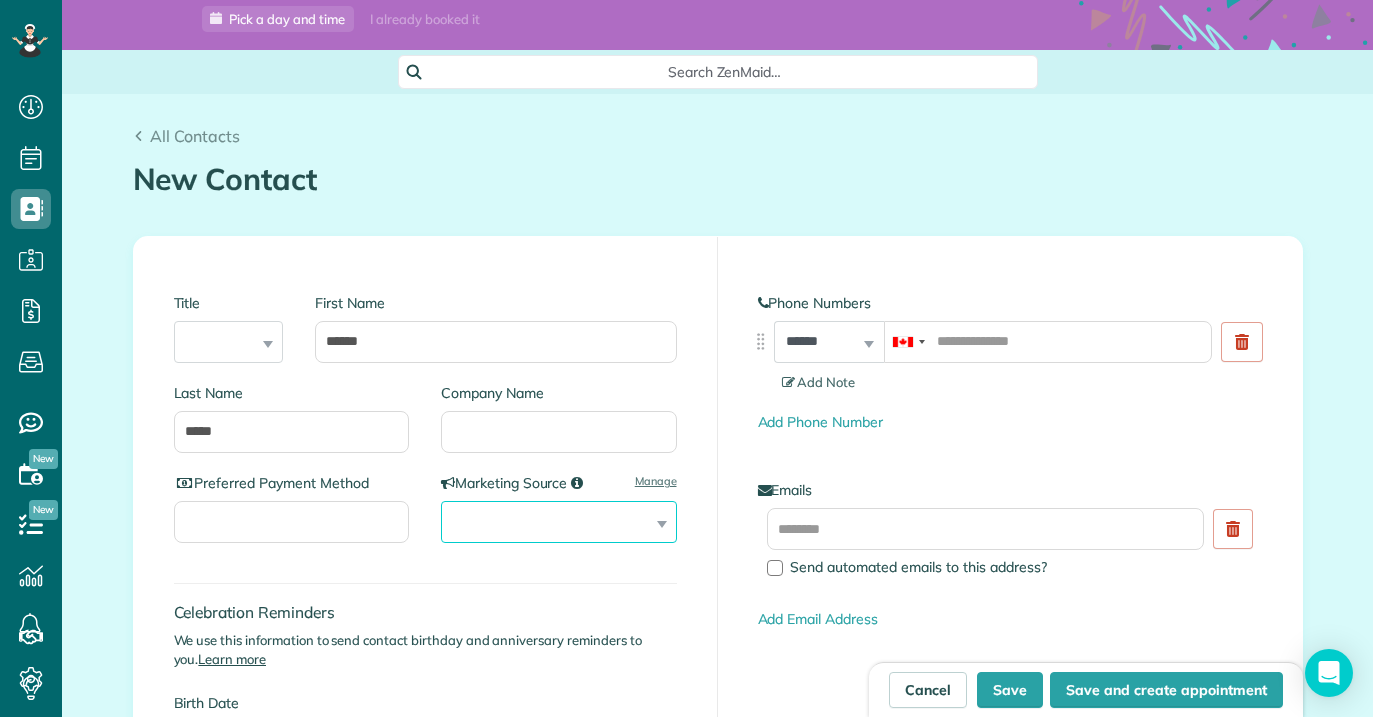 click on "**********" at bounding box center [559, 522] 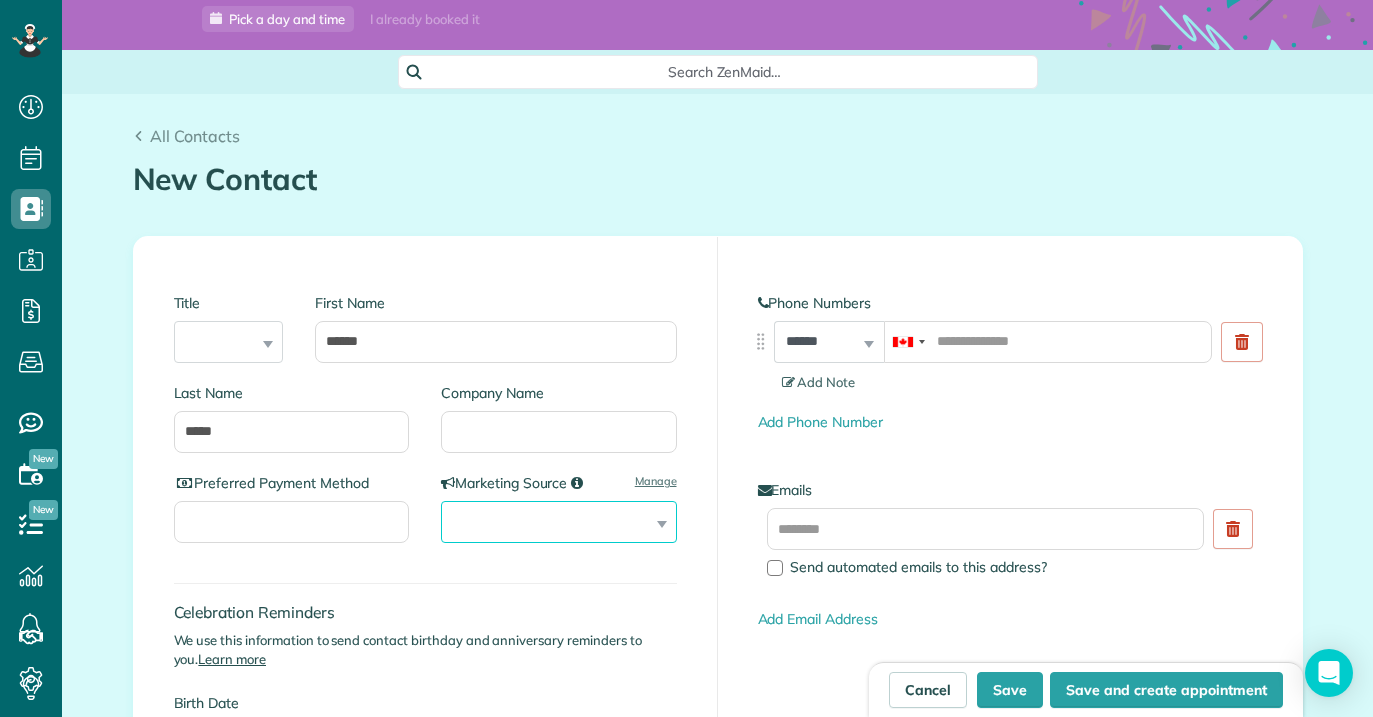 select on "*******" 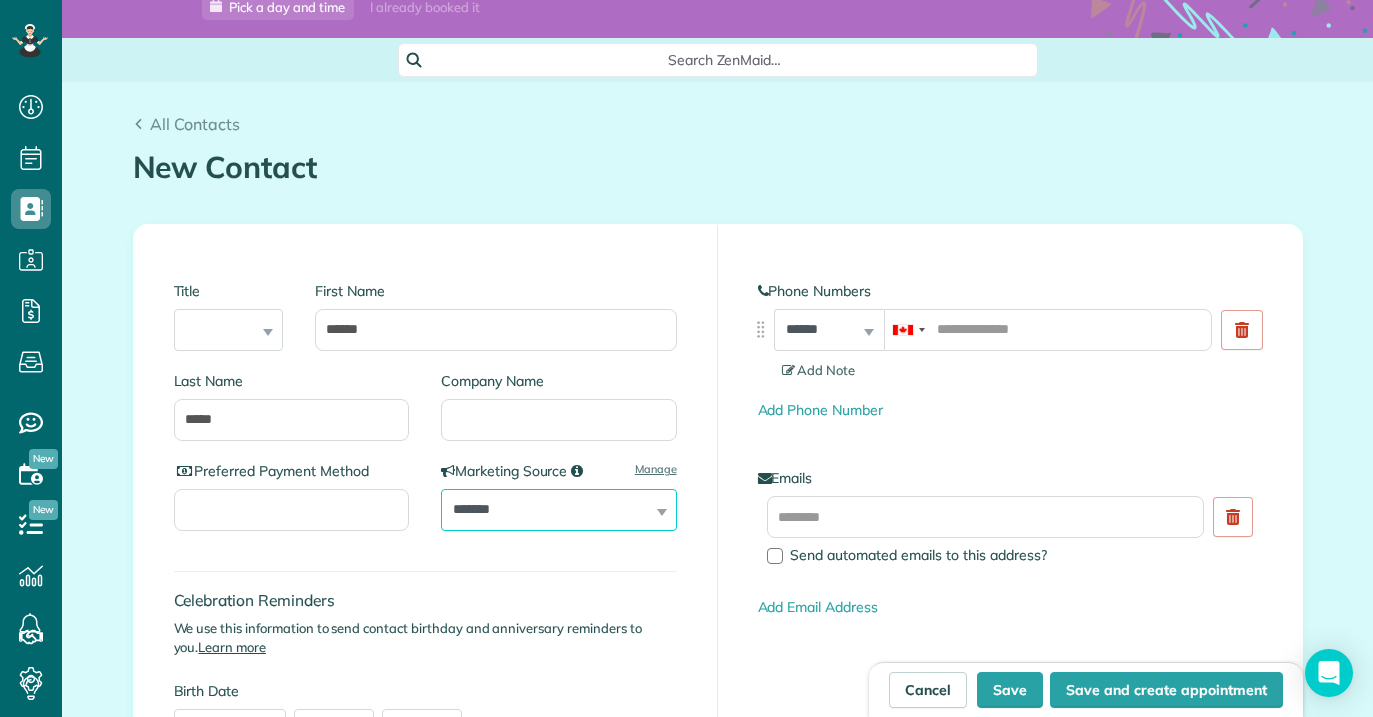 scroll, scrollTop: 96, scrollLeft: 0, axis: vertical 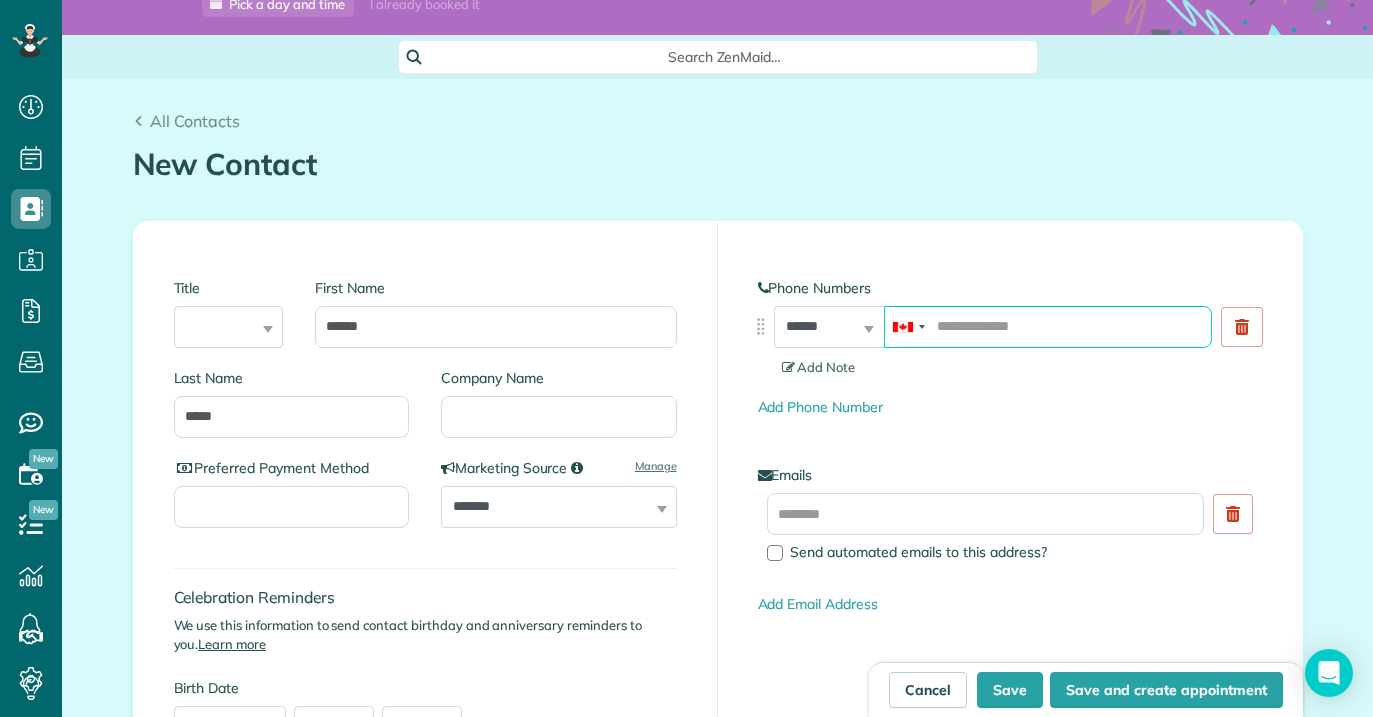 click at bounding box center [1048, 327] 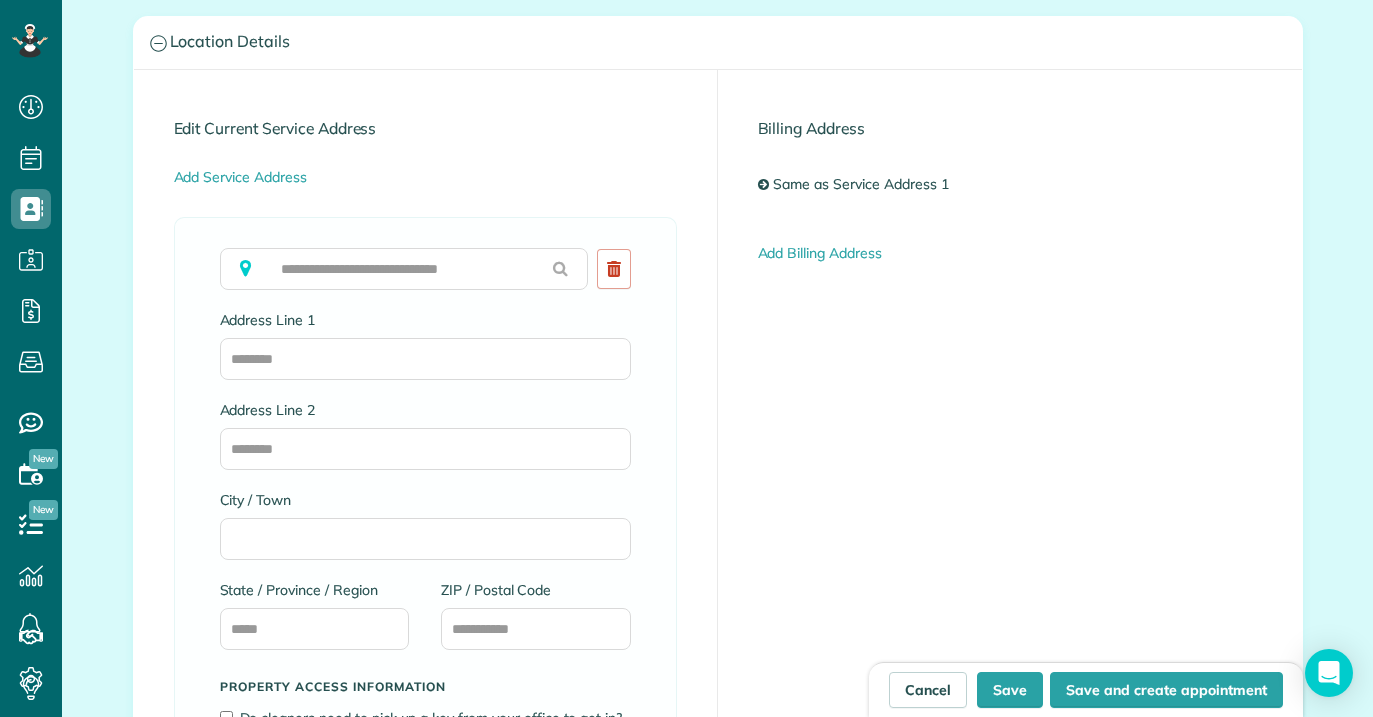 scroll, scrollTop: 1029, scrollLeft: 0, axis: vertical 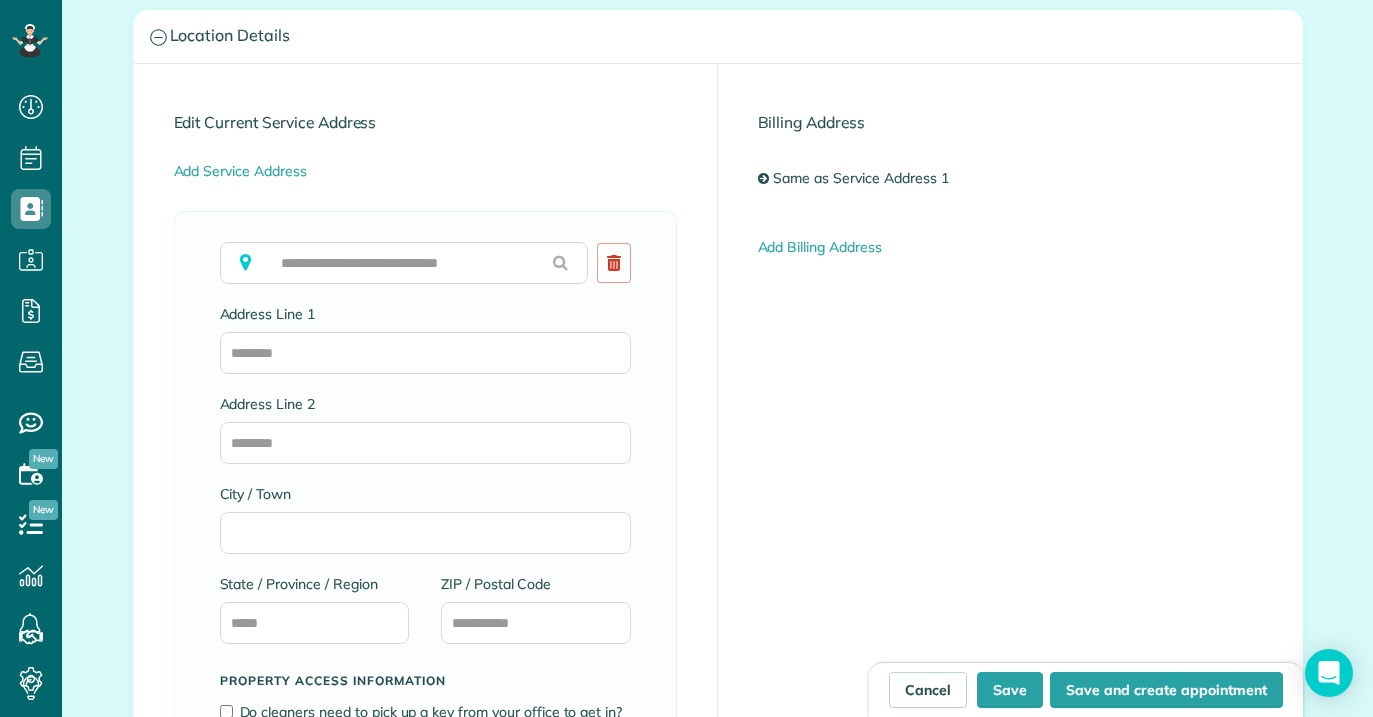 type on "**********" 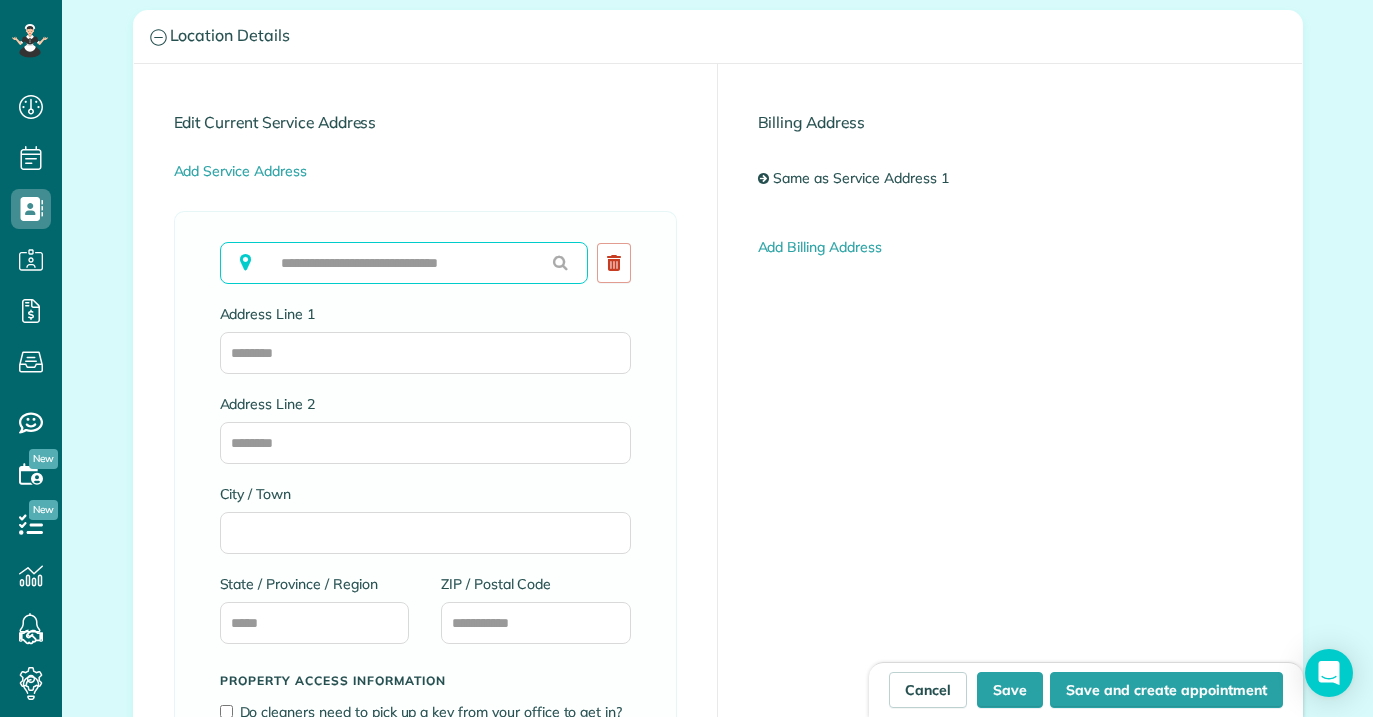 click at bounding box center (404, 263) 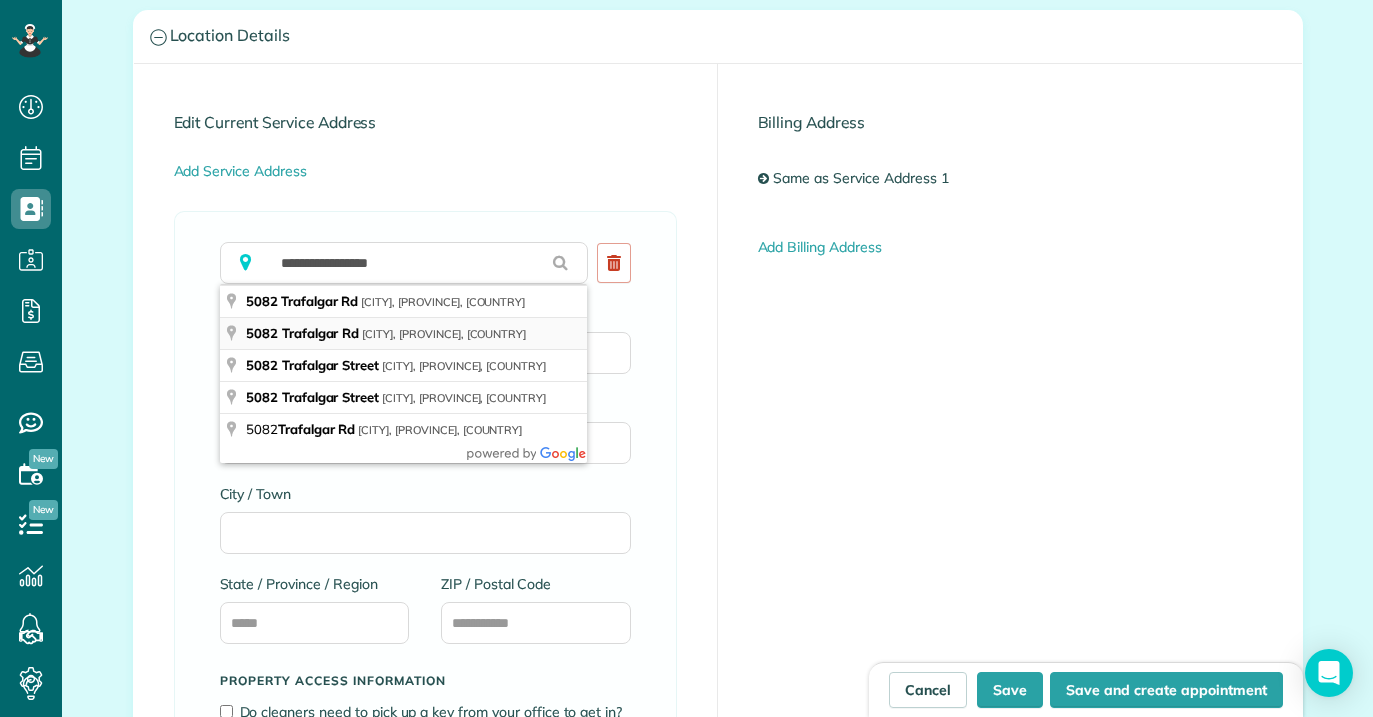 type on "**********" 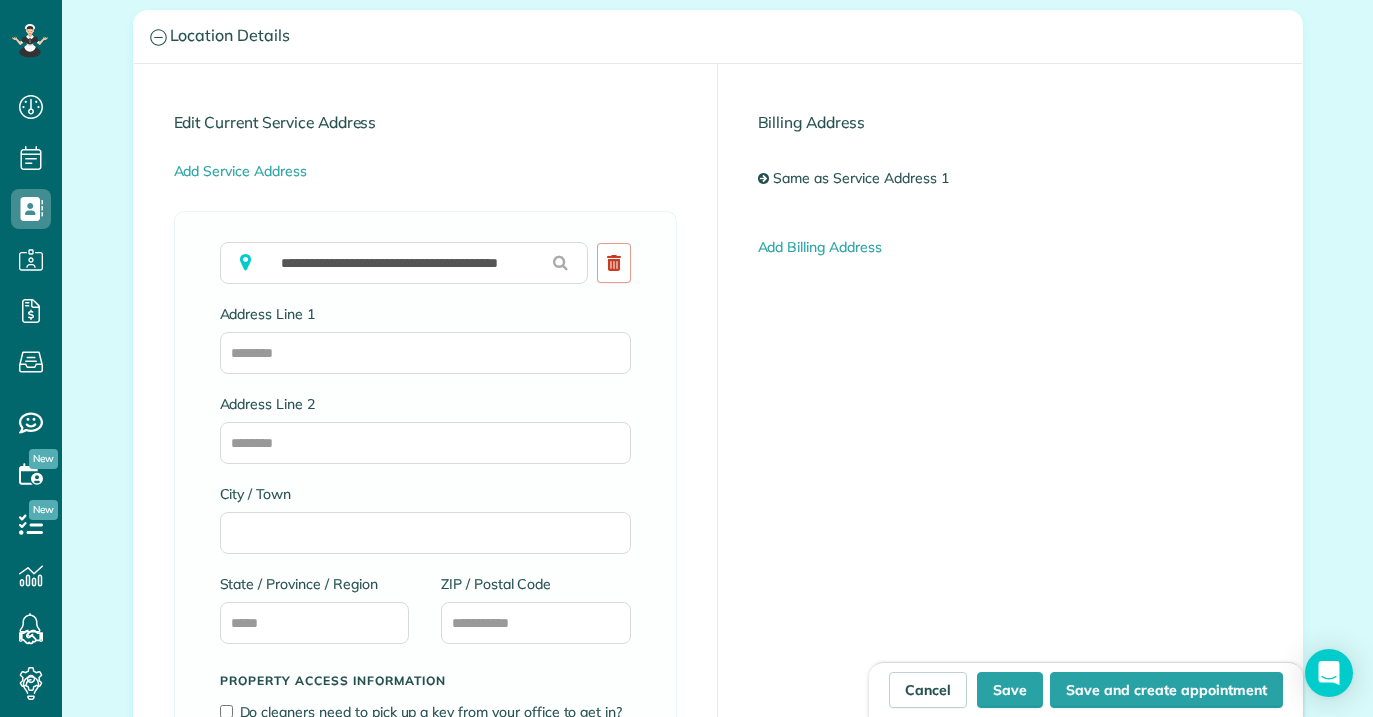 type on "**********" 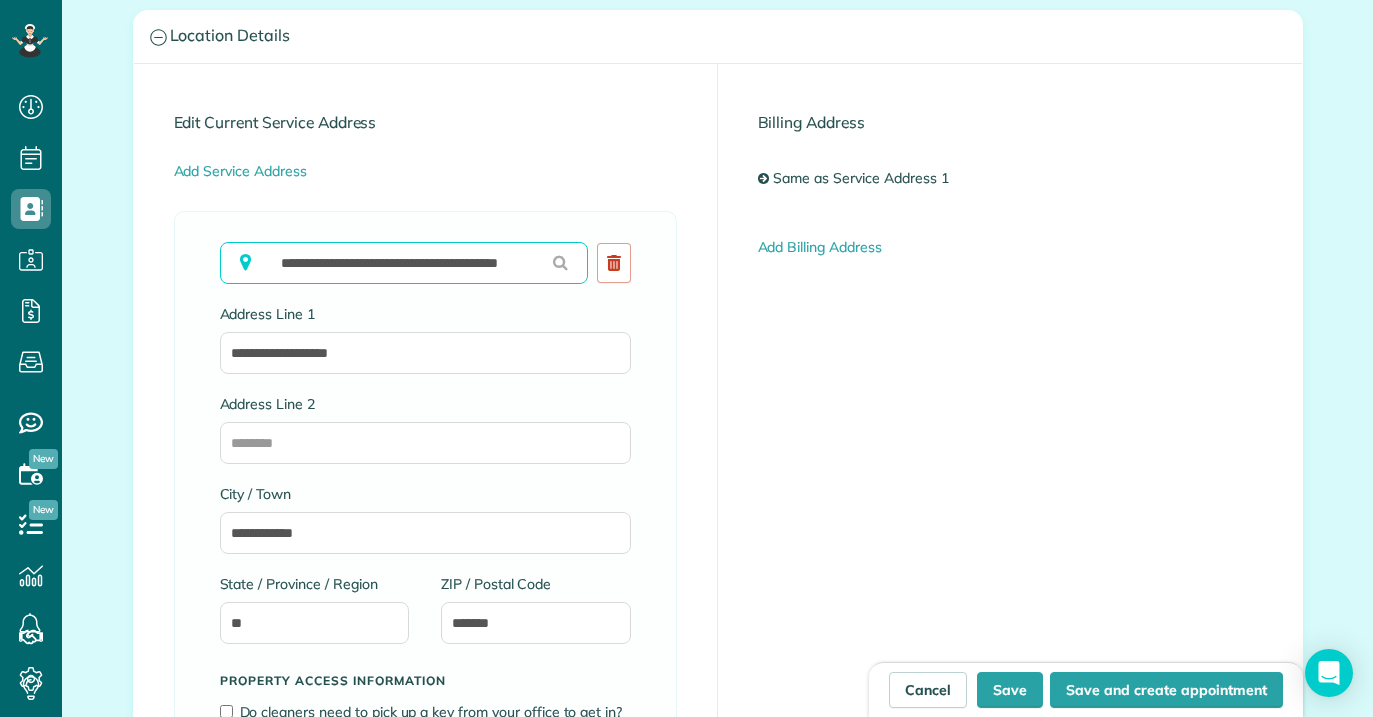 click on "**********" at bounding box center (404, 263) 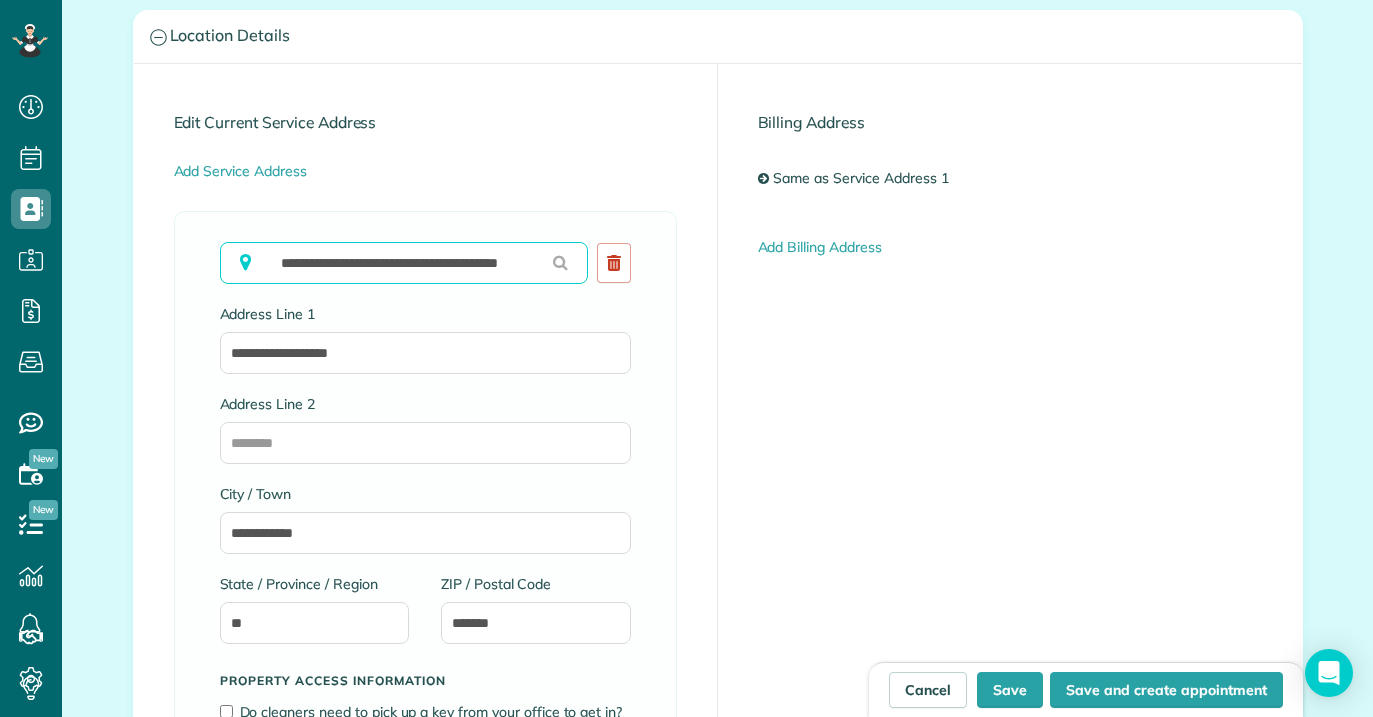 click on "**********" at bounding box center (404, 263) 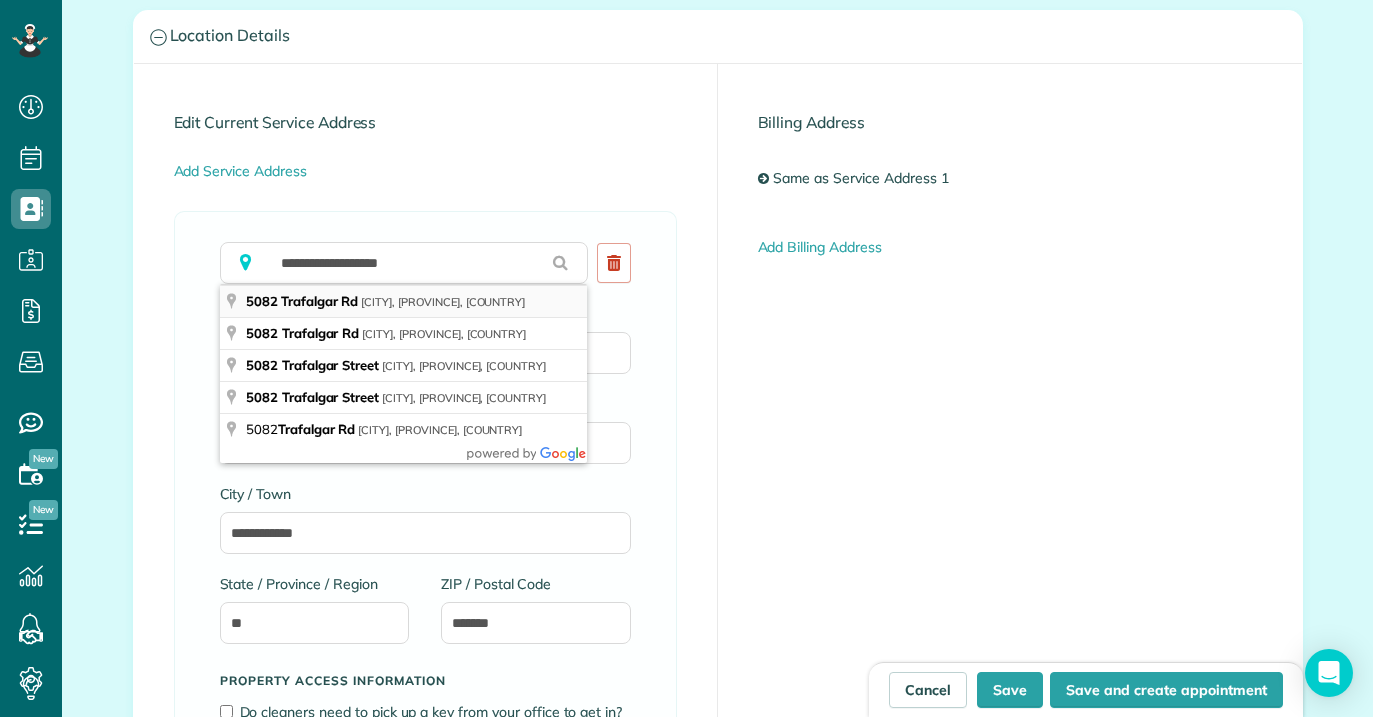 type on "**********" 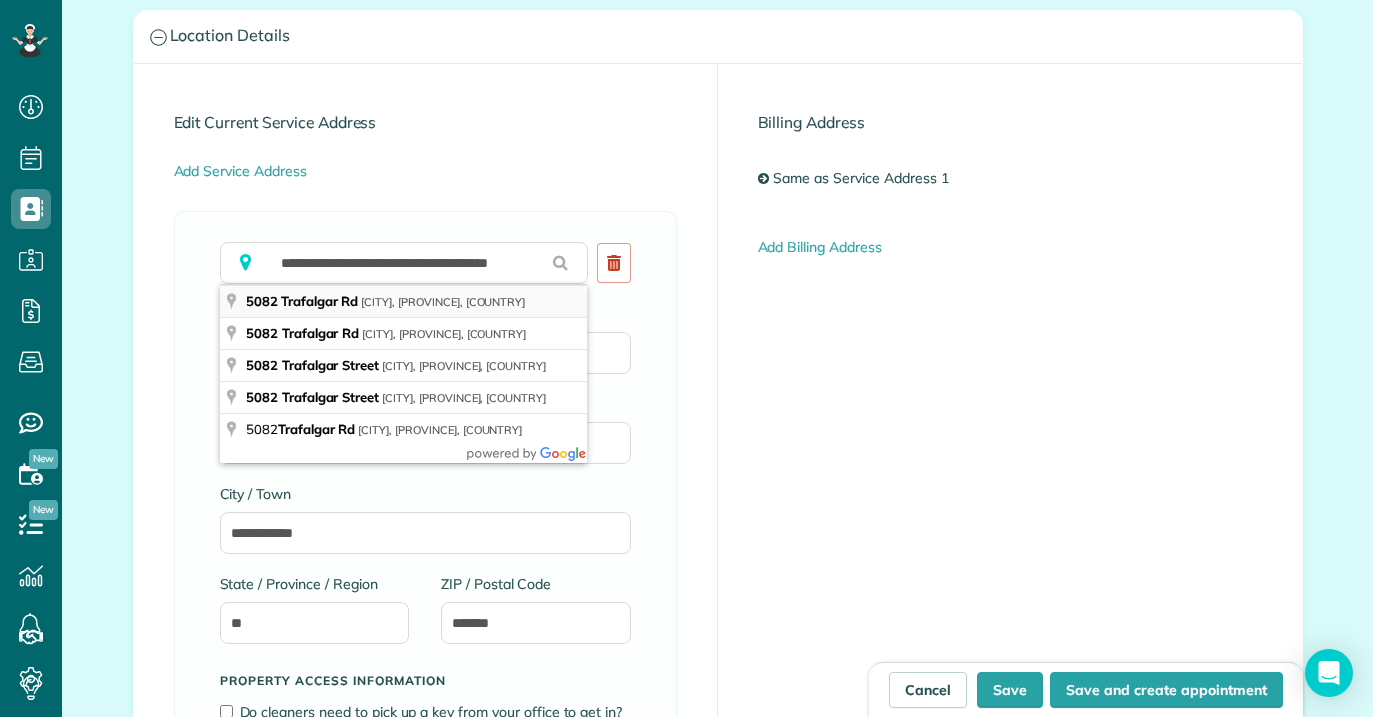 type on "**********" 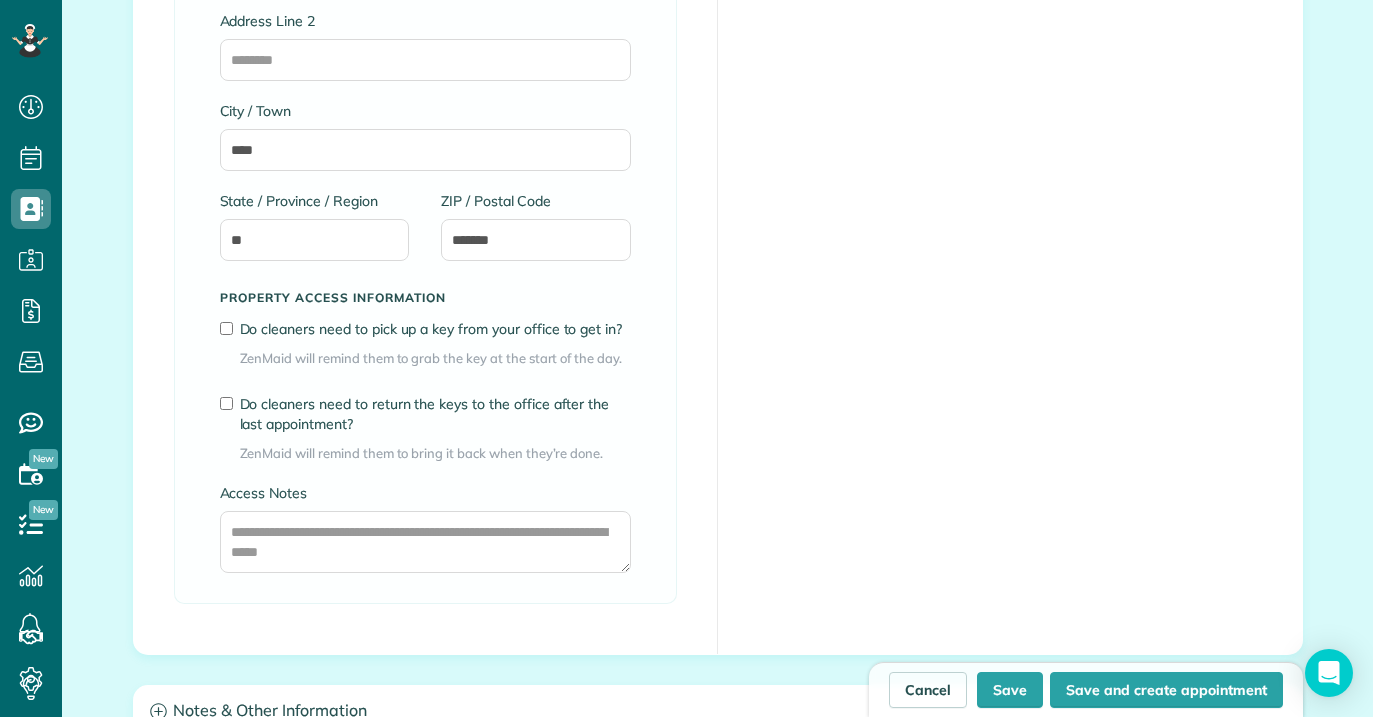 scroll, scrollTop: 1413, scrollLeft: 0, axis: vertical 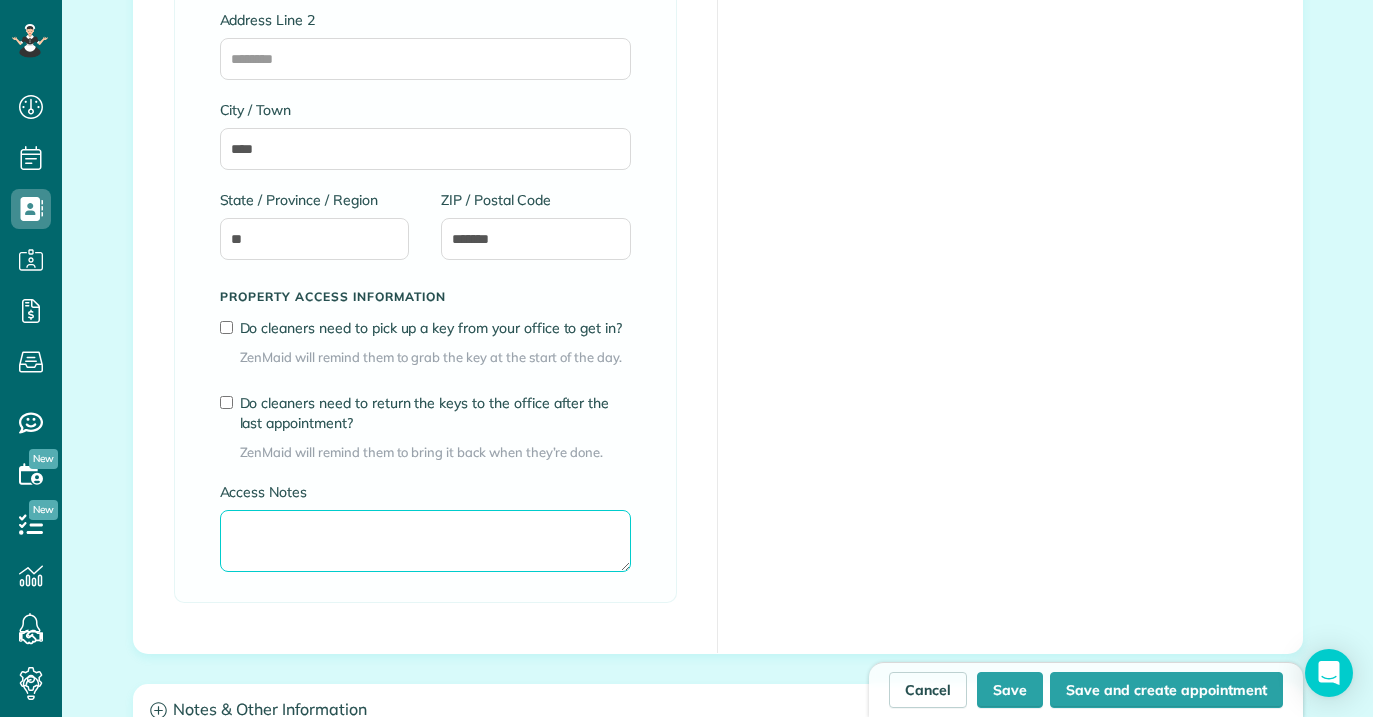 click on "Access Notes" at bounding box center [425, 541] 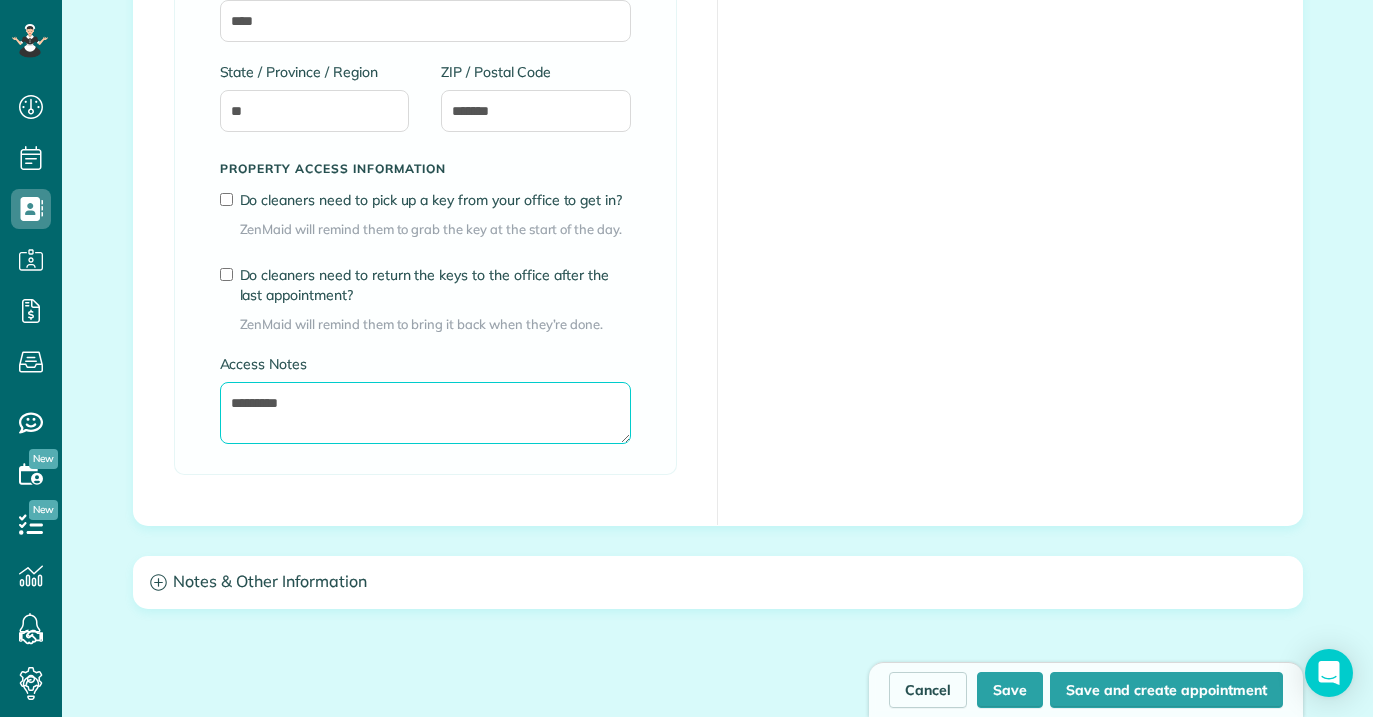 scroll, scrollTop: 1542, scrollLeft: 0, axis: vertical 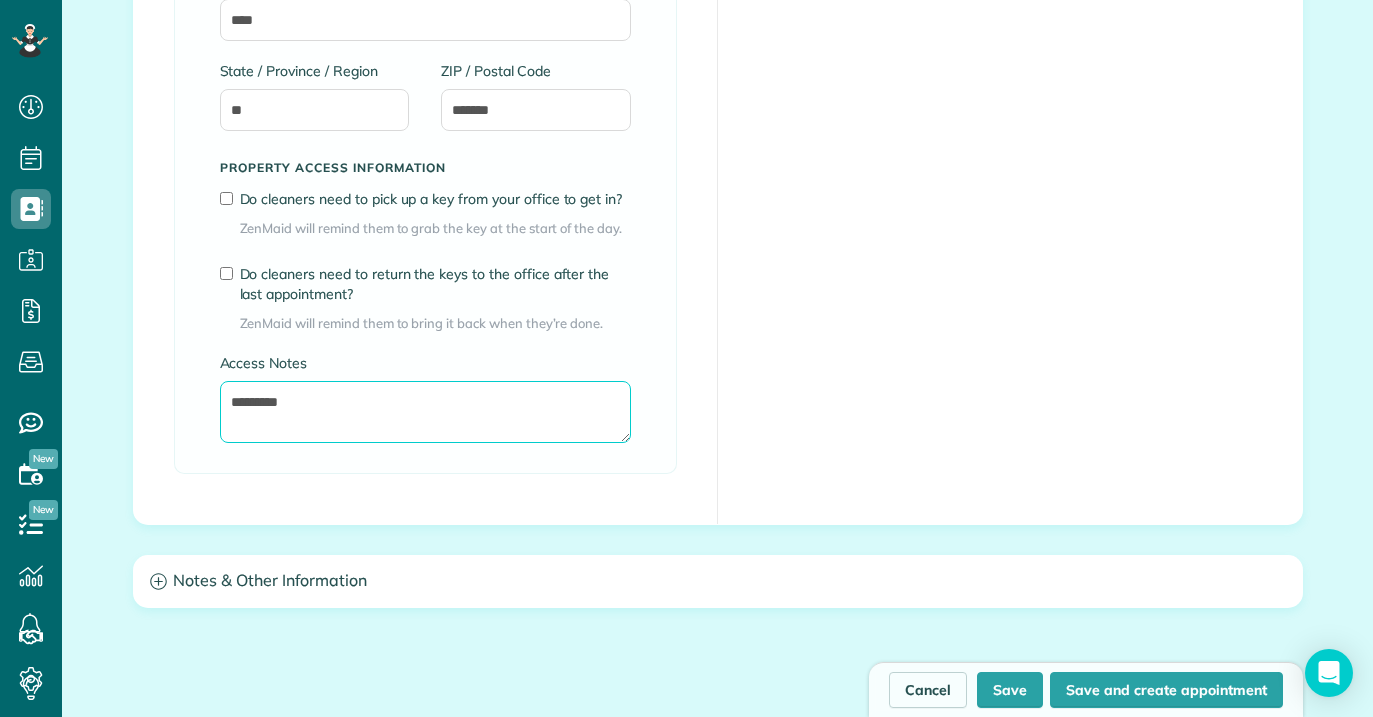 type on "*********" 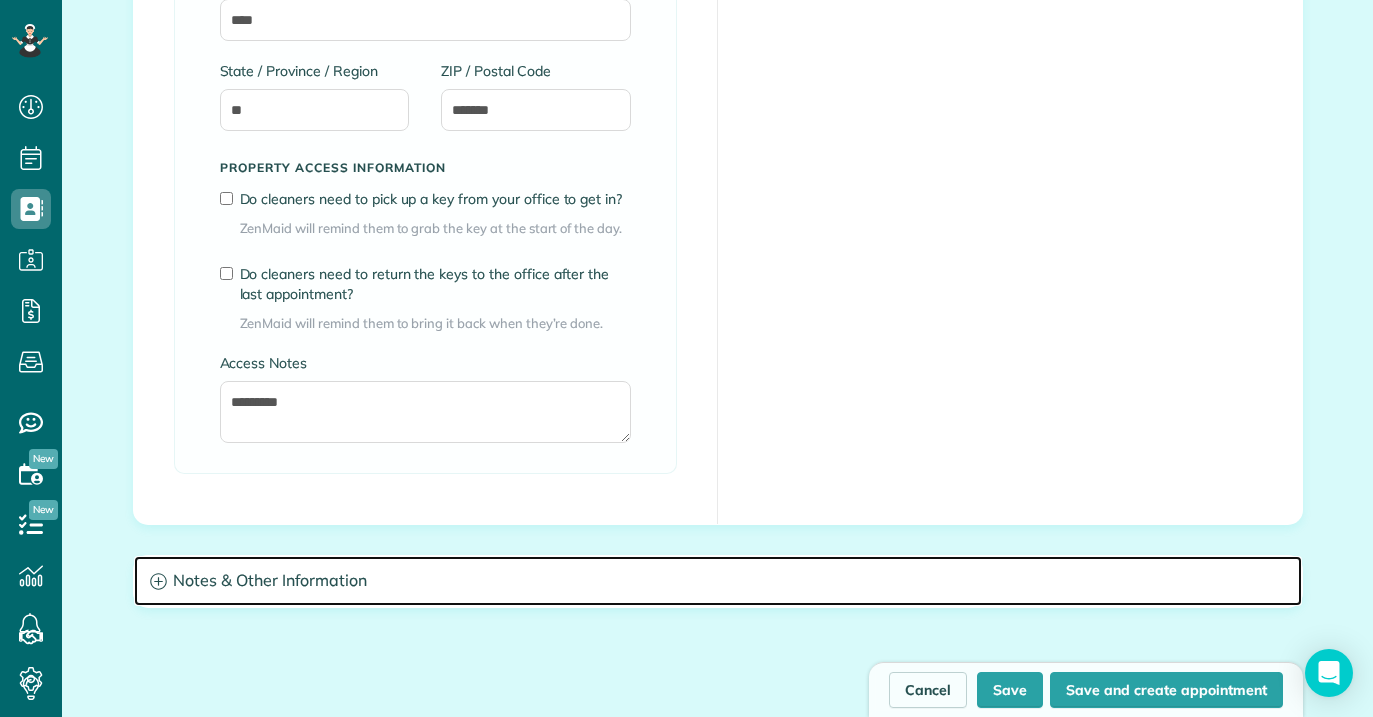 click on "Notes & Other Information" at bounding box center [718, 581] 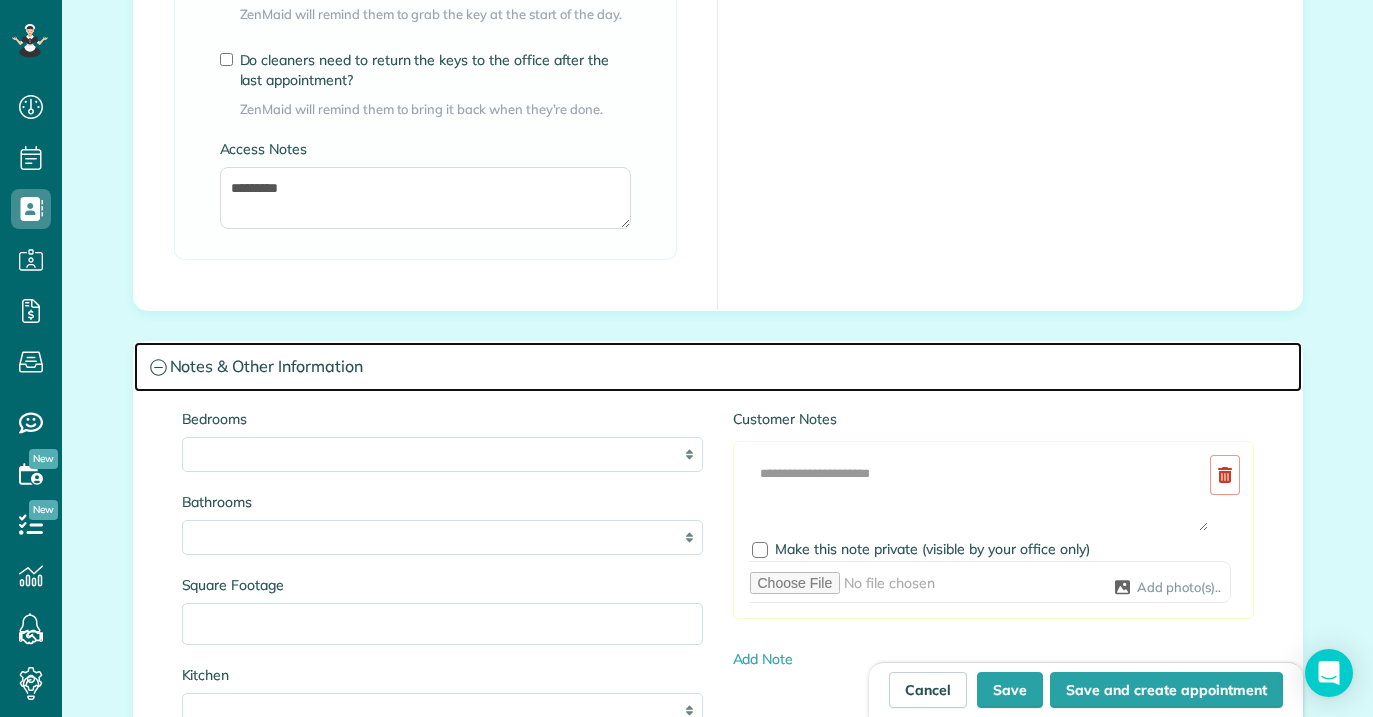 scroll, scrollTop: 1757, scrollLeft: 0, axis: vertical 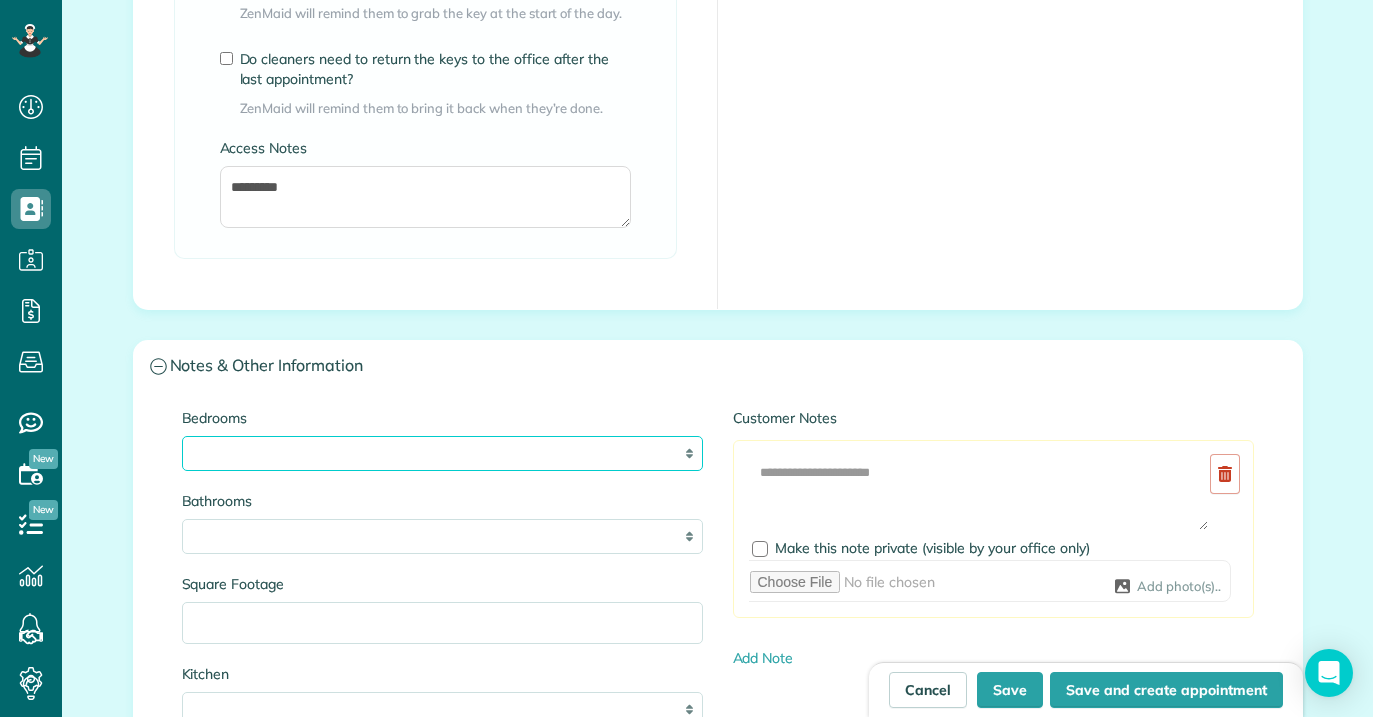 click on "*
*
*
*
**" at bounding box center (442, 453) 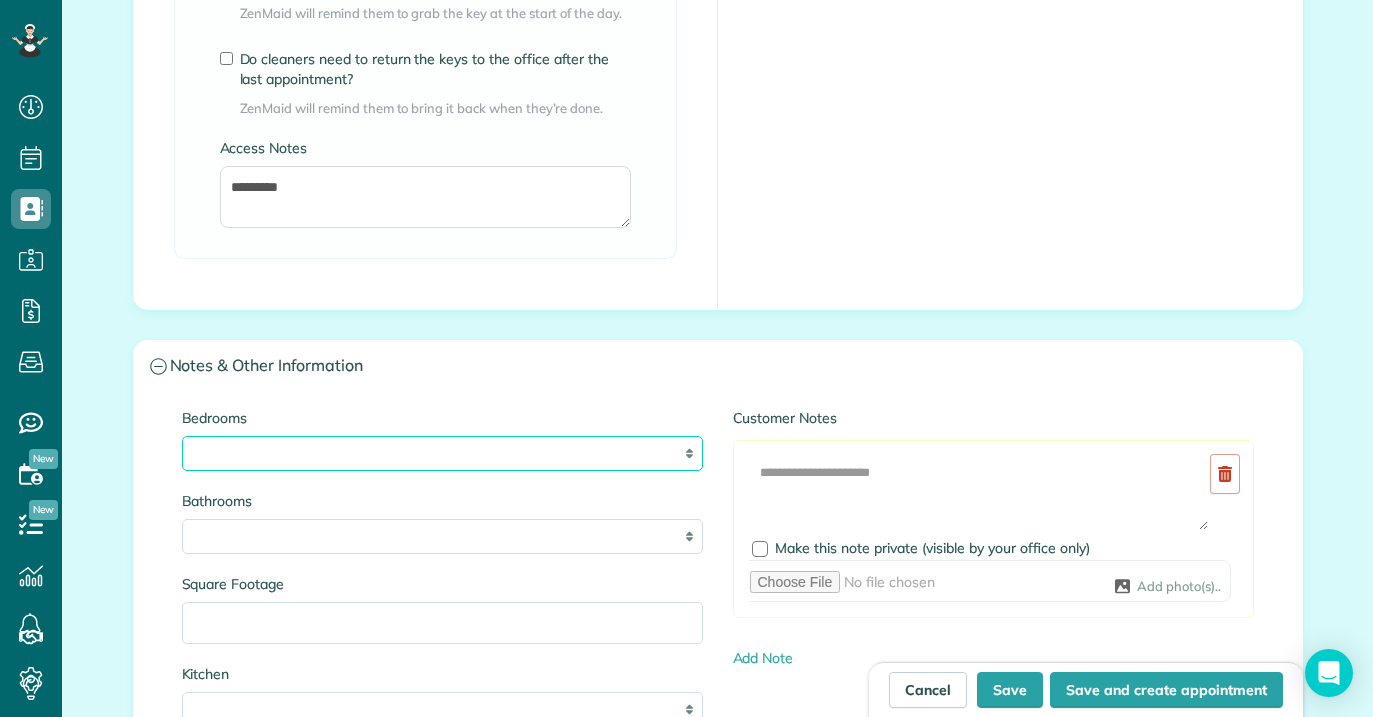 select on "*" 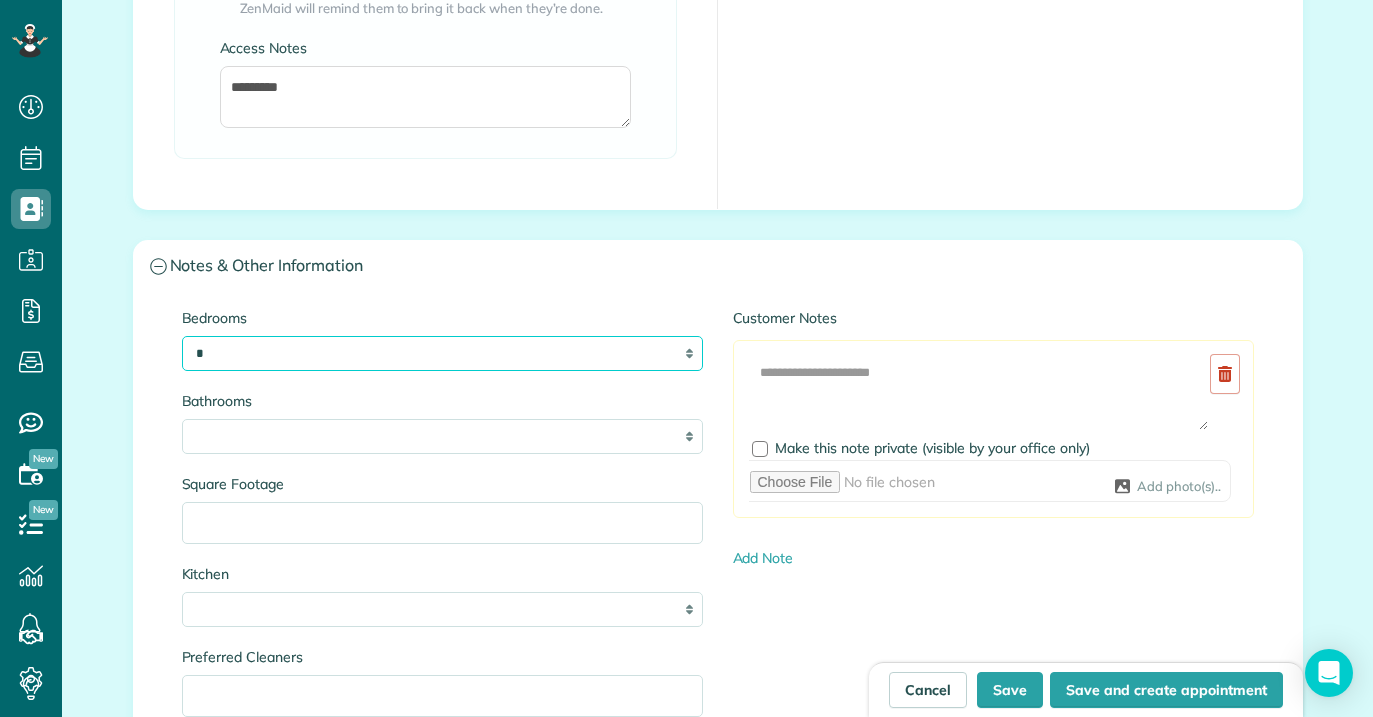 scroll, scrollTop: 1872, scrollLeft: 0, axis: vertical 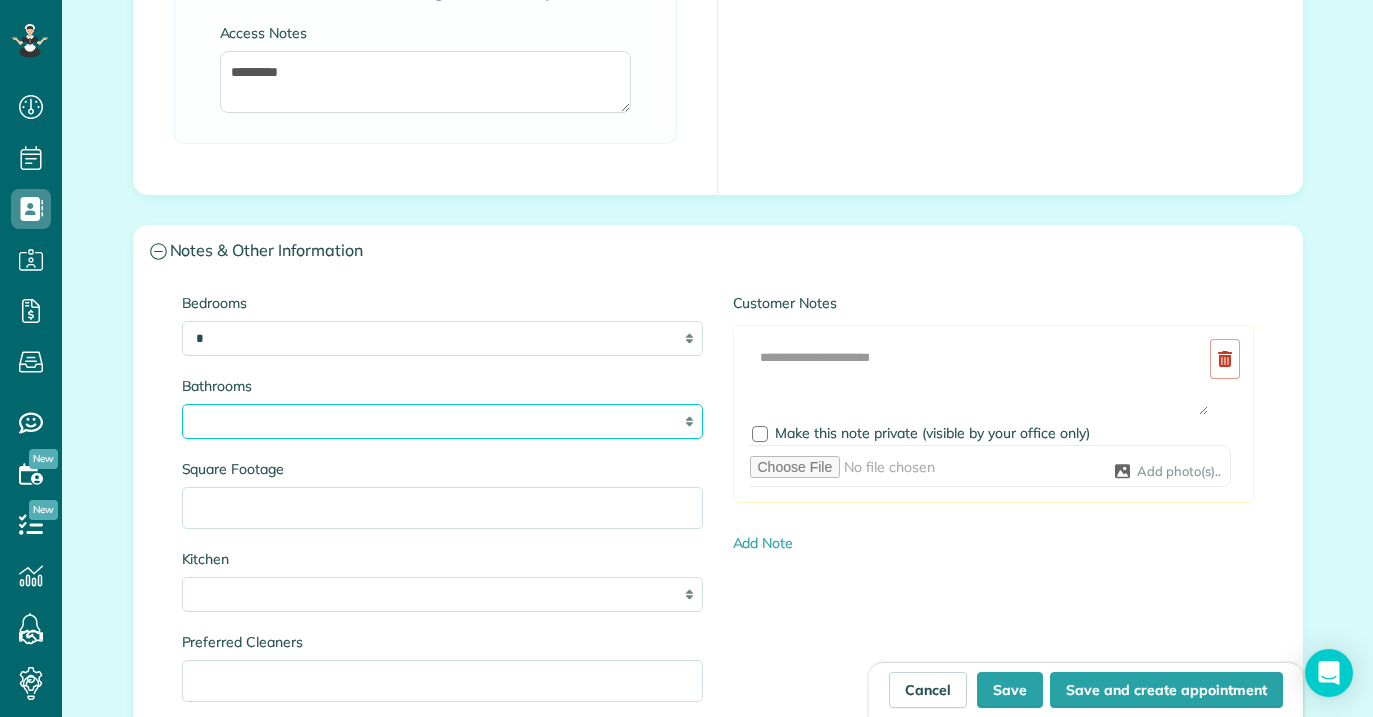 click on "*
***
*
***
*
***
*
***
**" at bounding box center (442, 421) 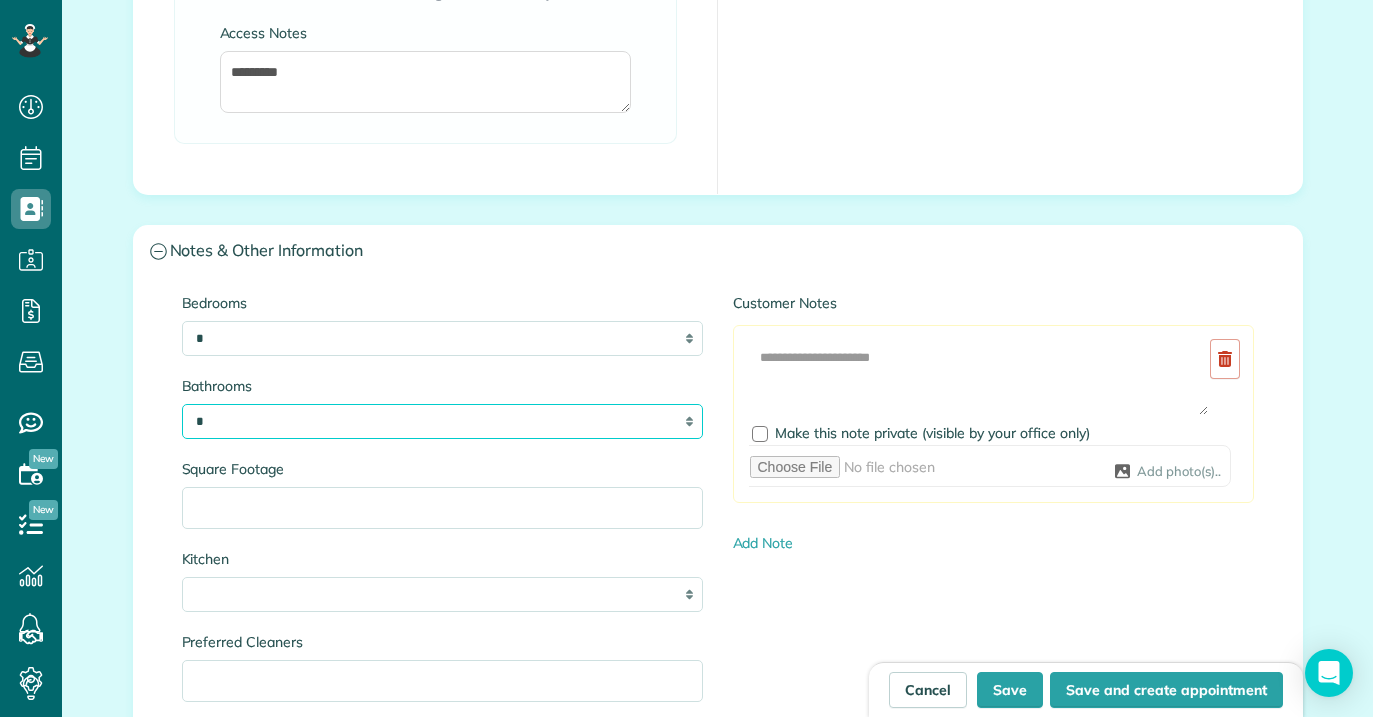 click on "*
***
*
***
*
***
*
***
**" at bounding box center (442, 421) 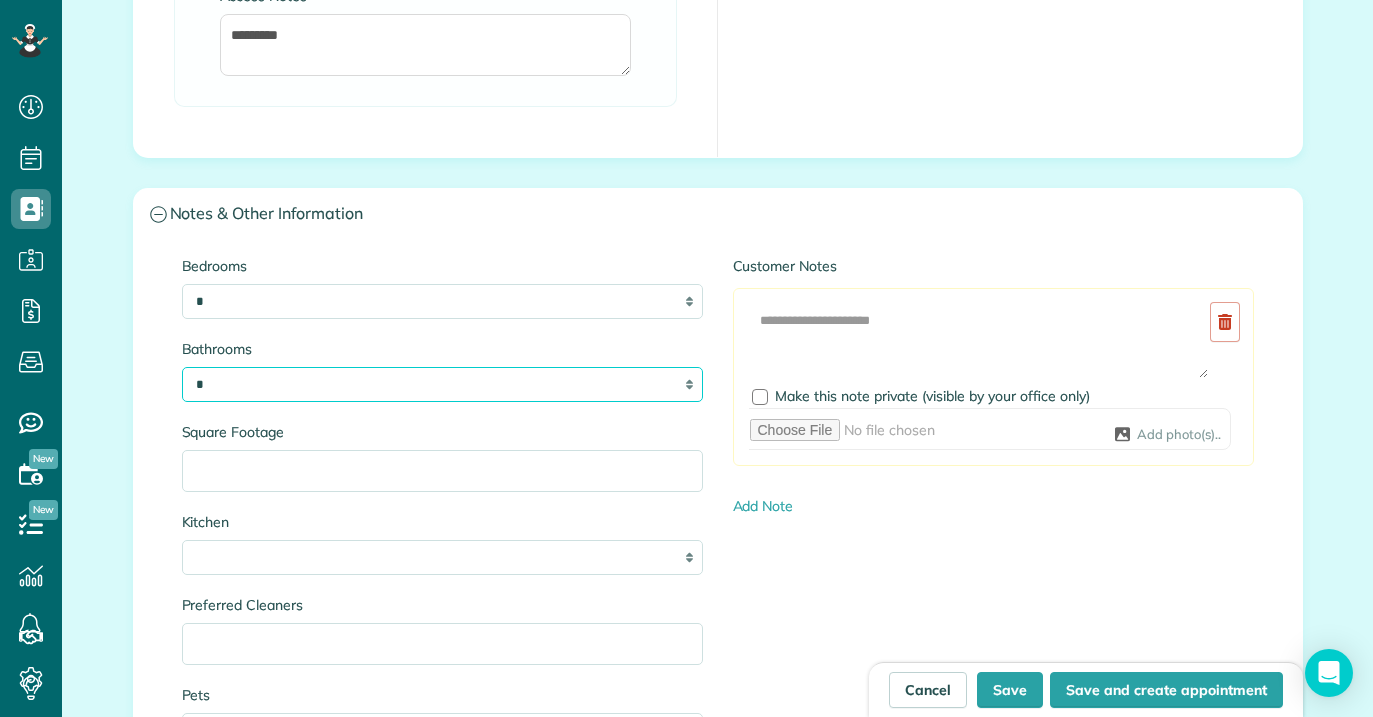 scroll, scrollTop: 1958, scrollLeft: 0, axis: vertical 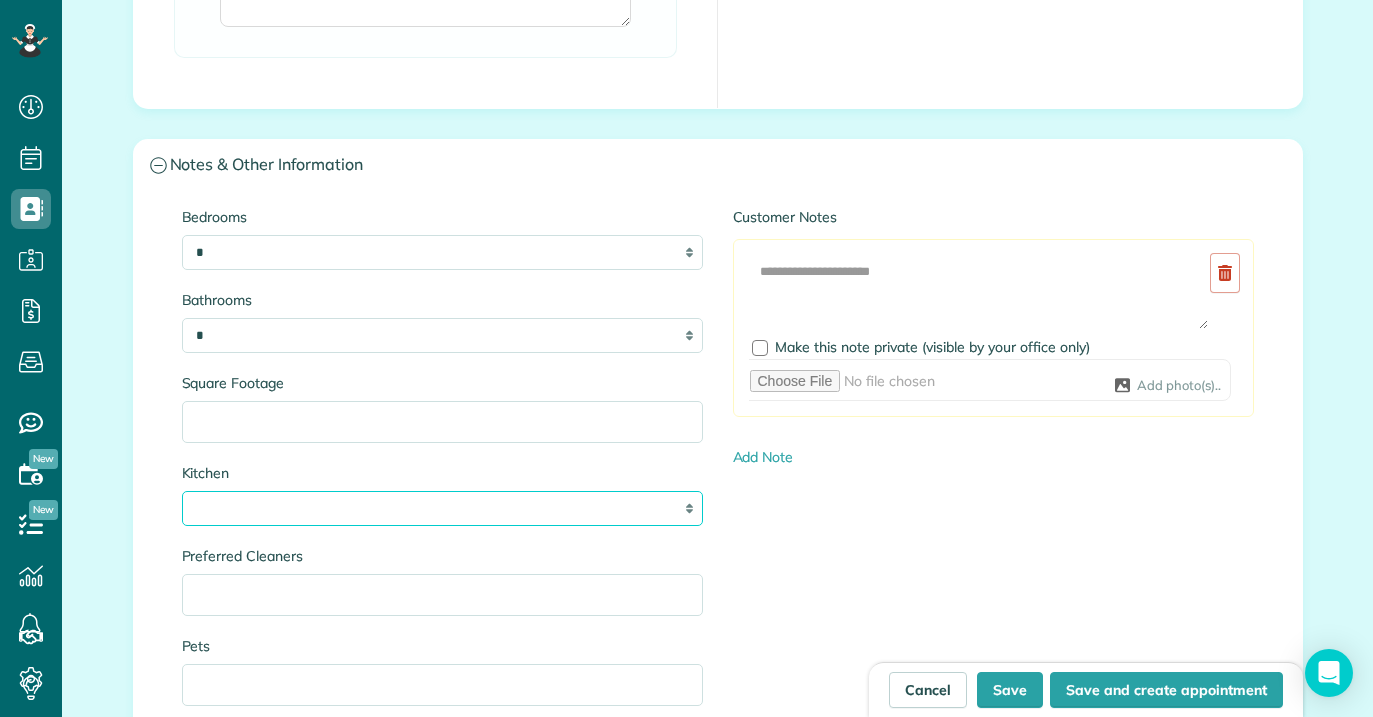 click on "*
*
*
*" at bounding box center [442, 508] 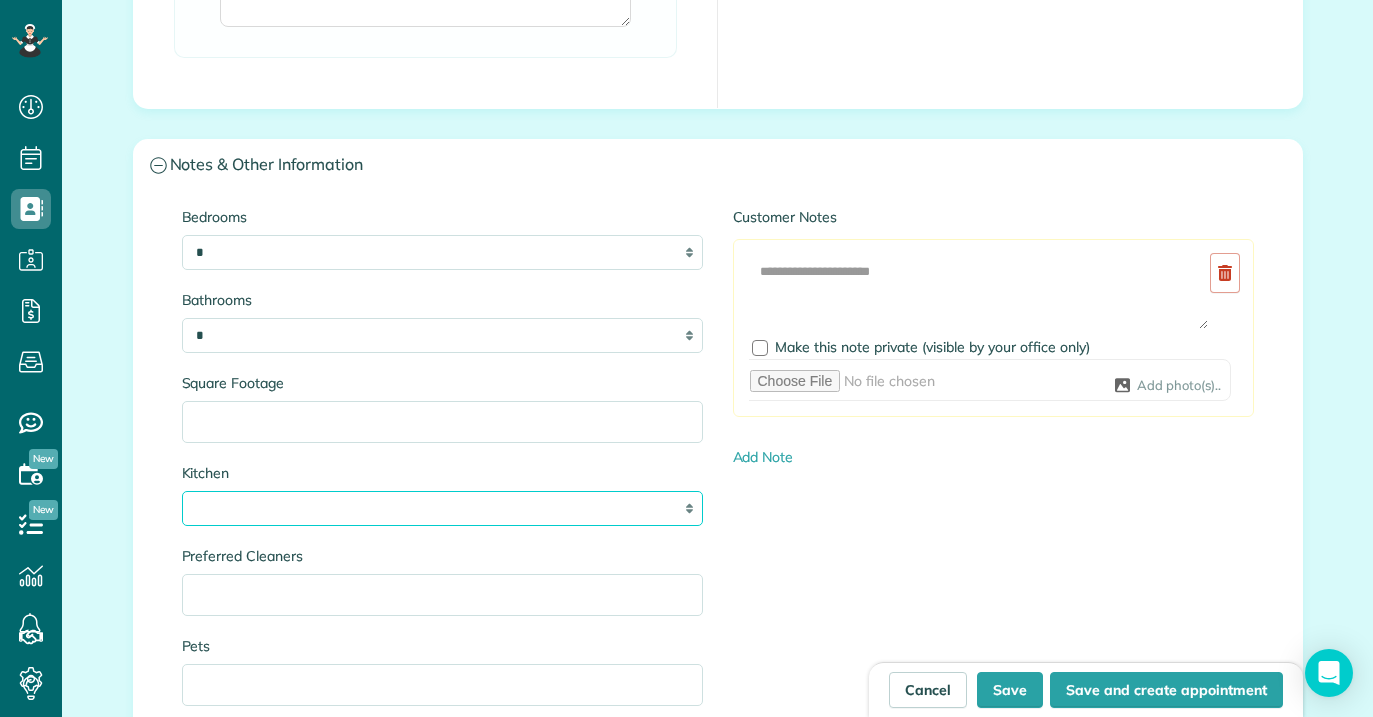 select on "*" 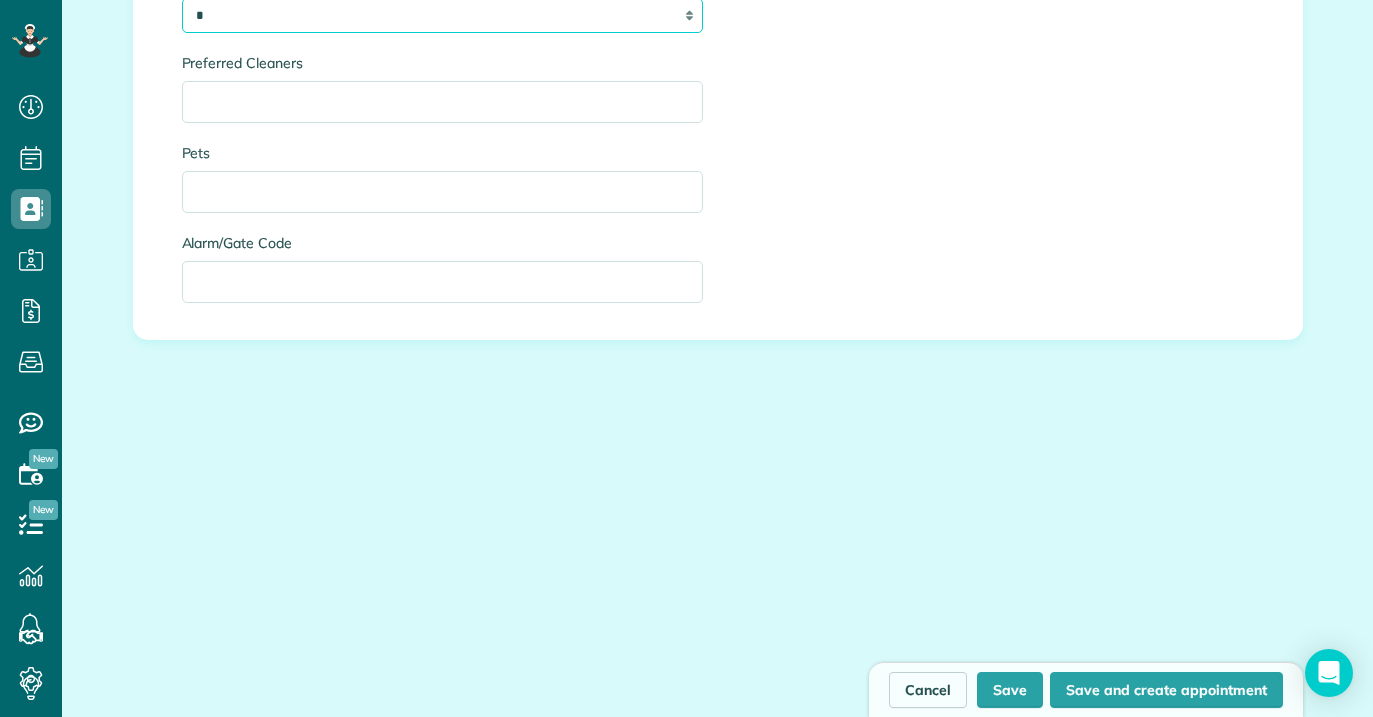 scroll, scrollTop: 2461, scrollLeft: 0, axis: vertical 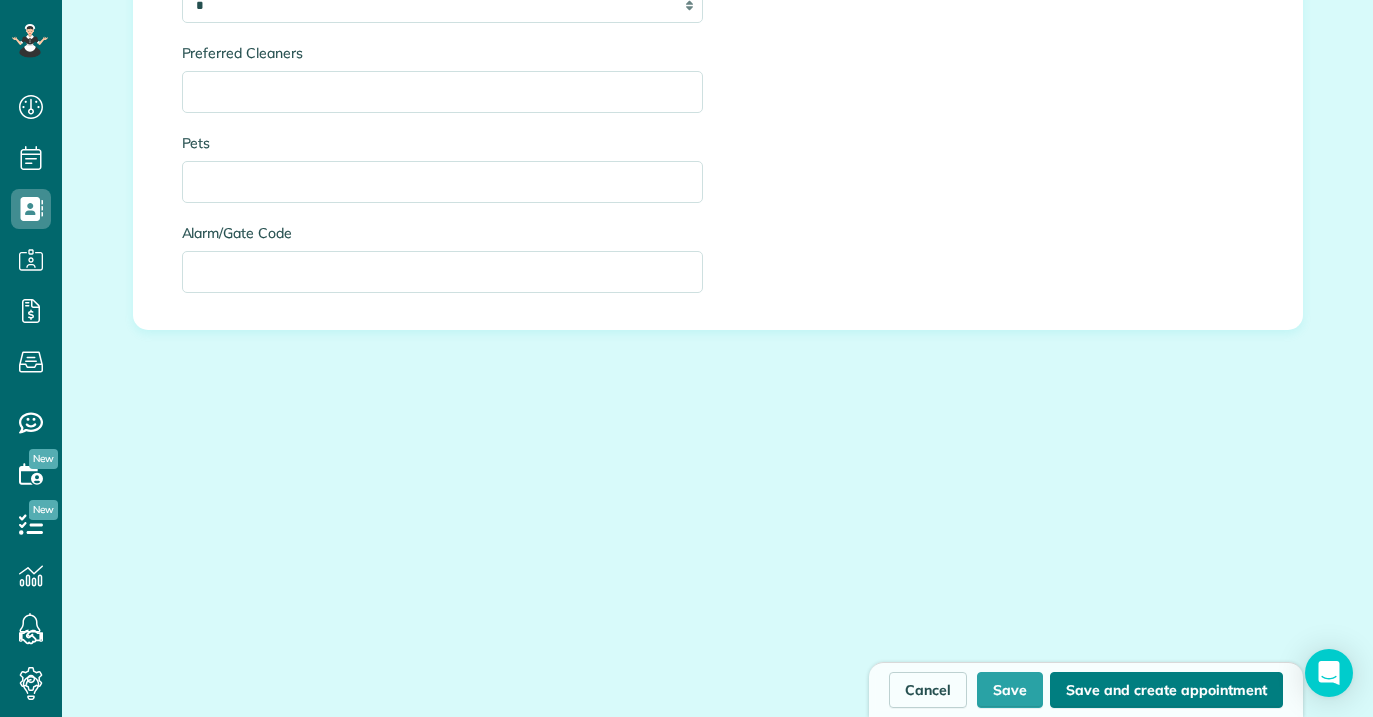 click on "Save and create appointment" at bounding box center [1166, 690] 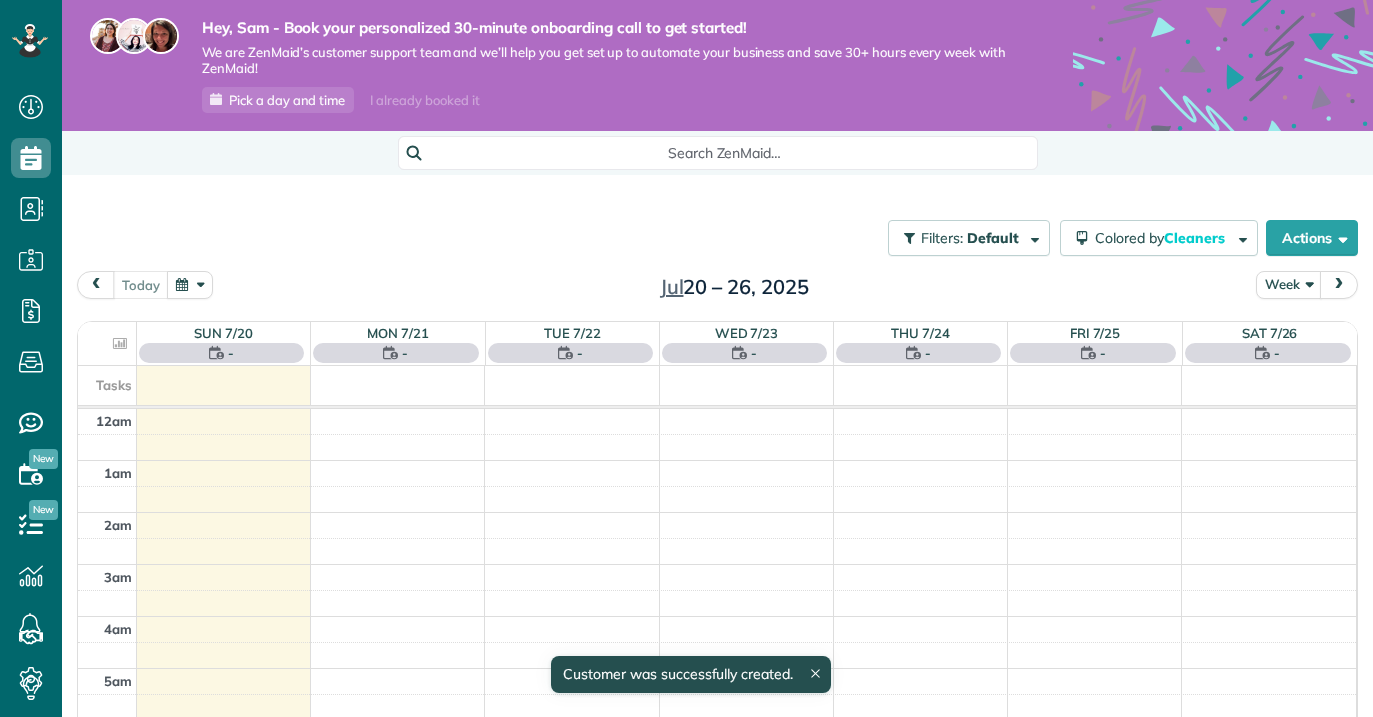 scroll, scrollTop: 0, scrollLeft: 0, axis: both 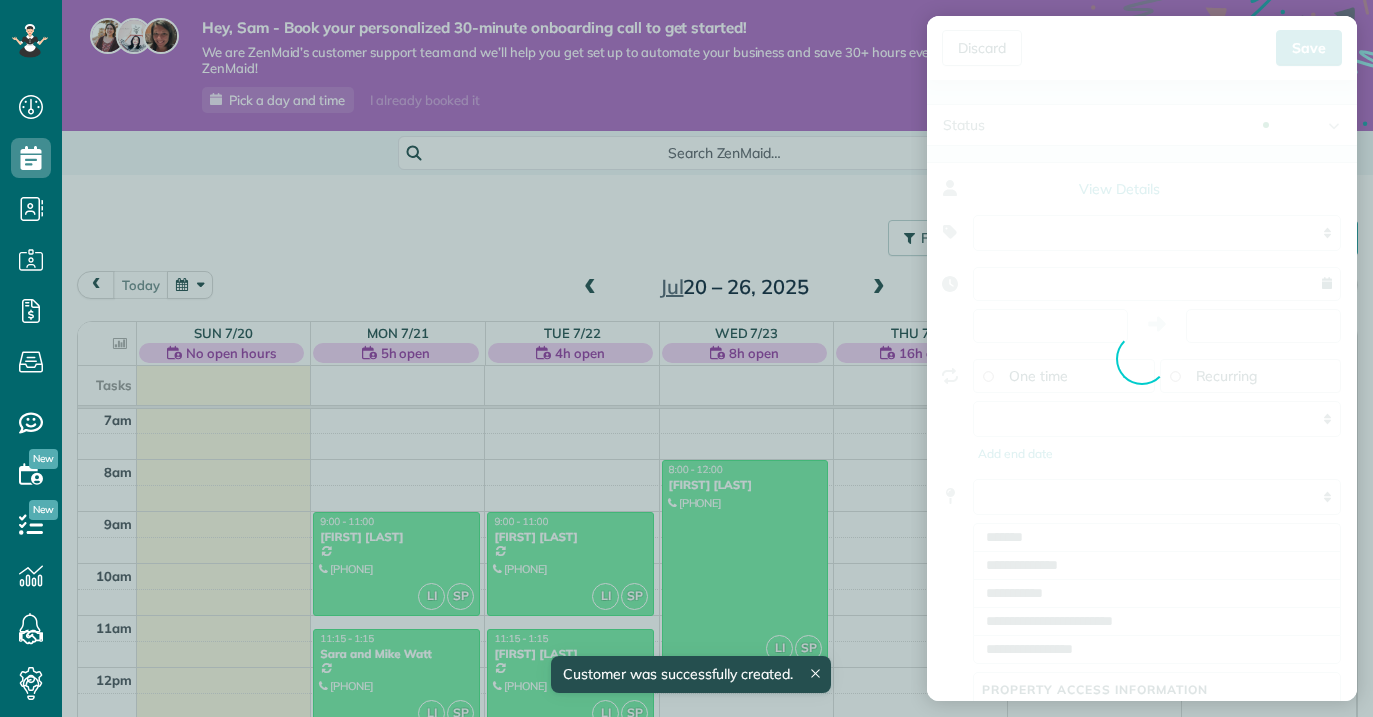 type on "**********" 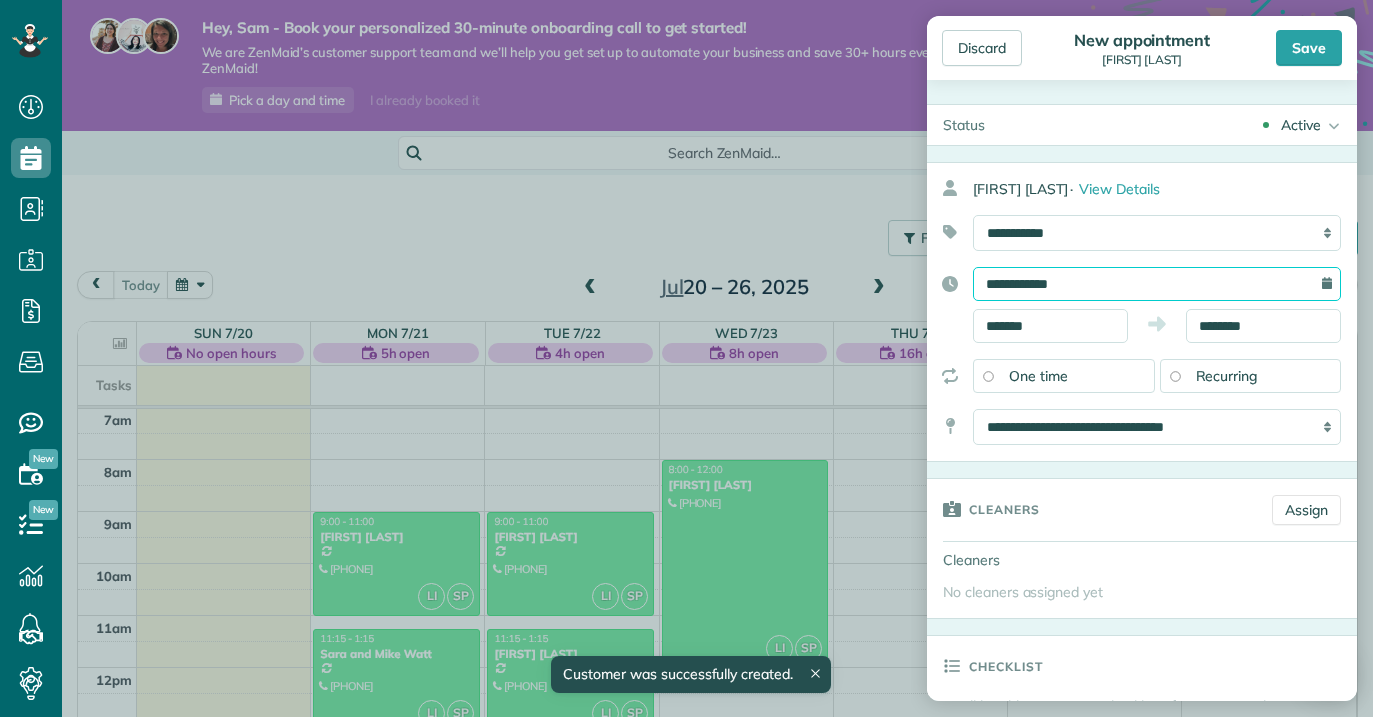 click on "**********" at bounding box center (1157, 284) 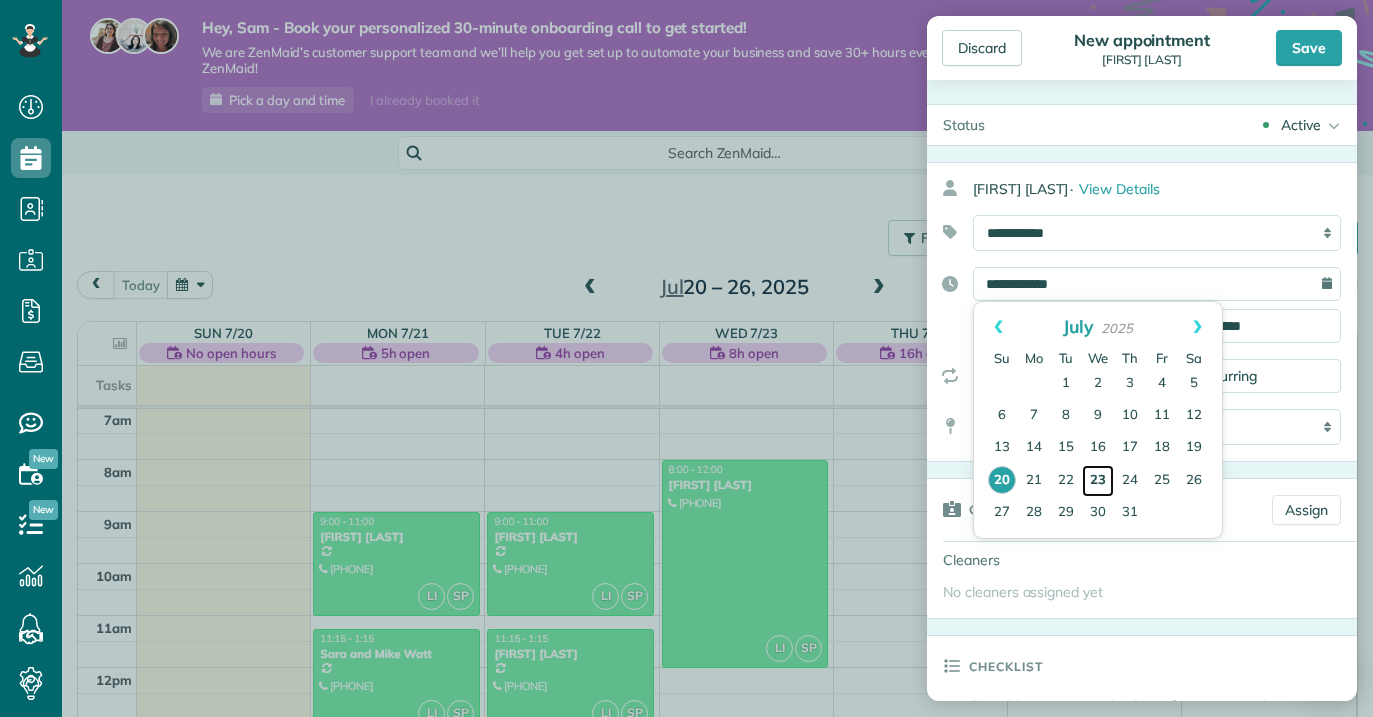 click on "23" at bounding box center [1098, 481] 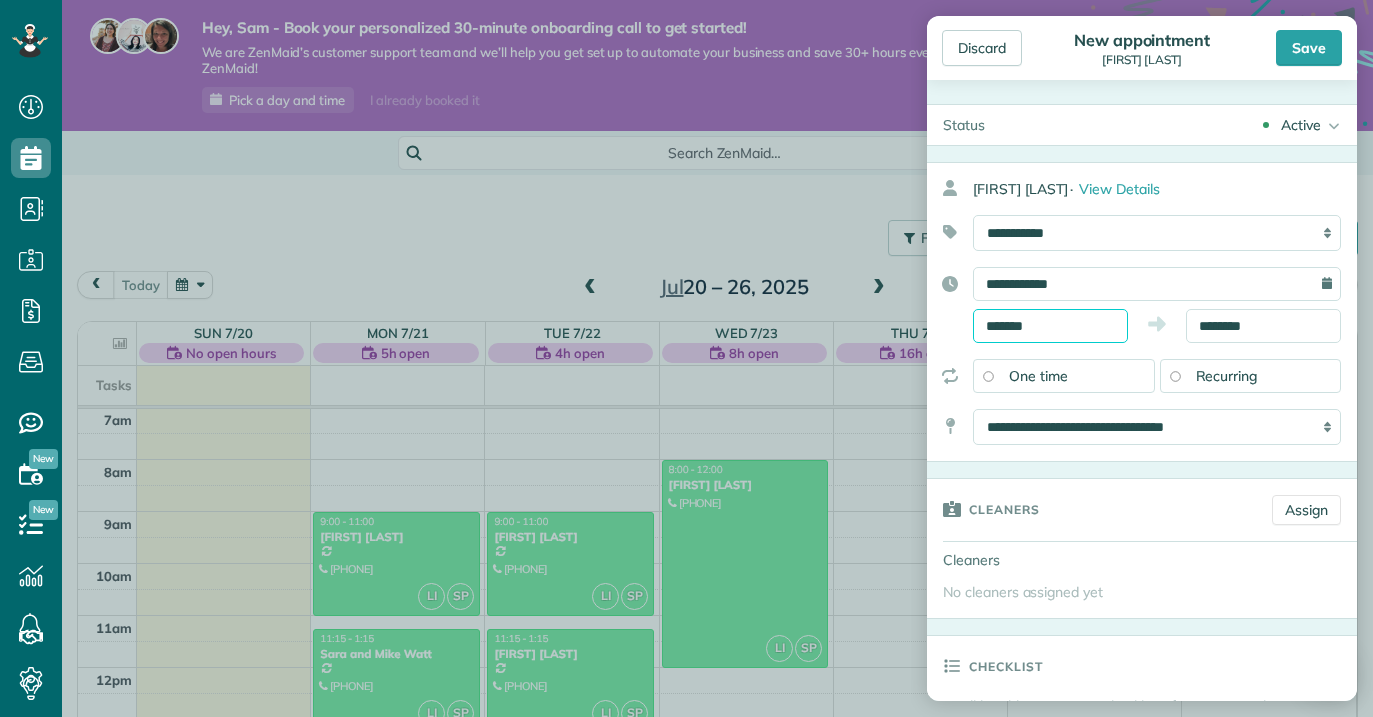 click on "Dashboard
Scheduling
Calendar View
List View
Dispatch View - Weekly scheduling (Beta)" at bounding box center [686, 358] 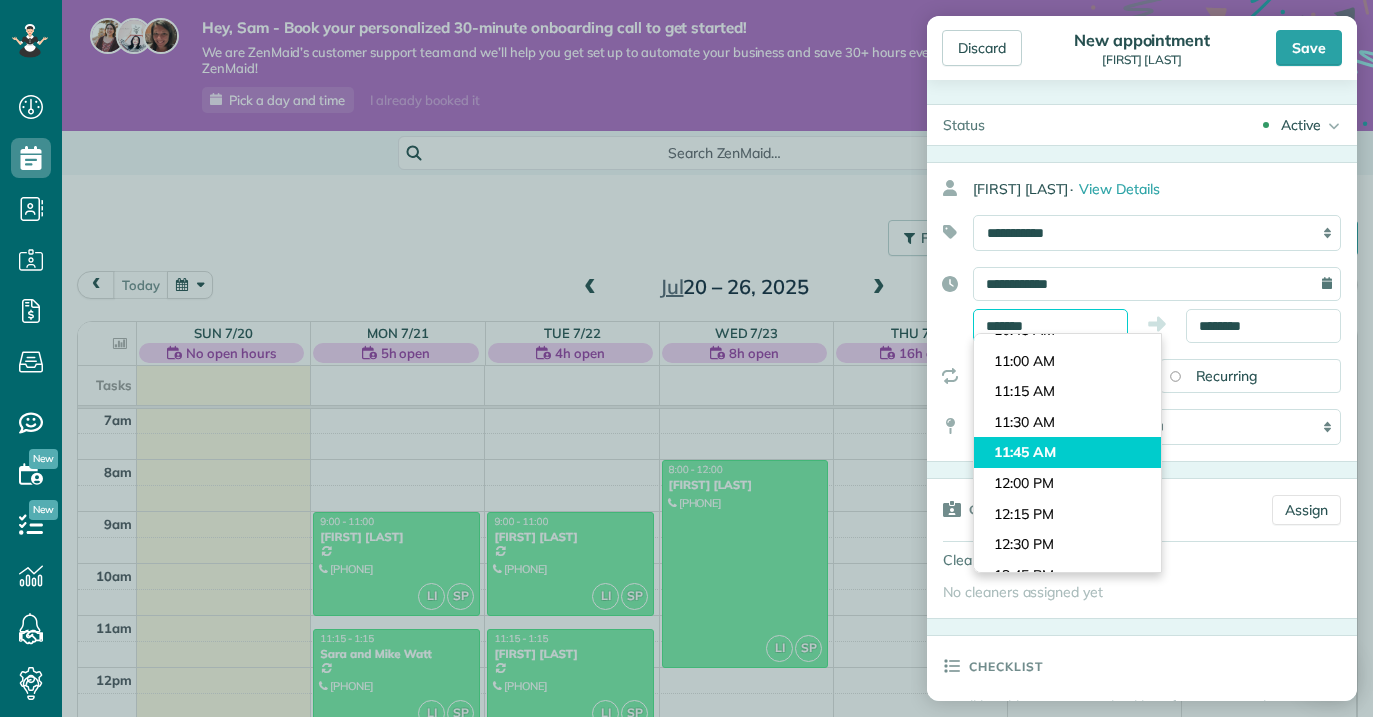 scroll, scrollTop: 1353, scrollLeft: 0, axis: vertical 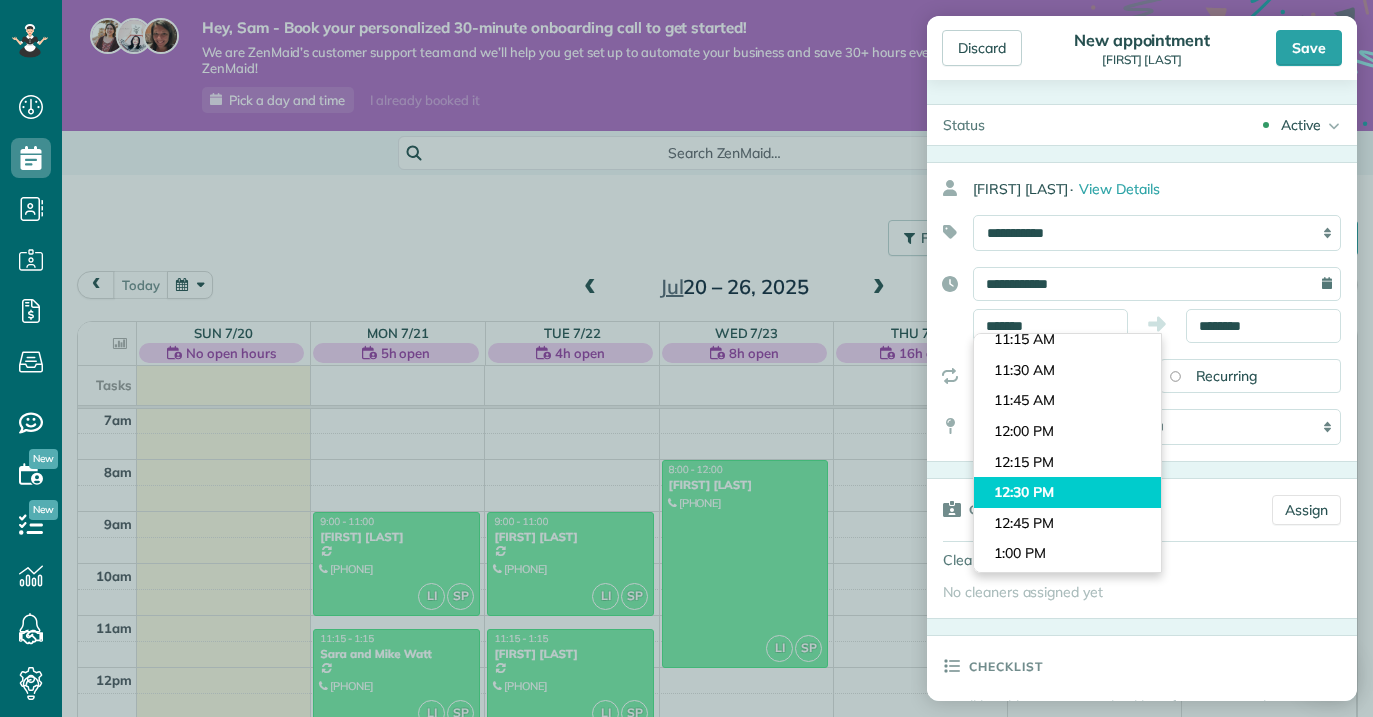 type on "********" 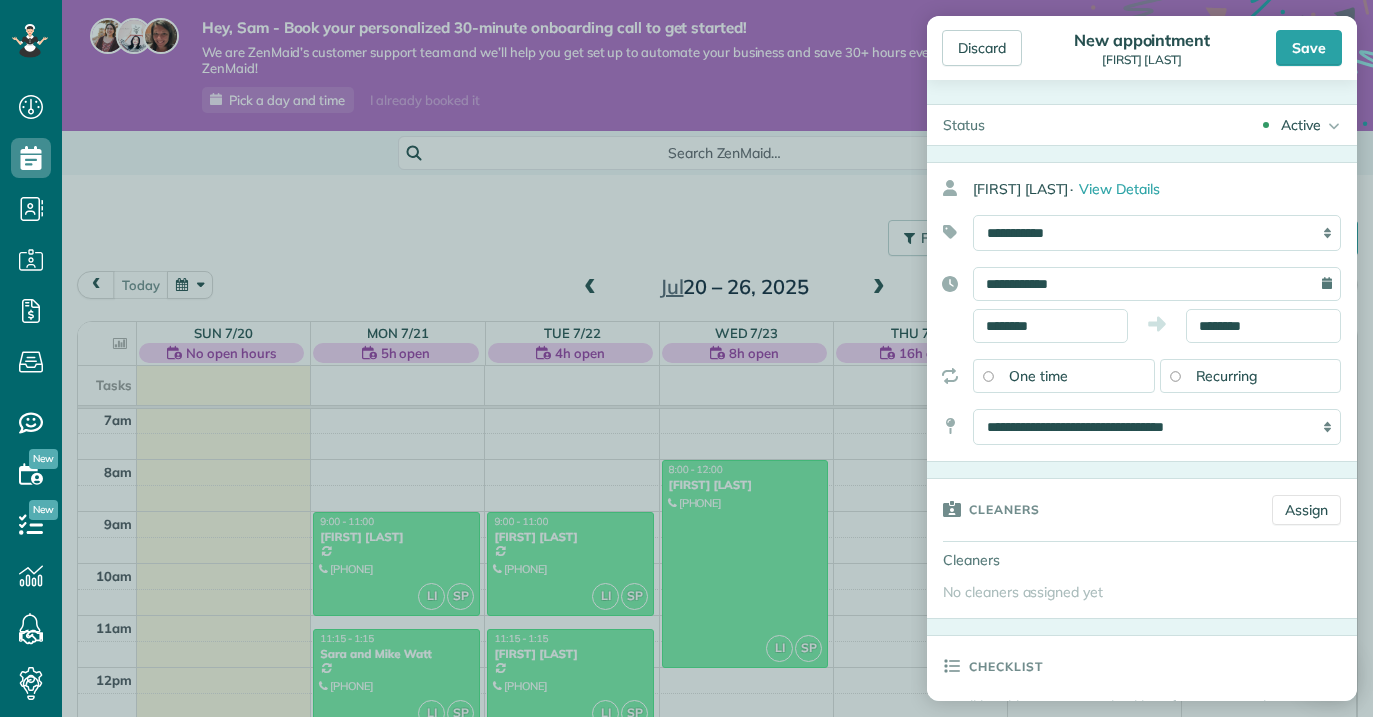 click on "Dashboard
Scheduling
Calendar View
List View
Dispatch View - Weekly scheduling (Beta)" at bounding box center (686, 358) 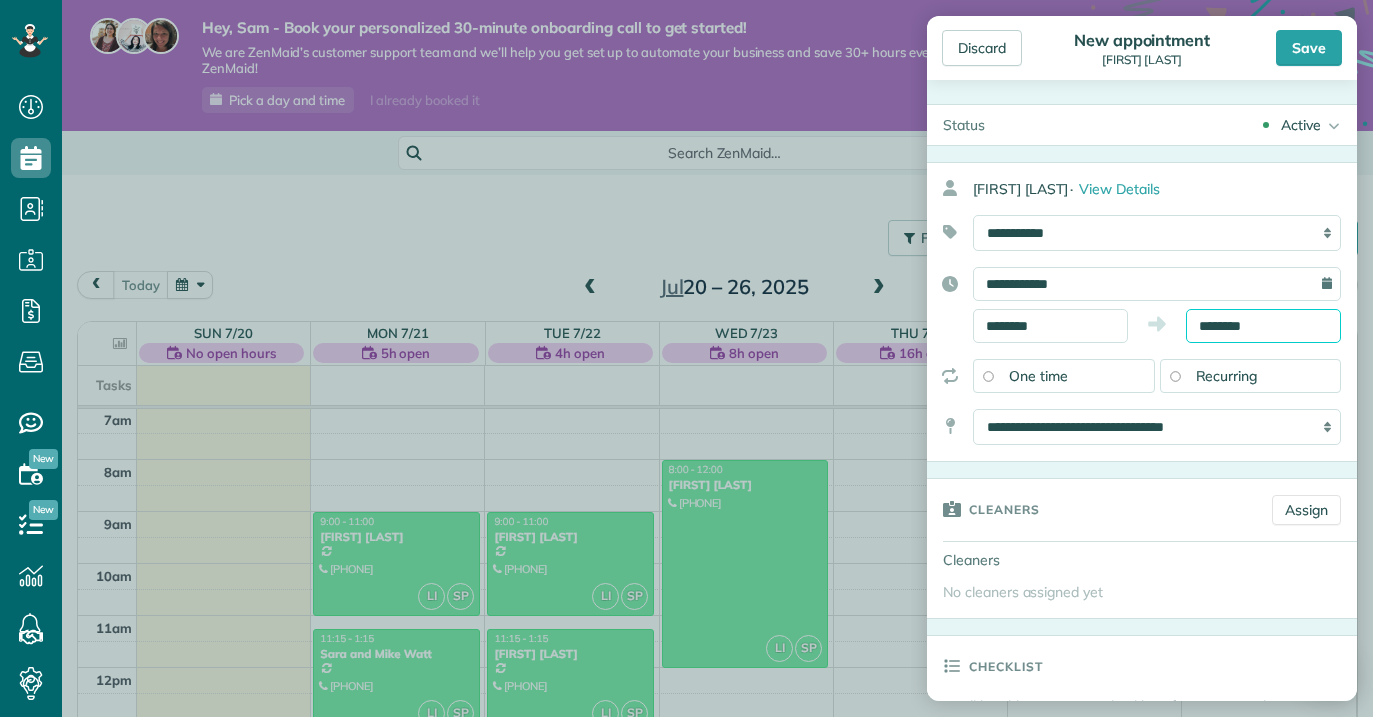 click on "********" at bounding box center (1263, 326) 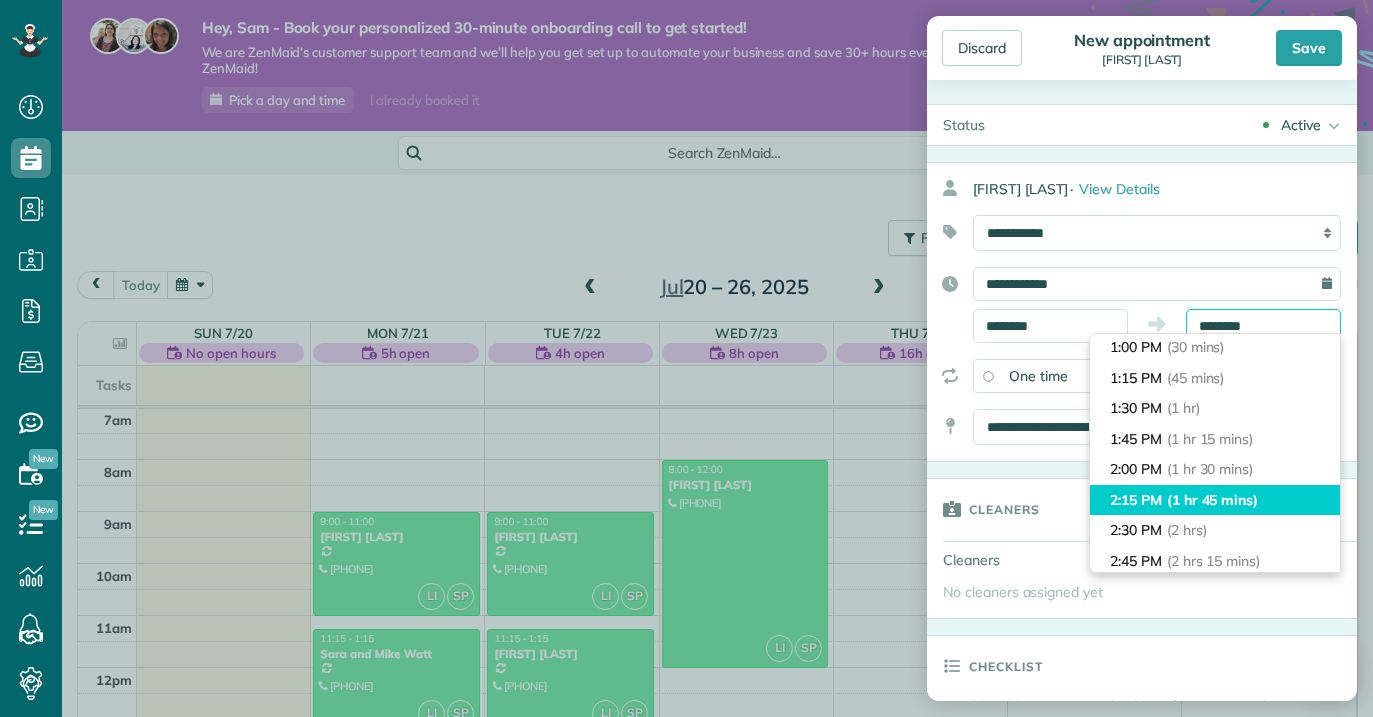 scroll, scrollTop: 83, scrollLeft: 0, axis: vertical 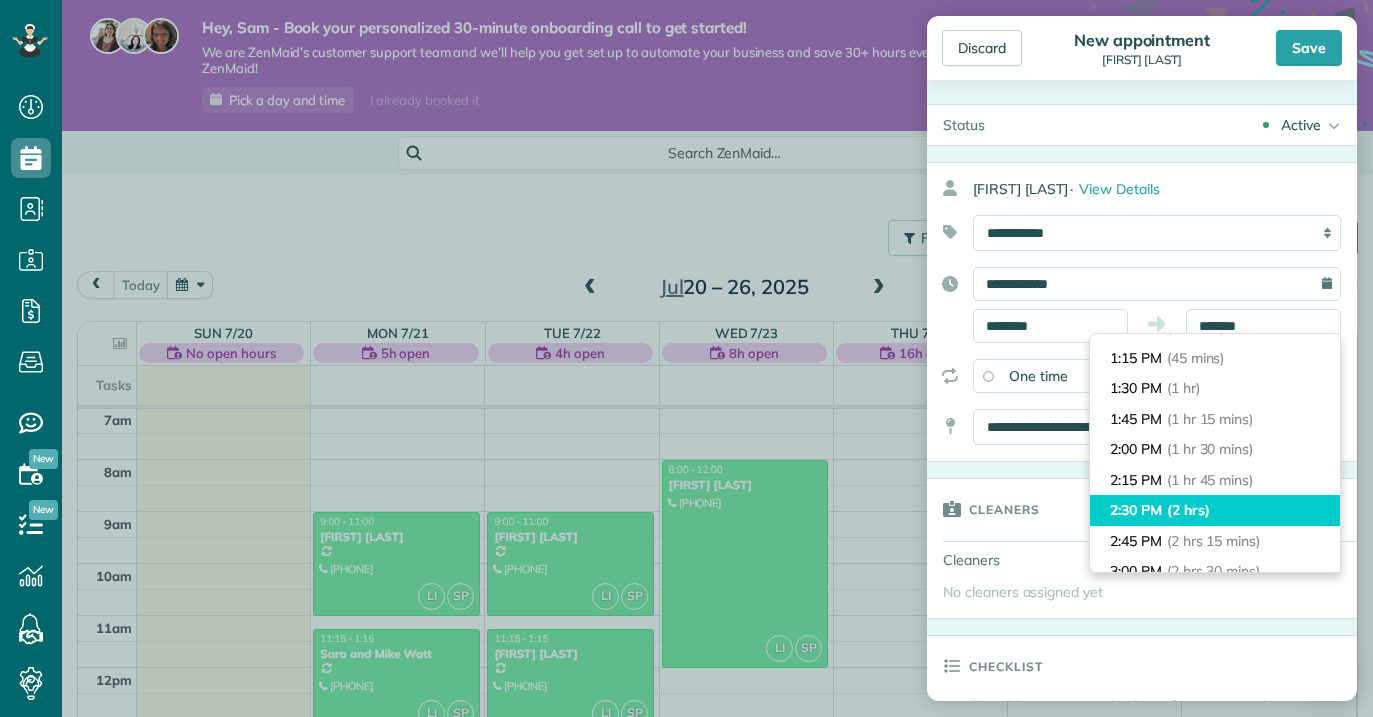 click on "(2 hrs)" at bounding box center (1188, 510) 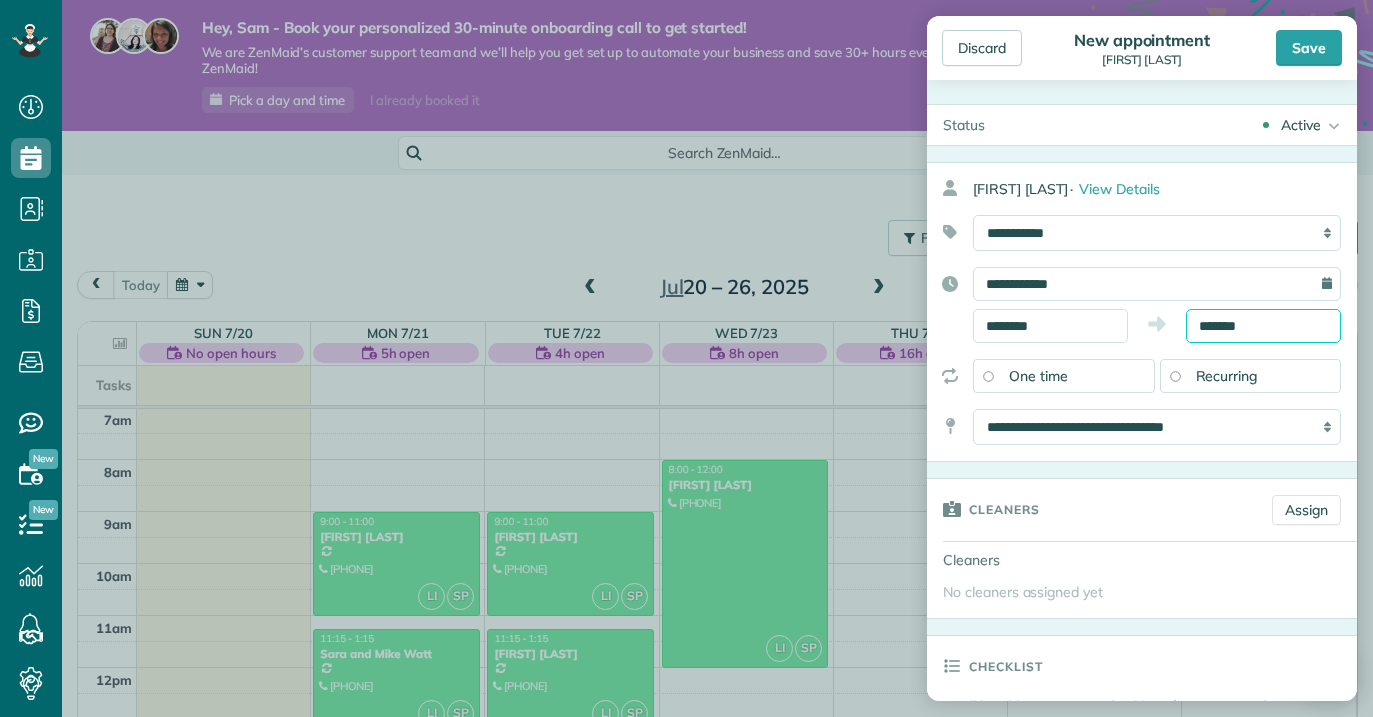 click on "*******" at bounding box center (1263, 326) 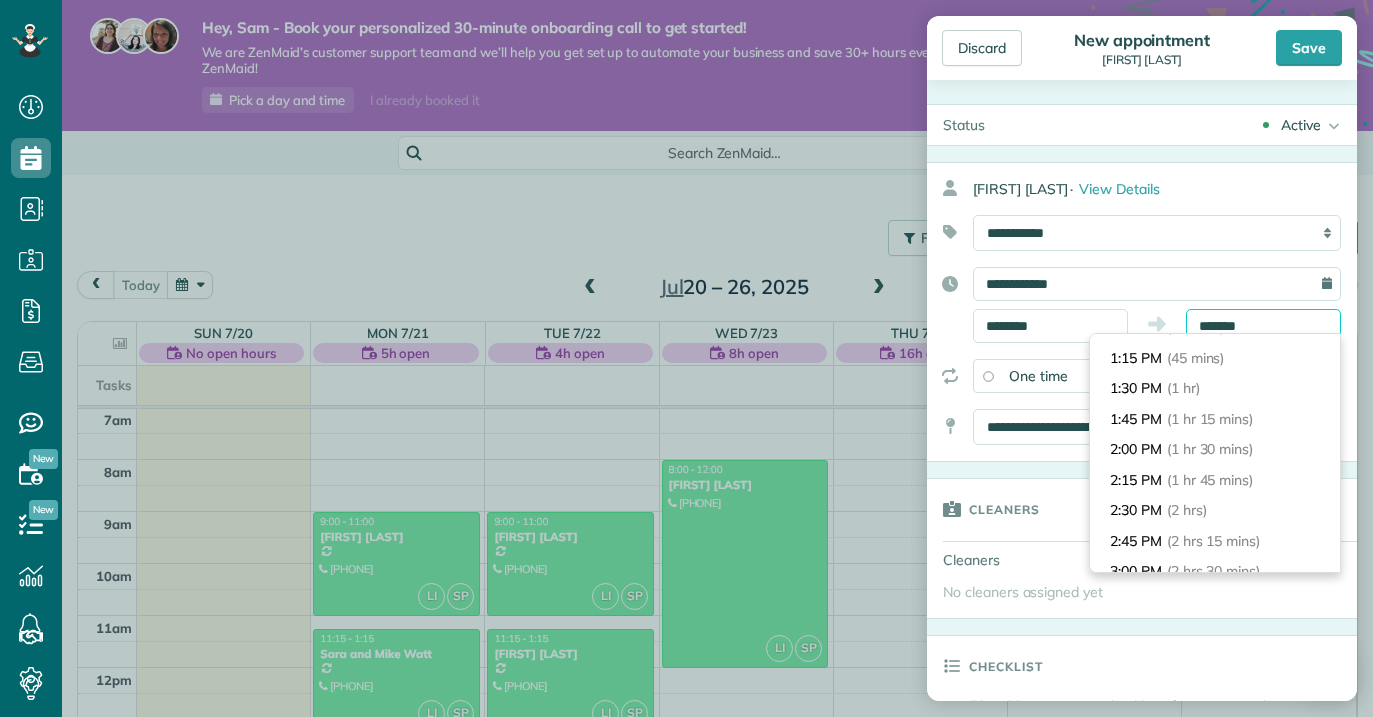 scroll, scrollTop: 213, scrollLeft: 0, axis: vertical 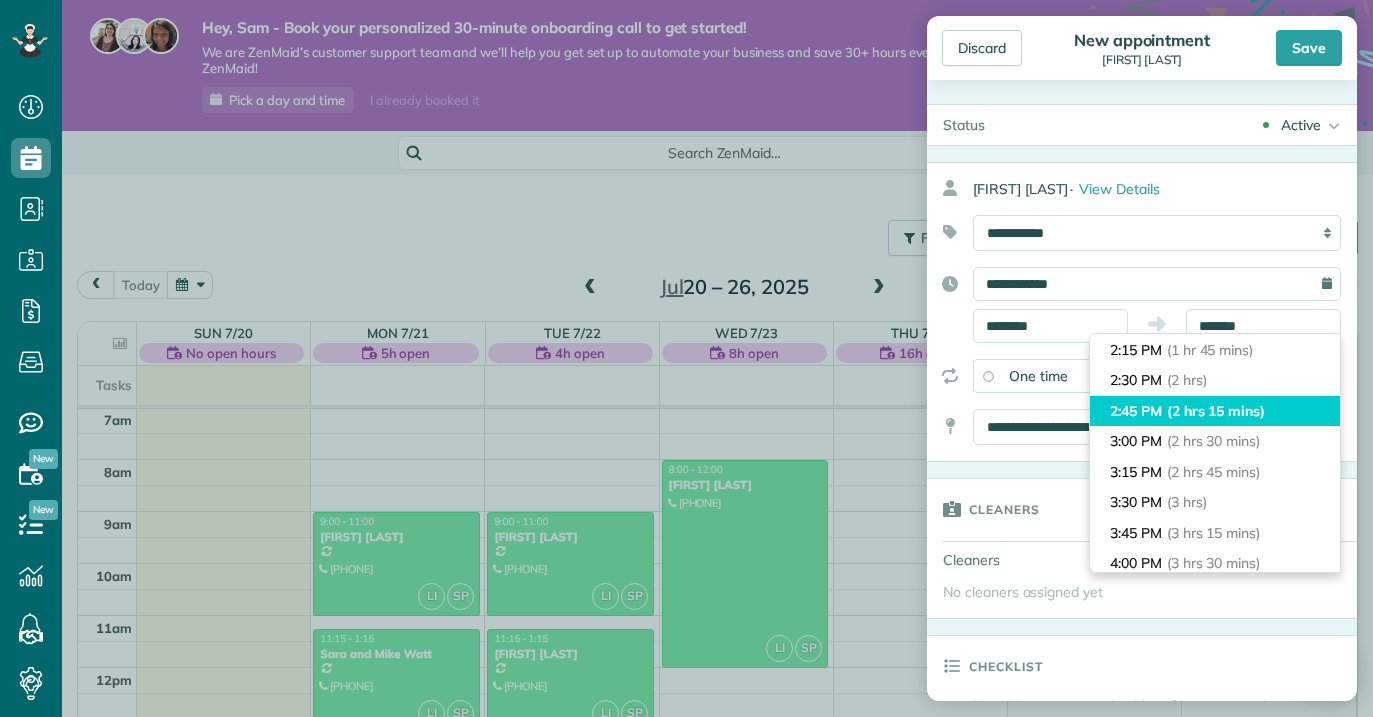 type on "*******" 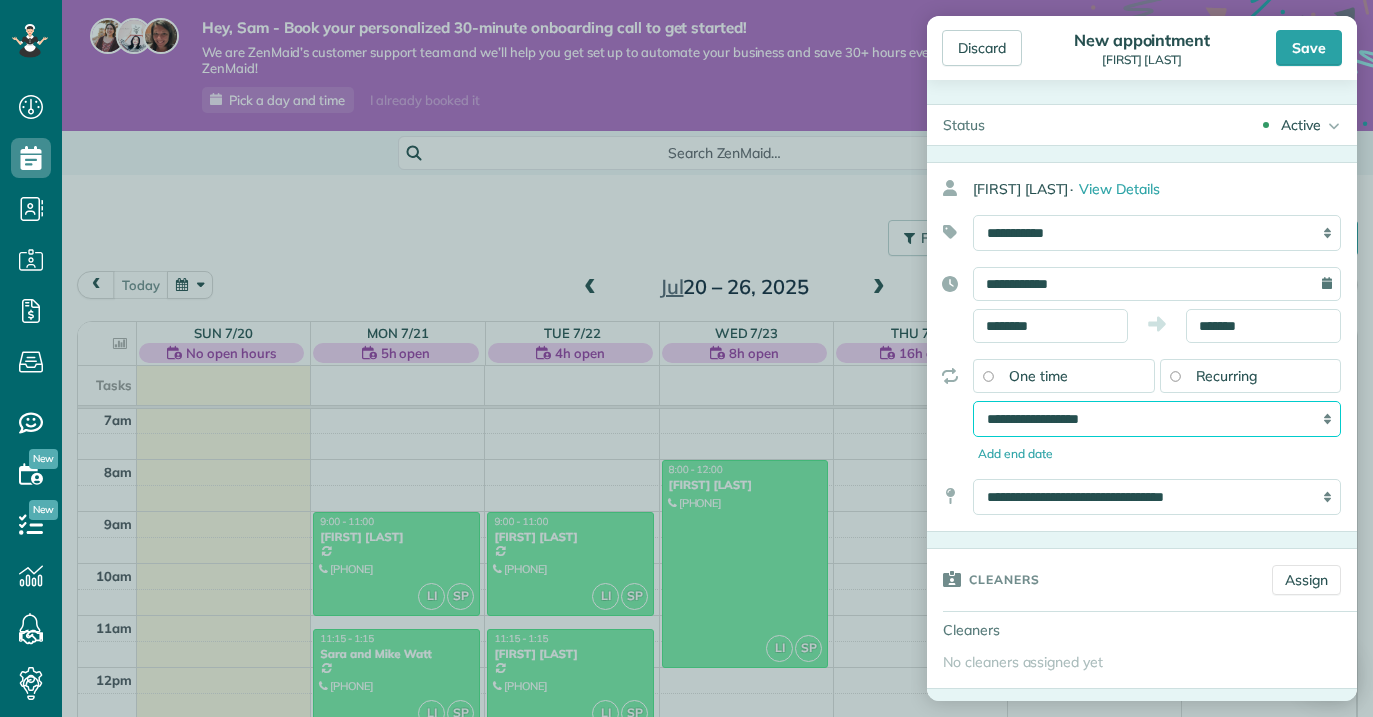 click on "**********" at bounding box center [1157, 419] 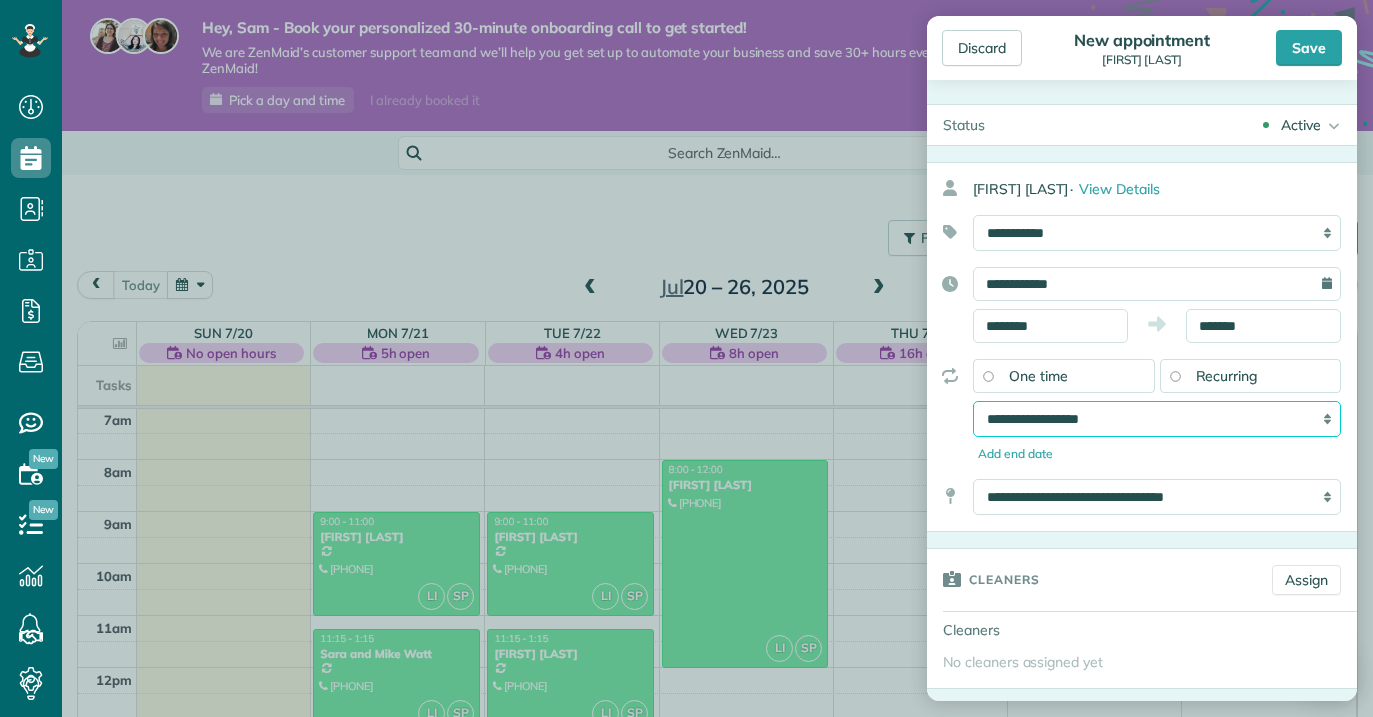 select on "**********" 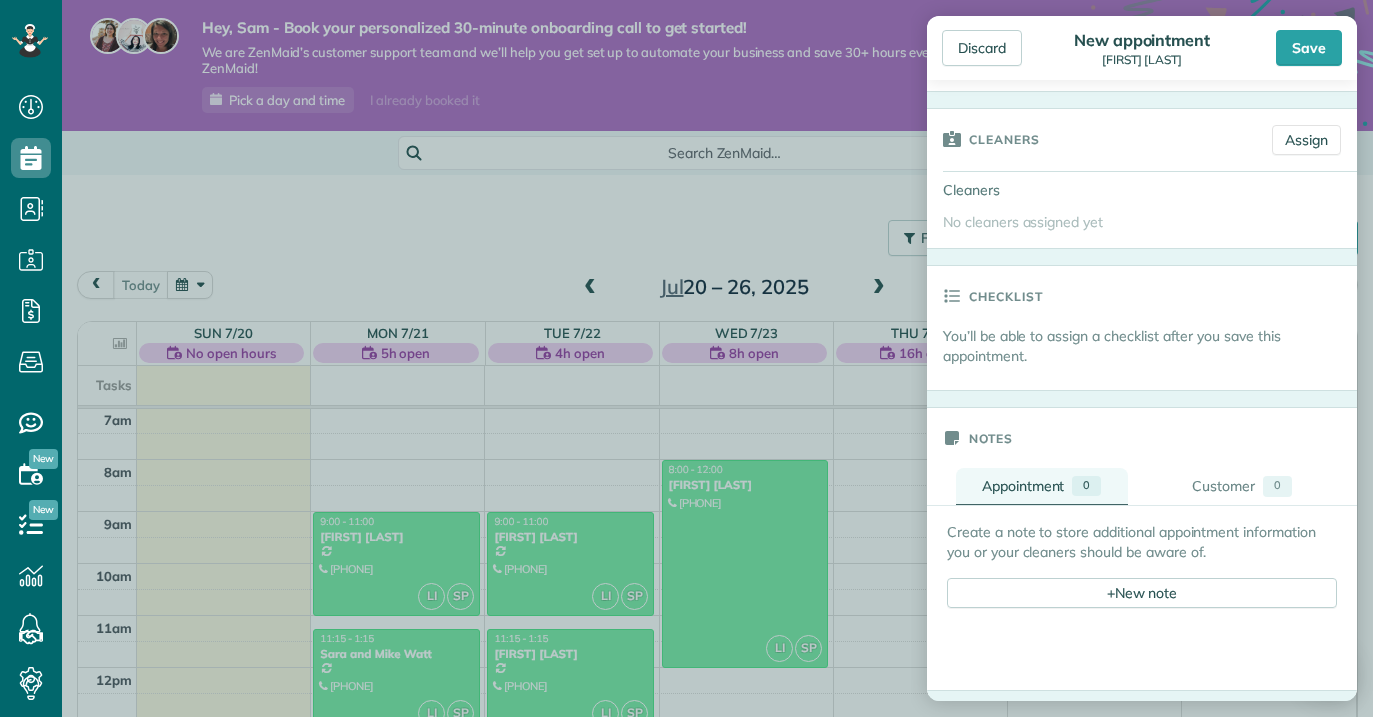 scroll, scrollTop: 445, scrollLeft: 0, axis: vertical 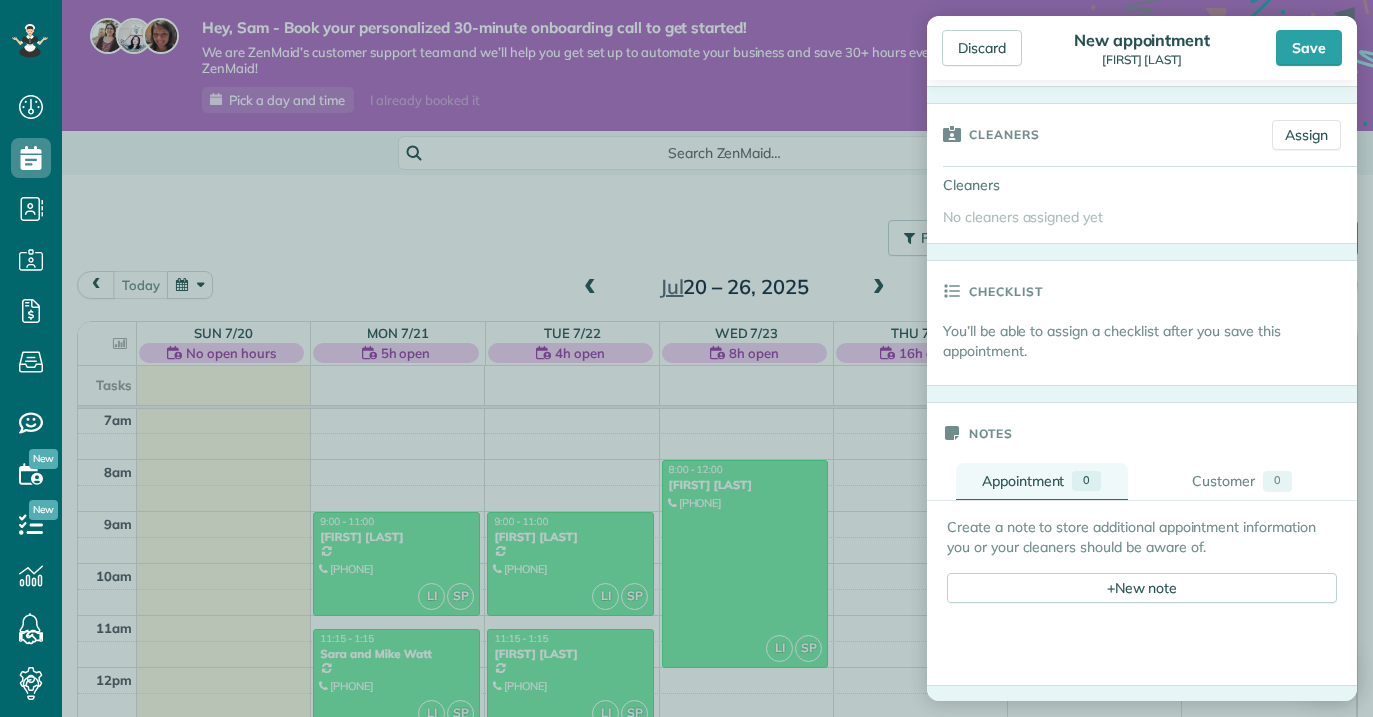 click on "Appointment
0" at bounding box center [1042, 481] 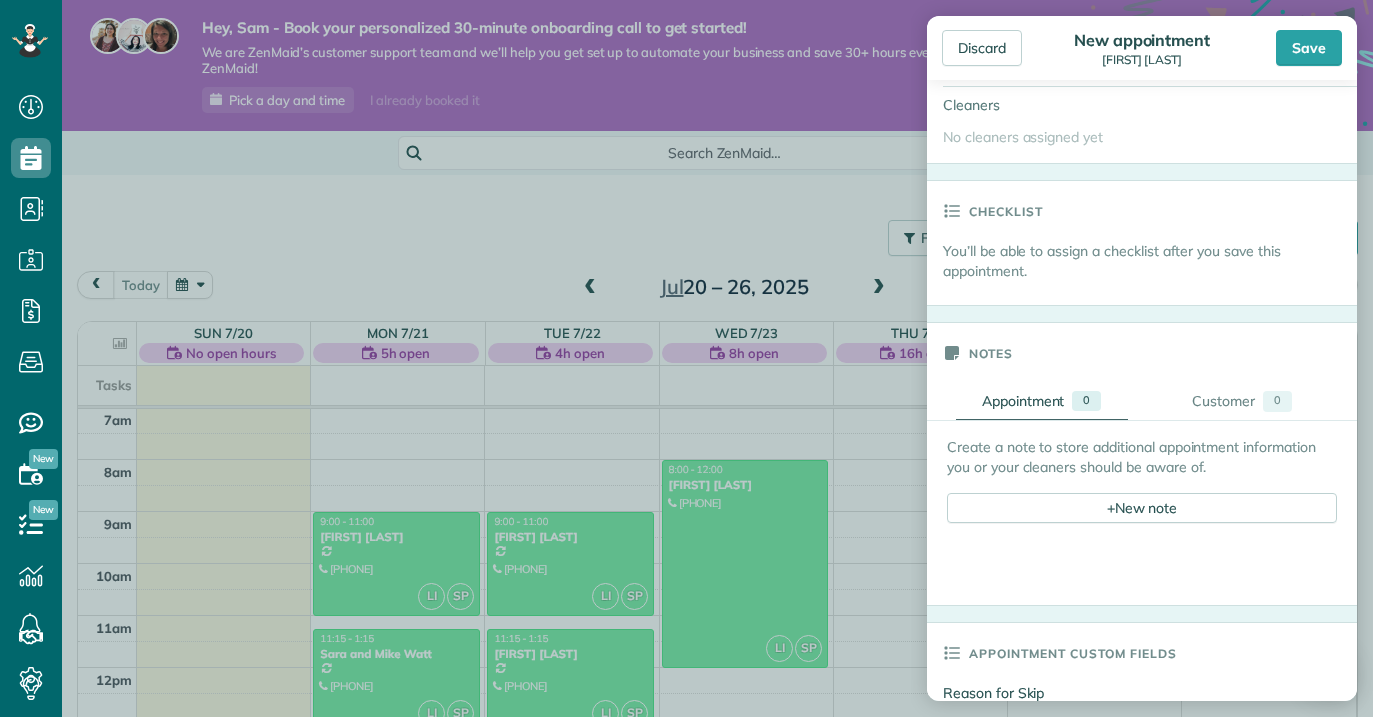 scroll, scrollTop: 542, scrollLeft: 0, axis: vertical 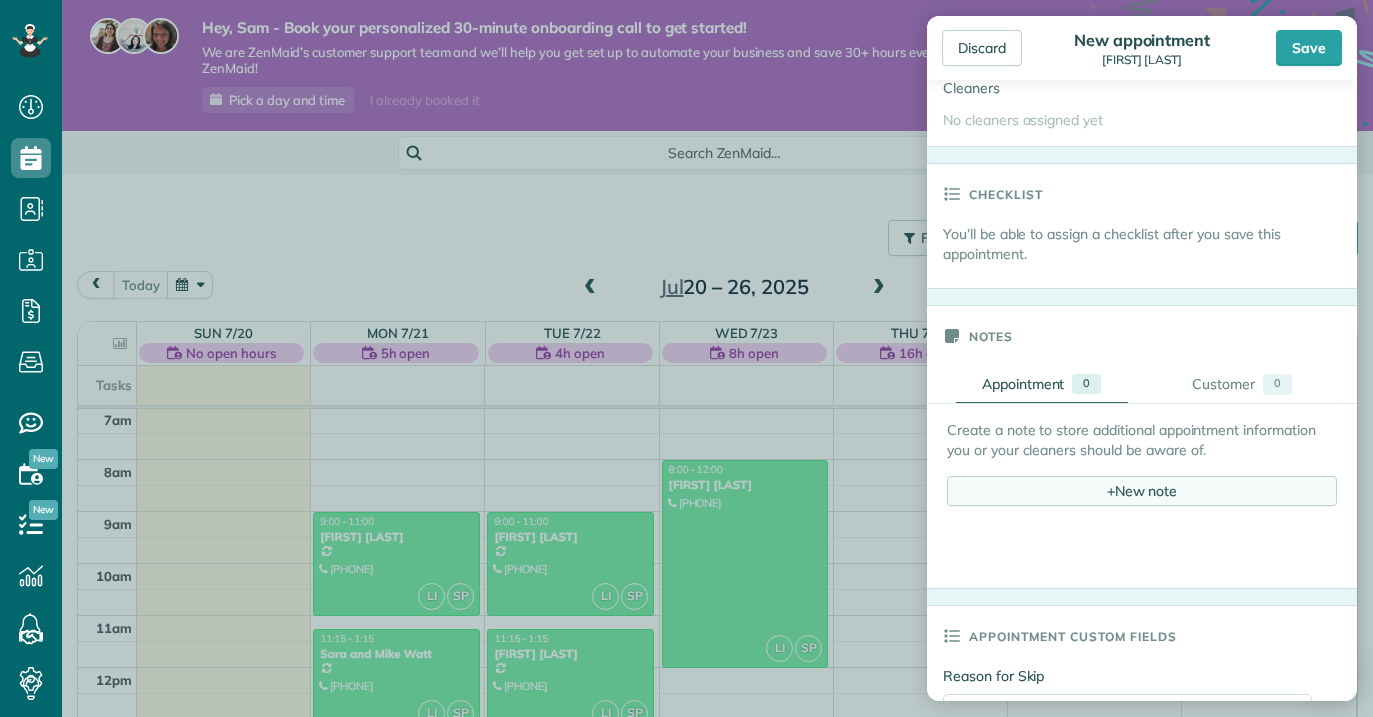 click on "+ New note" at bounding box center [1142, 491] 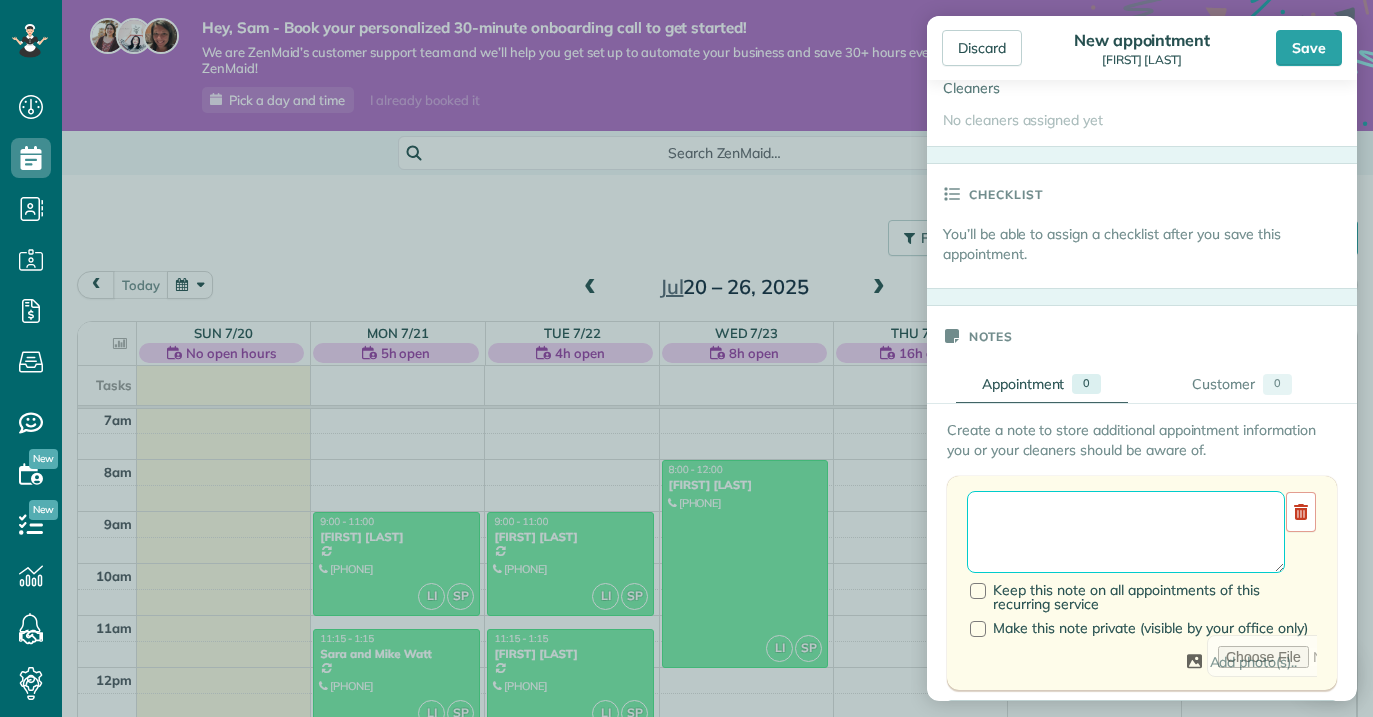 click at bounding box center (1126, 532) 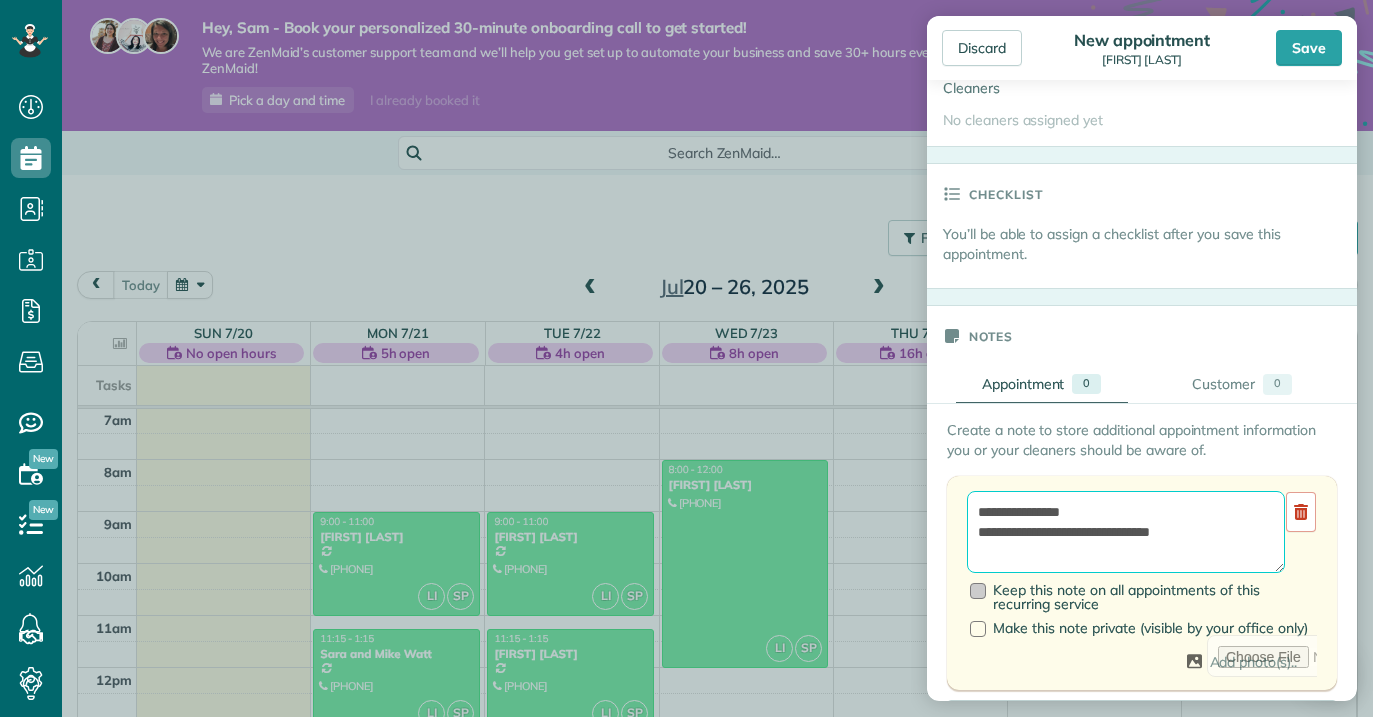type on "**********" 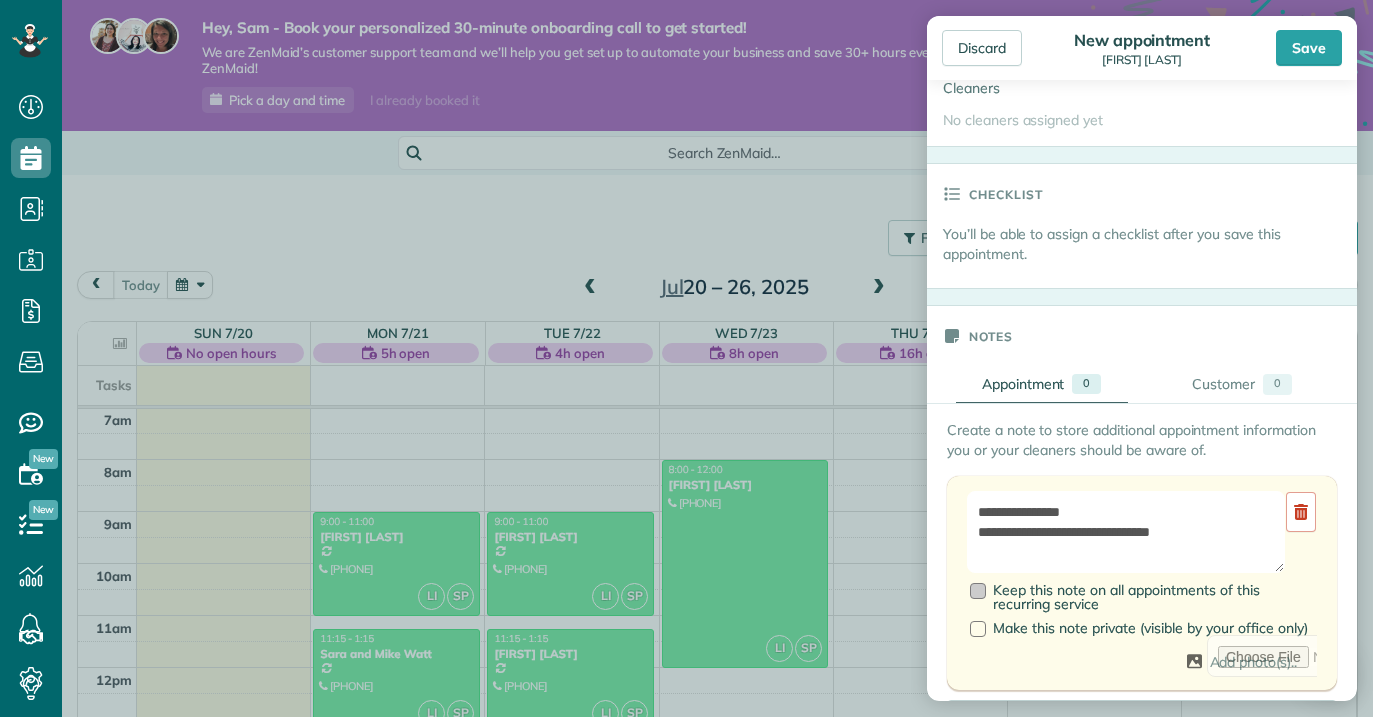 click at bounding box center [978, 591] 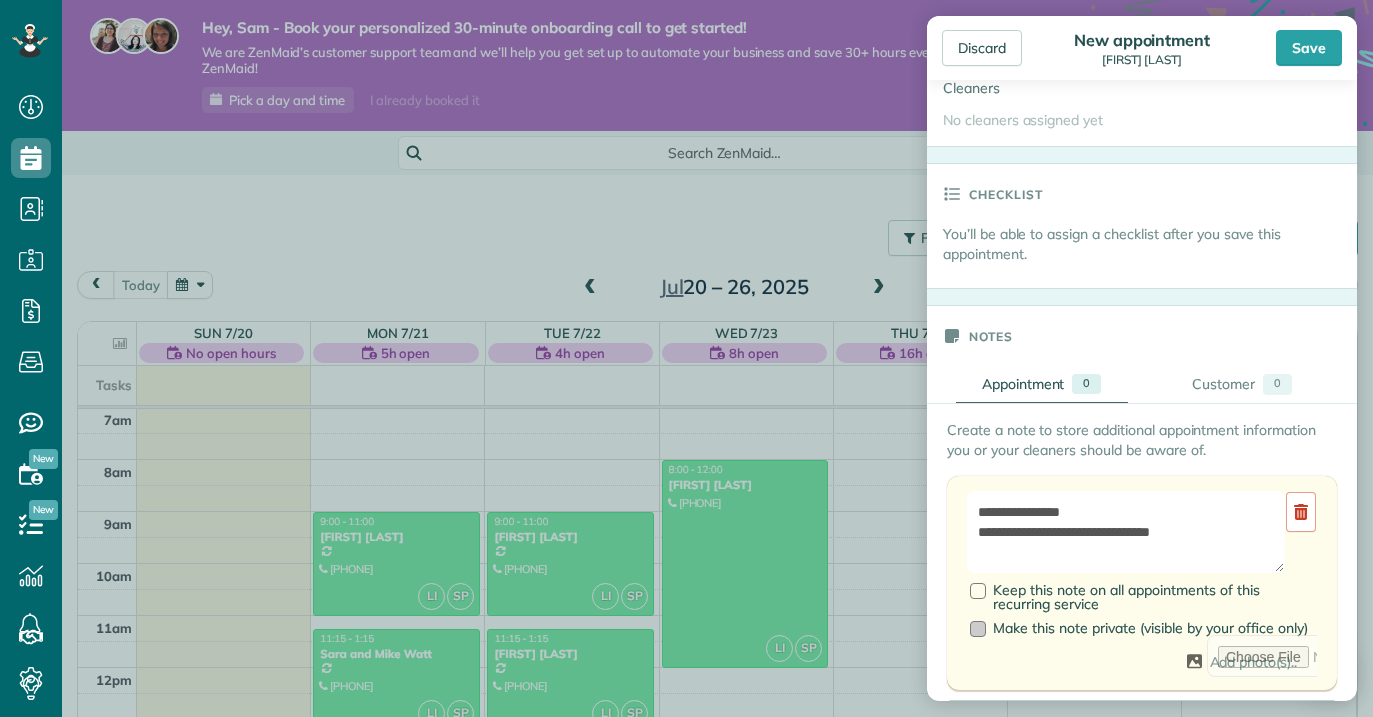 click at bounding box center [978, 629] 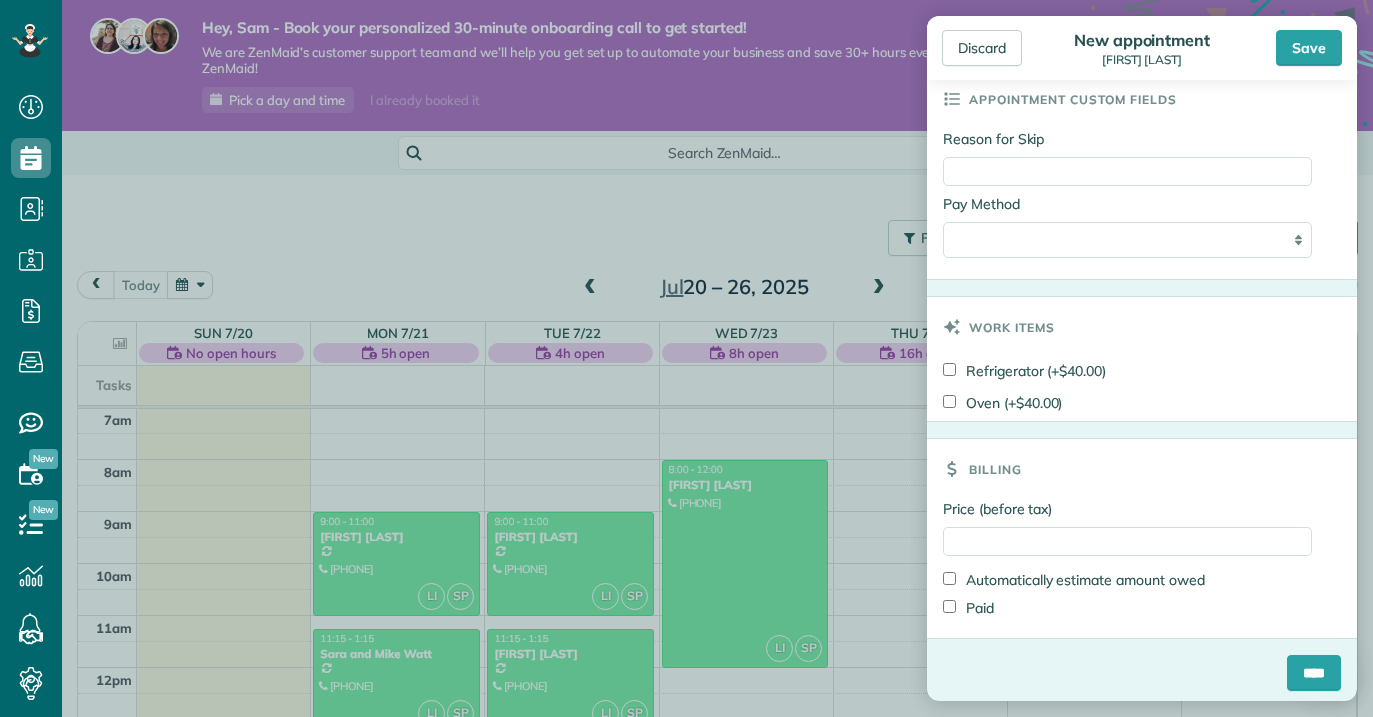 scroll, scrollTop: 1589, scrollLeft: 0, axis: vertical 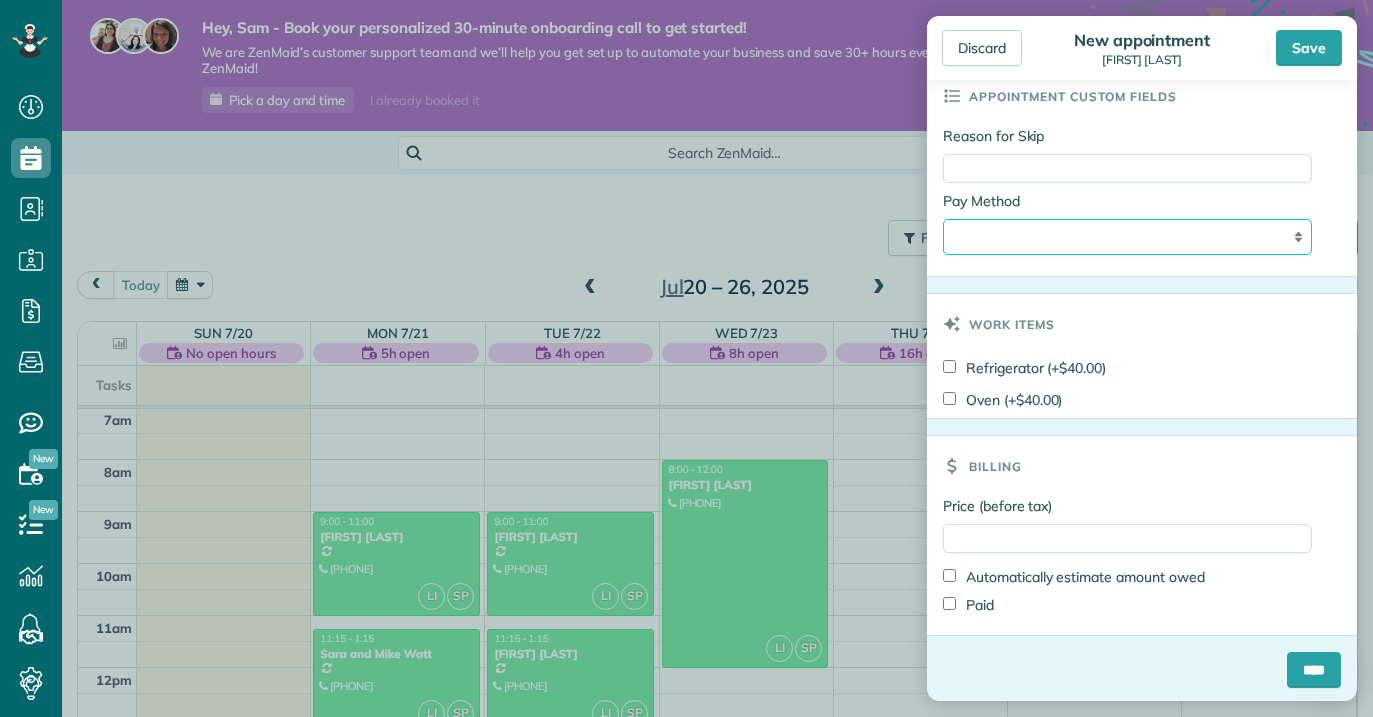 click on "**********" at bounding box center (1127, 237) 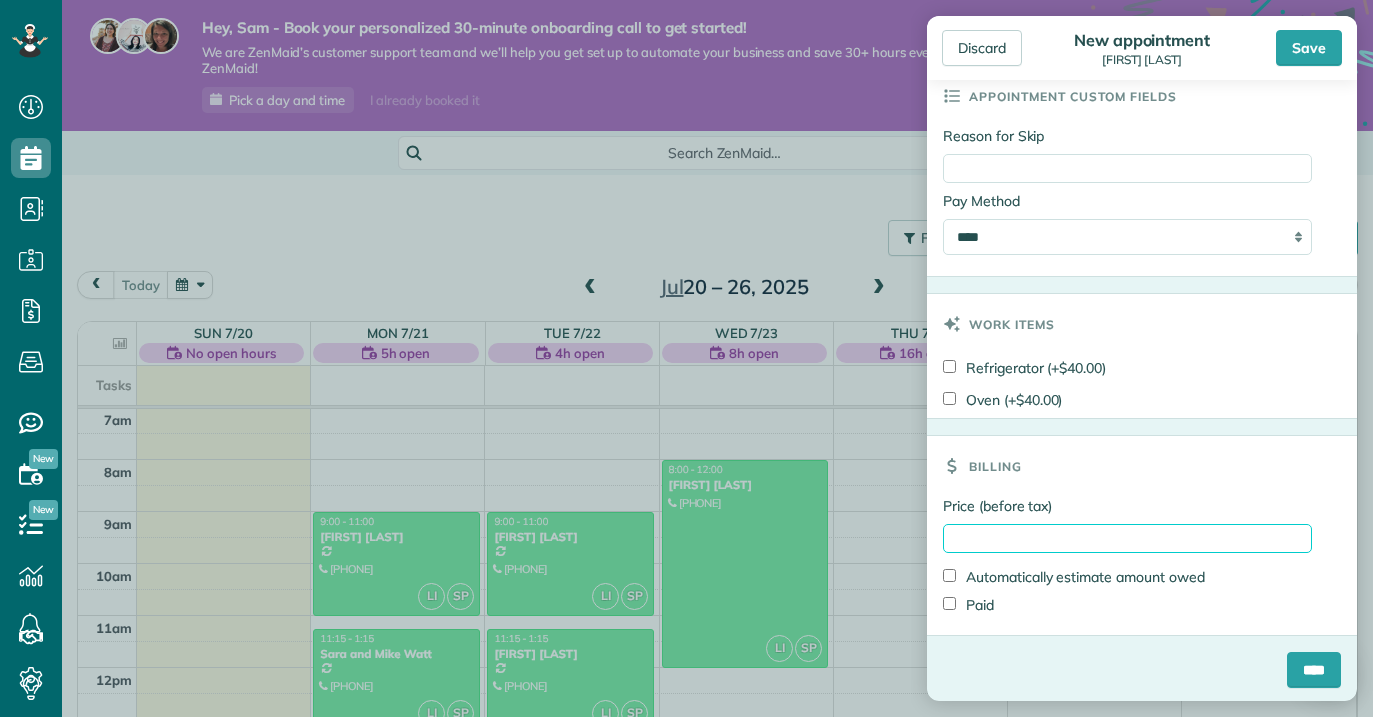 click on "Price (before tax)" at bounding box center (1127, 538) 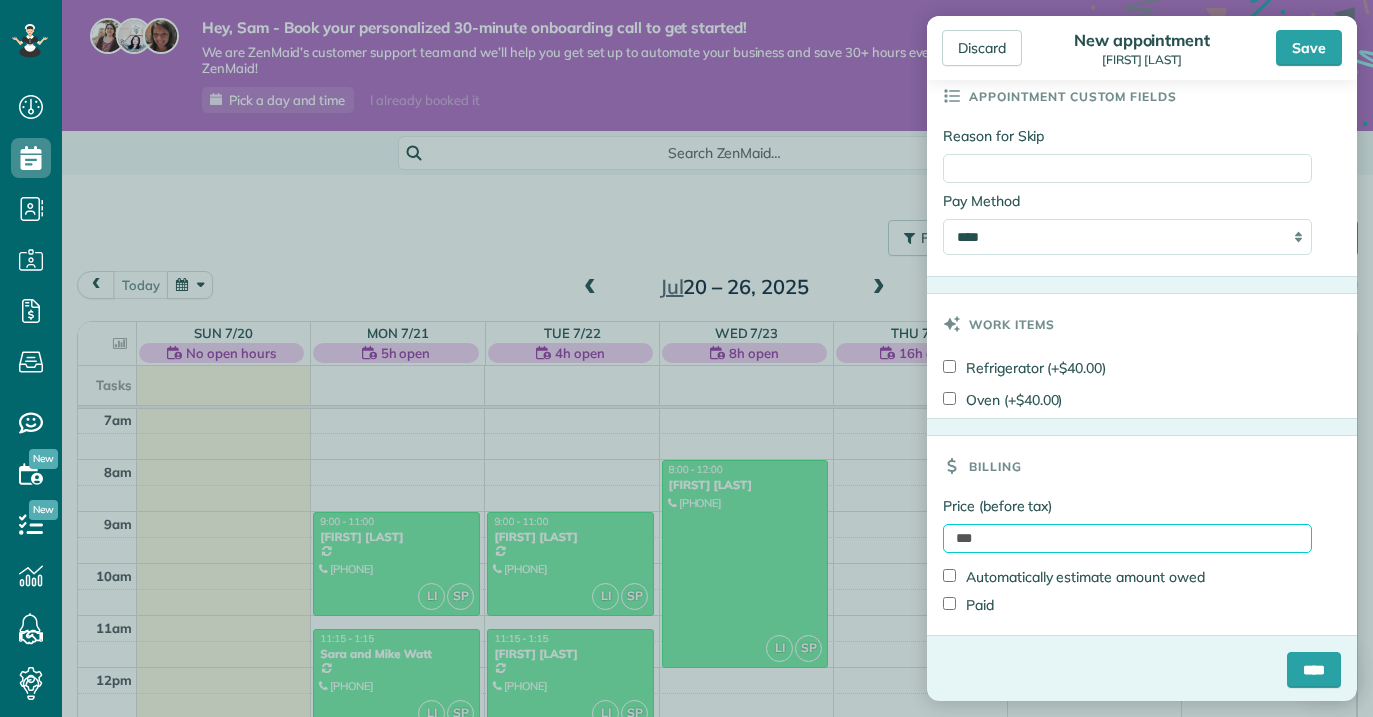 type on "***" 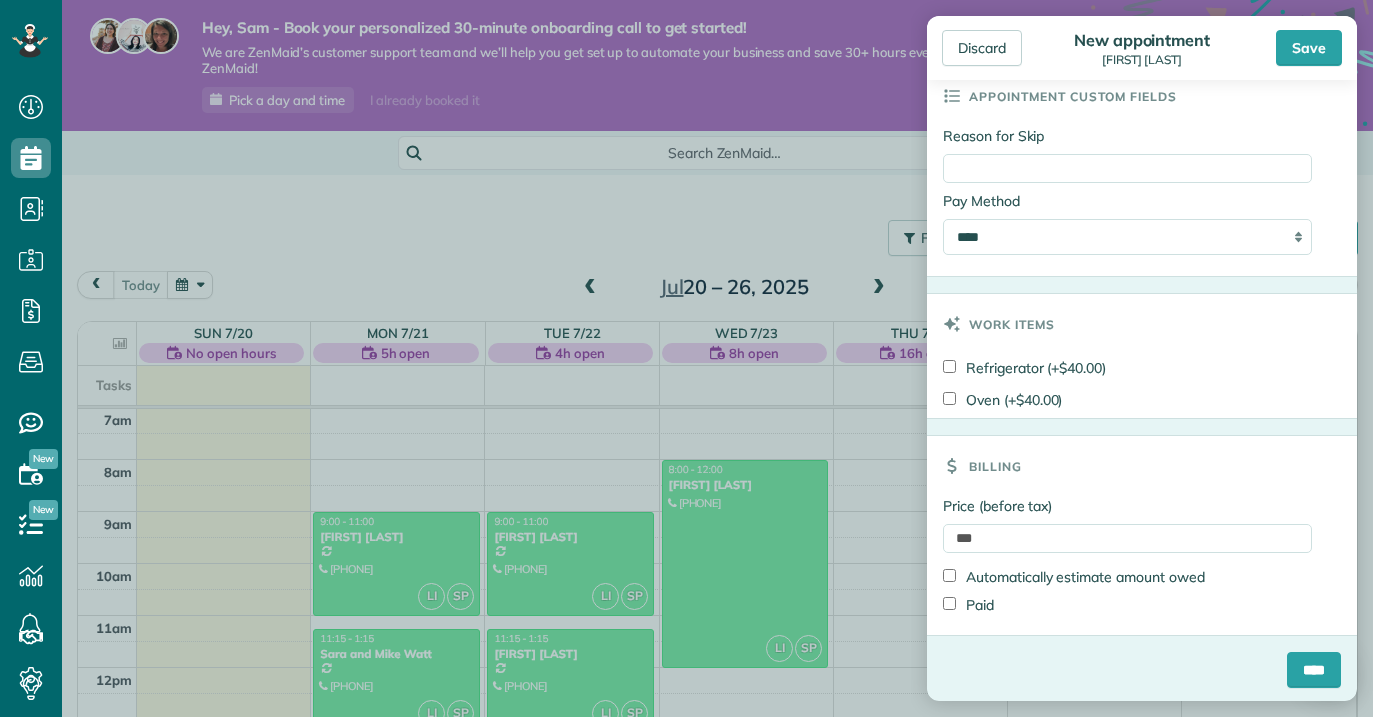 click on "Price (before tax) ***
Automatically estimate amount owed
Paid" at bounding box center (1142, 565) 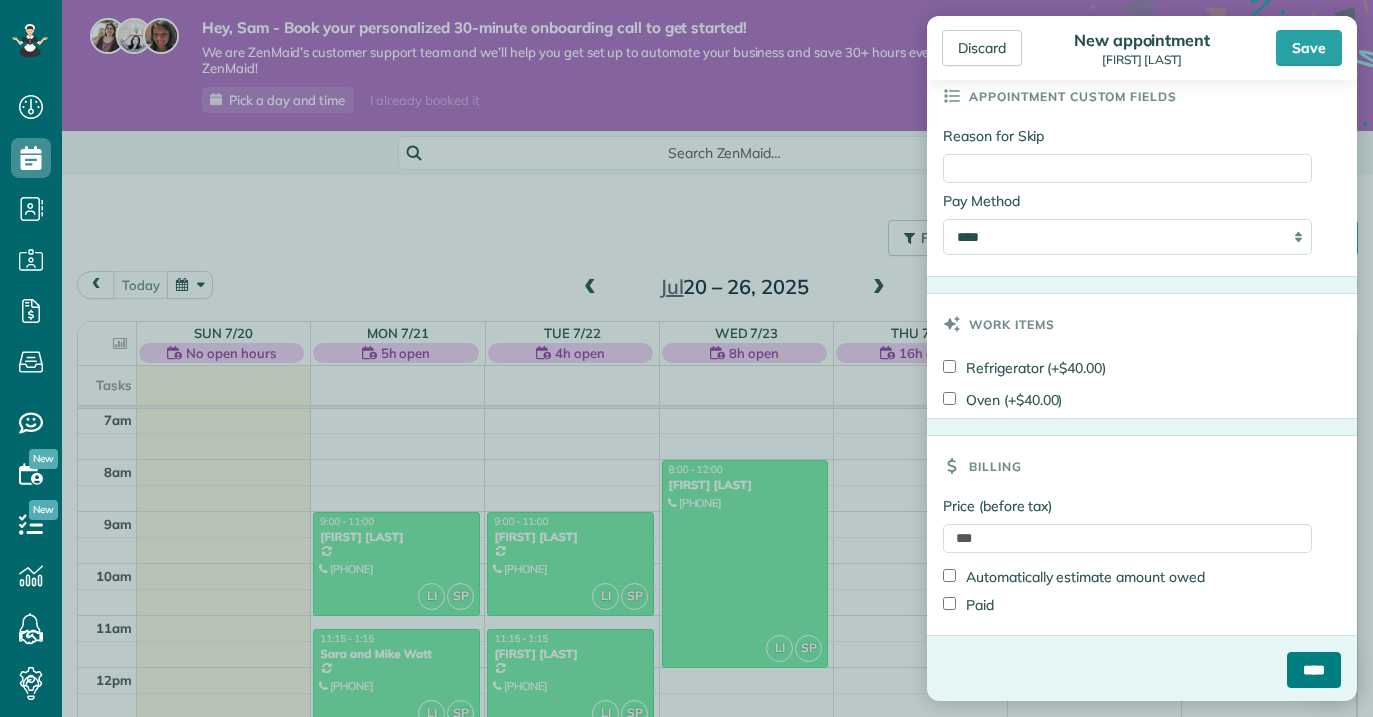 click on "****" at bounding box center (1314, 670) 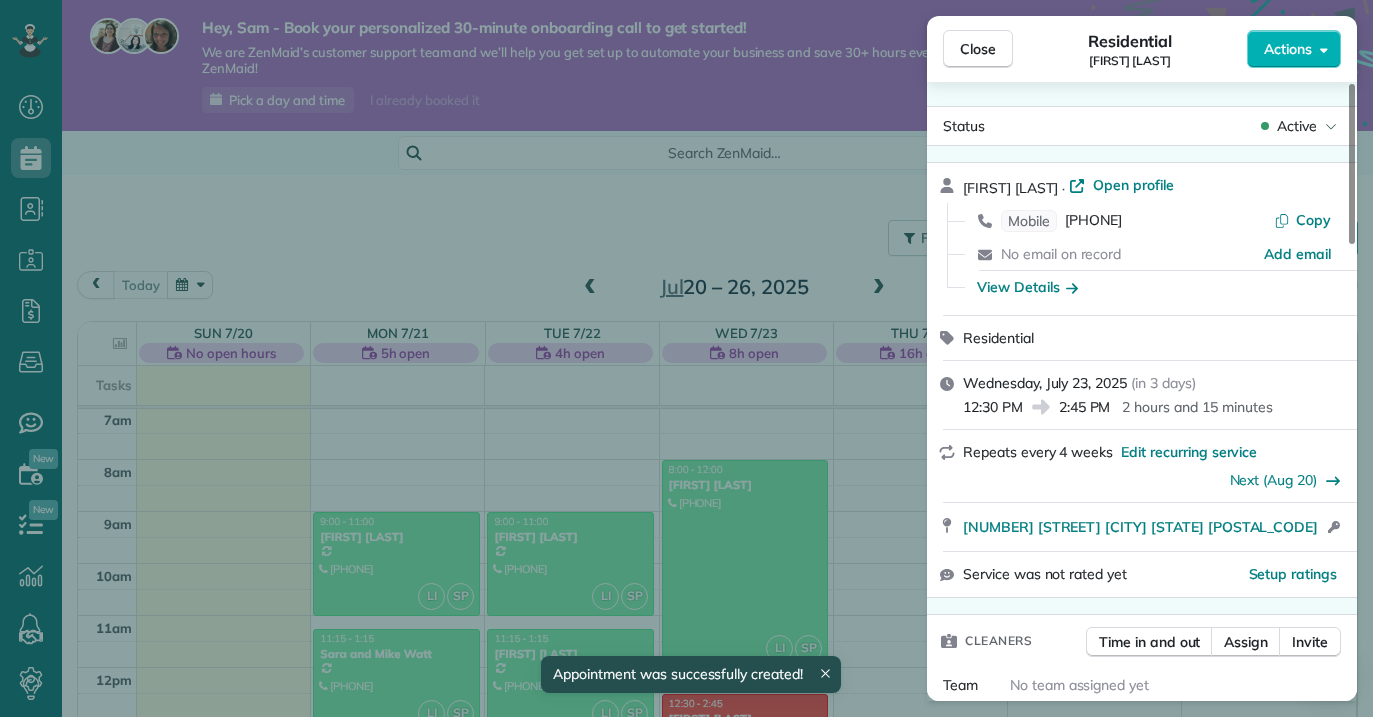 click 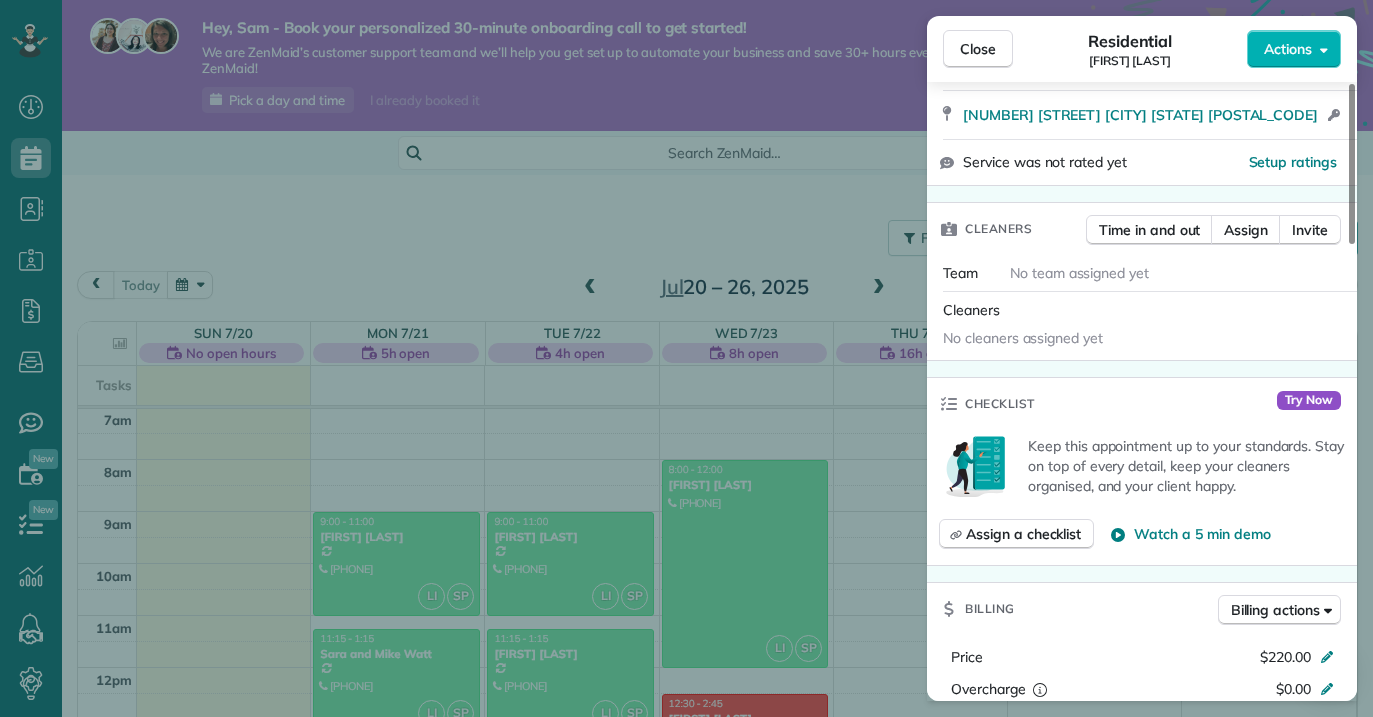 scroll, scrollTop: 304, scrollLeft: 0, axis: vertical 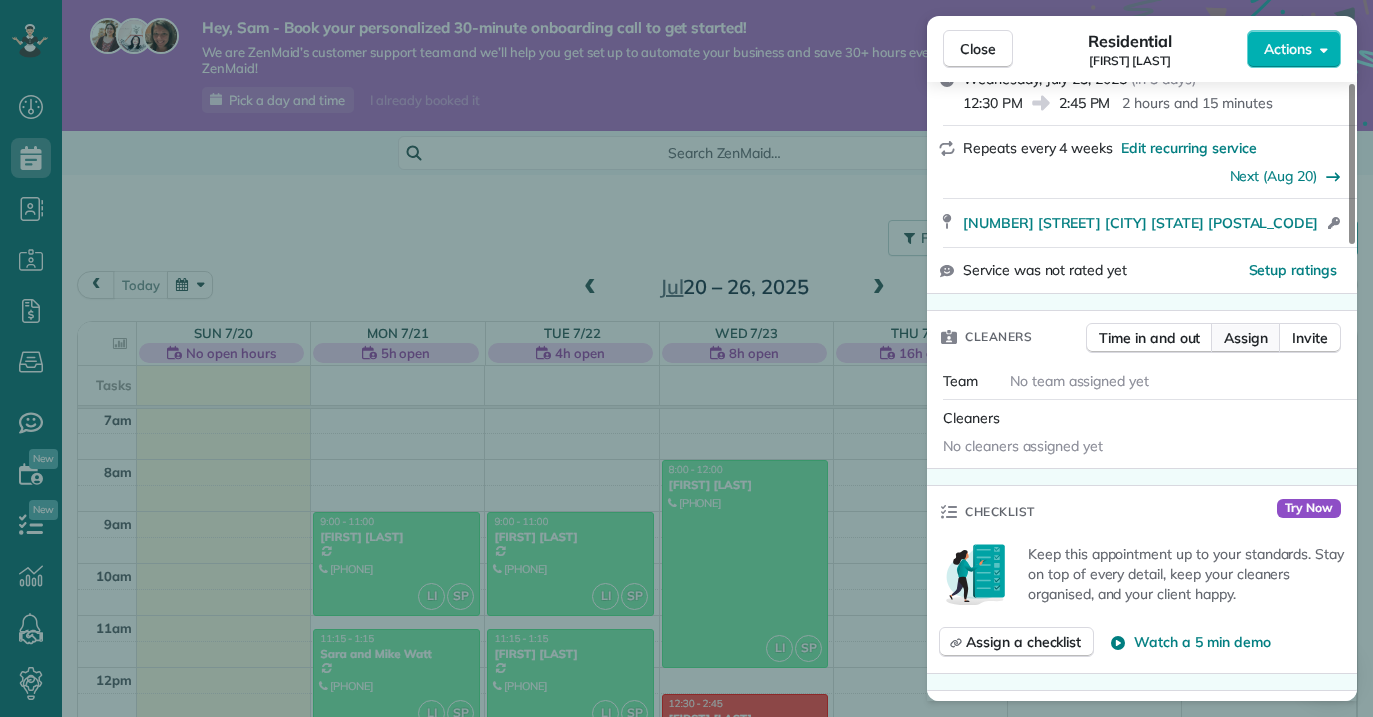 click on "Assign" at bounding box center [1246, 338] 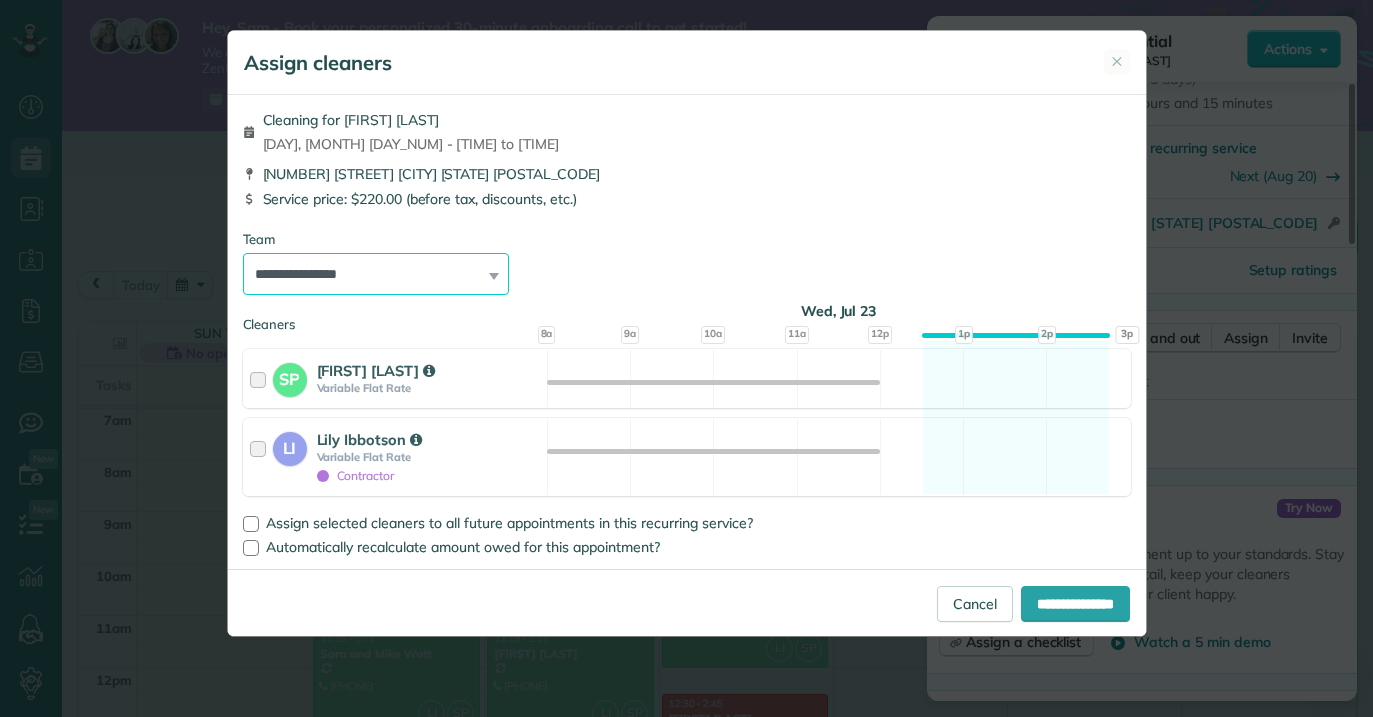 click on "**********" at bounding box center [376, 274] 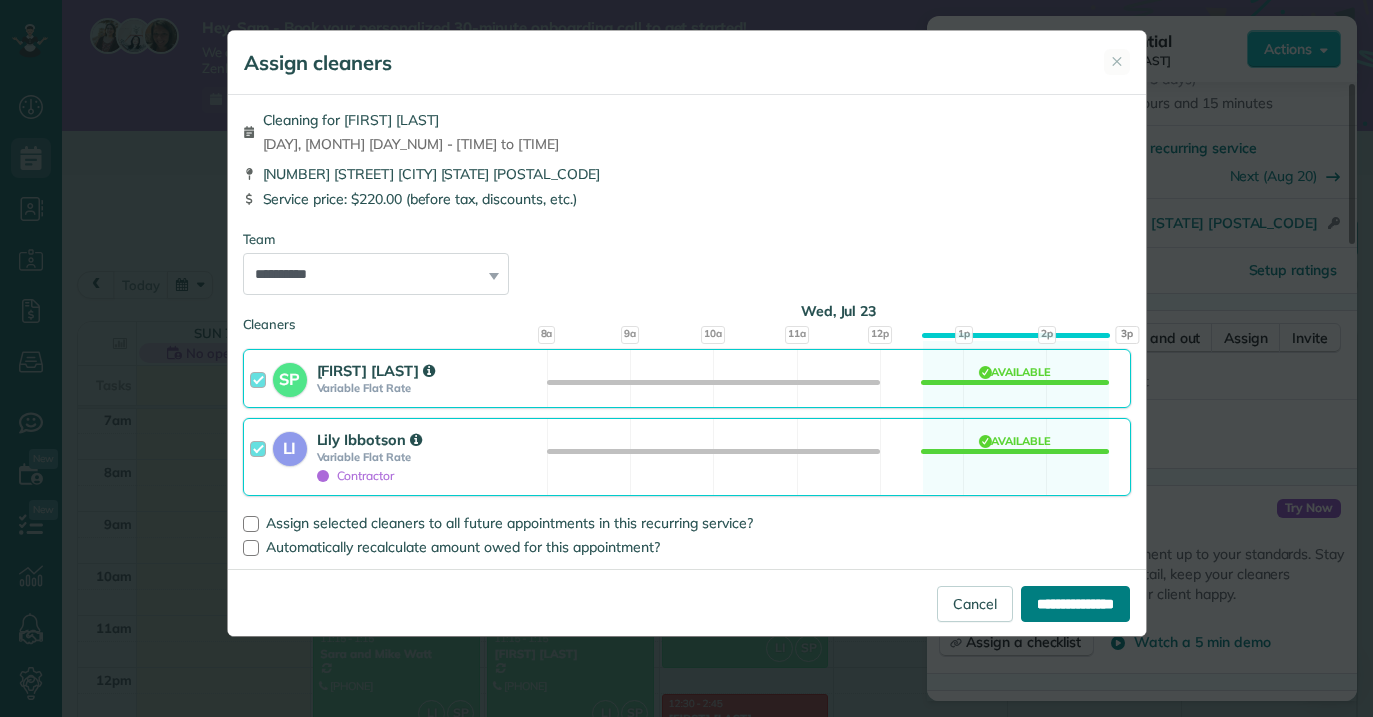 click on "**********" at bounding box center [1075, 604] 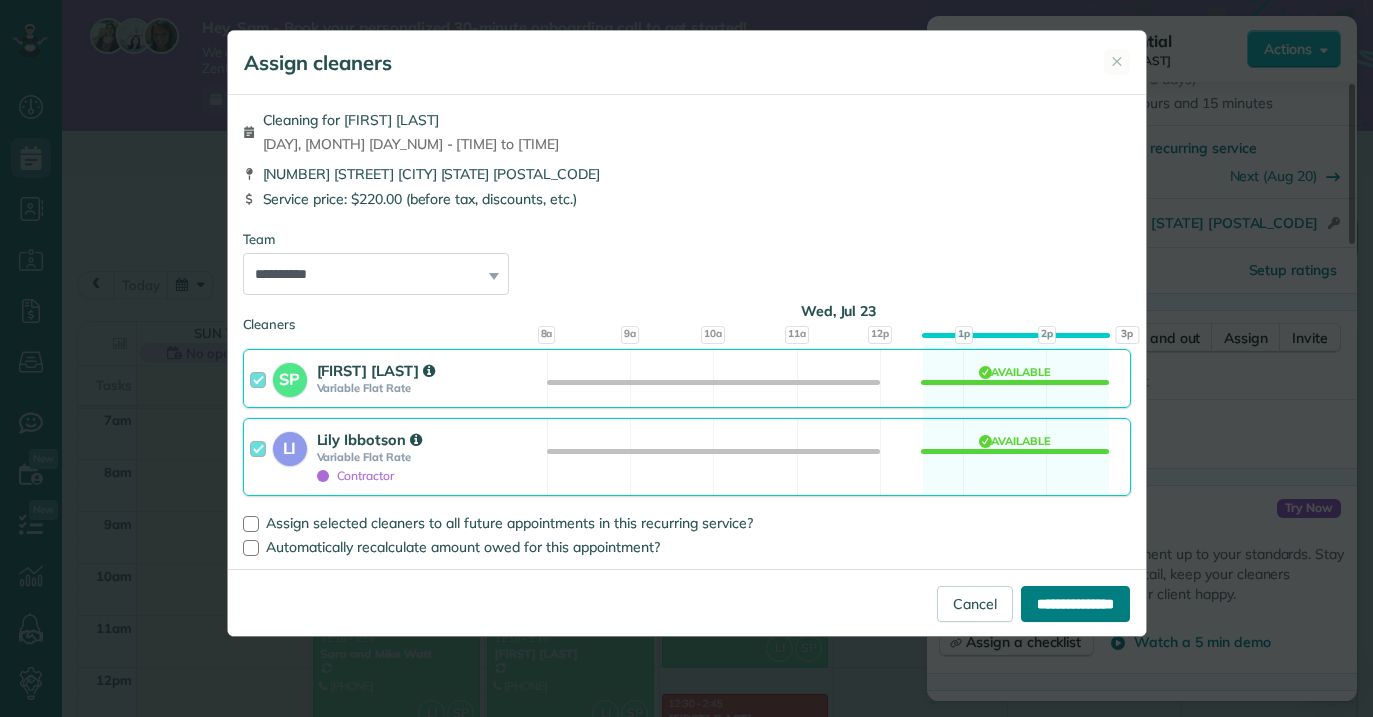 type on "**********" 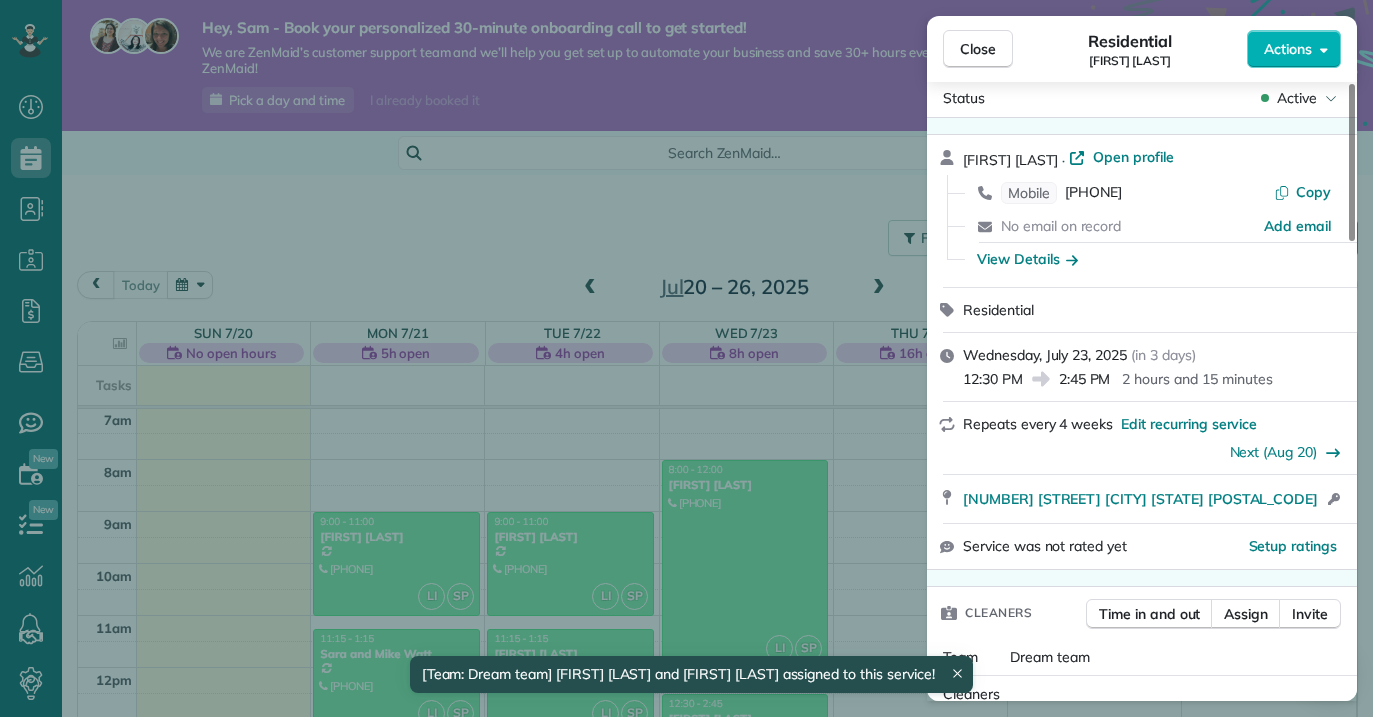 scroll, scrollTop: 33, scrollLeft: 0, axis: vertical 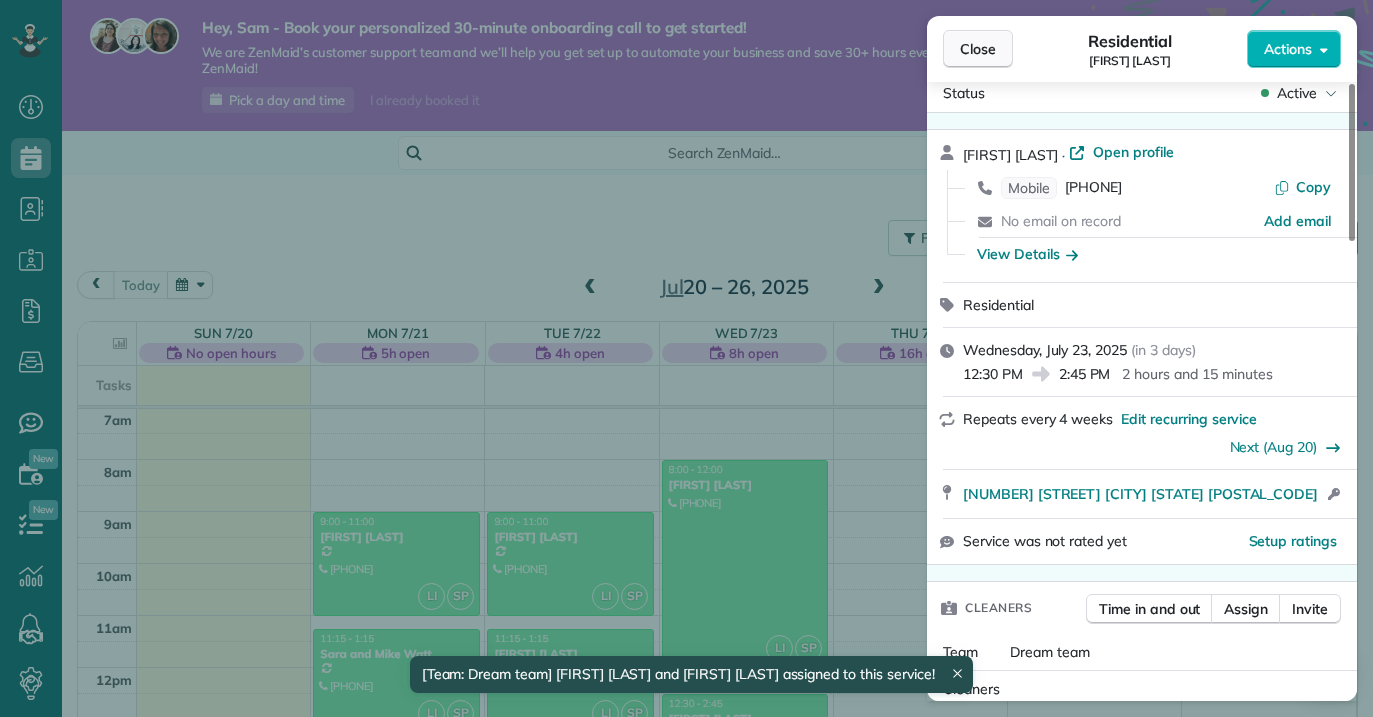 click on "Close" at bounding box center [978, 49] 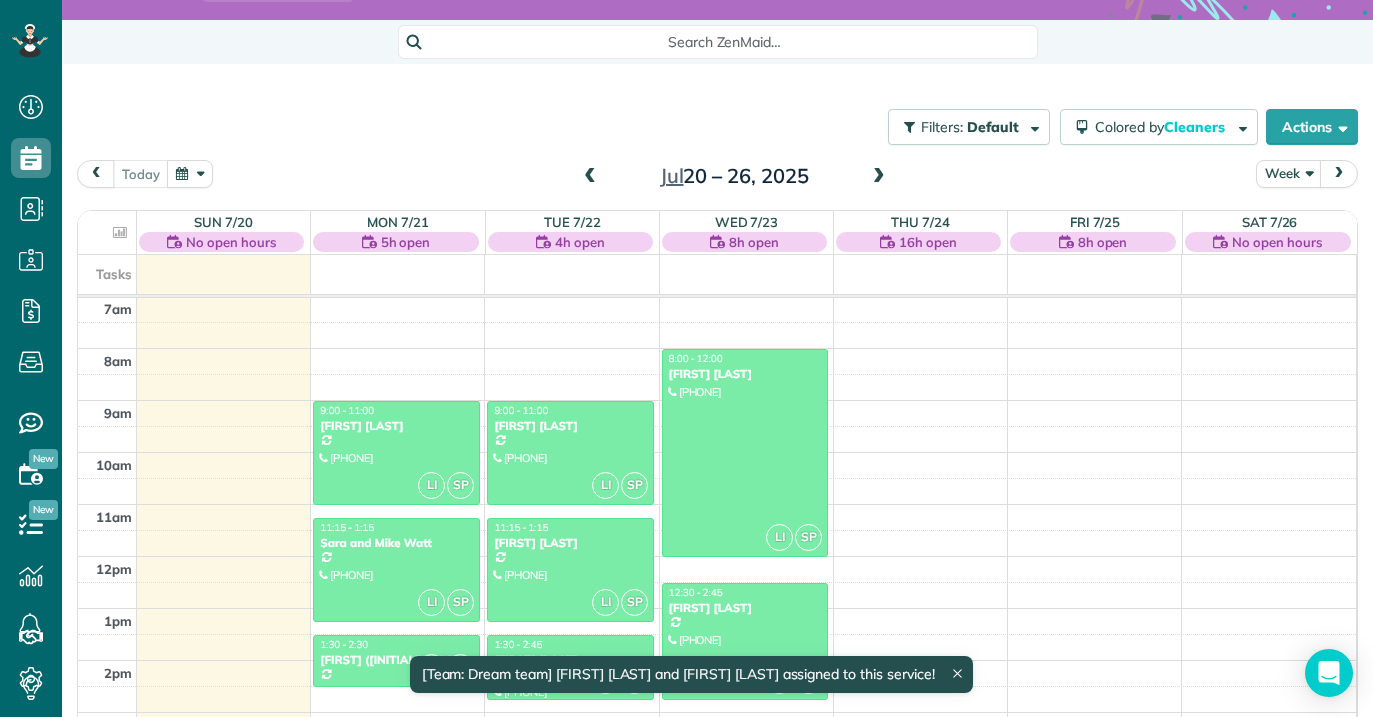 scroll, scrollTop: 187, scrollLeft: 0, axis: vertical 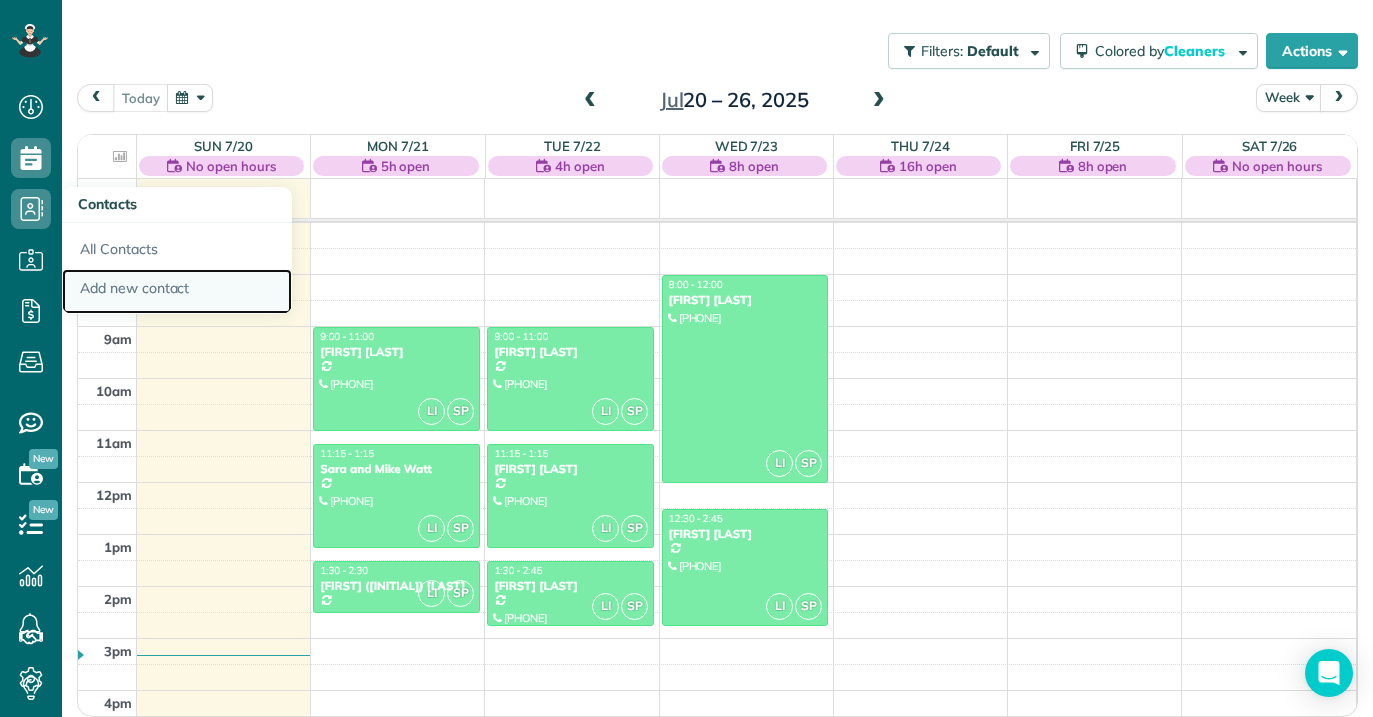 click on "Add new contact" at bounding box center [177, 292] 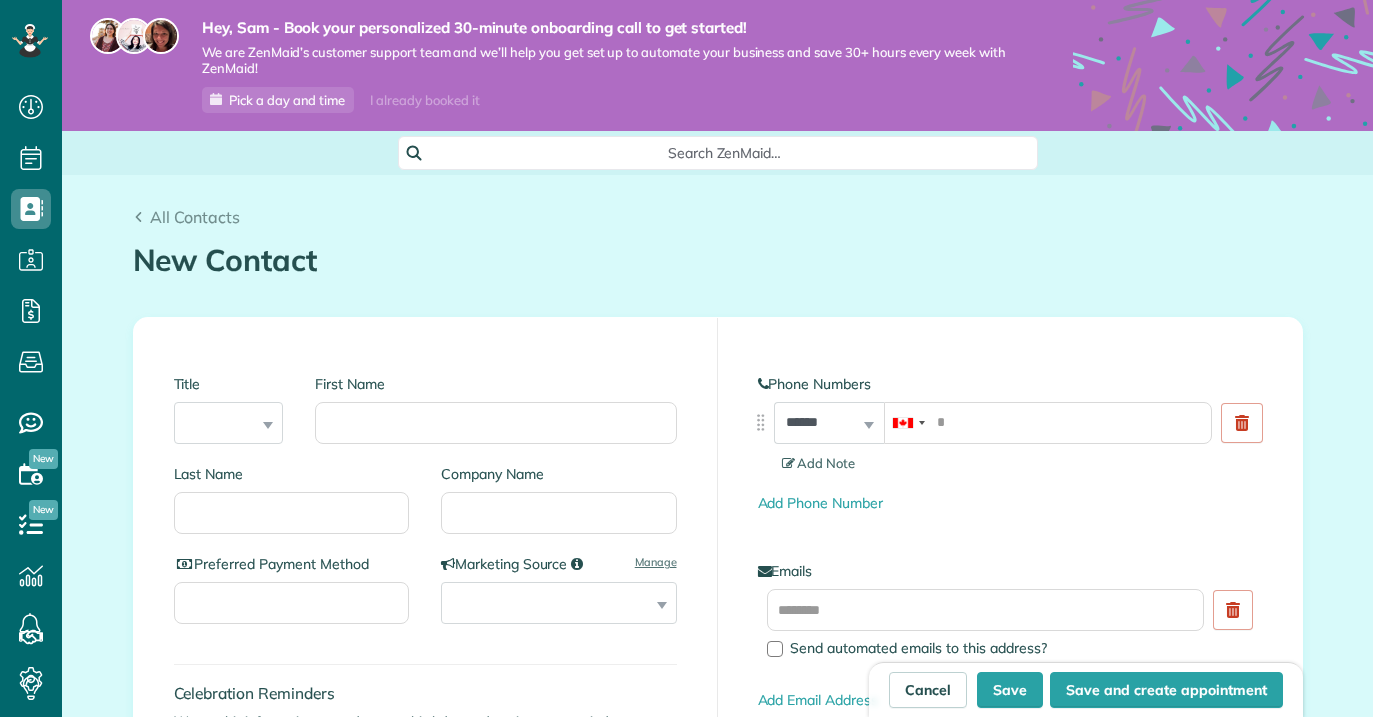 scroll, scrollTop: 0, scrollLeft: 0, axis: both 